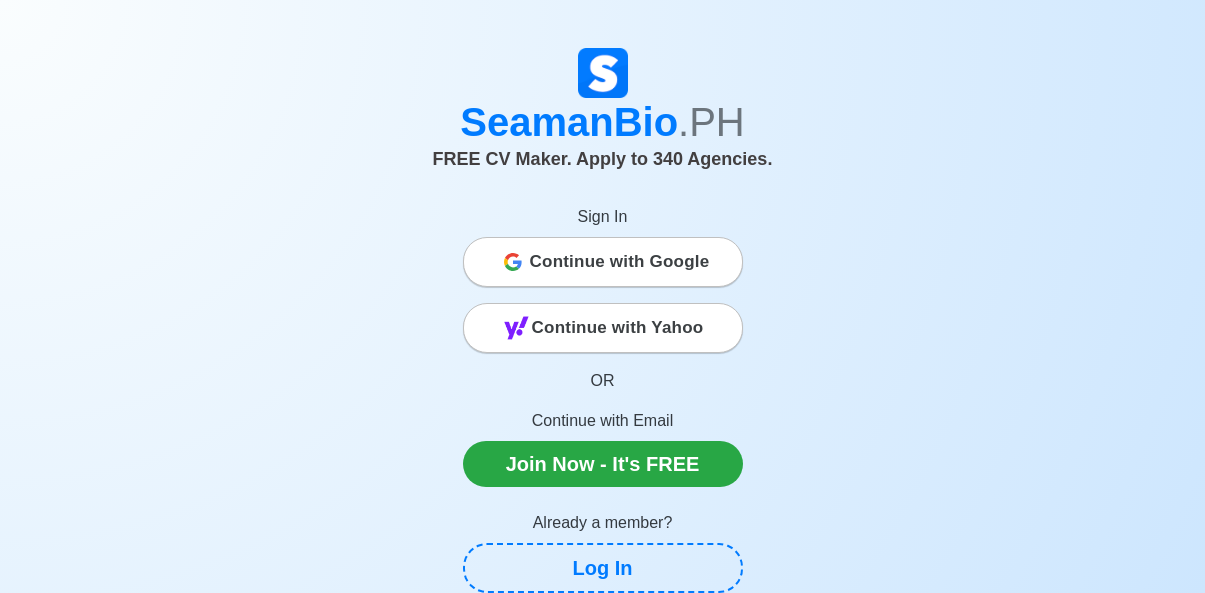scroll, scrollTop: 0, scrollLeft: 0, axis: both 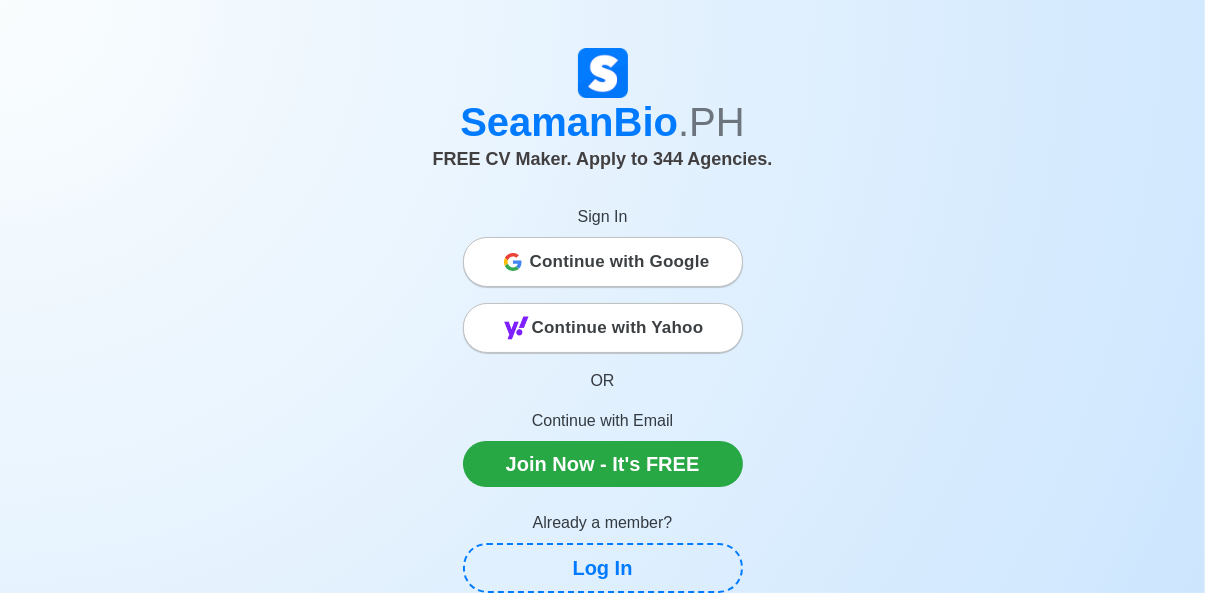 click on "Continue with Google" at bounding box center (620, 262) 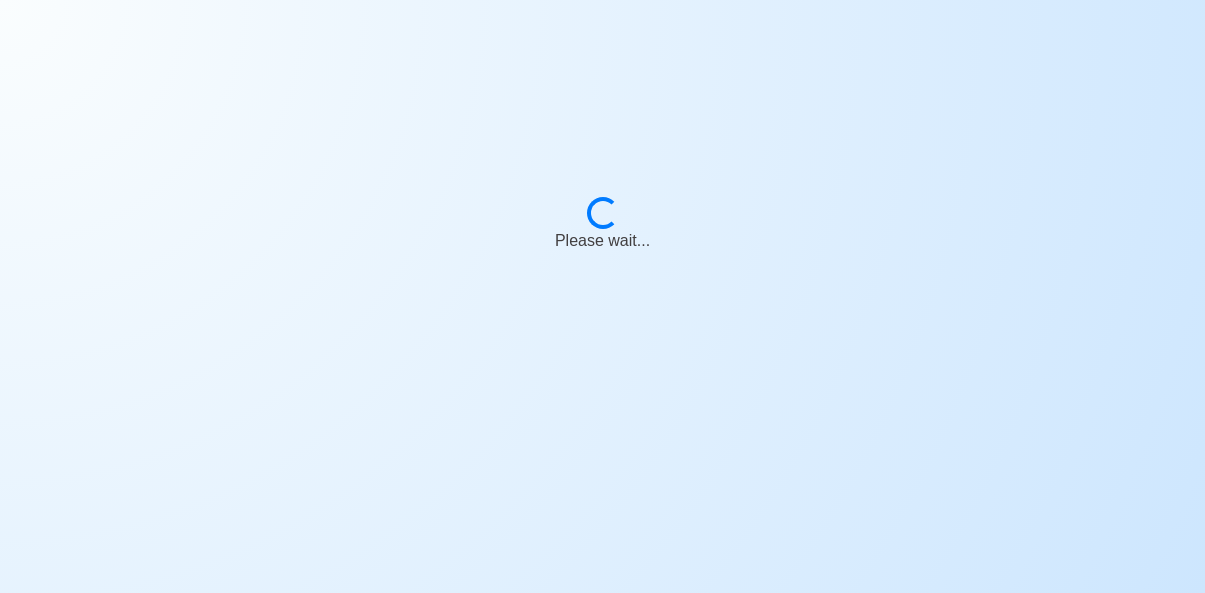 scroll, scrollTop: 0, scrollLeft: 0, axis: both 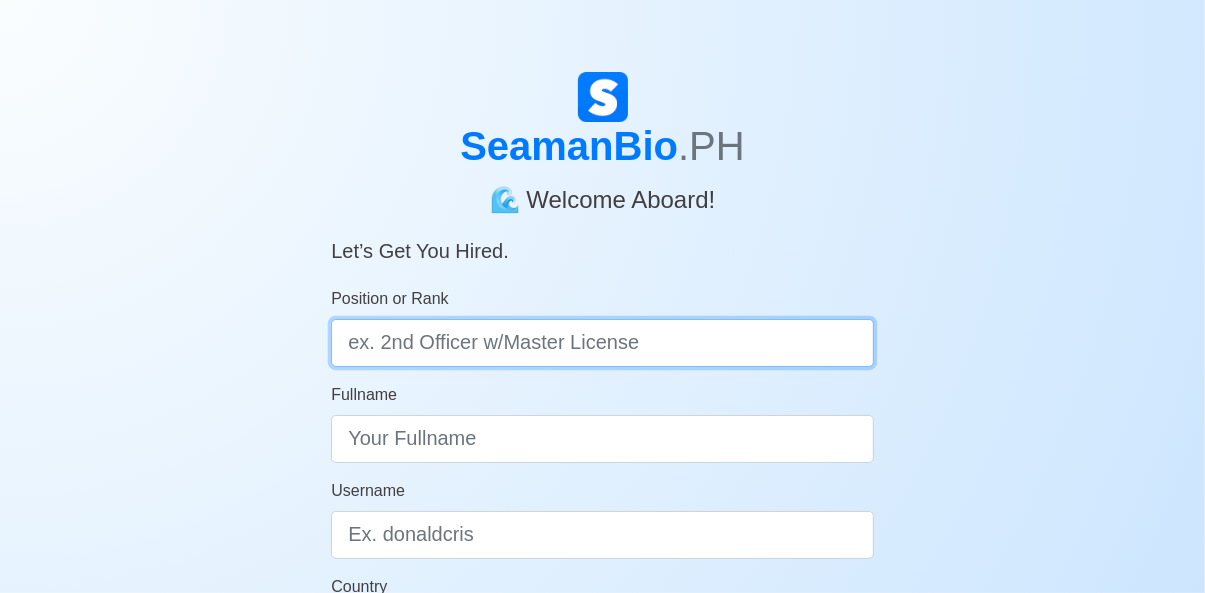 click on "Position or Rank" at bounding box center (602, 343) 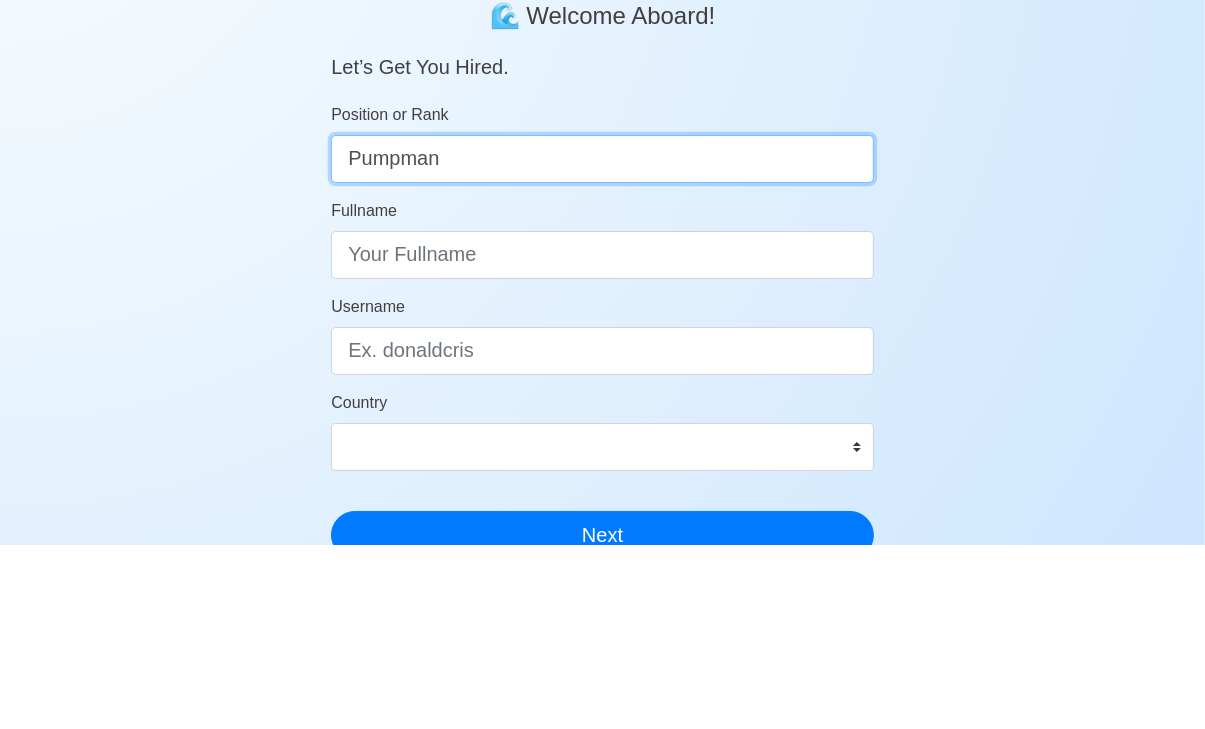 type on "Pumpman" 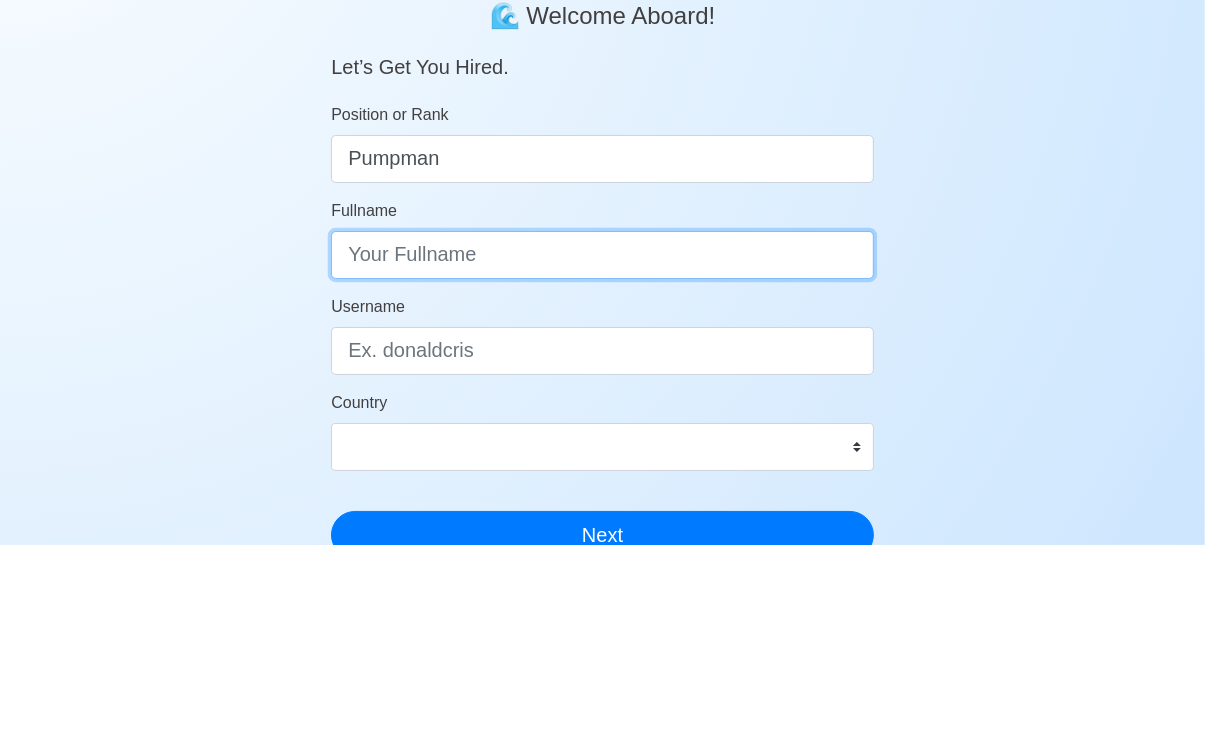 click on "Fullname" at bounding box center (602, 439) 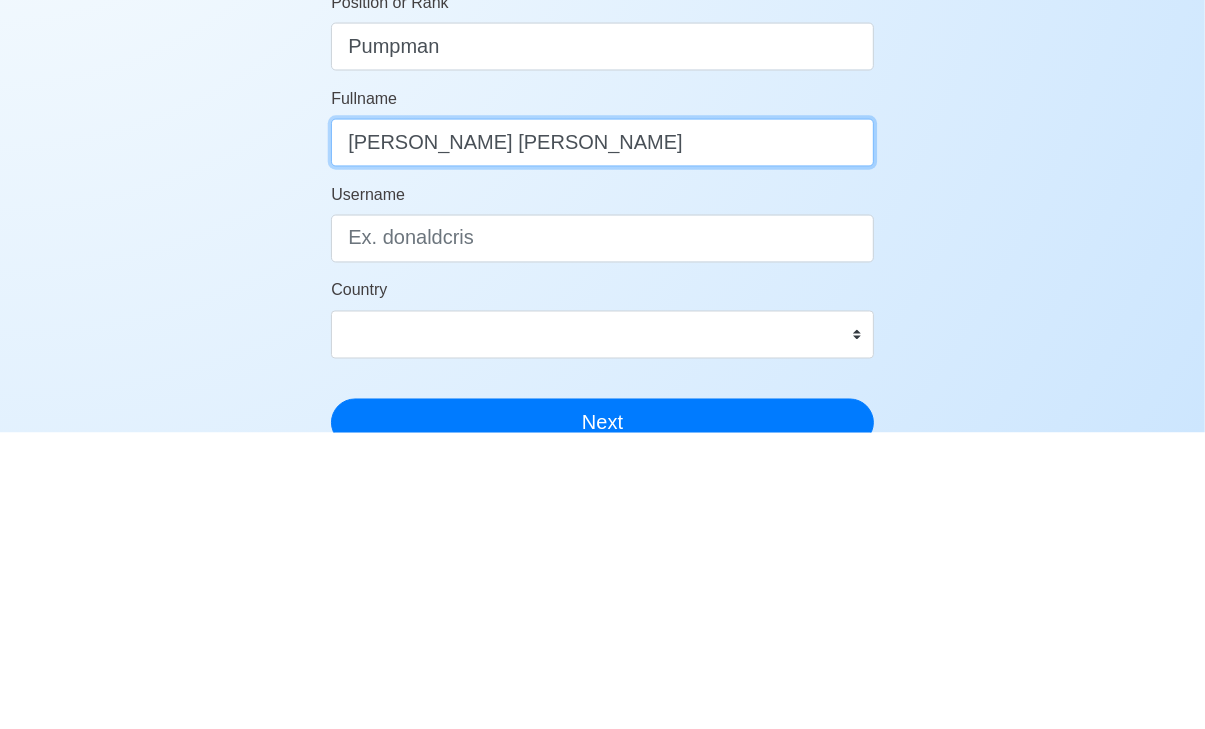 type on "Edgar Vergel M. Gualberto" 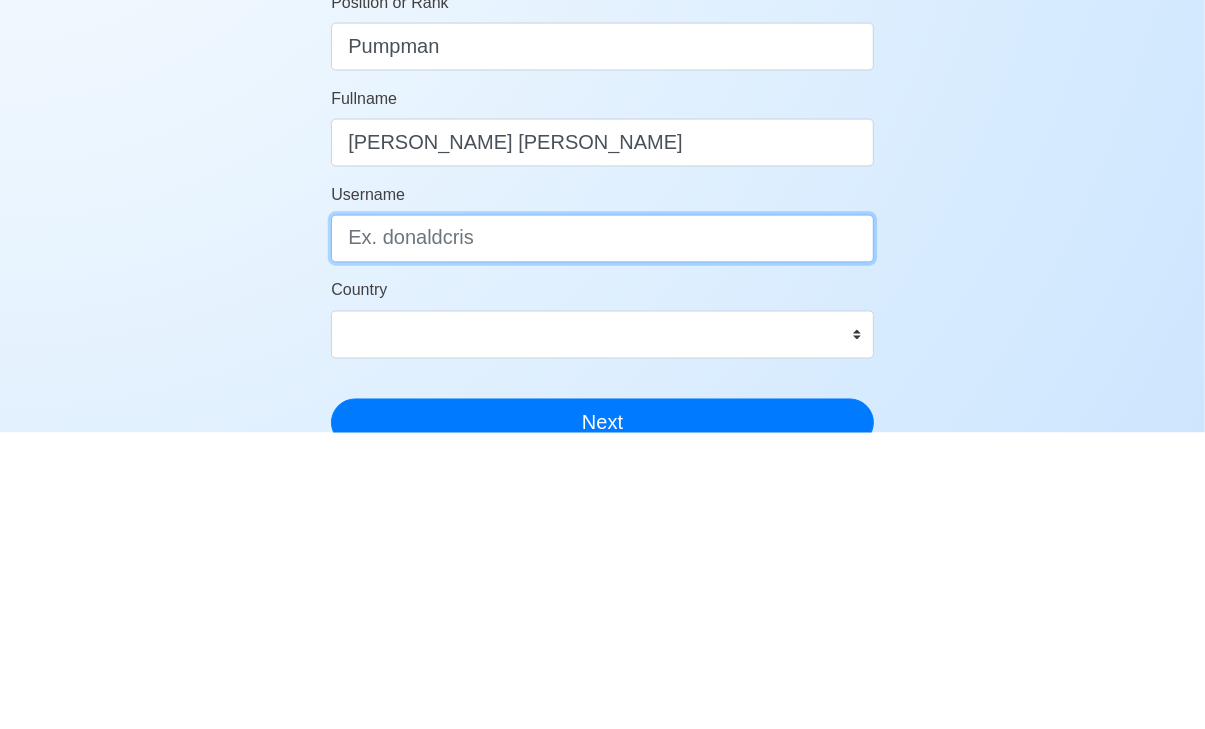 click on "Username" at bounding box center (602, 535) 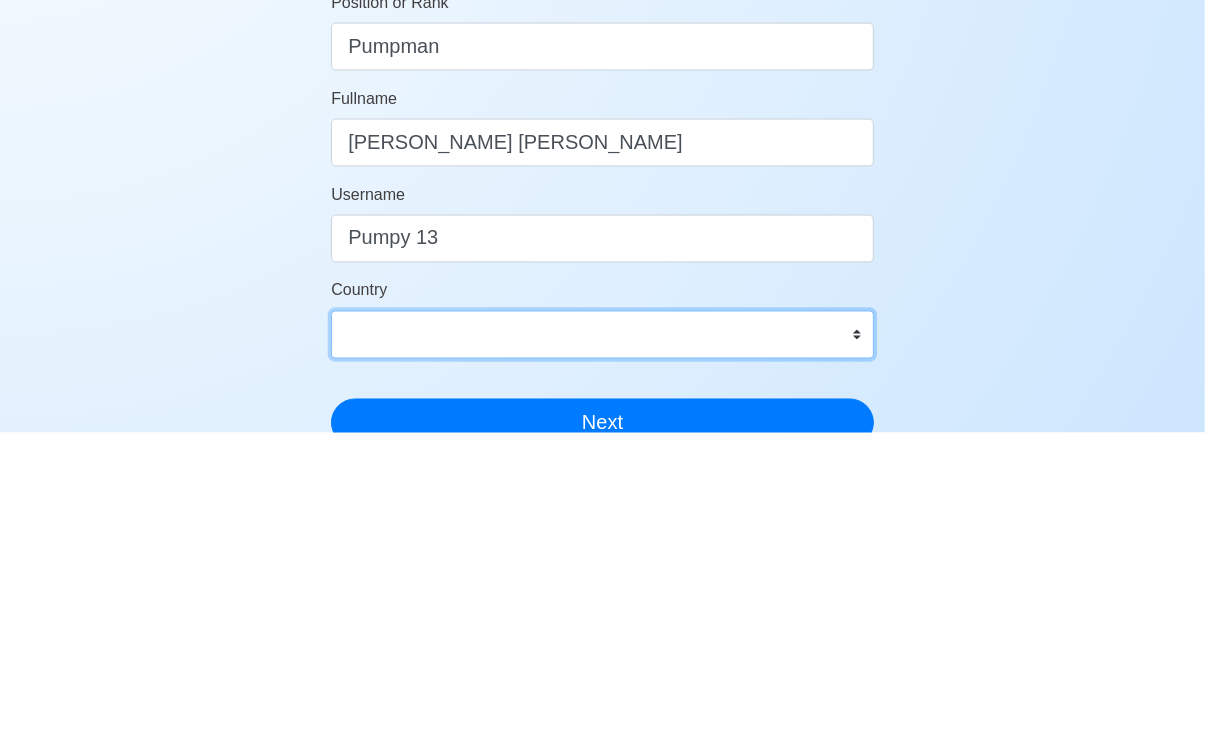 click on "Afghanistan Åland Islands Albania Algeria American Samoa Andorra Angola Anguilla Antarctica Antigua and Barbuda Argentina Armenia Aruba Australia Austria Azerbaijan Bahamas Bahrain Bangladesh Barbados Belarus Belgium Belize Benin Bermuda Bhutan Bolivia, Plurinational State of Bonaire, Sint Eustatius and Saba Bosnia and Herzegovina Botswana Bouvet Island Brazil British Indian Ocean Territory Brunei Darussalam Bulgaria Burkina Faso Burundi Cabo Verde Cambodia Cameroon Canada Cayman Islands Central African Republic Chad Chile China Christmas Island Cocos (Keeling) Islands Colombia Comoros Congo Congo, Democratic Republic of the Cook Islands Costa Rica Croatia Cuba Curaçao Cyprus Czechia Côte d'Ivoire Denmark Djibouti Dominica Dominican Republic Ecuador Egypt El Salvador Equatorial Guinea Eritrea Estonia Eswatini Ethiopia Falkland Islands (Malvinas) Faroe Islands Fiji Finland France French Guiana French Polynesia French Southern Territories Gabon Gambia Georgia Germany Ghana Gibraltar Greece Greenland Grenada" at bounding box center [602, 631] 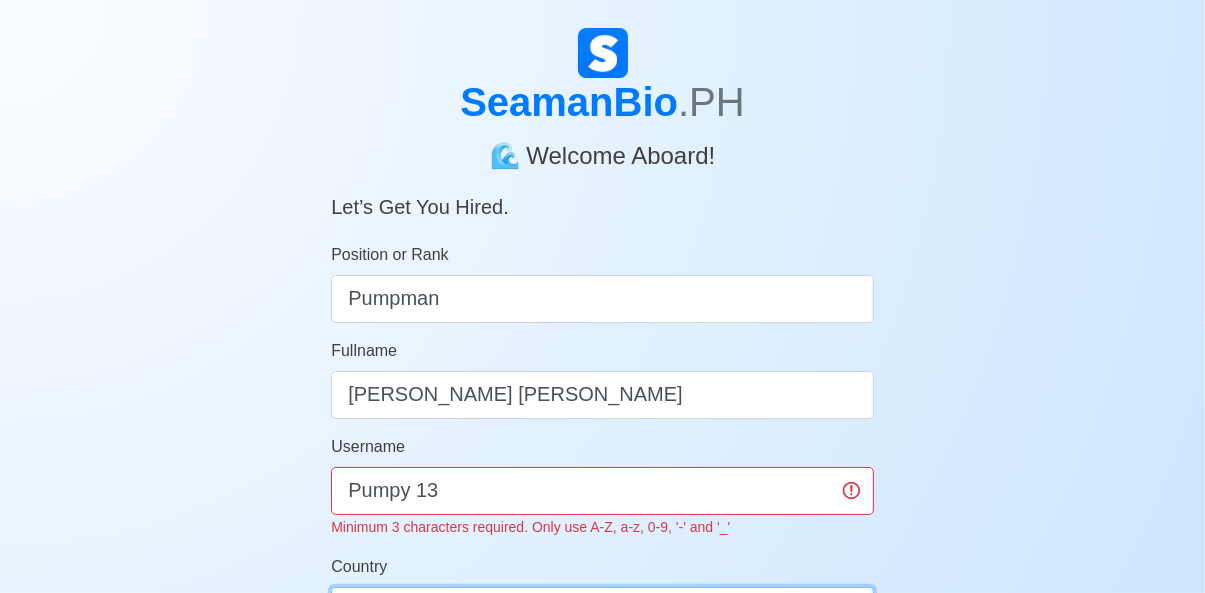 scroll, scrollTop: 106, scrollLeft: 0, axis: vertical 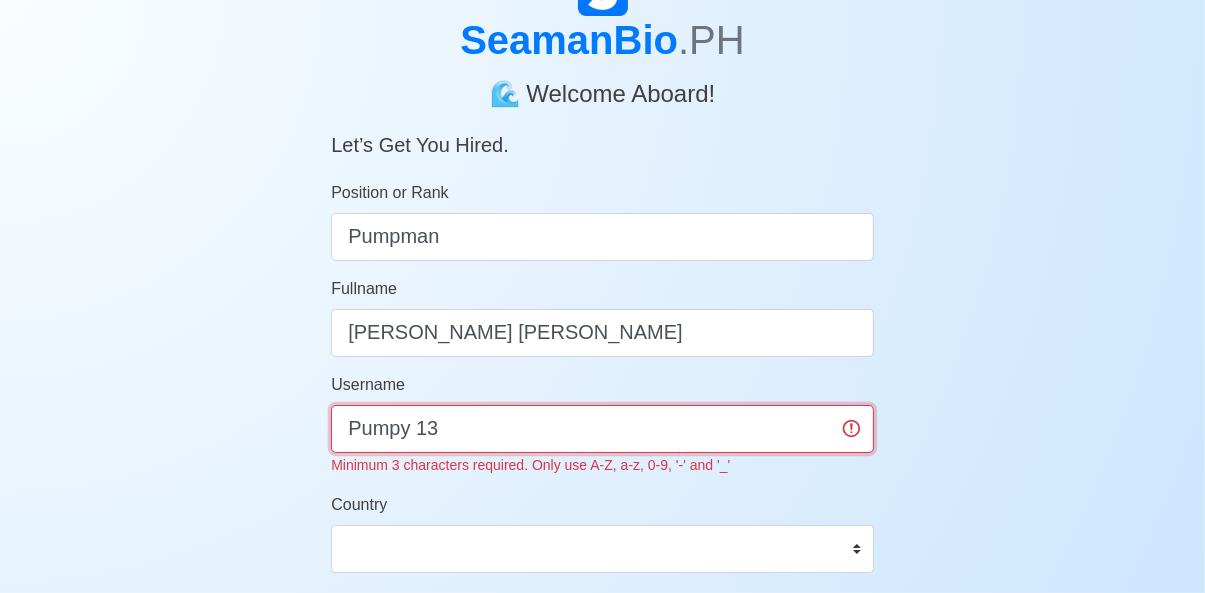 click on "Pumpy 13" at bounding box center (602, 429) 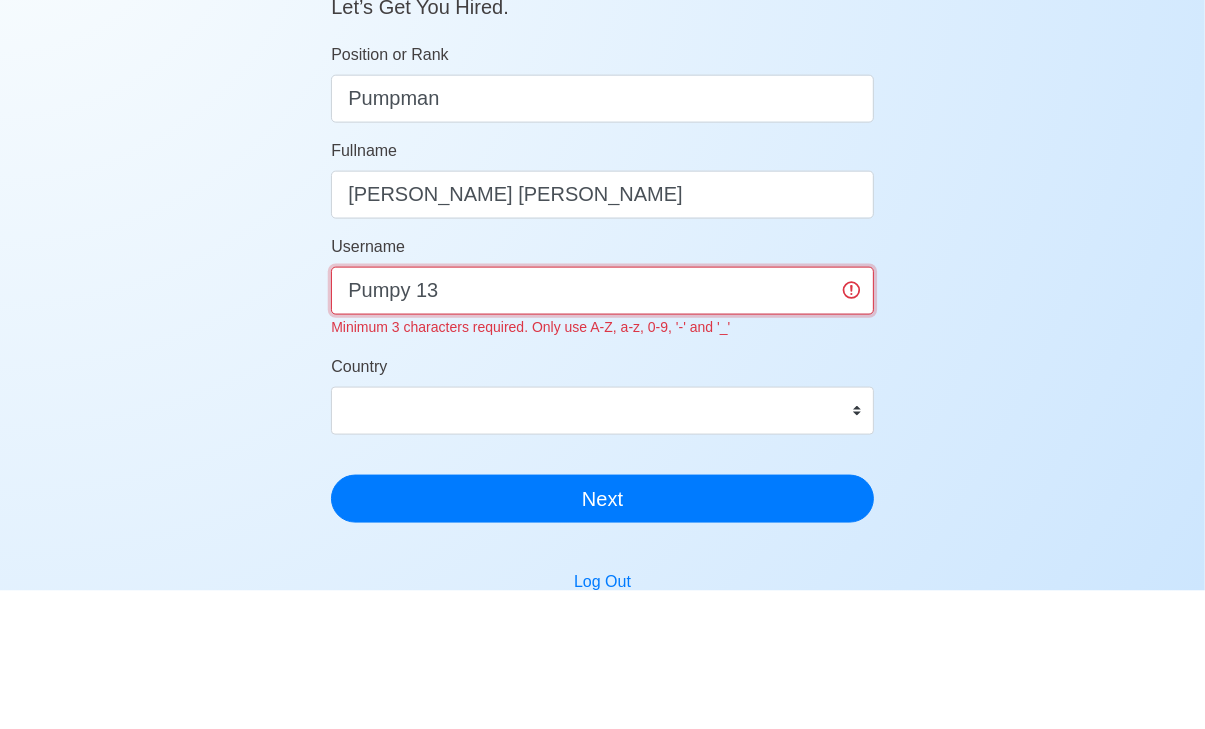 scroll, scrollTop: 106, scrollLeft: 0, axis: vertical 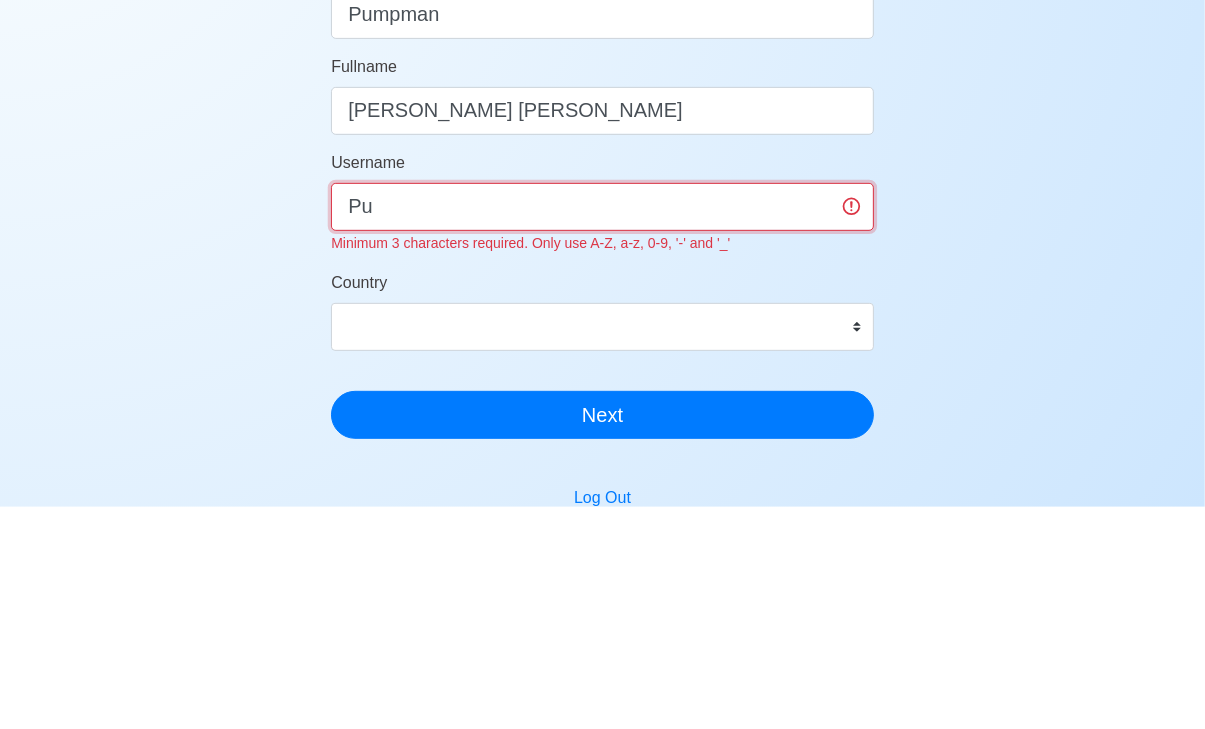 type on "P" 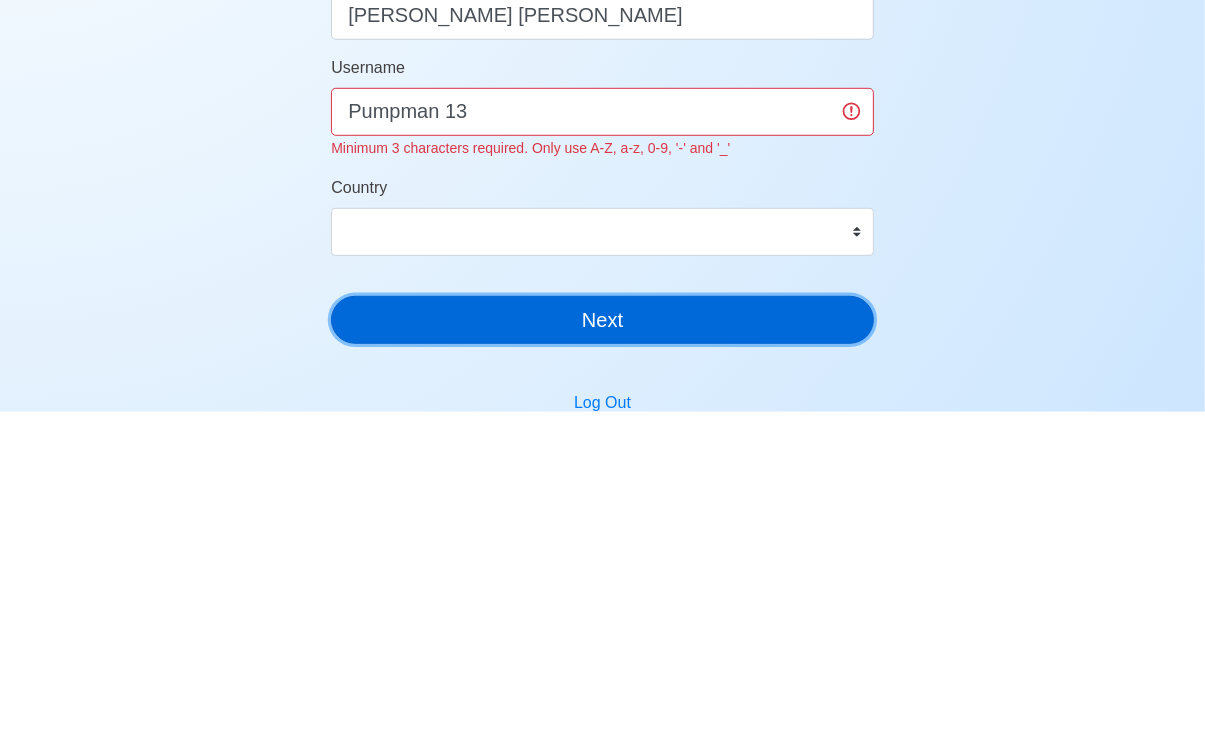 click on "Next" at bounding box center [602, 637] 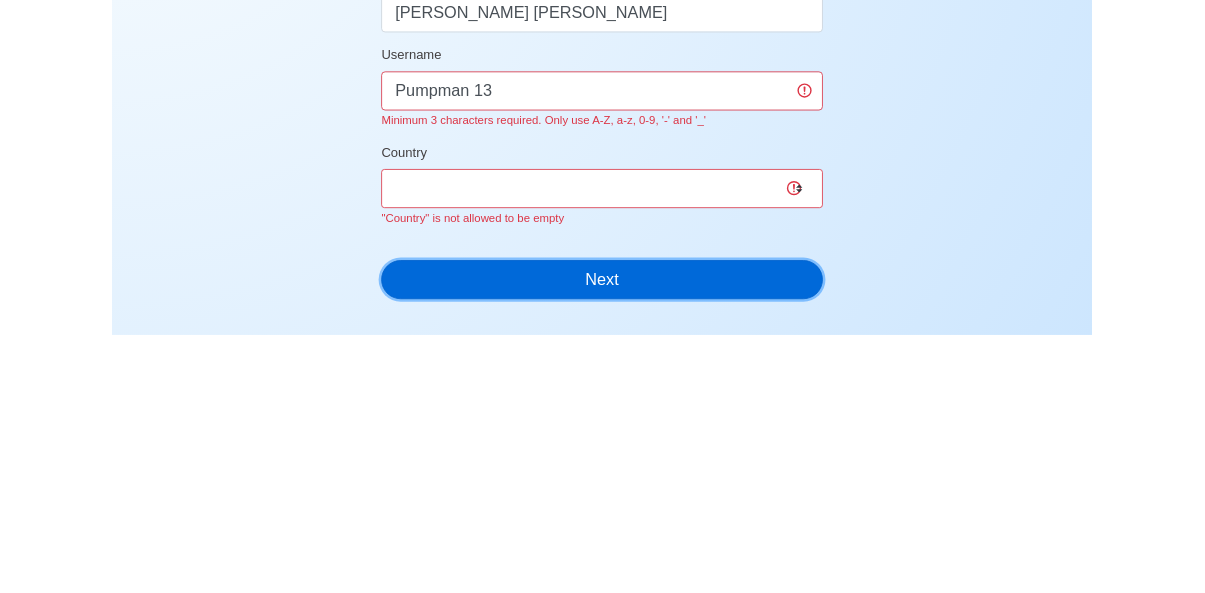 scroll, scrollTop: 106, scrollLeft: 0, axis: vertical 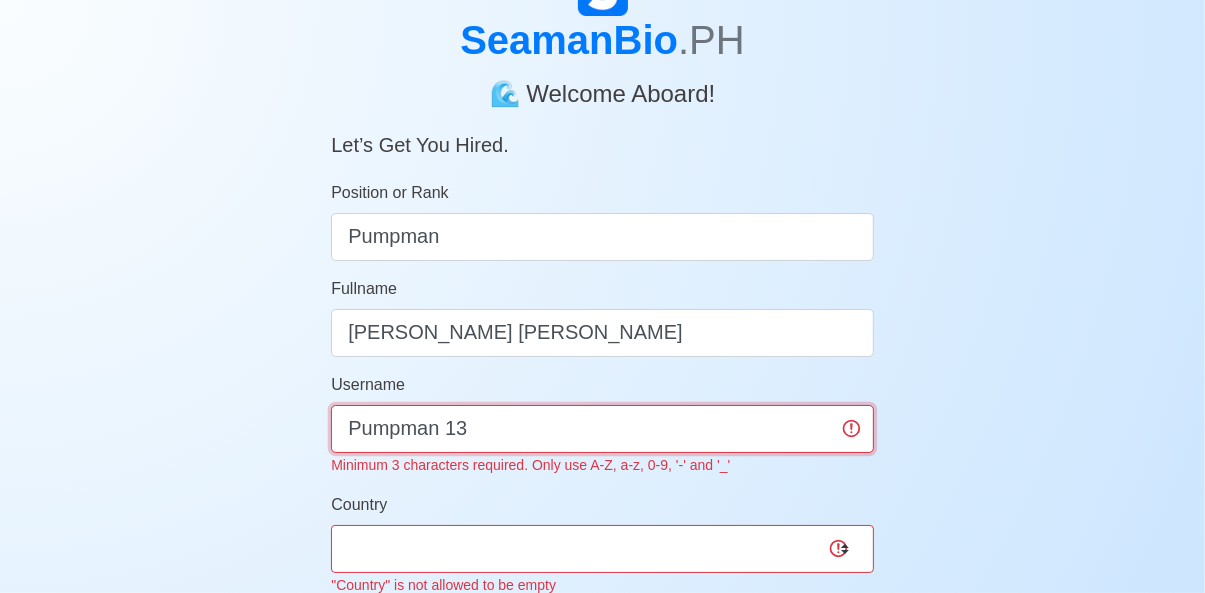 click on "Pumpman 13" at bounding box center [602, 429] 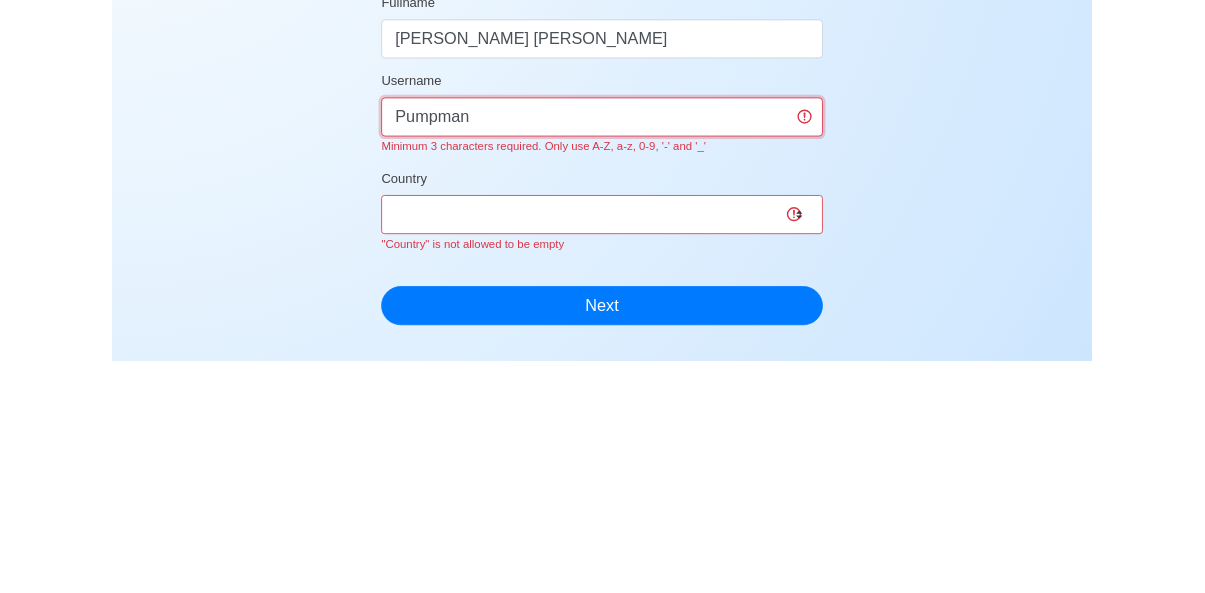 scroll, scrollTop: 116, scrollLeft: 0, axis: vertical 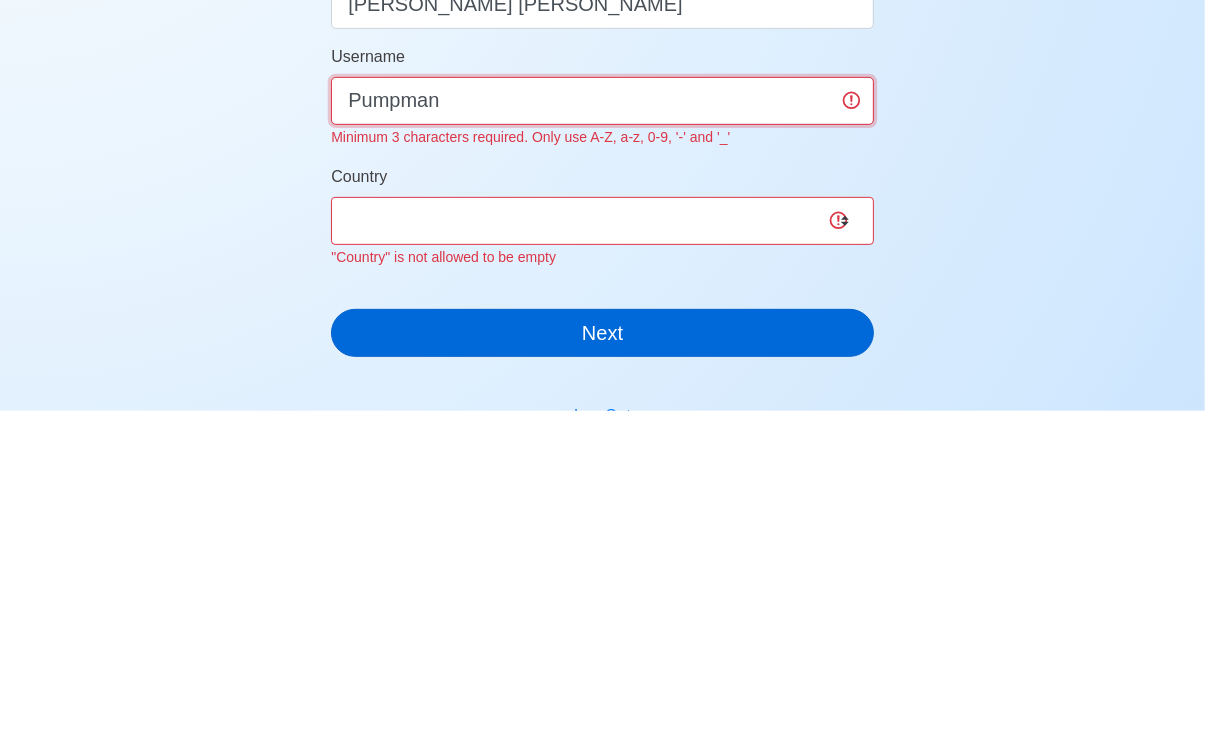 type on "Pumpman" 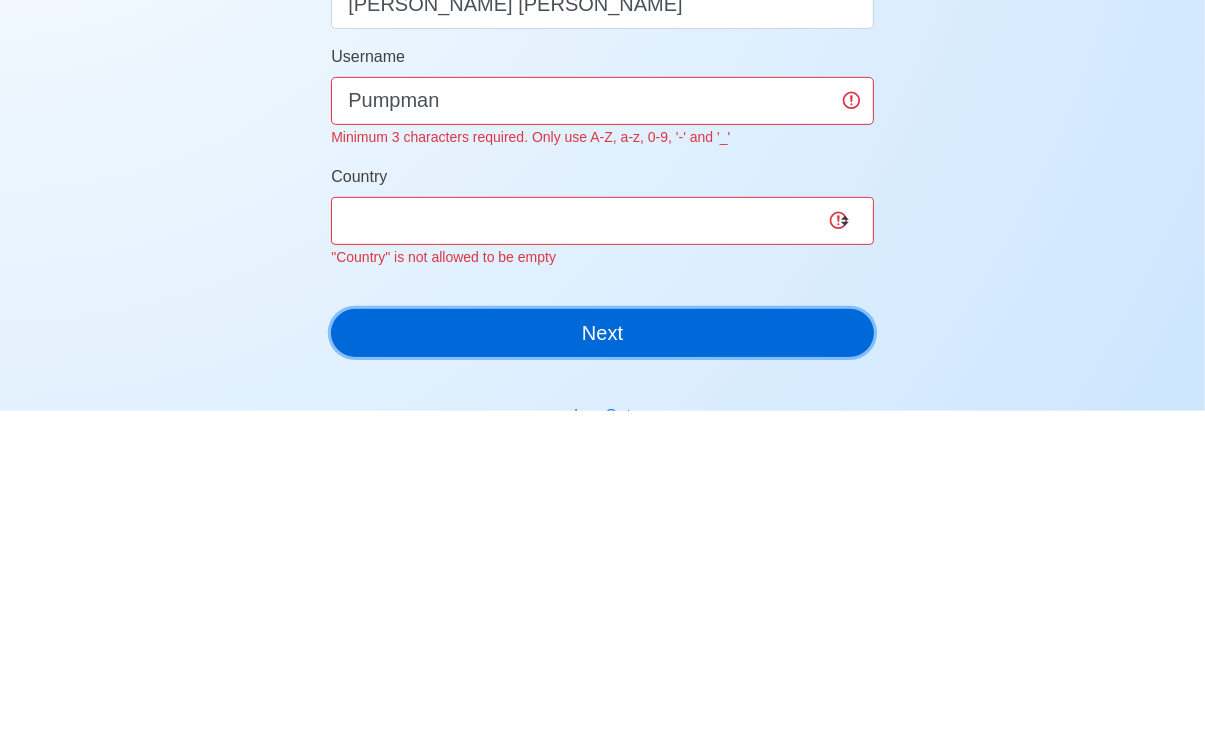 click on "SeamanBio .PH 🌊 Welcome Aboard! Let’s Get You Hired. Position or Rank Pumpman Fullname Edgar Vergel M. Gualberto Username Pumpman Minimum 3 characters required. Only use A-Z, a-z, 0-9, '-' and '_' Country Afghanistan Åland Islands Albania Algeria American Samoa Andorra Angola Anguilla Antarctica Antigua and Barbuda Argentina Armenia Aruba Australia Austria Azerbaijan Bahamas Bahrain Bangladesh Barbados Belarus Belgium Belize Benin Bermuda Bhutan Bolivia, Plurinational State of Bonaire, Sint Eustatius and Saba Bosnia and Herzegovina Botswana Bouvet Island Brazil British Indian Ocean Territory Brunei Darussalam Bulgaria Burkina Faso Burundi Cabo Verde Cambodia Cameroon Canada Cayman Islands Central African Republic Chad Chile China Christmas Island Cocos (Keeling) Islands Colombia Comoros Congo Congo, Democratic Republic of the Cook Islands Costa Rica Croatia Cuba Curaçao Cyprus Czechia Côte d'Ivoire Denmark Djibouti Dominica Dominican Republic Ecuador Egypt El Salvador Equatorial Guinea Eritrea Estonia" at bounding box center [602, 323] 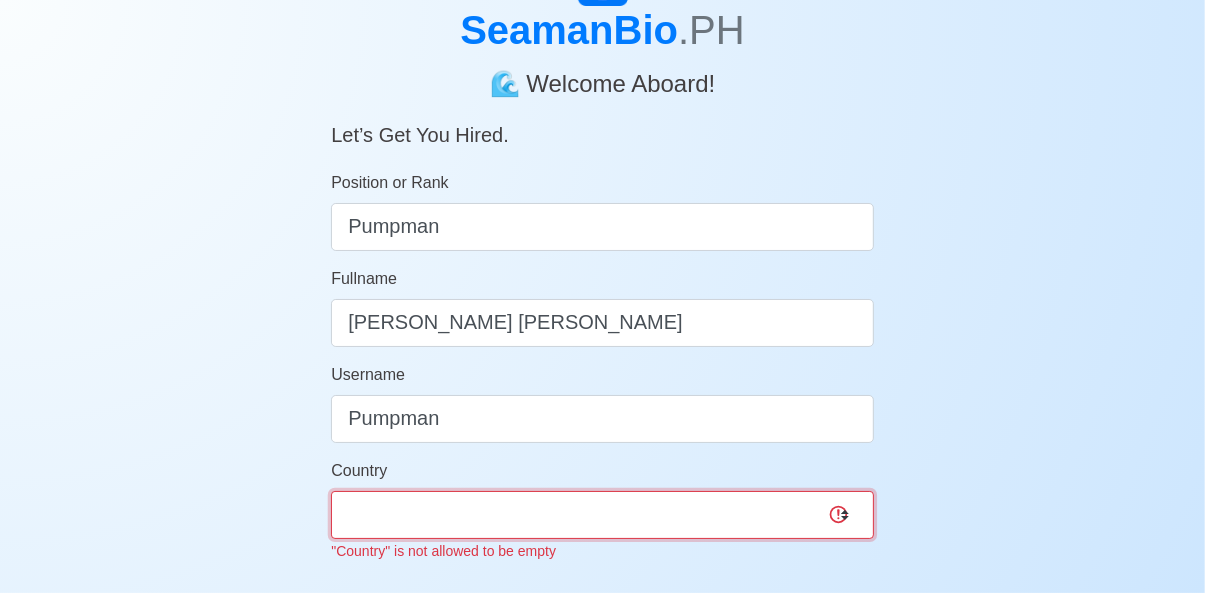 click on "Afghanistan Åland Islands Albania Algeria American Samoa Andorra Angola Anguilla Antarctica Antigua and Barbuda Argentina Armenia Aruba Australia Austria Azerbaijan Bahamas Bahrain Bangladesh Barbados Belarus Belgium Belize Benin Bermuda Bhutan Bolivia, Plurinational State of Bonaire, Sint Eustatius and Saba Bosnia and Herzegovina Botswana Bouvet Island Brazil British Indian Ocean Territory Brunei Darussalam Bulgaria Burkina Faso Burundi Cabo Verde Cambodia Cameroon Canada Cayman Islands Central African Republic Chad Chile China Christmas Island Cocos (Keeling) Islands Colombia Comoros Congo Congo, Democratic Republic of the Cook Islands Costa Rica Croatia Cuba Curaçao Cyprus Czechia Côte d'Ivoire Denmark Djibouti Dominica Dominican Republic Ecuador Egypt El Salvador Equatorial Guinea Eritrea Estonia Eswatini Ethiopia Falkland Islands (Malvinas) Faroe Islands Fiji Finland France French Guiana French Polynesia French Southern Territories Gabon Gambia Georgia Germany Ghana Gibraltar Greece Greenland Grenada" at bounding box center (602, 515) 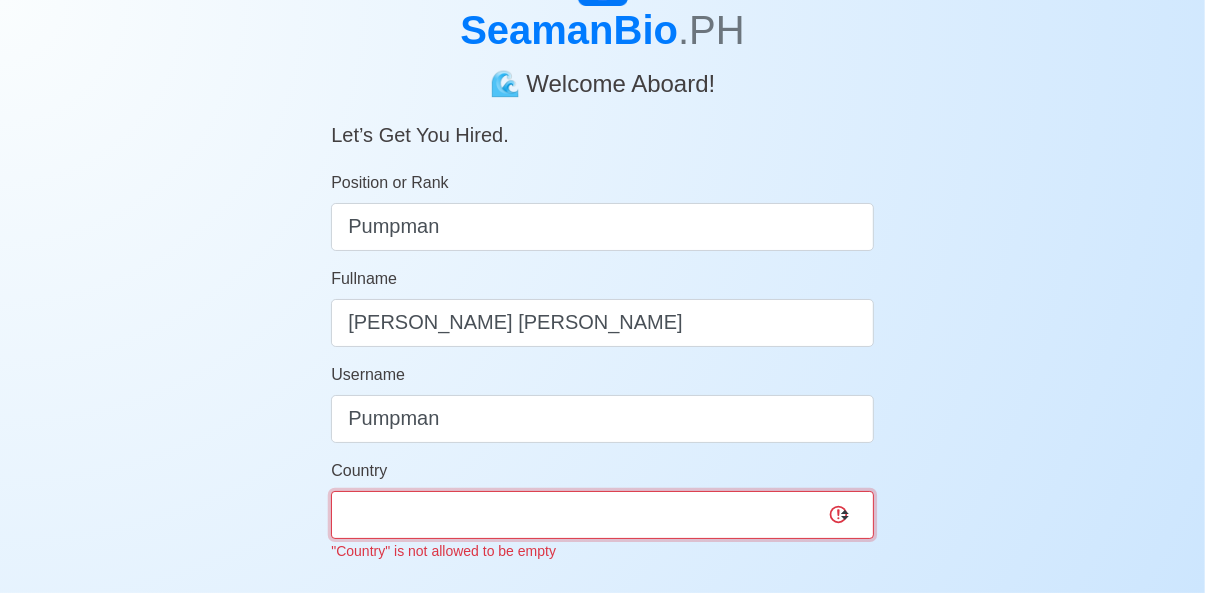 select on "PH" 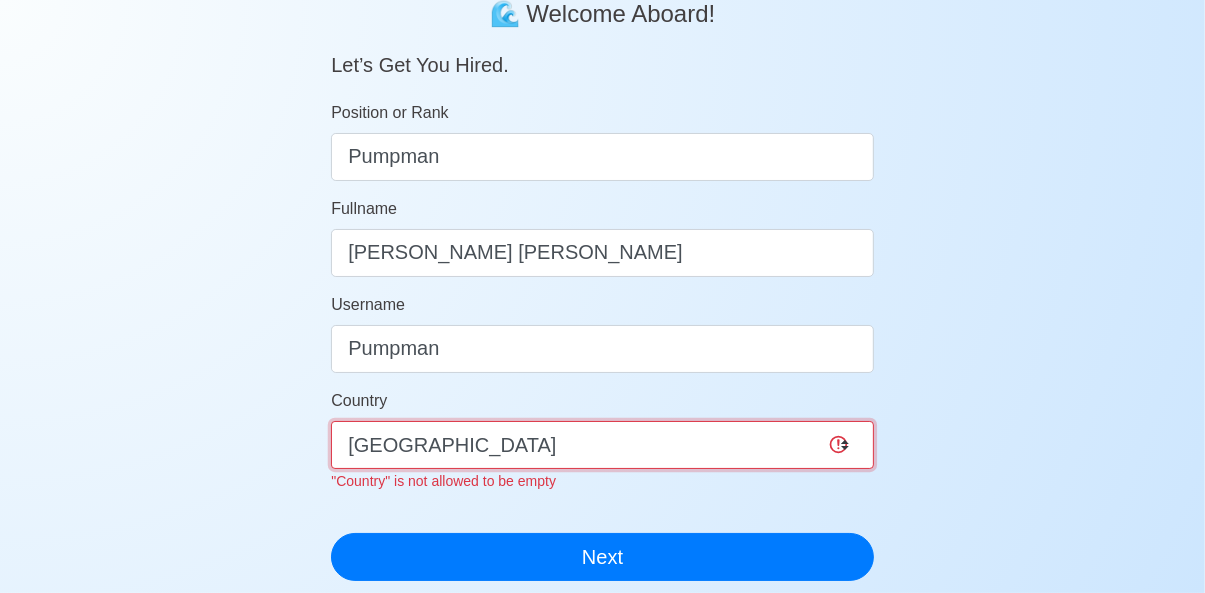 scroll, scrollTop: 239, scrollLeft: 0, axis: vertical 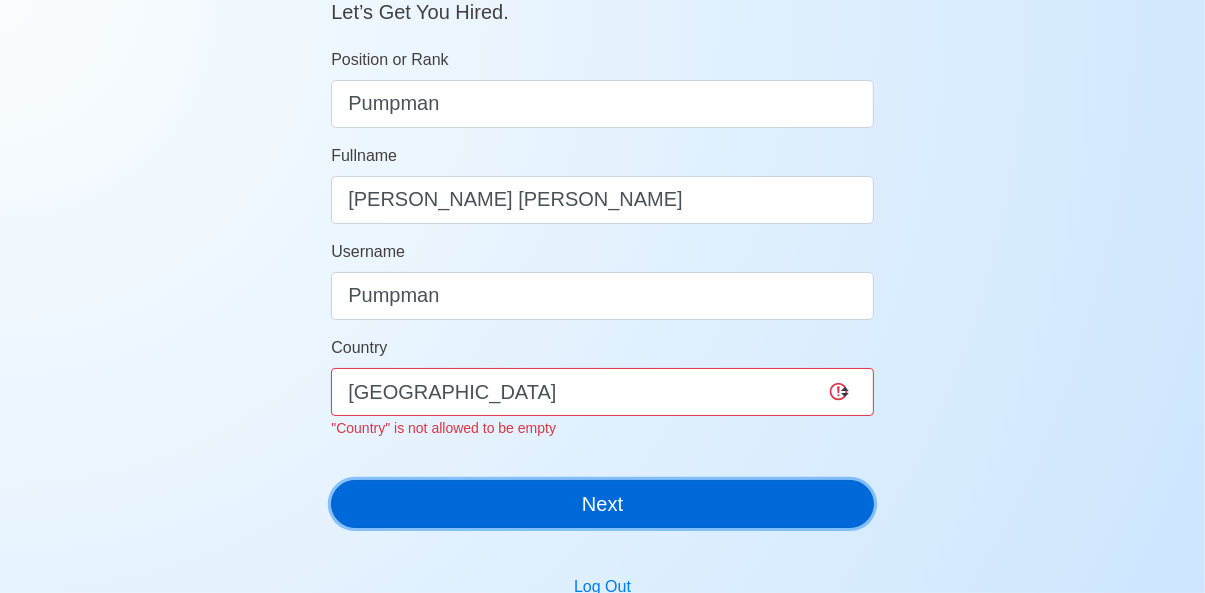 click on "SeamanBio .PH 🌊 Welcome Aboard! Let’s Get You Hired. Position or Rank Pumpman Fullname Edgar Vergel M. Gualberto Username Pumpman Country Afghanistan Åland Islands Albania Algeria American Samoa Andorra Angola Anguilla Antarctica Antigua and Barbuda Argentina Armenia Aruba Australia Austria Azerbaijan Bahamas Bahrain Bangladesh Barbados Belarus Belgium Belize Benin Bermuda Bhutan Bolivia, Plurinational State of Bonaire, Sint Eustatius and Saba Bosnia and Herzegovina Botswana Bouvet Island Brazil British Indian Ocean Territory Brunei Darussalam Bulgaria Burkina Faso Burundi Cabo Verde Cambodia Cameroon Canada Cayman Islands Central African Republic Chad Chile China Christmas Island Cocos (Keeling) Islands Colombia Comoros Congo Congo, Democratic Republic of the Cook Islands Costa Rica Croatia Cuba Curaçao Cyprus Czechia Côte d'Ivoire Denmark Djibouti Dominica Dominican Republic Ecuador Egypt El Salvador Equatorial Guinea Eritrea Estonia Eswatini Ethiopia Falkland Islands (Malvinas) Faroe Islands Fiji" at bounding box center (602, 188) 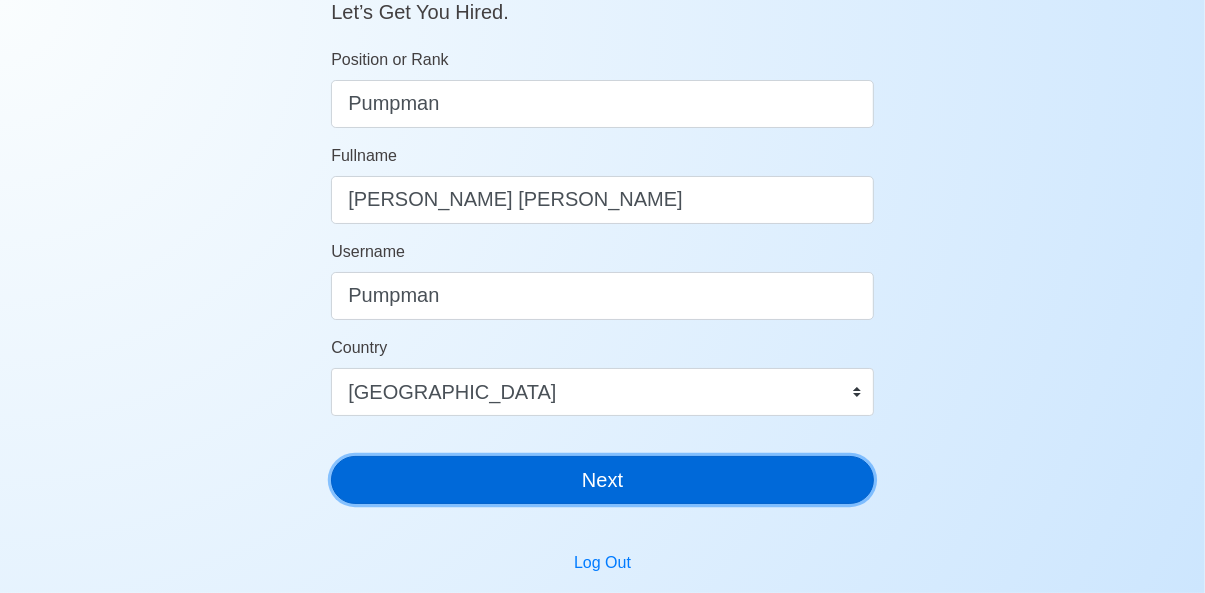 click on "Next" at bounding box center (602, 480) 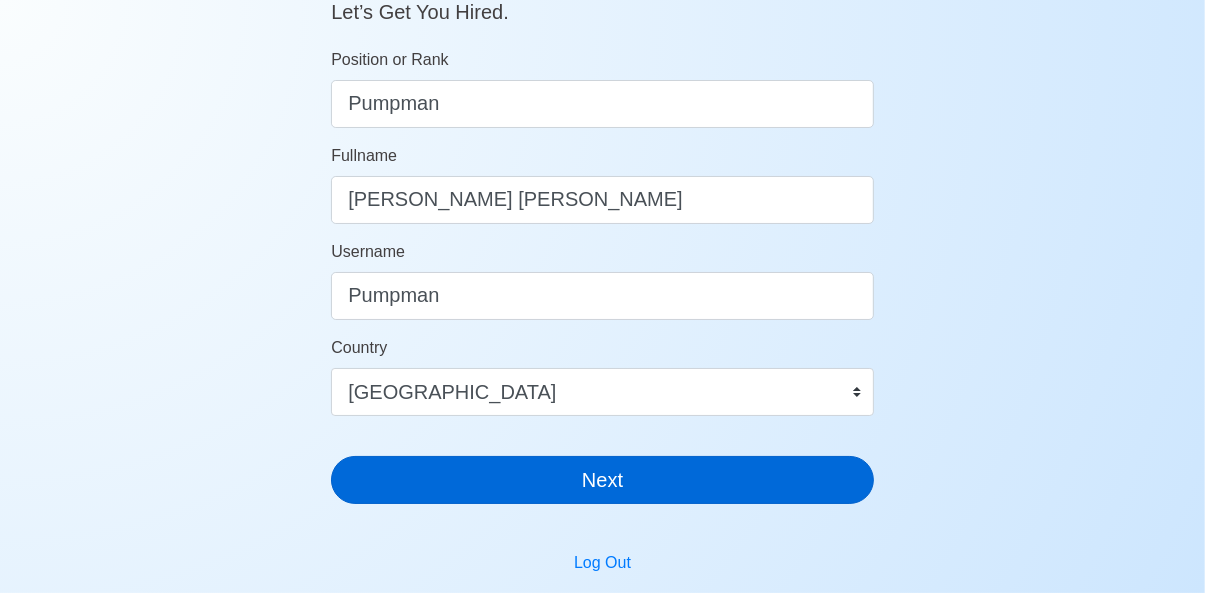 scroll, scrollTop: 24, scrollLeft: 0, axis: vertical 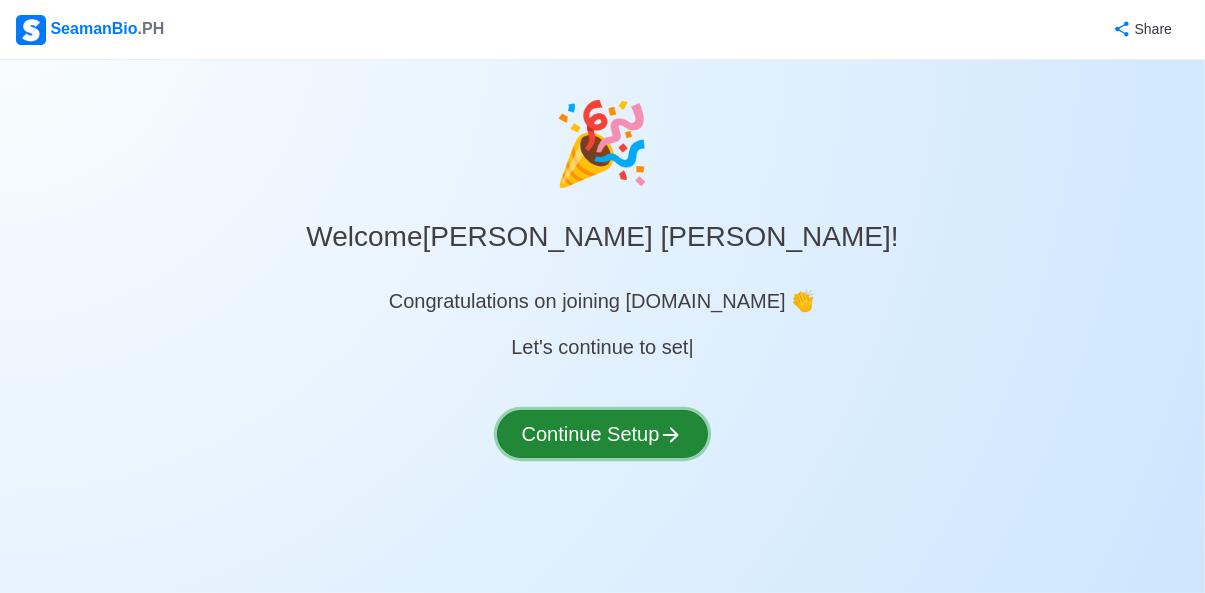 click on "Continue Setup" at bounding box center [603, 434] 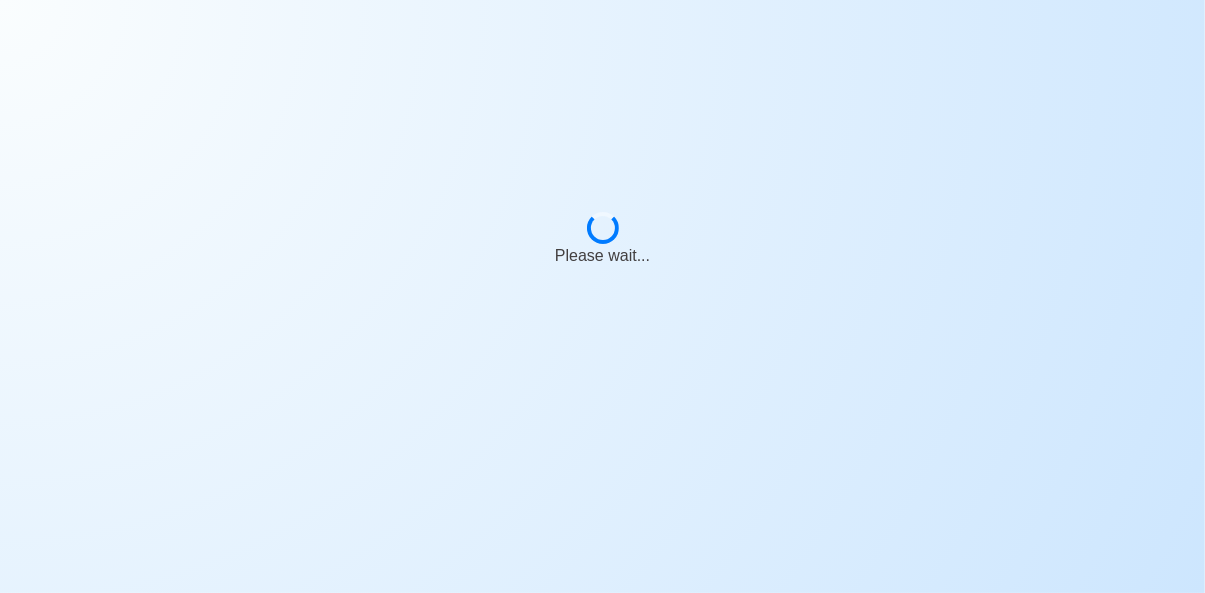 select on "Visible for Hiring" 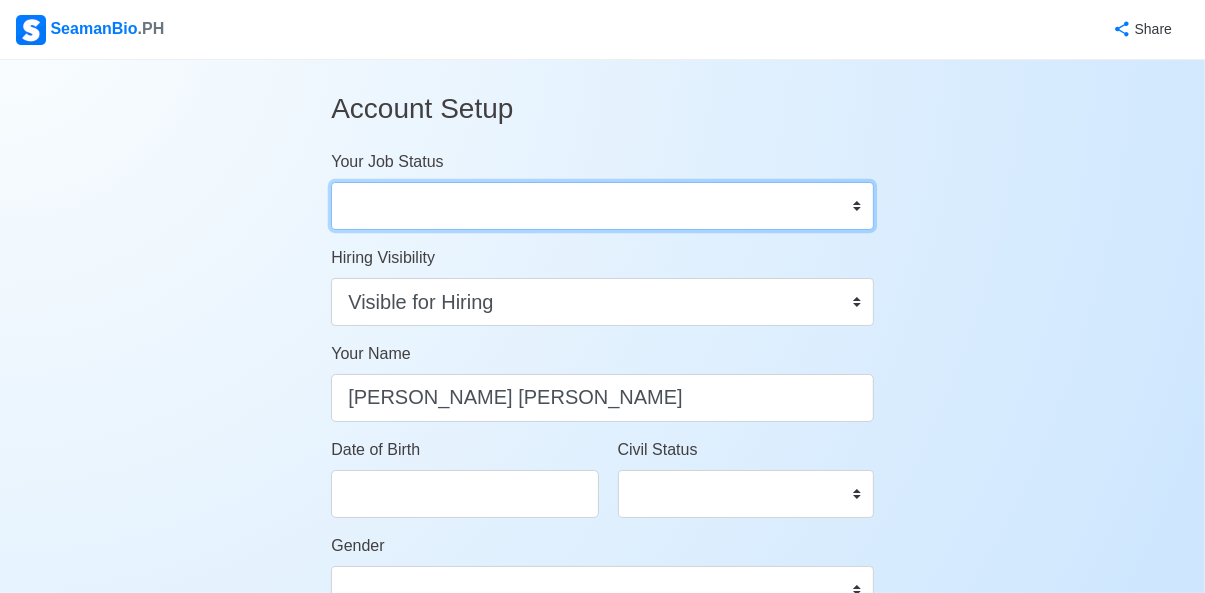 click on "Onboard Actively Looking for Job Not Looking for Job" at bounding box center (602, 206) 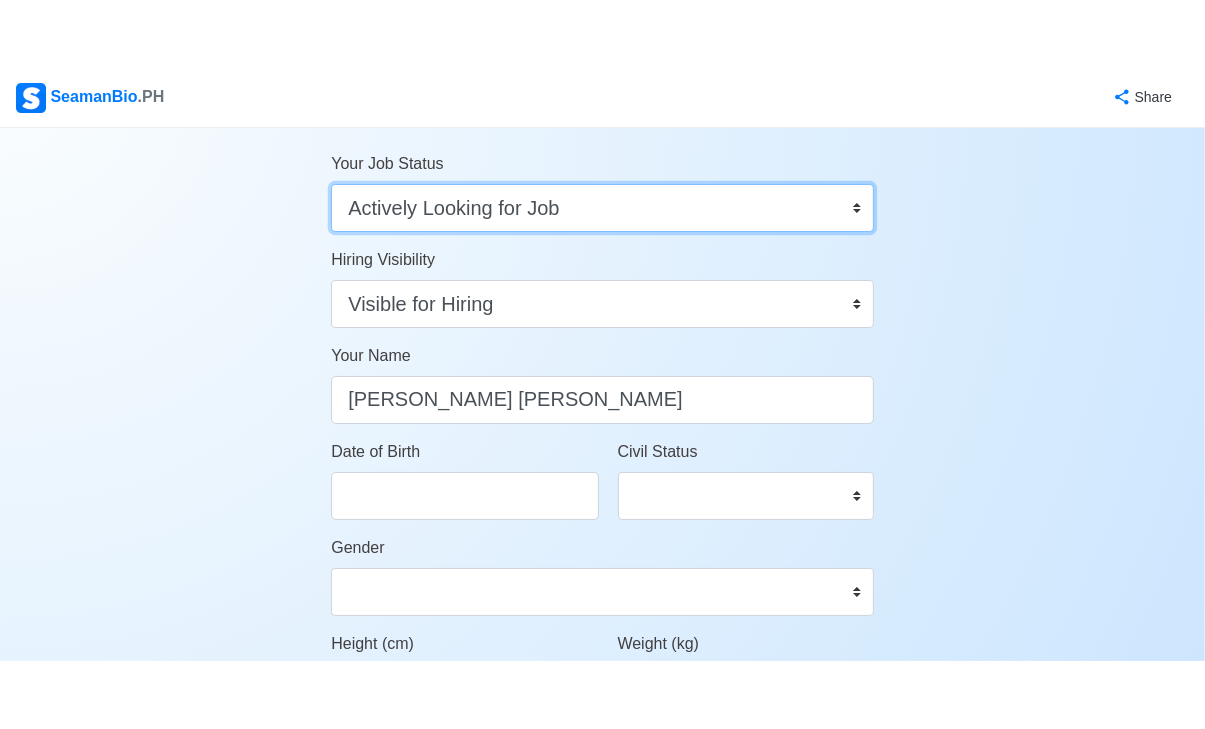 scroll, scrollTop: 135, scrollLeft: 0, axis: vertical 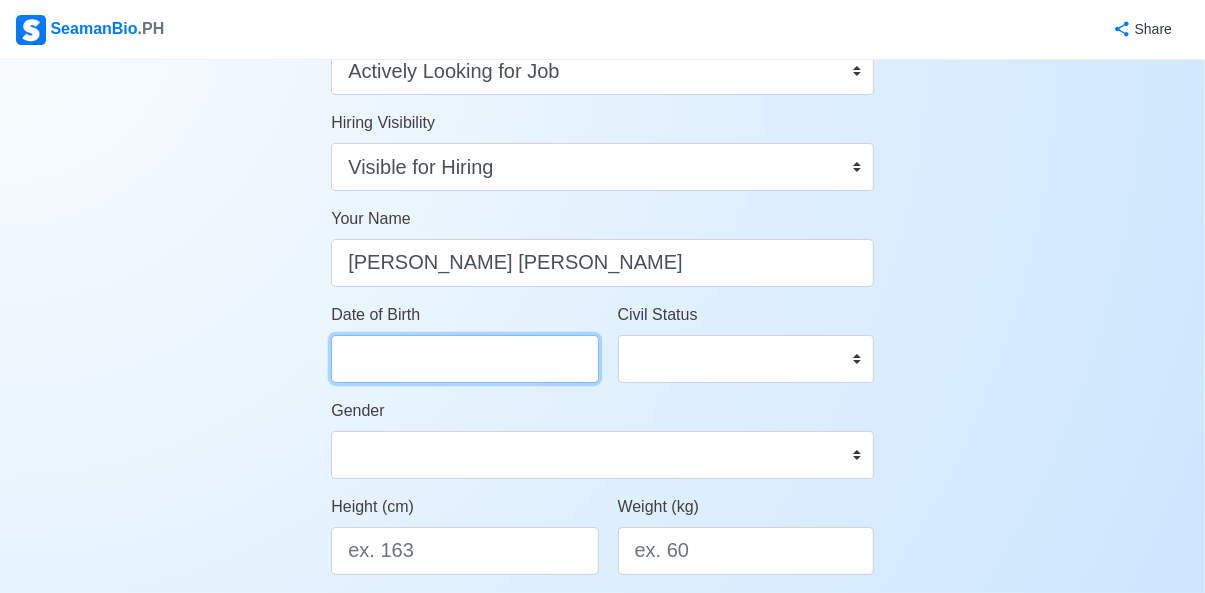 click on "Date of Birth" at bounding box center [464, 359] 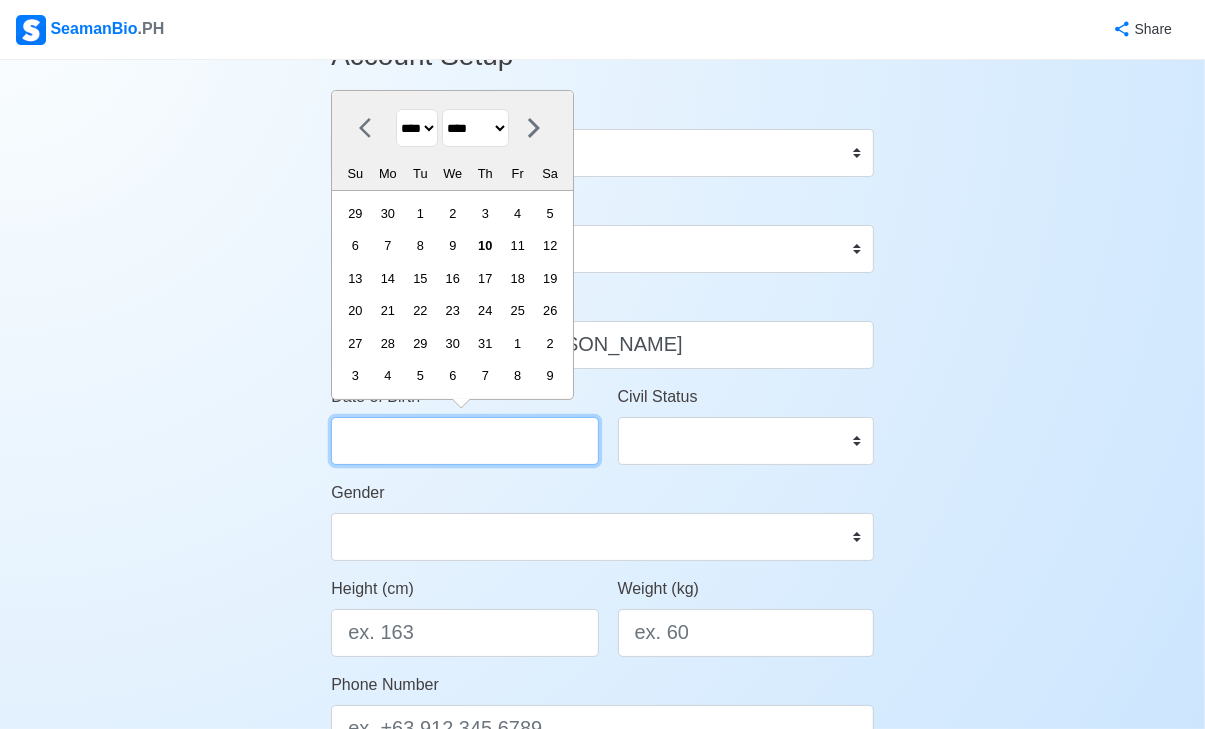 scroll, scrollTop: 13, scrollLeft: 0, axis: vertical 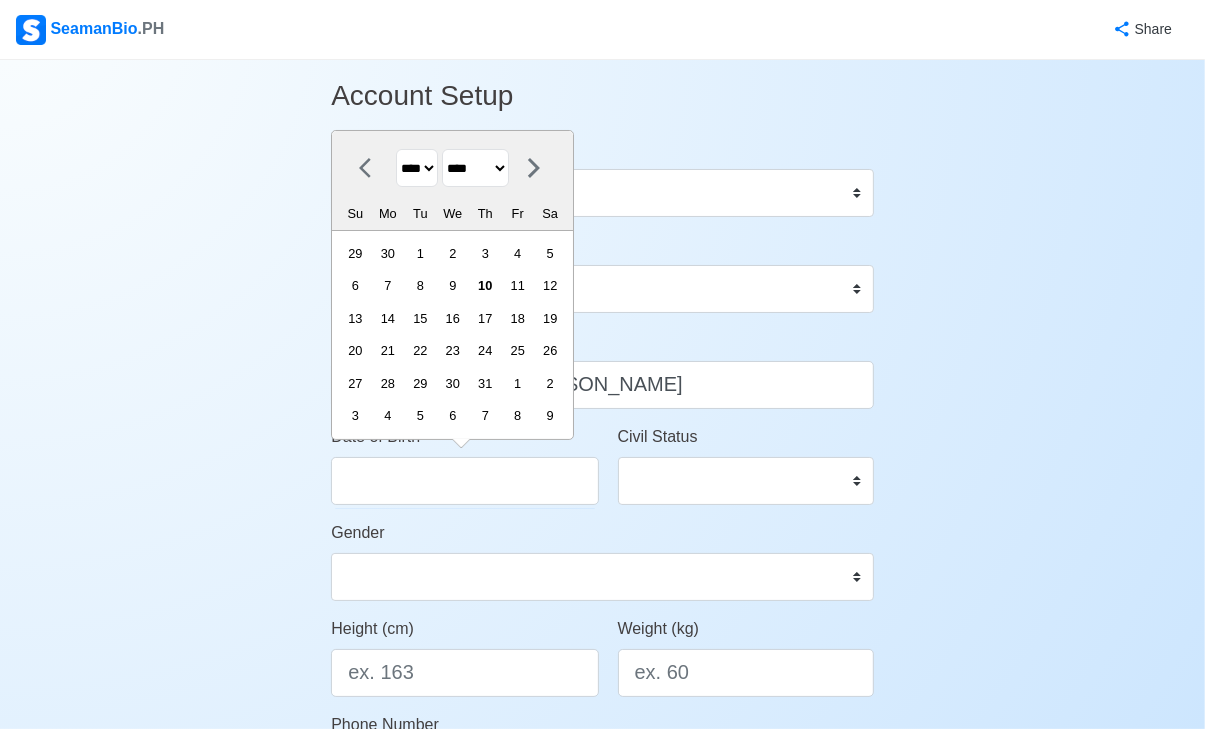 click on "**** **** **** **** **** **** **** **** **** **** **** **** **** **** **** **** **** **** **** **** **** **** **** **** **** **** **** **** **** **** **** **** **** **** **** **** **** **** **** **** **** **** **** **** **** **** **** **** **** **** **** **** **** **** **** **** **** **** **** **** **** **** **** **** **** **** **** **** **** **** **** **** **** **** **** **** **** **** **** **** **** **** **** **** **** **** **** **** **** **** **** **** **** **** **** **** **** **** **** **** **** **** **** **** **** ****" at bounding box center (417, 168) 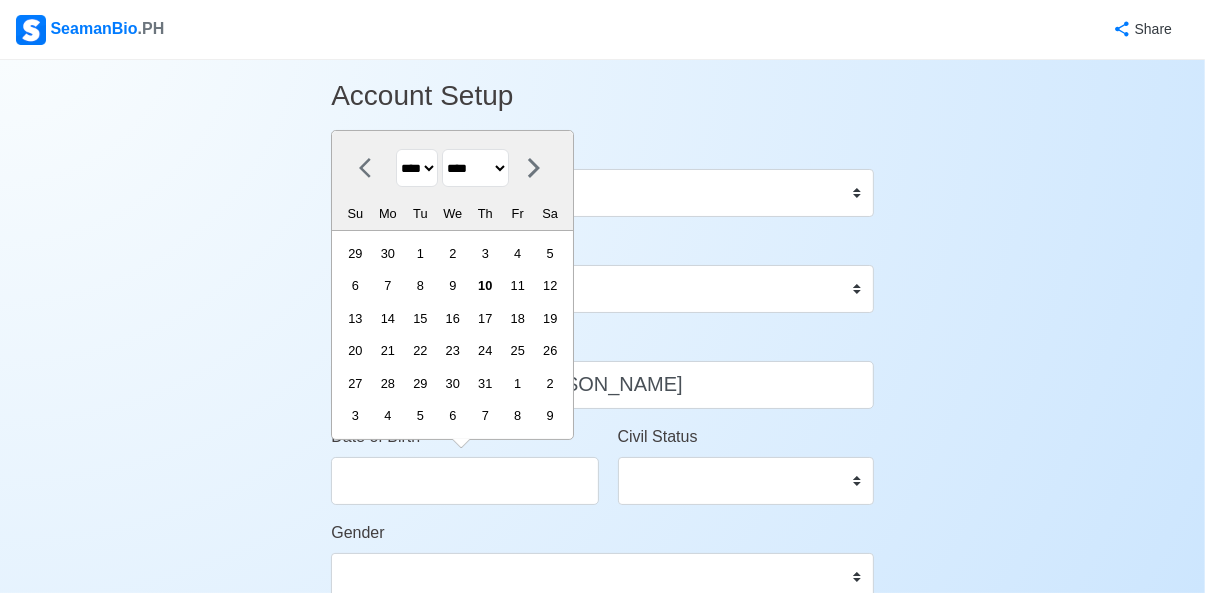 select on "****" 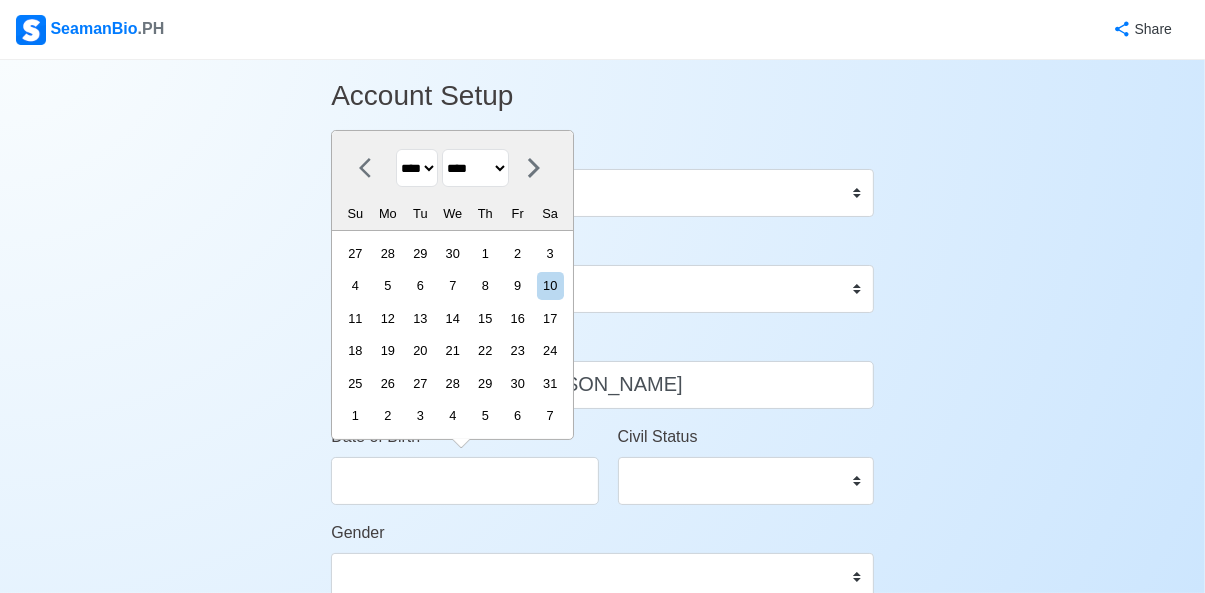 click on "******* ******** ***** ***** *** **** **** ****** ********* ******* ******** ********" at bounding box center (475, 168) 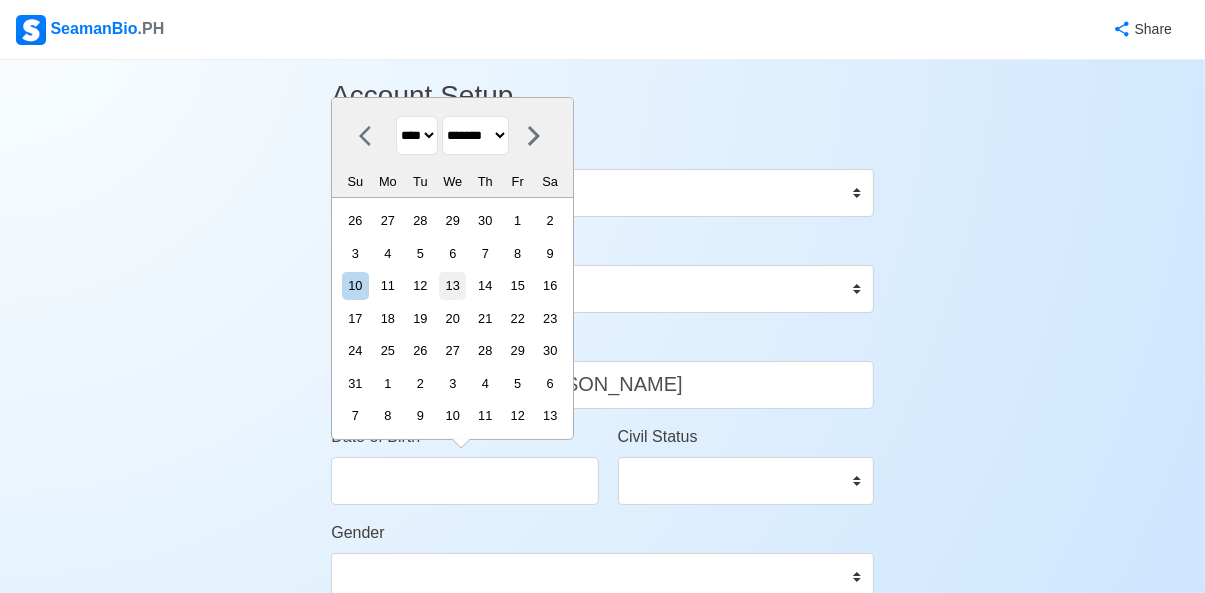 click on "13" at bounding box center [452, 285] 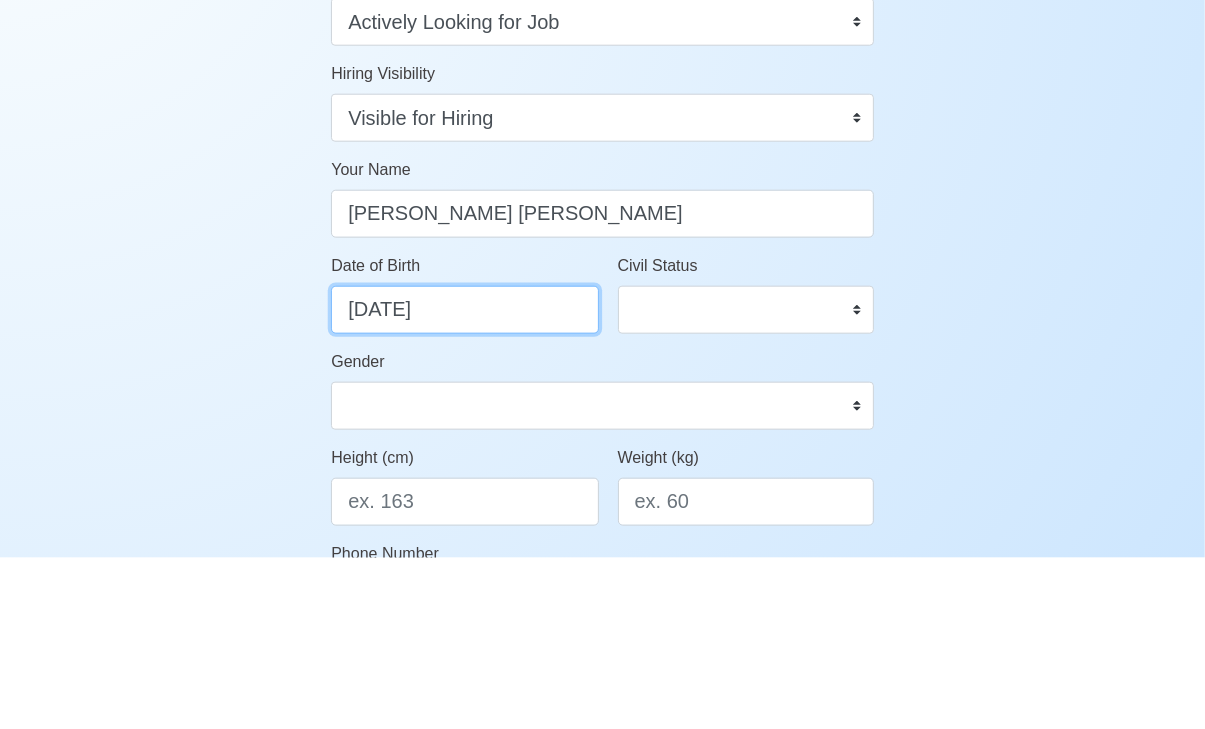 scroll, scrollTop: 13, scrollLeft: 0, axis: vertical 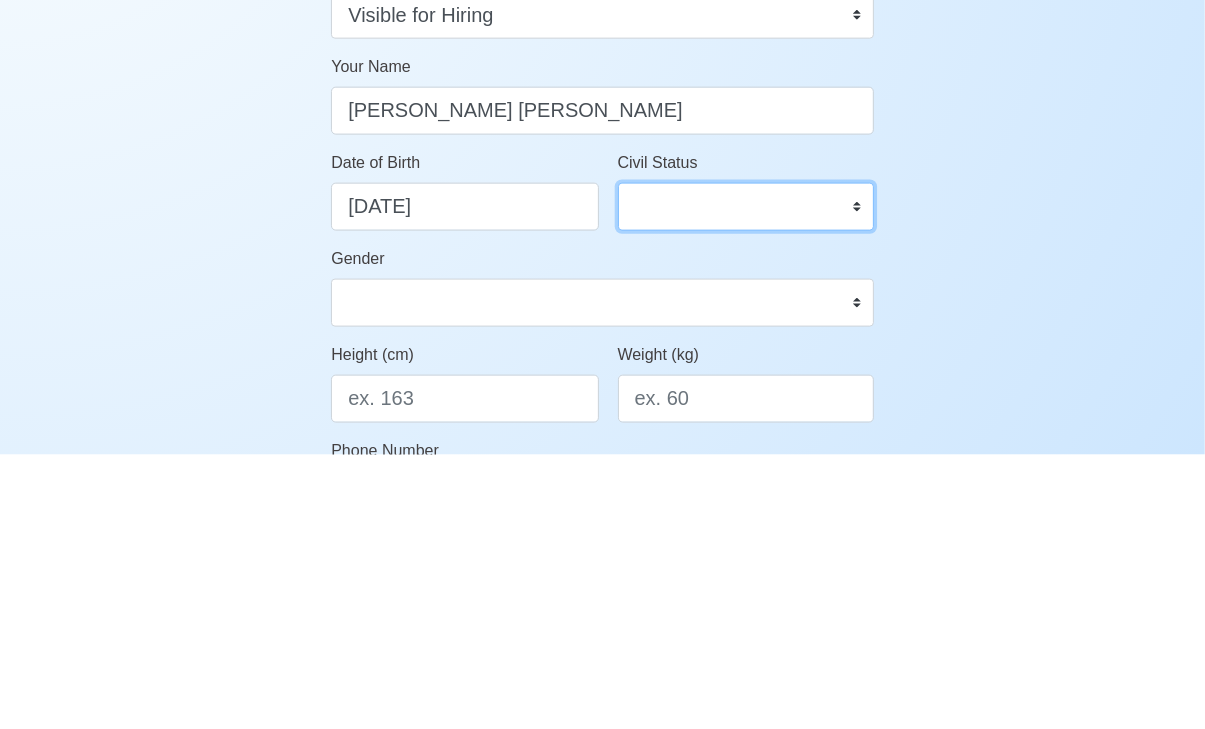 click on "Single Married Widowed Separated" at bounding box center (746, 481) 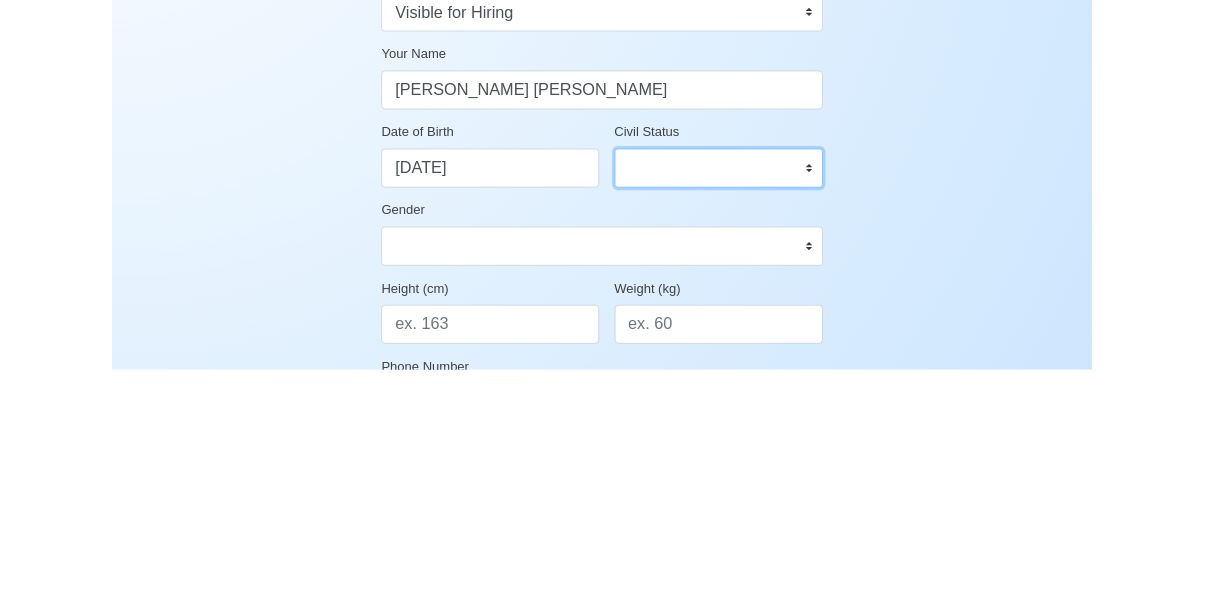 scroll, scrollTop: 13, scrollLeft: 0, axis: vertical 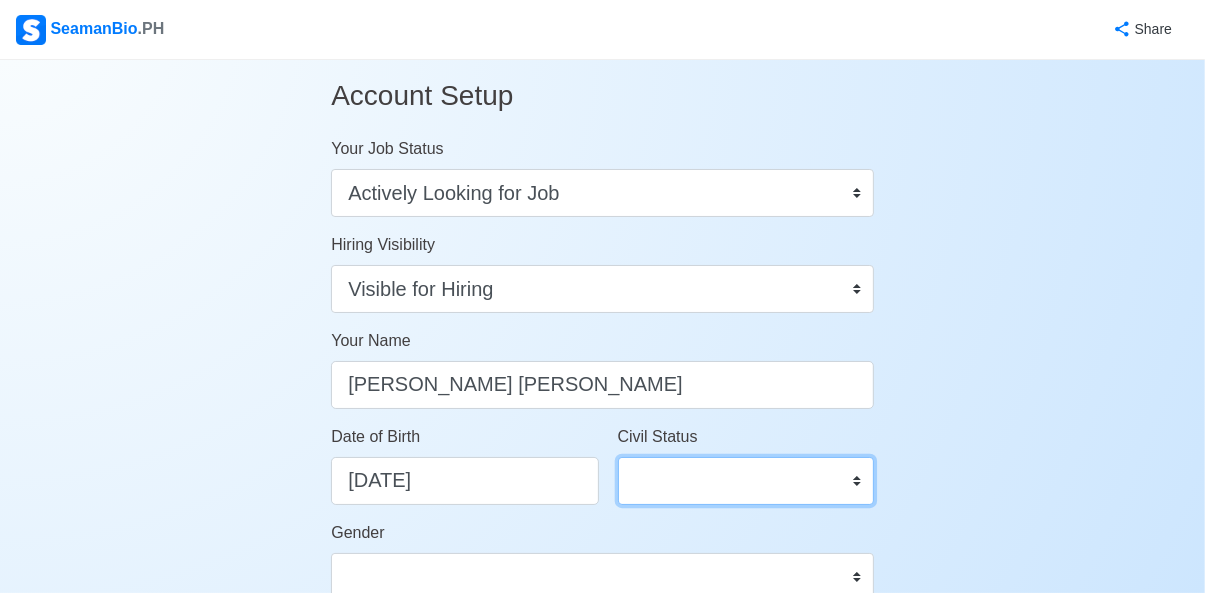 select on "Married" 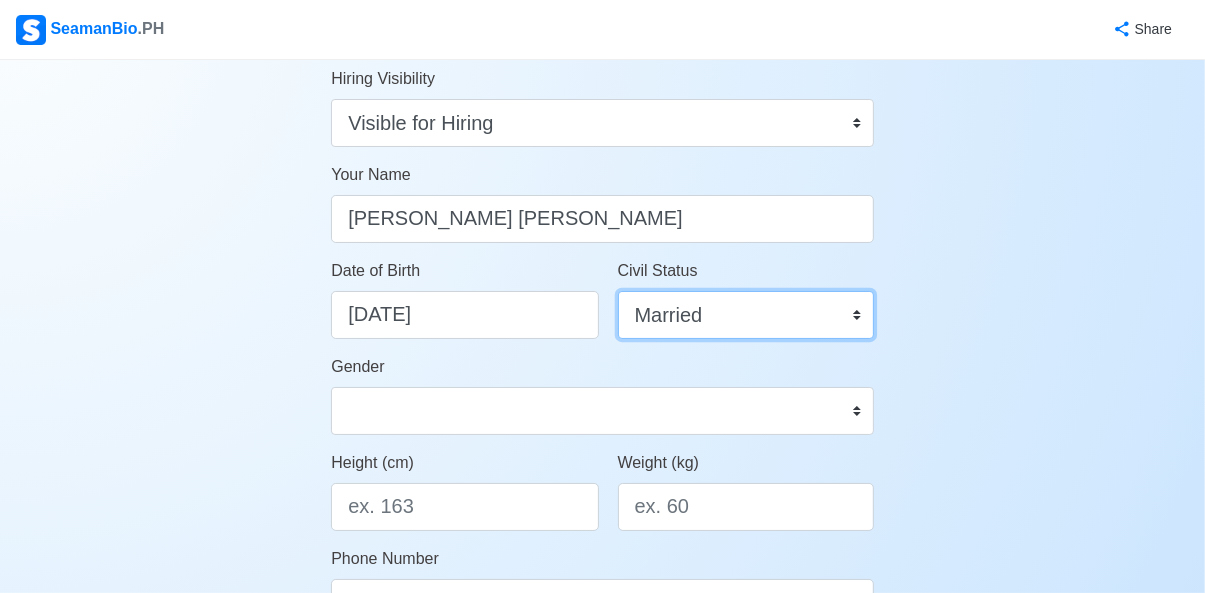 scroll, scrollTop: 236, scrollLeft: 0, axis: vertical 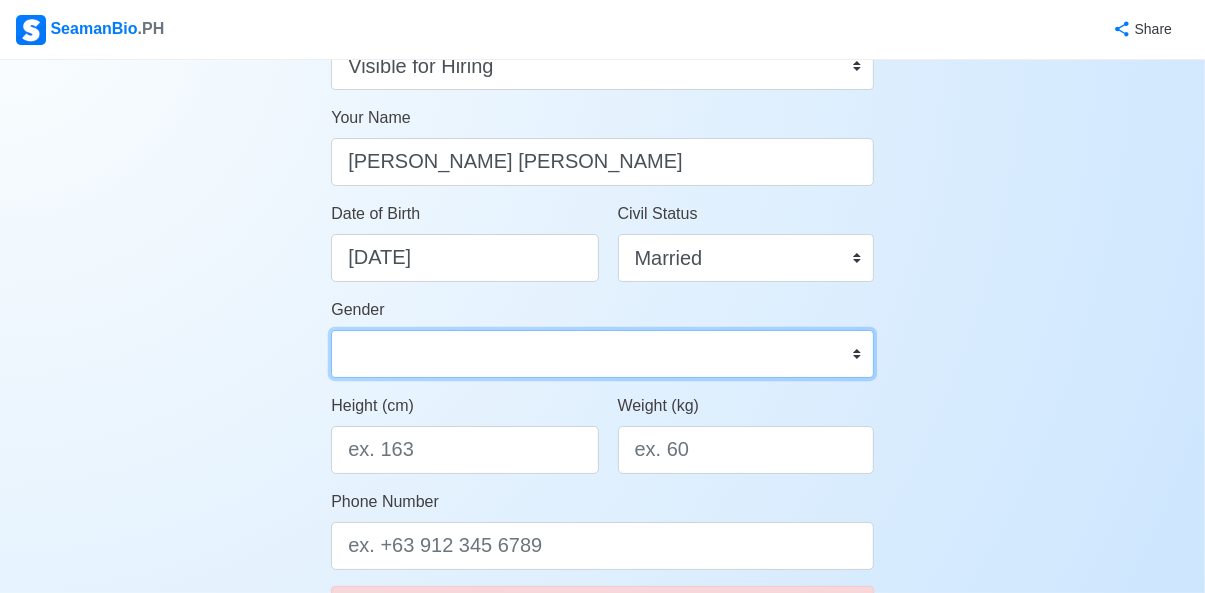 click on "Male Female" at bounding box center (602, 354) 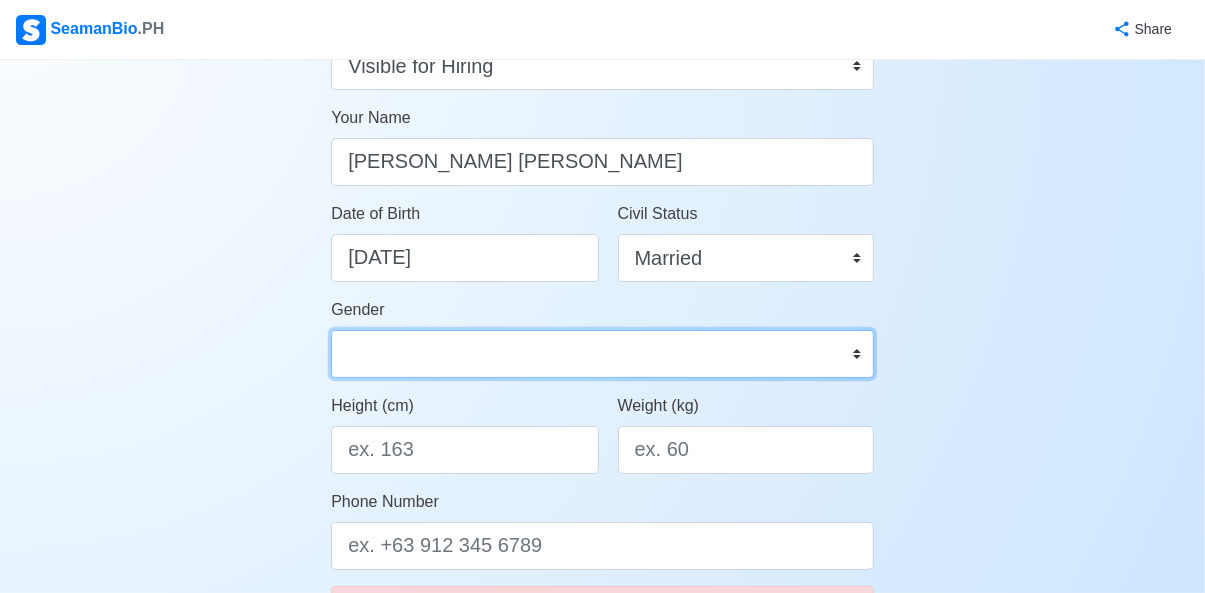 select on "[DEMOGRAPHIC_DATA]" 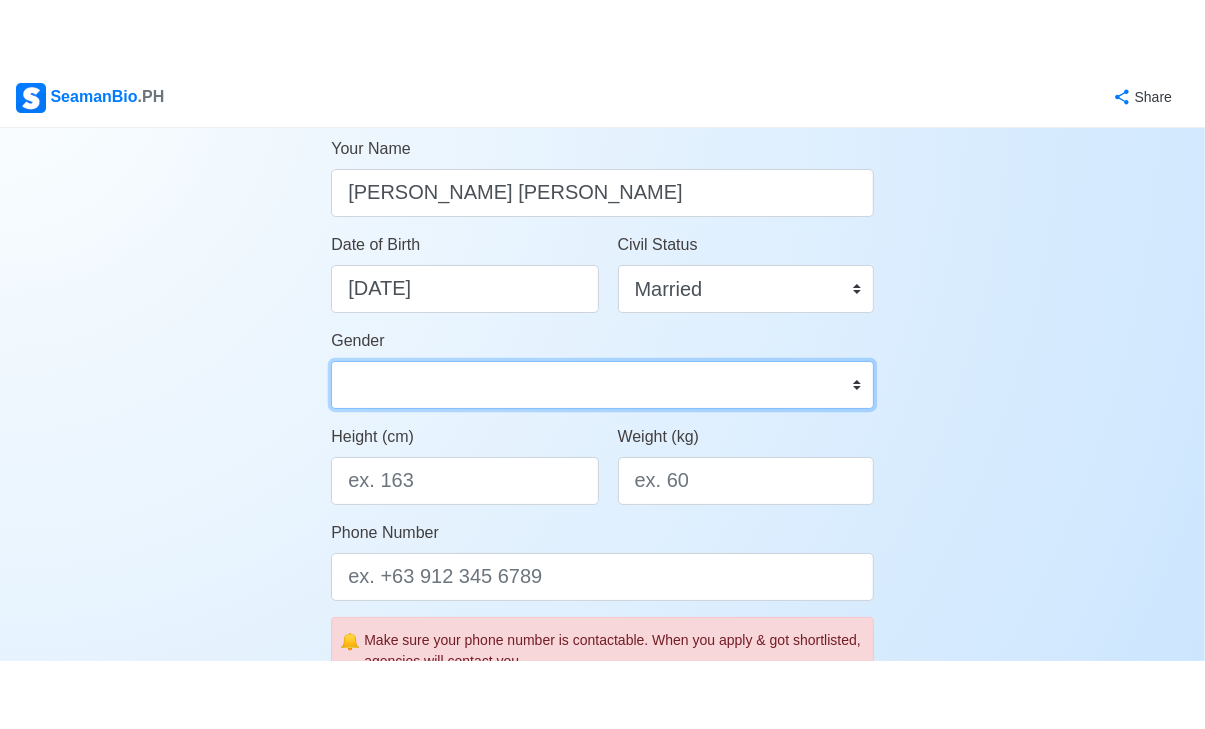 scroll, scrollTop: 302, scrollLeft: 0, axis: vertical 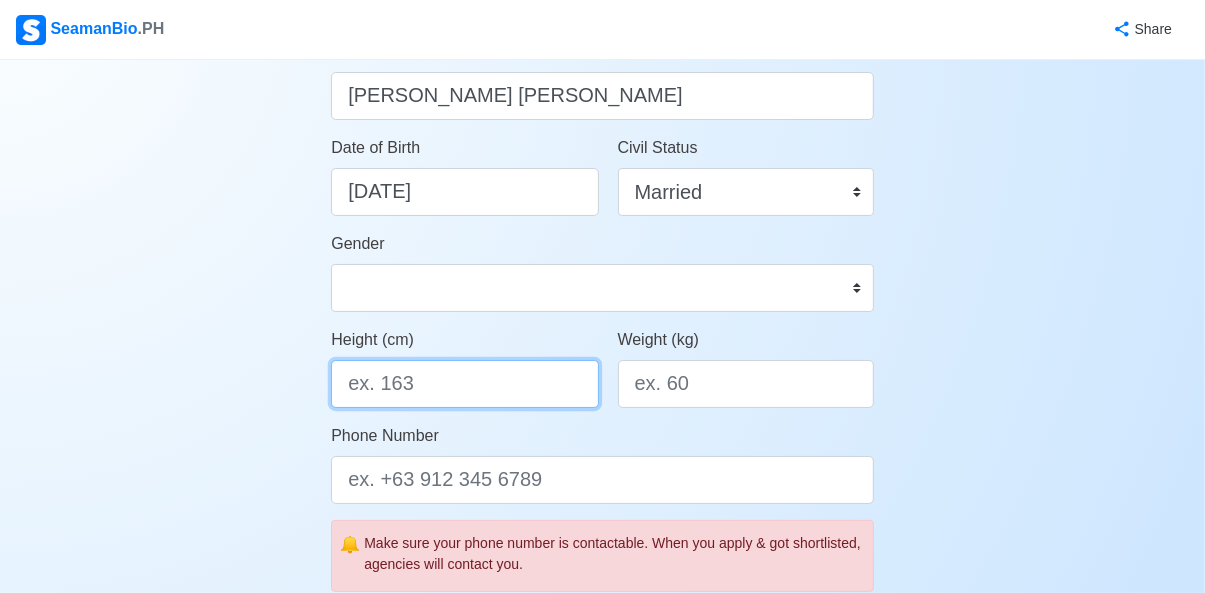 click on "Height (cm)" at bounding box center (464, 384) 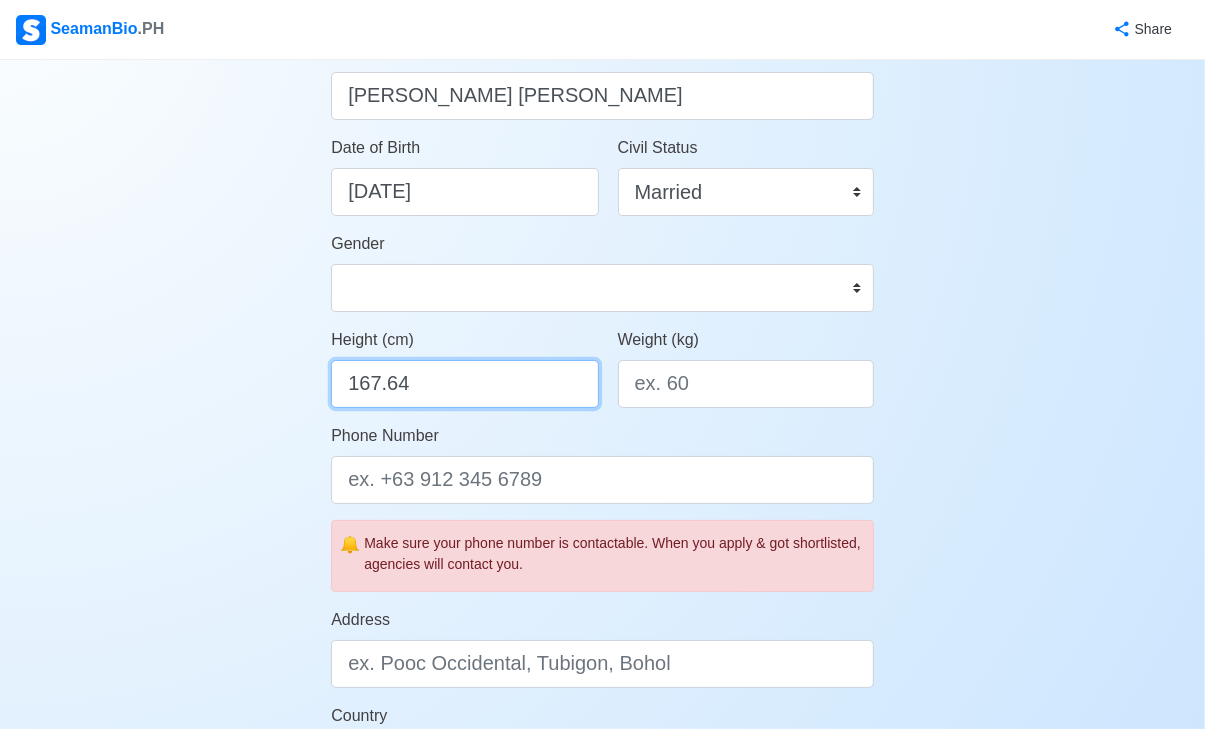 type on "167.64" 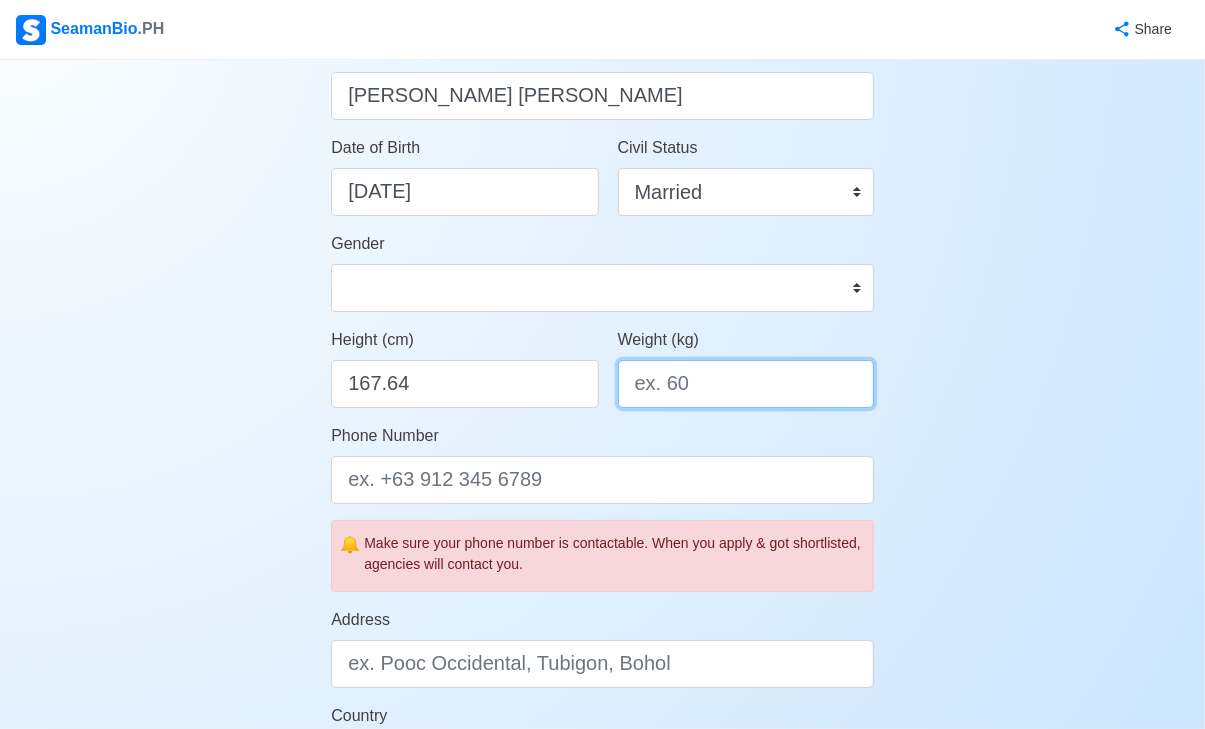 click on "Weight (kg)" at bounding box center (746, 384) 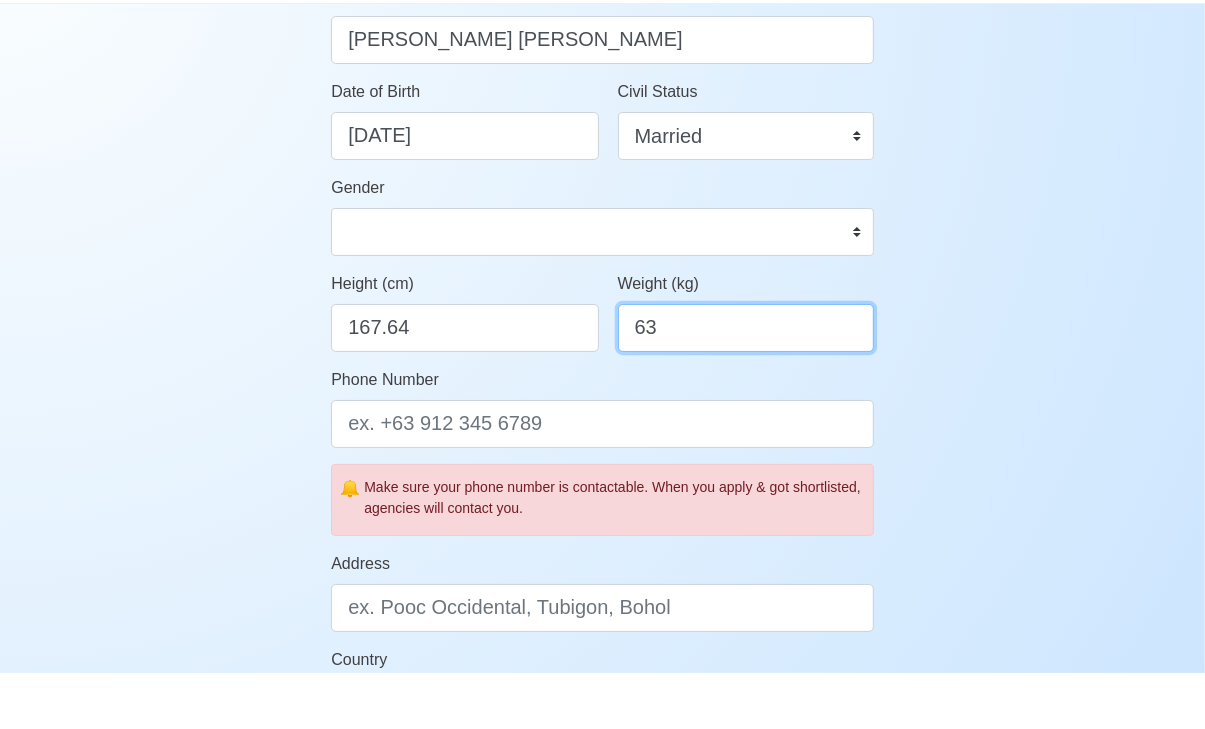 scroll, scrollTop: 302, scrollLeft: 0, axis: vertical 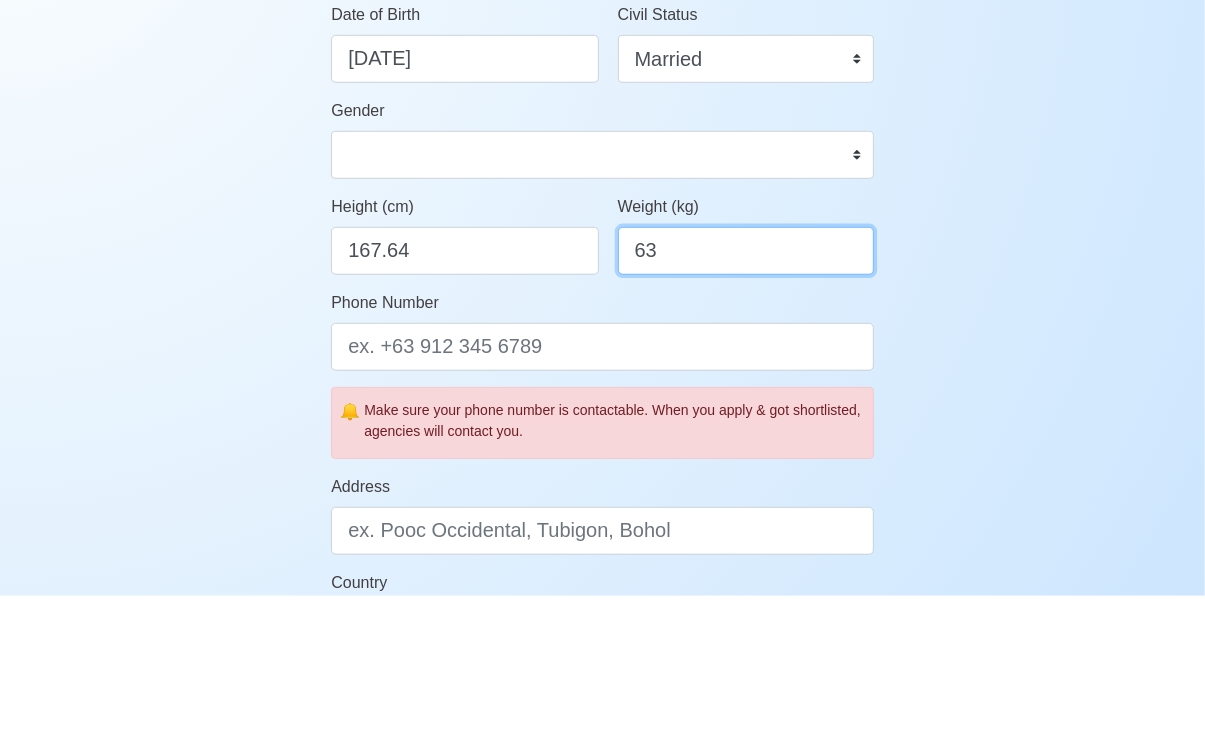 type on "63" 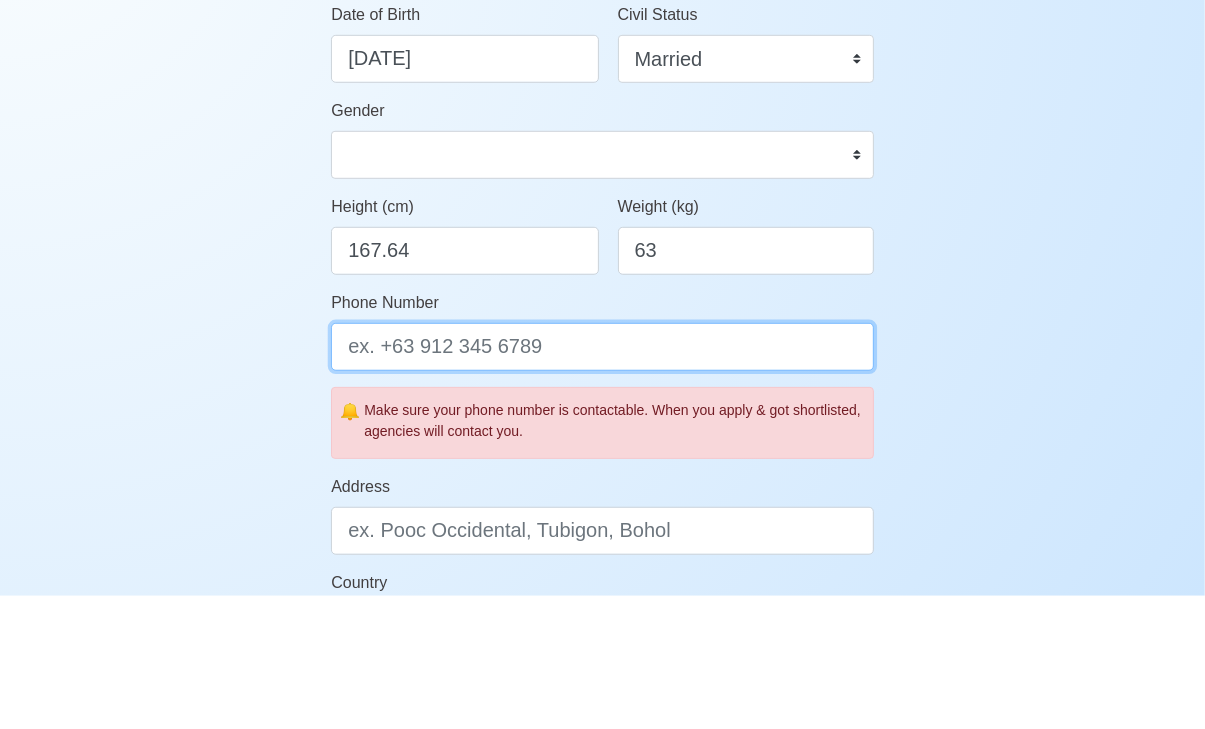 click on "Phone Number" at bounding box center (602, 480) 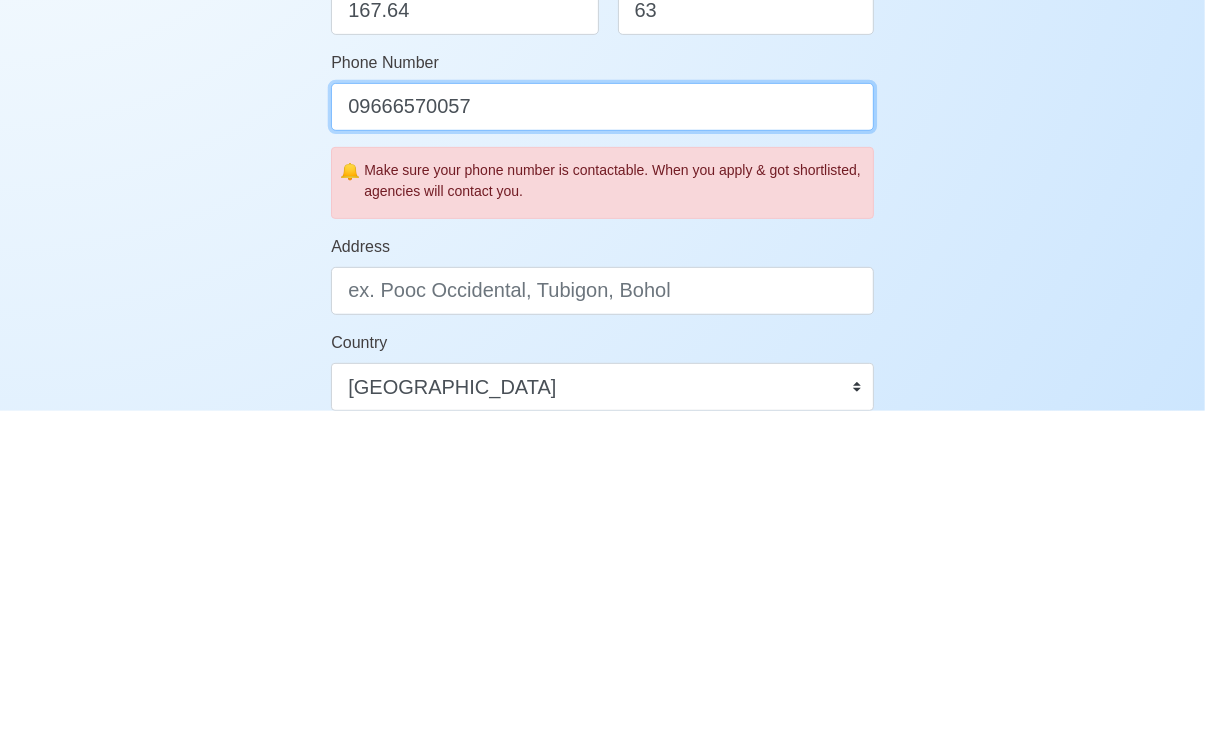 scroll, scrollTop: 383, scrollLeft: 0, axis: vertical 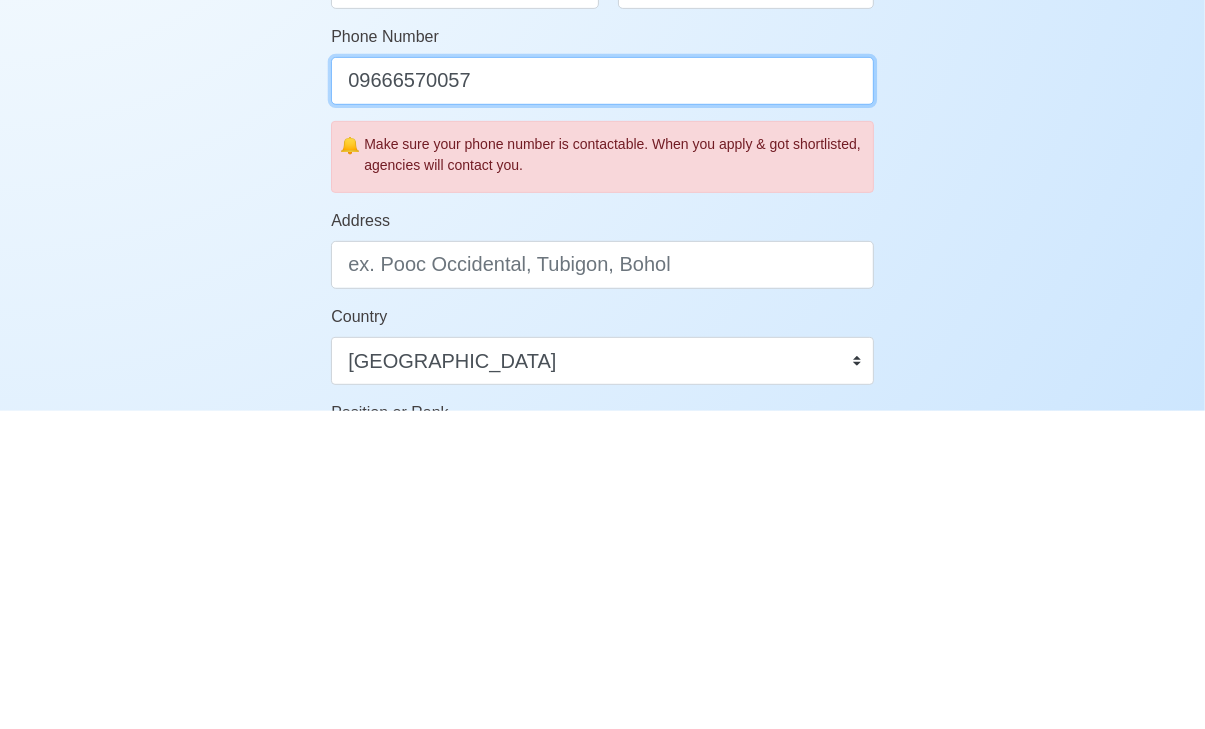 type on "09666570057" 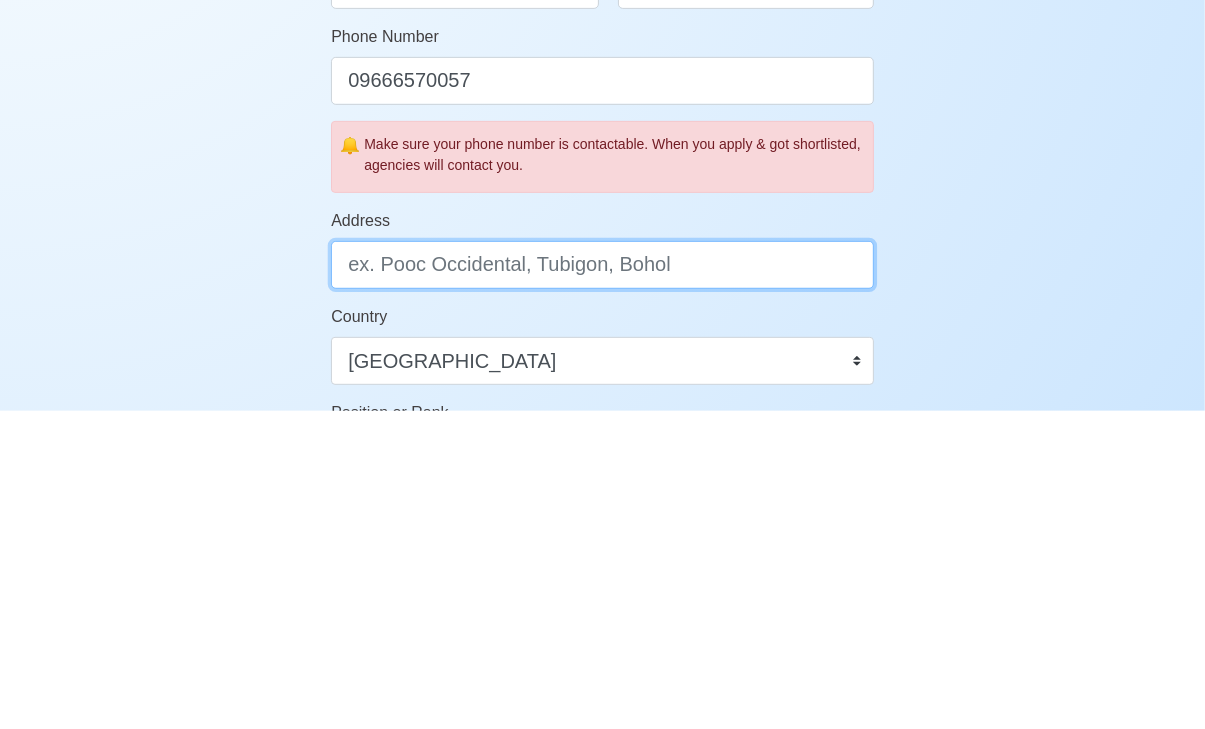 click on "Address" at bounding box center [602, 583] 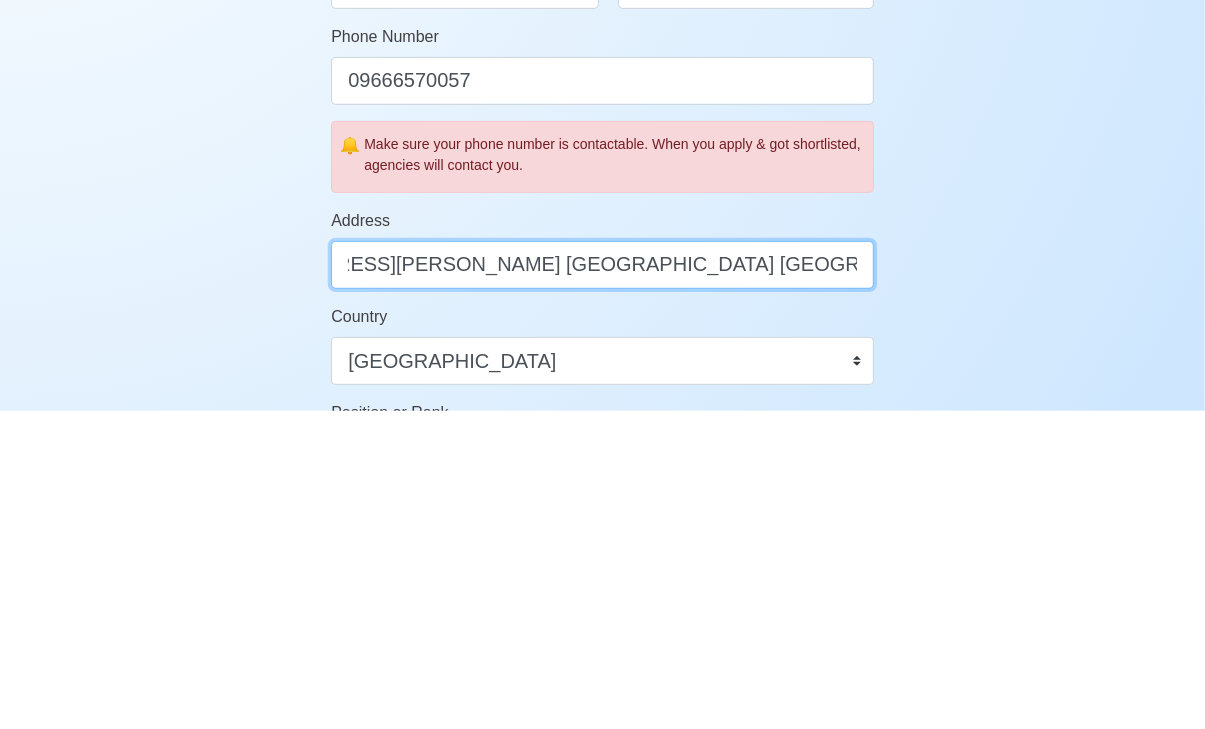 scroll, scrollTop: 0, scrollLeft: 189, axis: horizontal 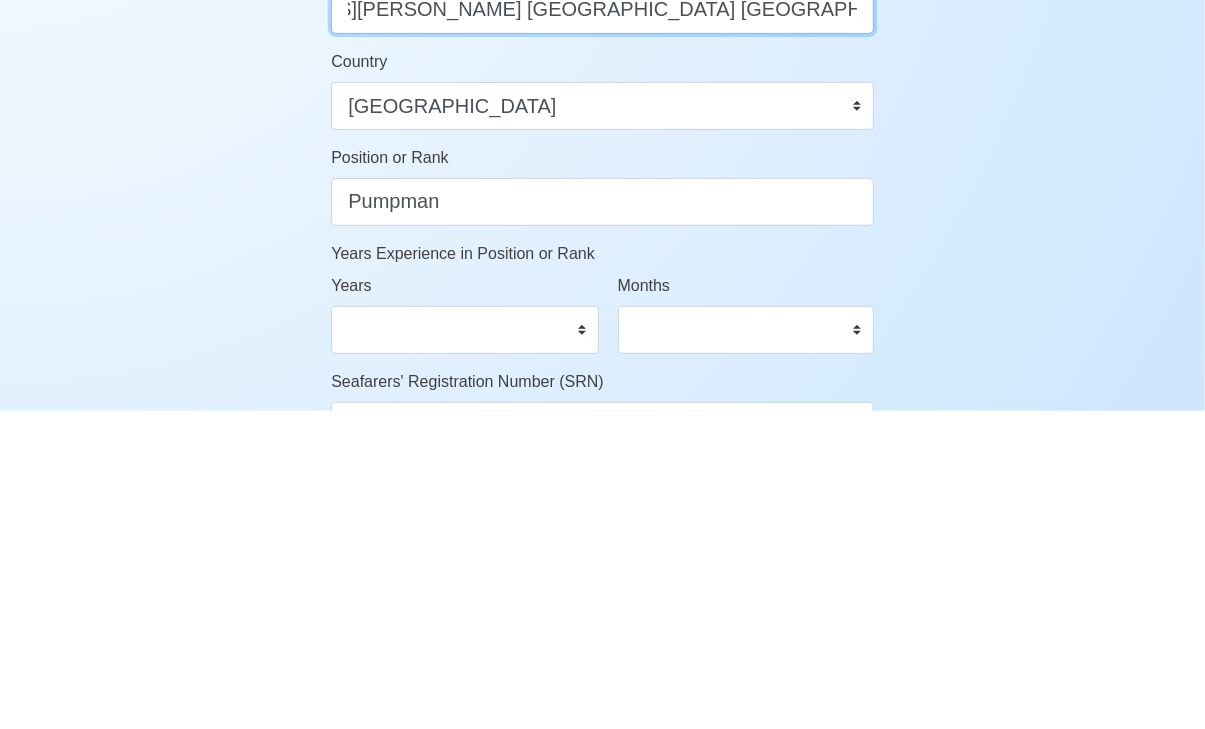 type on "No. 18 king Nicolas st. Kingspoint subdivision Bagbag Novaliches Quezon City" 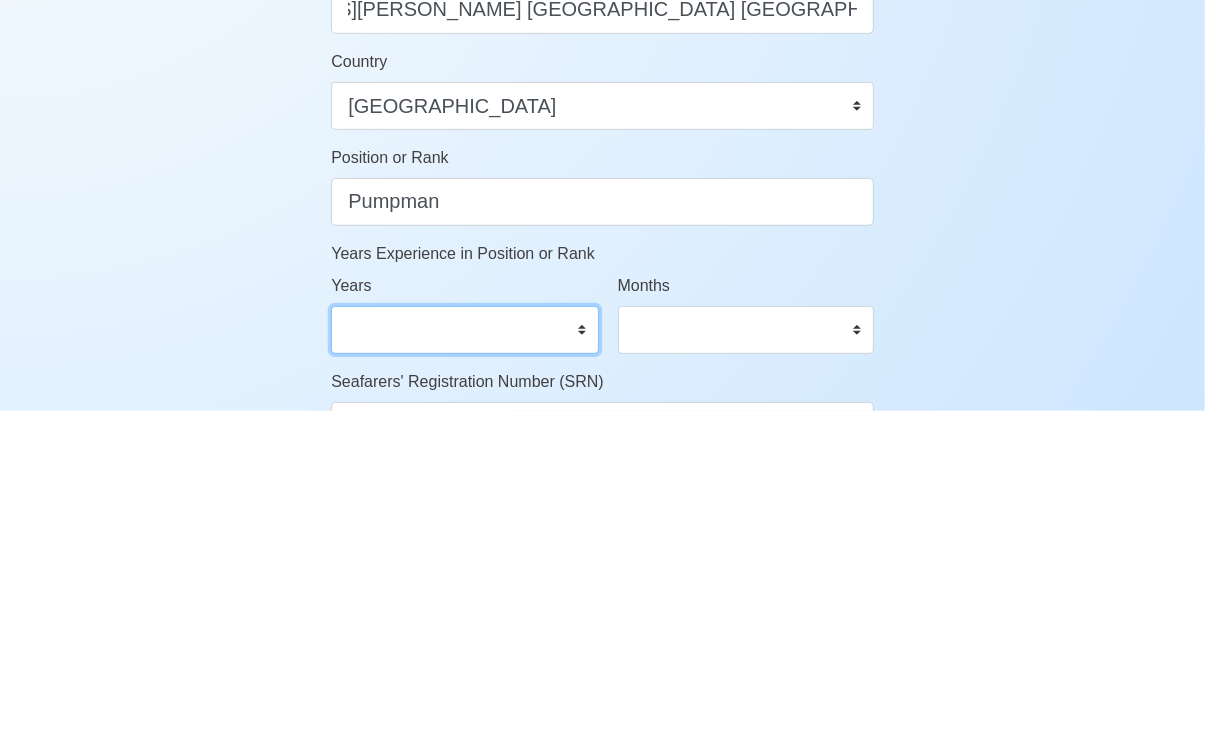 click on "0 1 2 3 4 5 6 7 8 9 10 11 12 13 14 15 16 17 18 19 20 21 22 23 24 25 26 27 28 29 30 31 32 33 34 35 36 37 38 39 40 41 42 43 44 45 46 47 48 49 50" at bounding box center (464, 648) 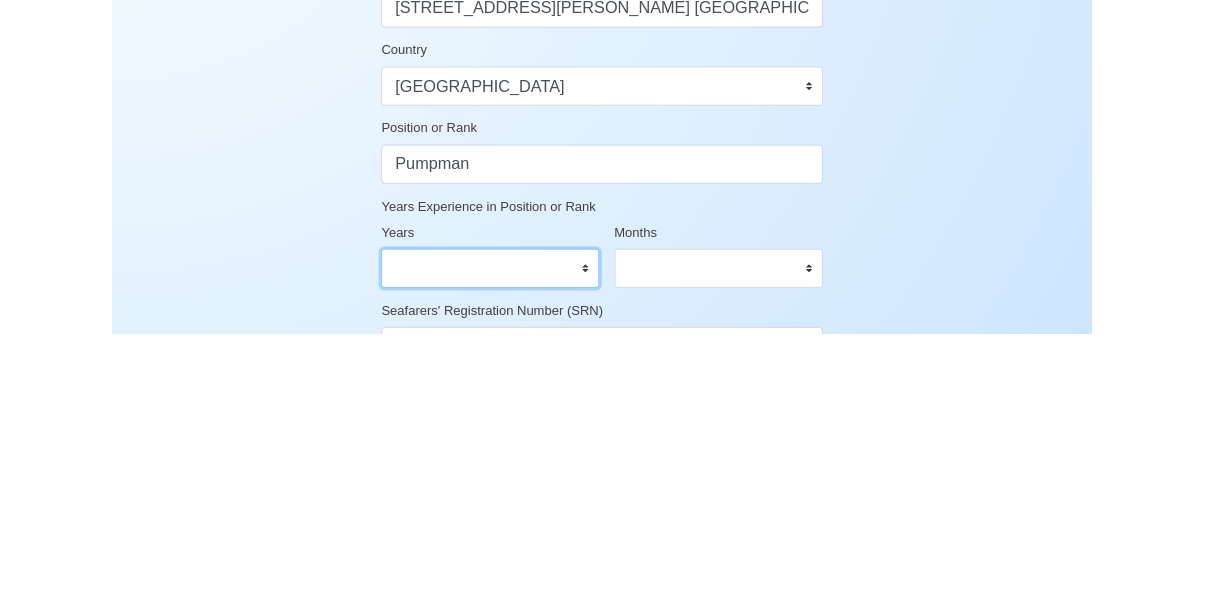 scroll, scrollTop: 638, scrollLeft: 0, axis: vertical 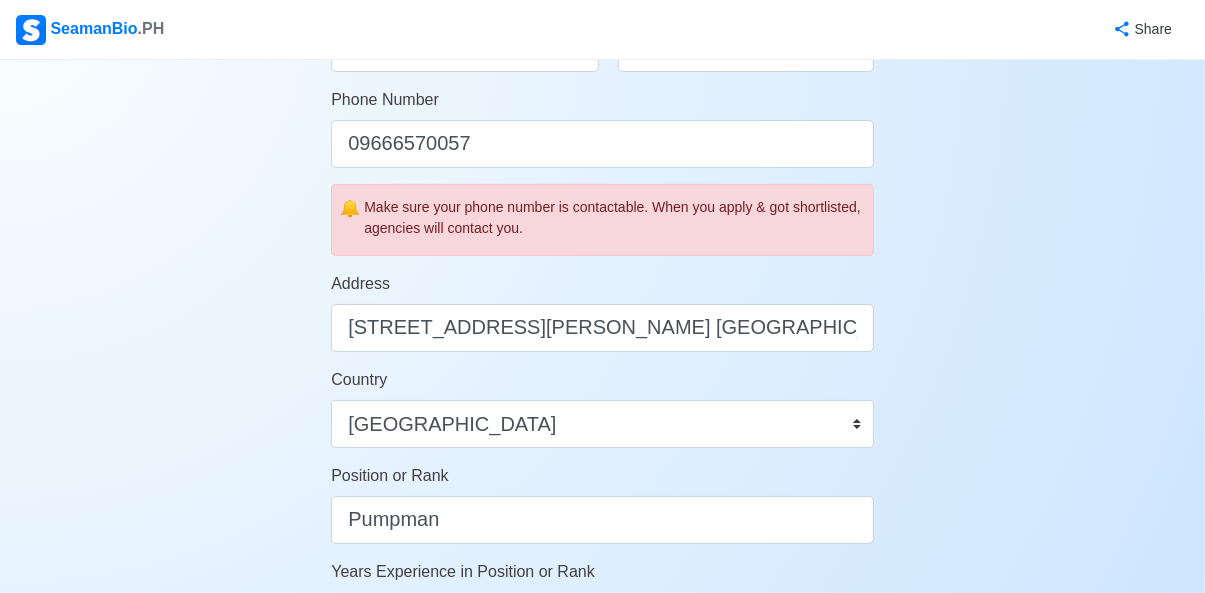 select on "10" 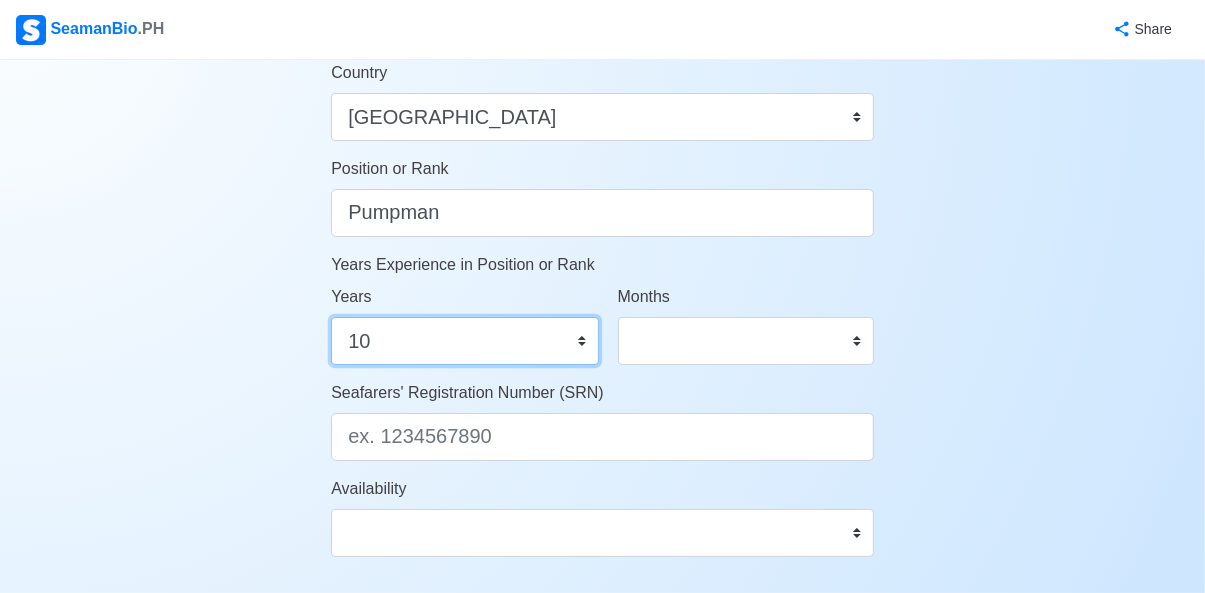 scroll, scrollTop: 945, scrollLeft: 0, axis: vertical 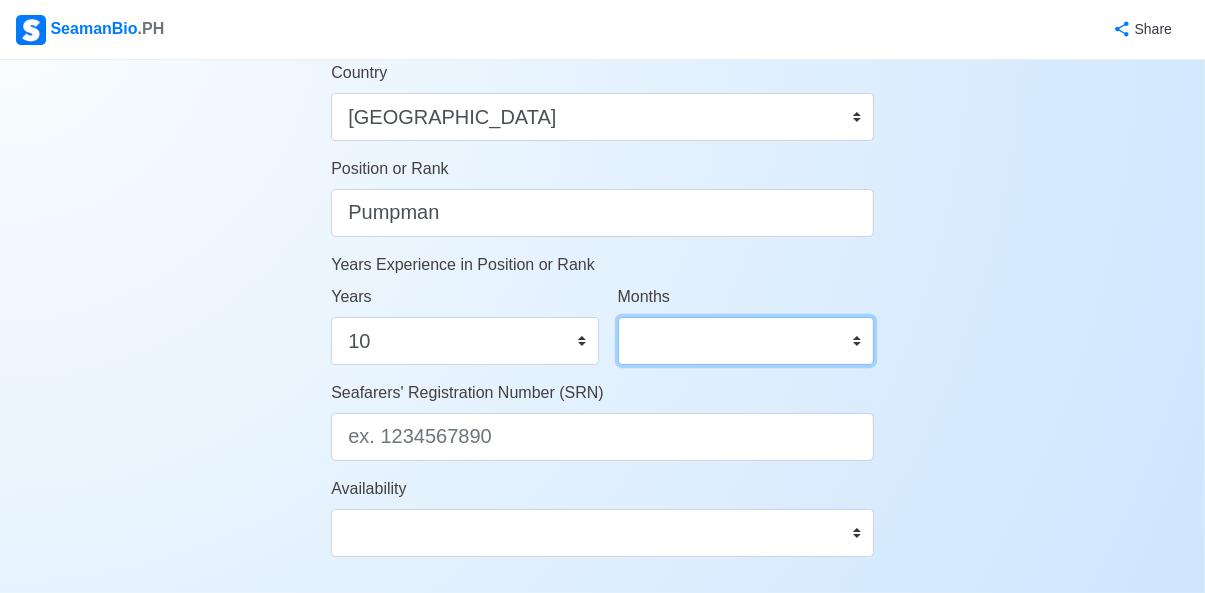 click on "0 1 2 3 4 5 6 7 8 9 10 11" at bounding box center [746, 341] 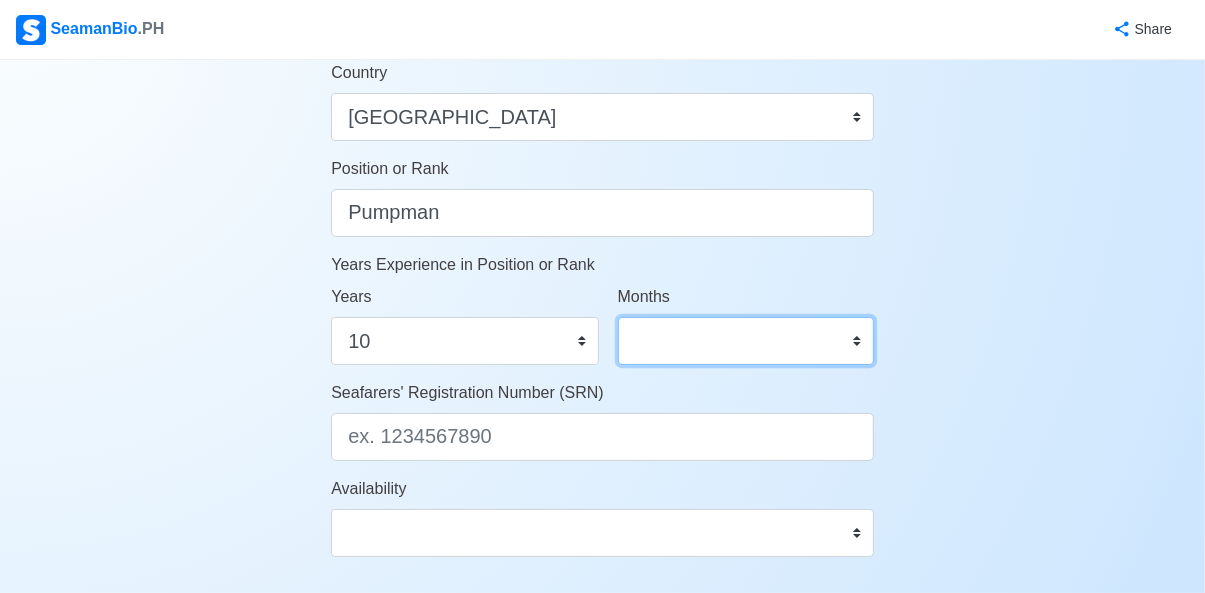 select on "11" 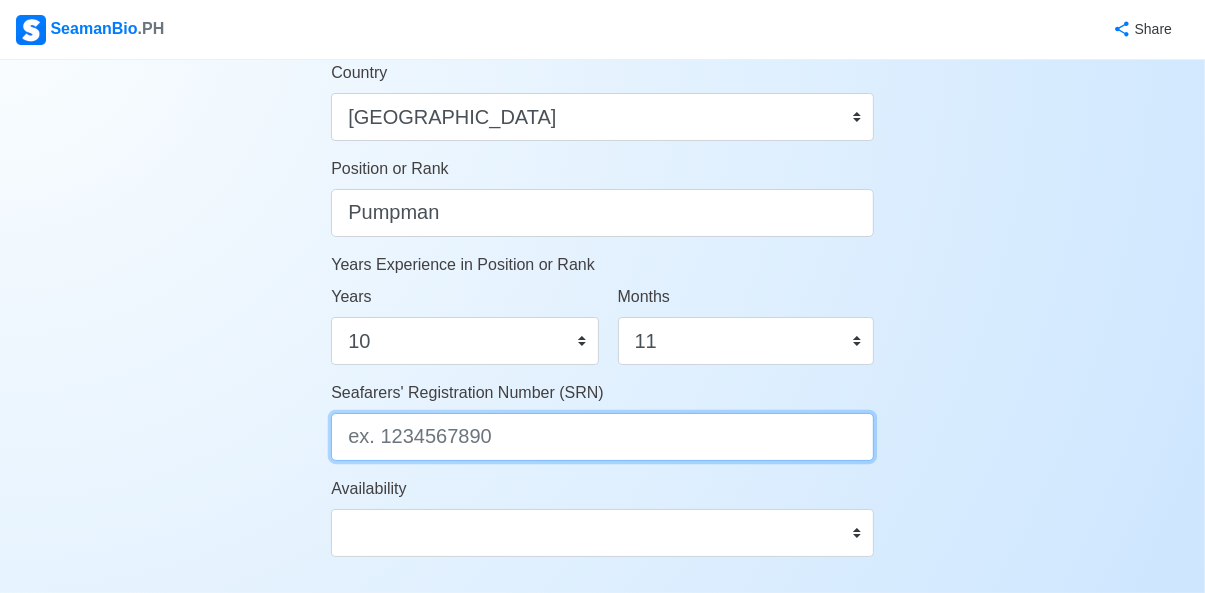 click on "Seafarers' Registration Number (SRN)" at bounding box center (602, 437) 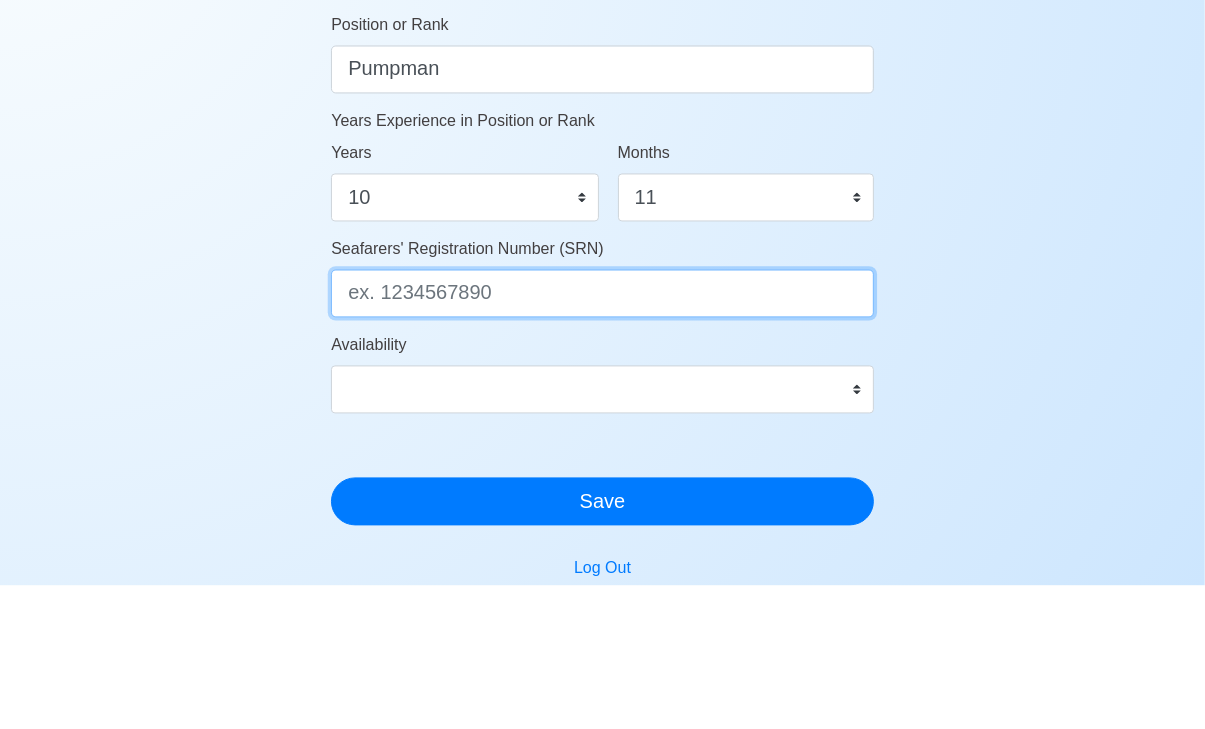 scroll, scrollTop: 945, scrollLeft: 0, axis: vertical 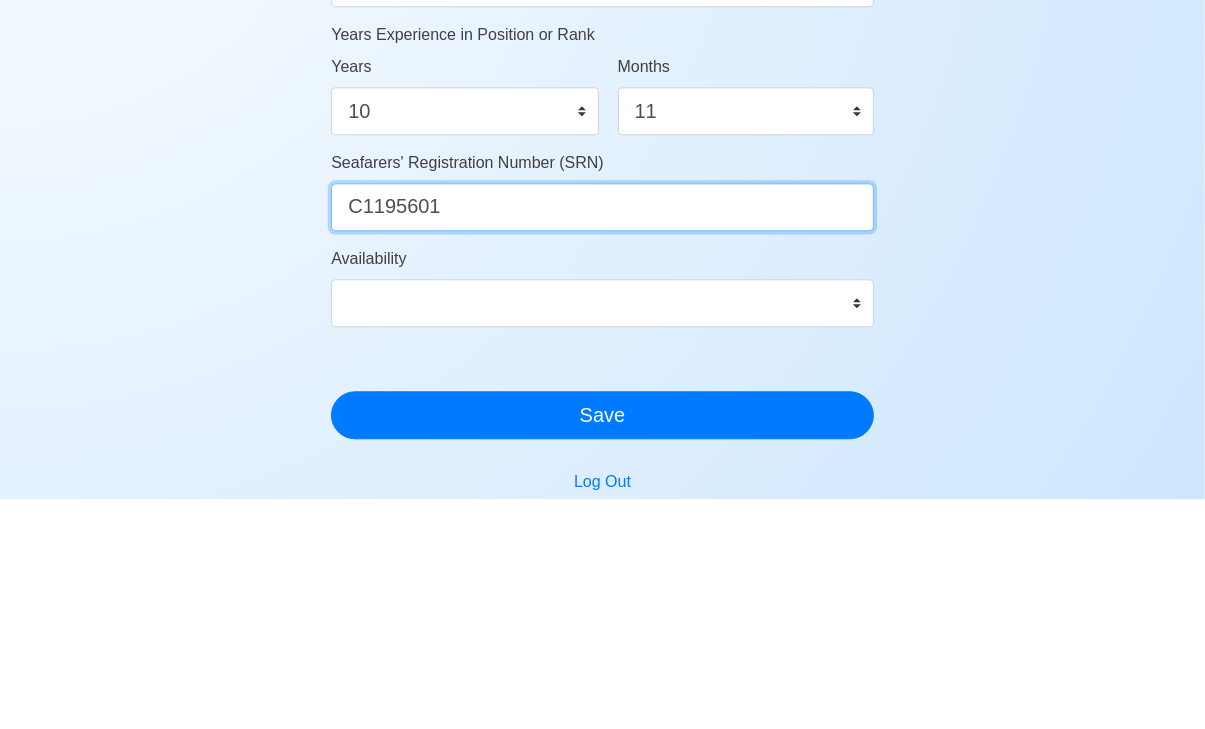 type on "C1195601" 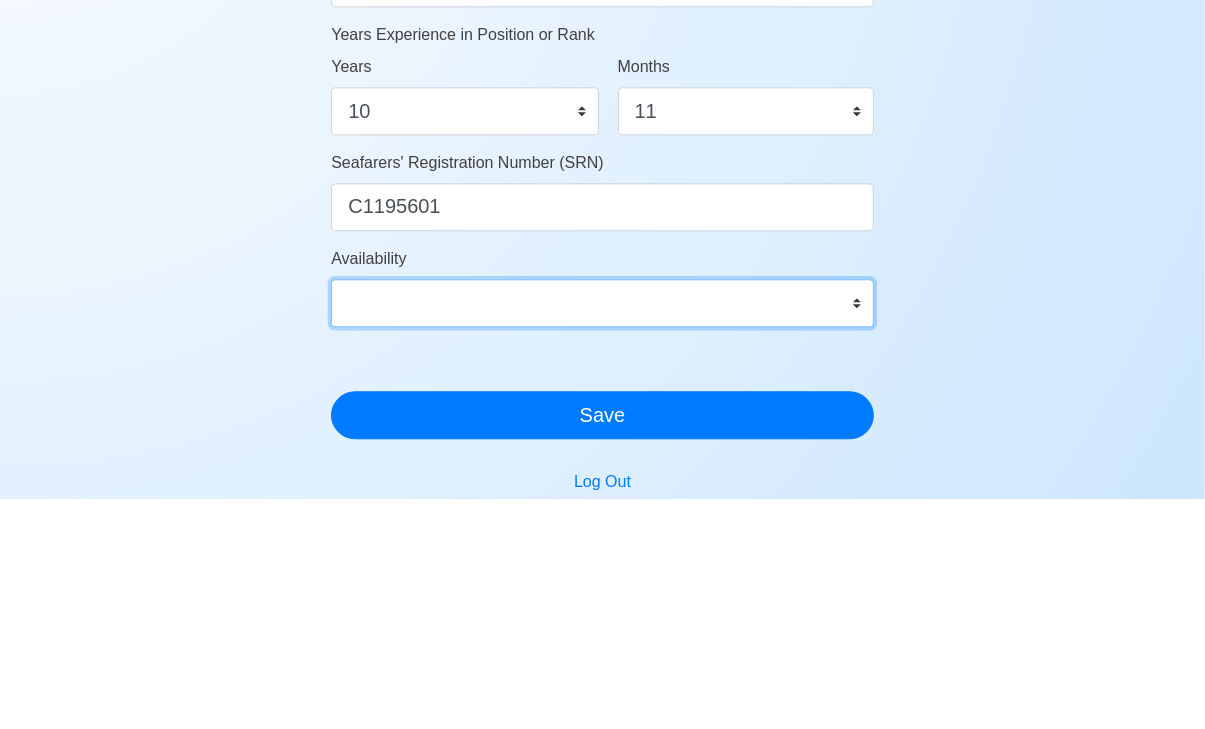 click on "Immediate Aug 2025  Sept 2025  Oct 2025  Nov 2025  Dec 2025  Jan 2026  Feb 2026  Mar 2026  Apr 2026" at bounding box center (602, 533) 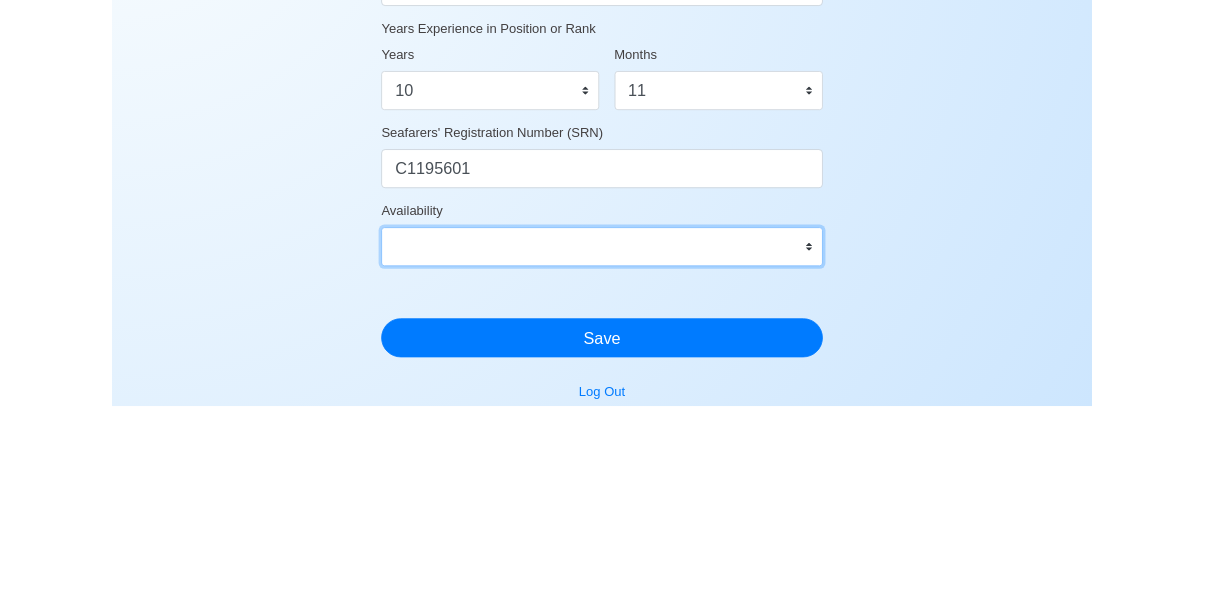 scroll, scrollTop: 945, scrollLeft: 0, axis: vertical 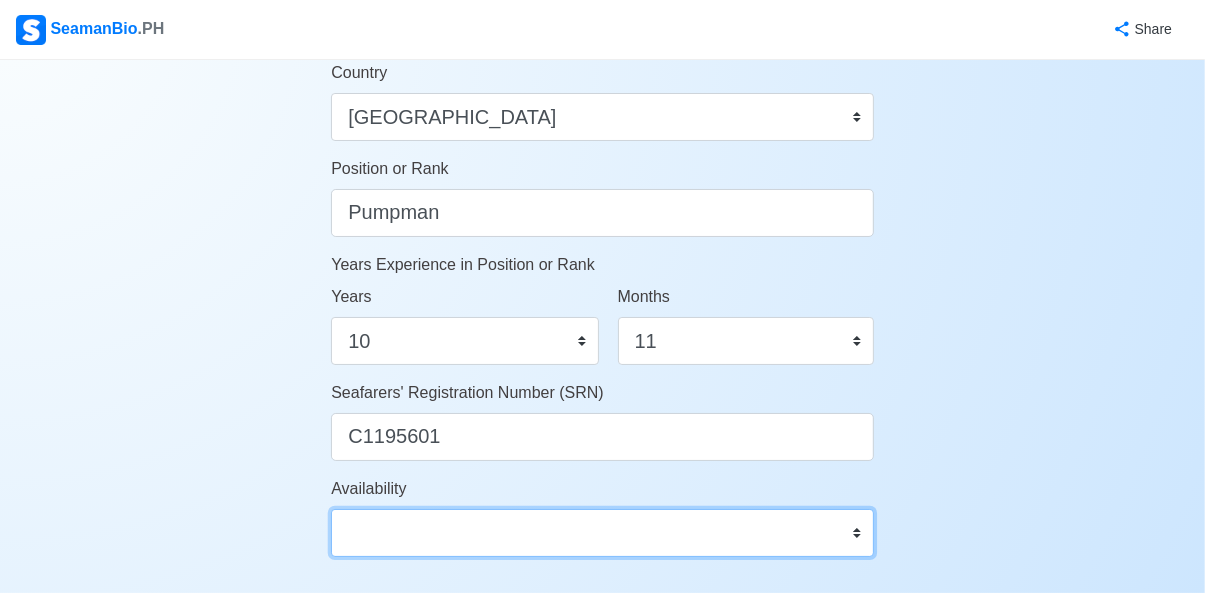 select on "4102416000000" 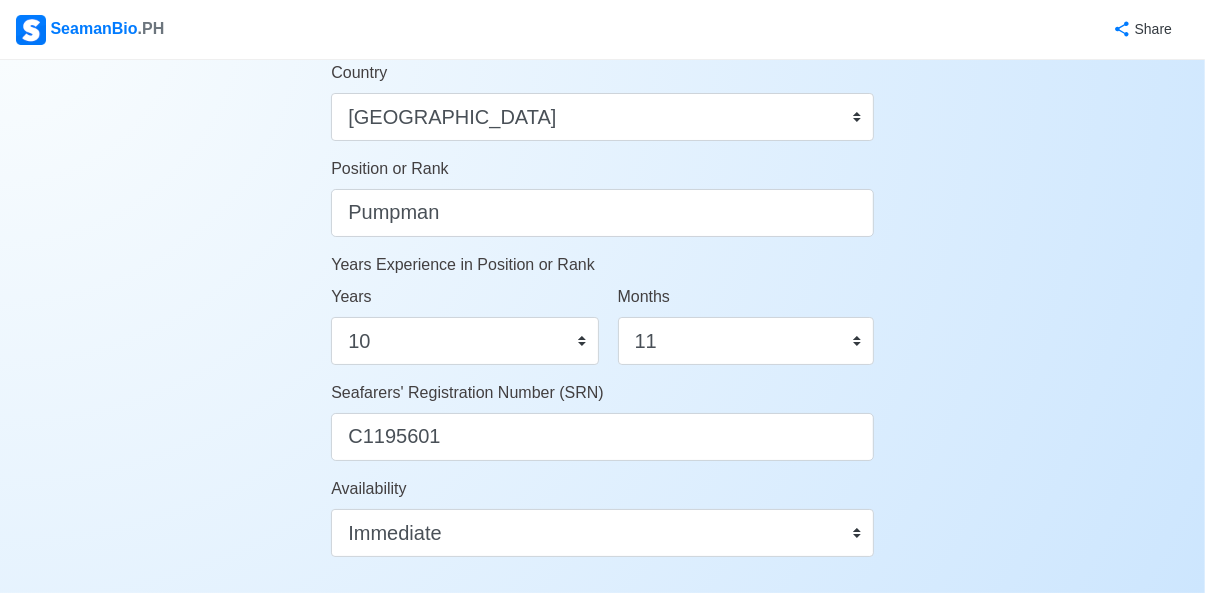 click on "Save" at bounding box center [602, 645] 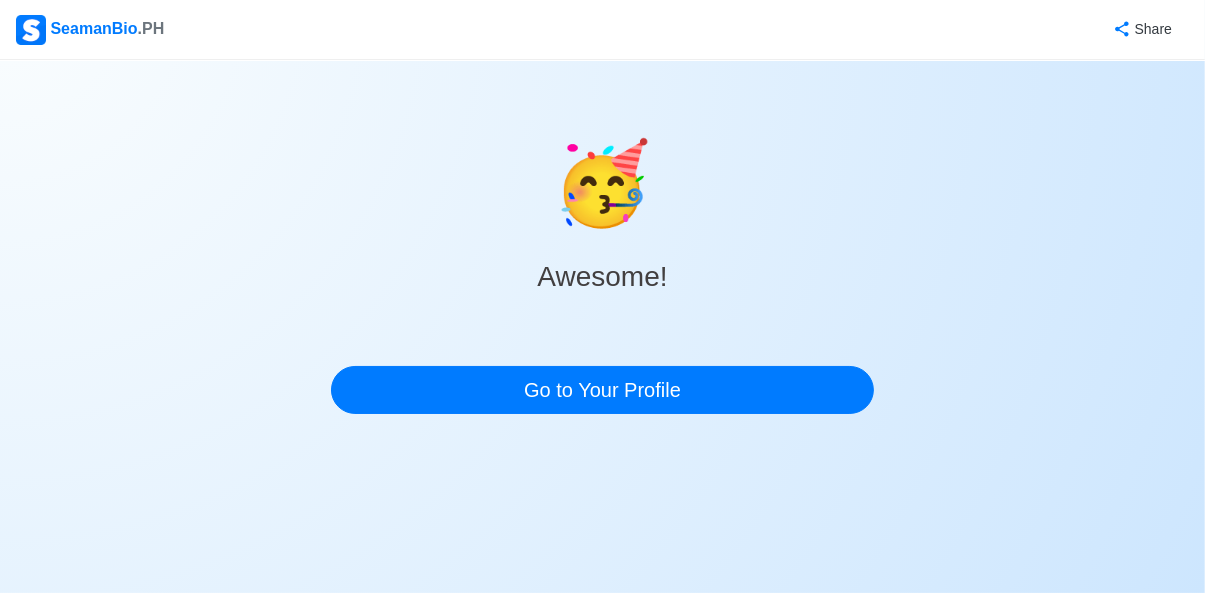 scroll, scrollTop: 0, scrollLeft: 0, axis: both 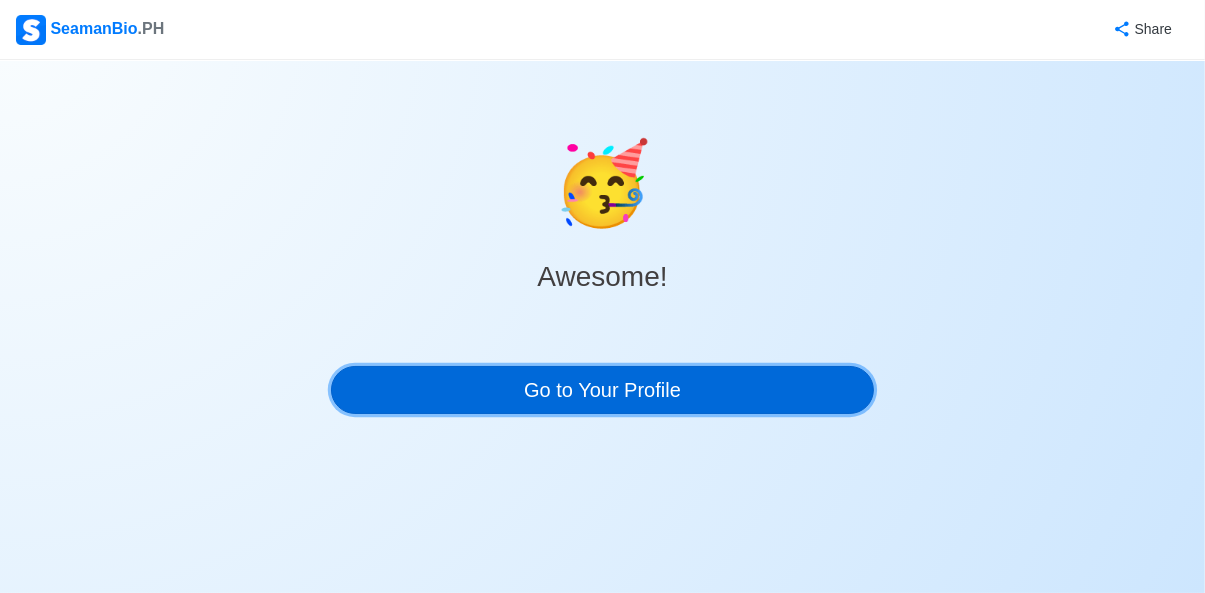 click on "Go to Your Profile" at bounding box center (602, 390) 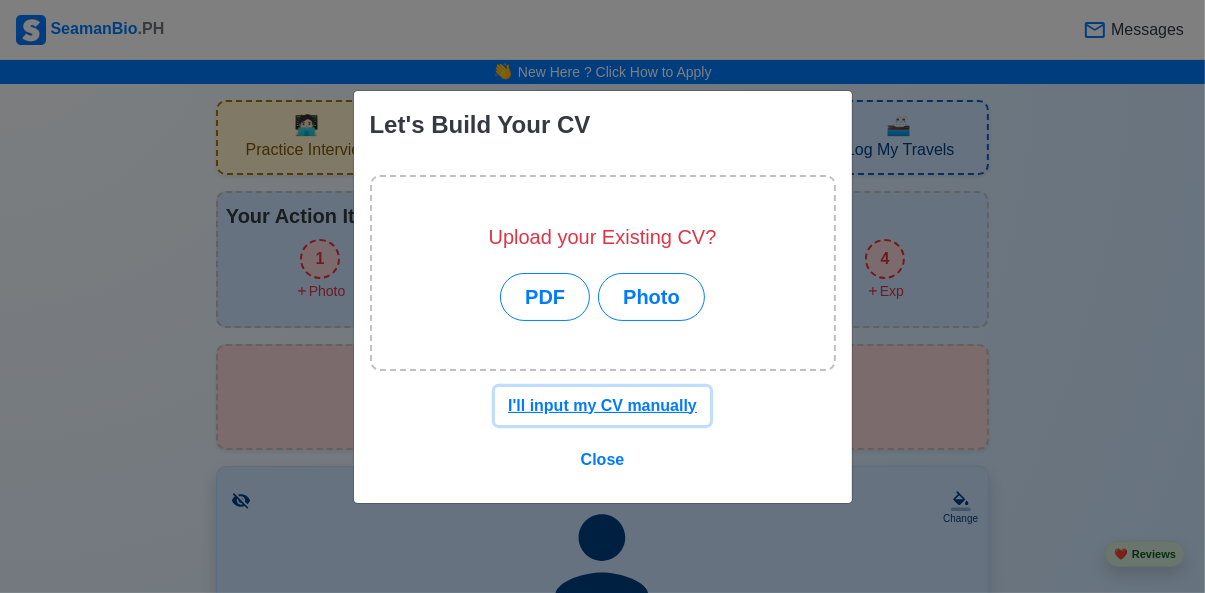 click on "I'll input my CV manually" at bounding box center (602, 405) 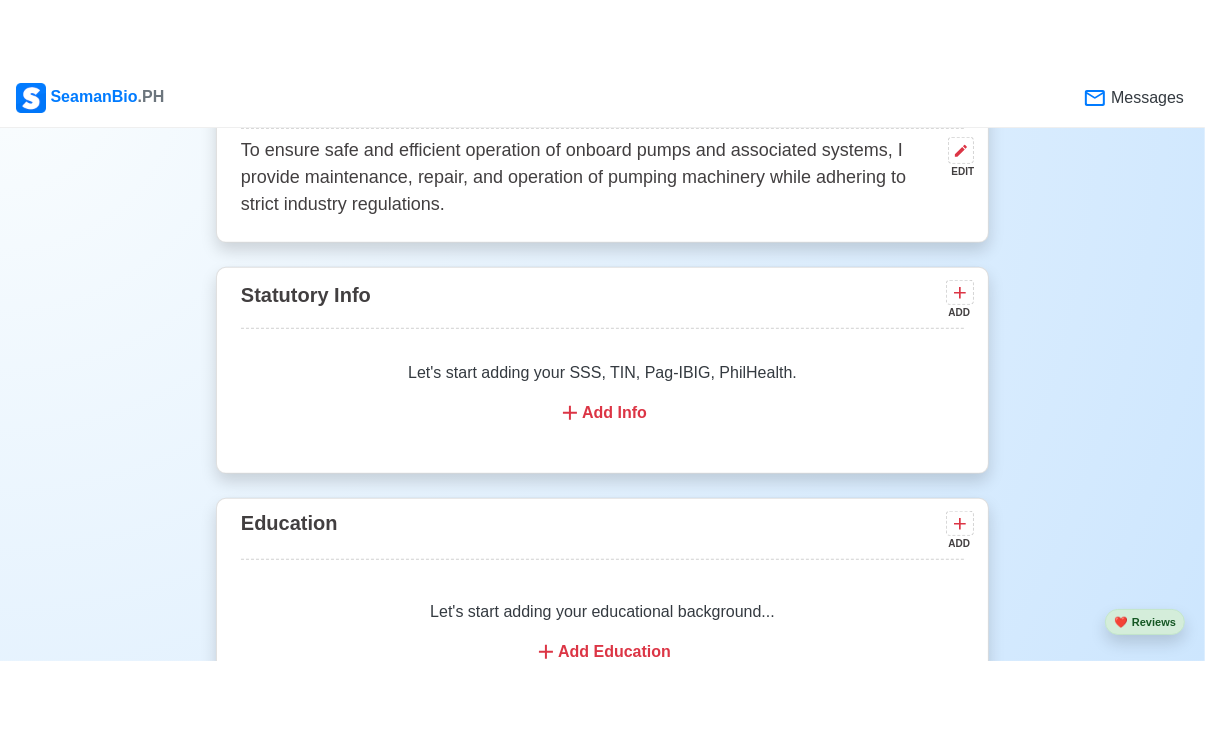 scroll, scrollTop: 1217, scrollLeft: 0, axis: vertical 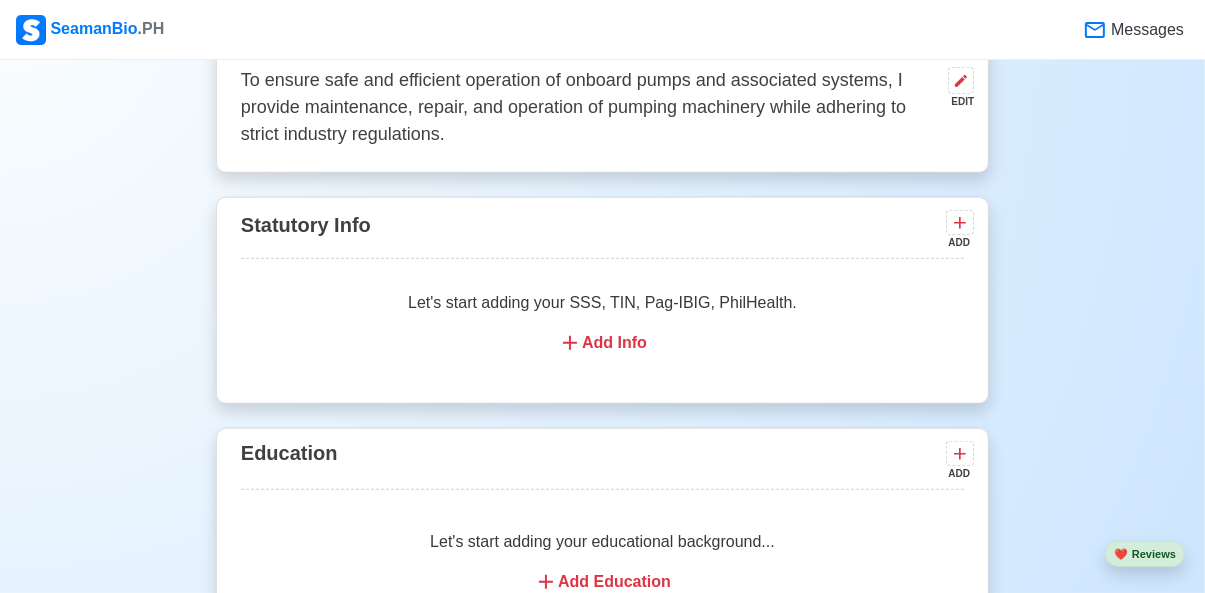 click 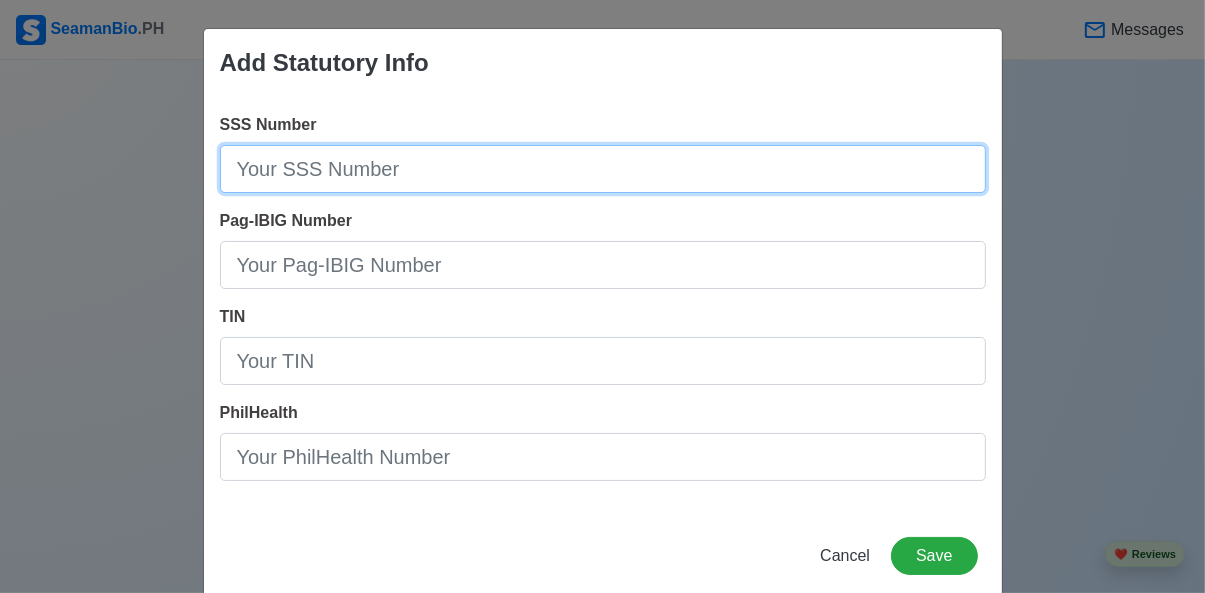 click on "SSS Number" at bounding box center (603, 169) 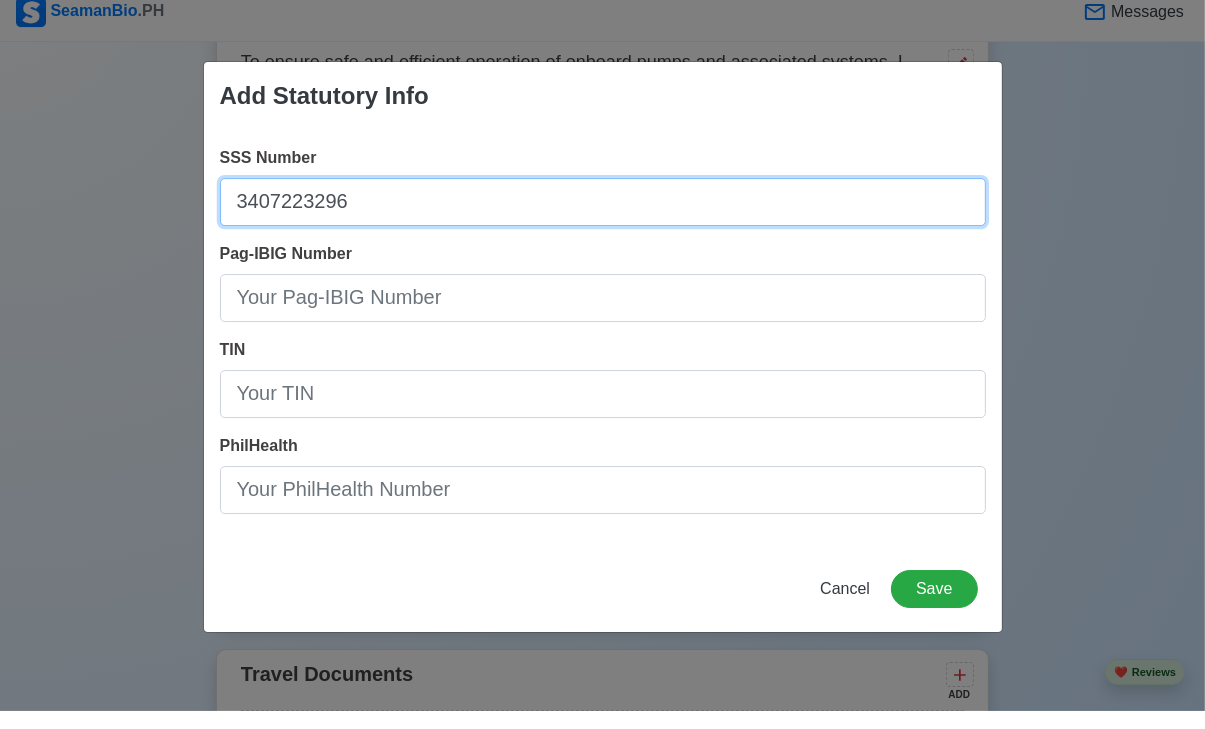 scroll, scrollTop: 1217, scrollLeft: 0, axis: vertical 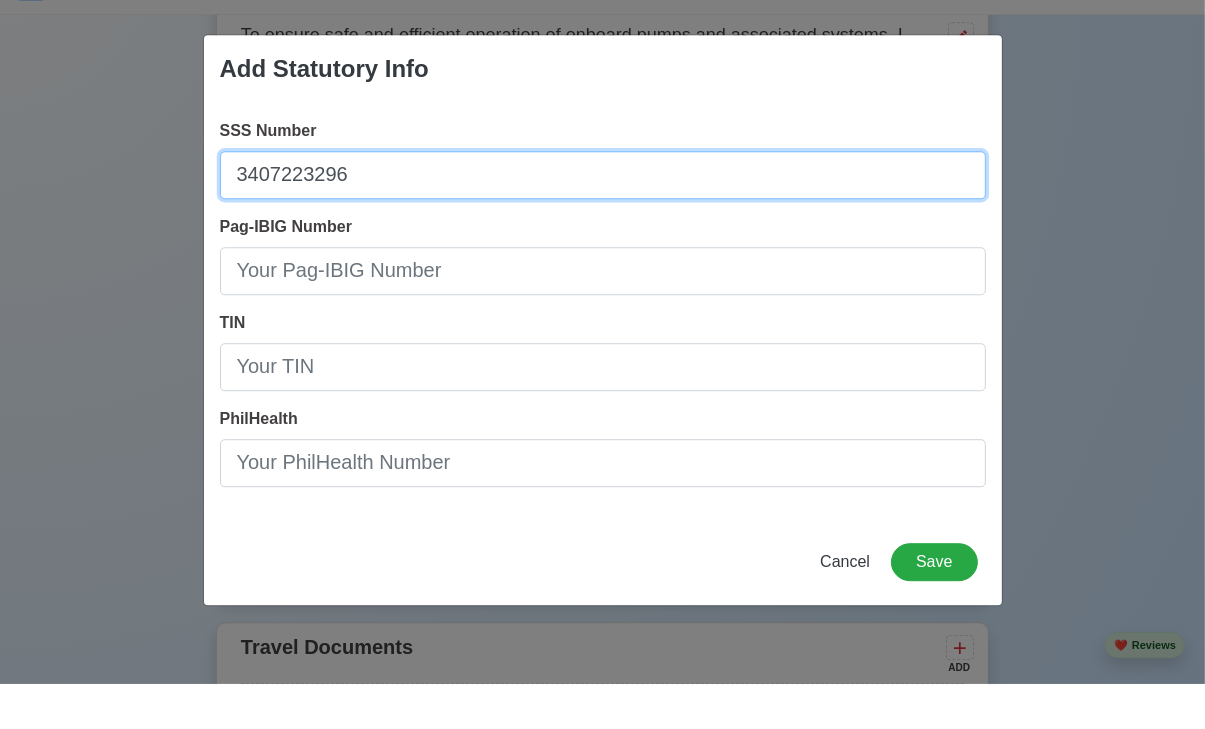 type on "3407223296" 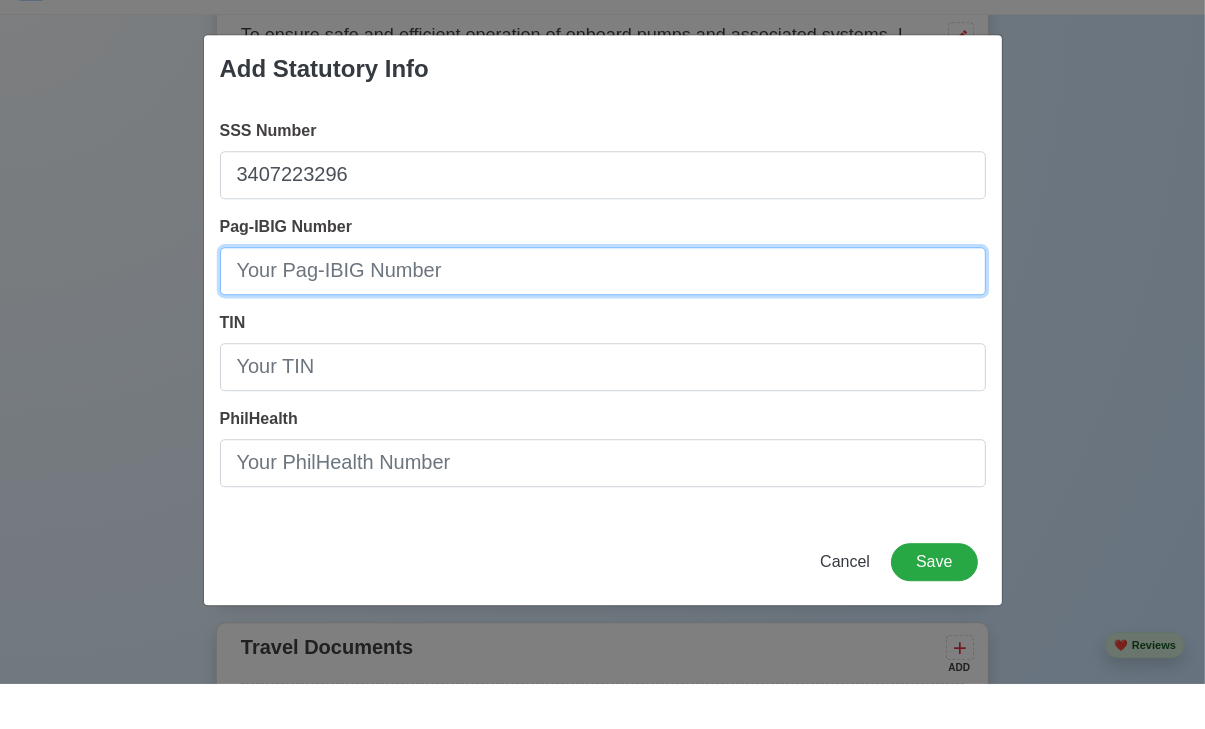 click on "Pag-IBIG Number" at bounding box center (603, 316) 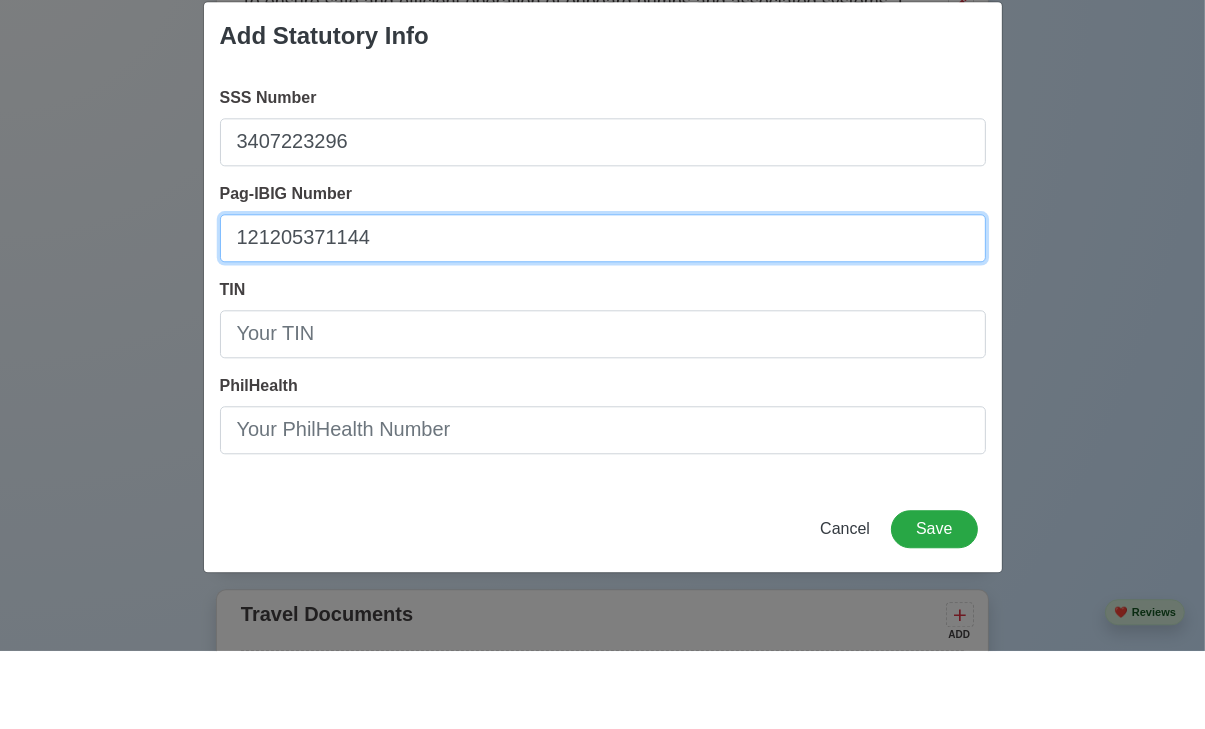 scroll, scrollTop: 1217, scrollLeft: 0, axis: vertical 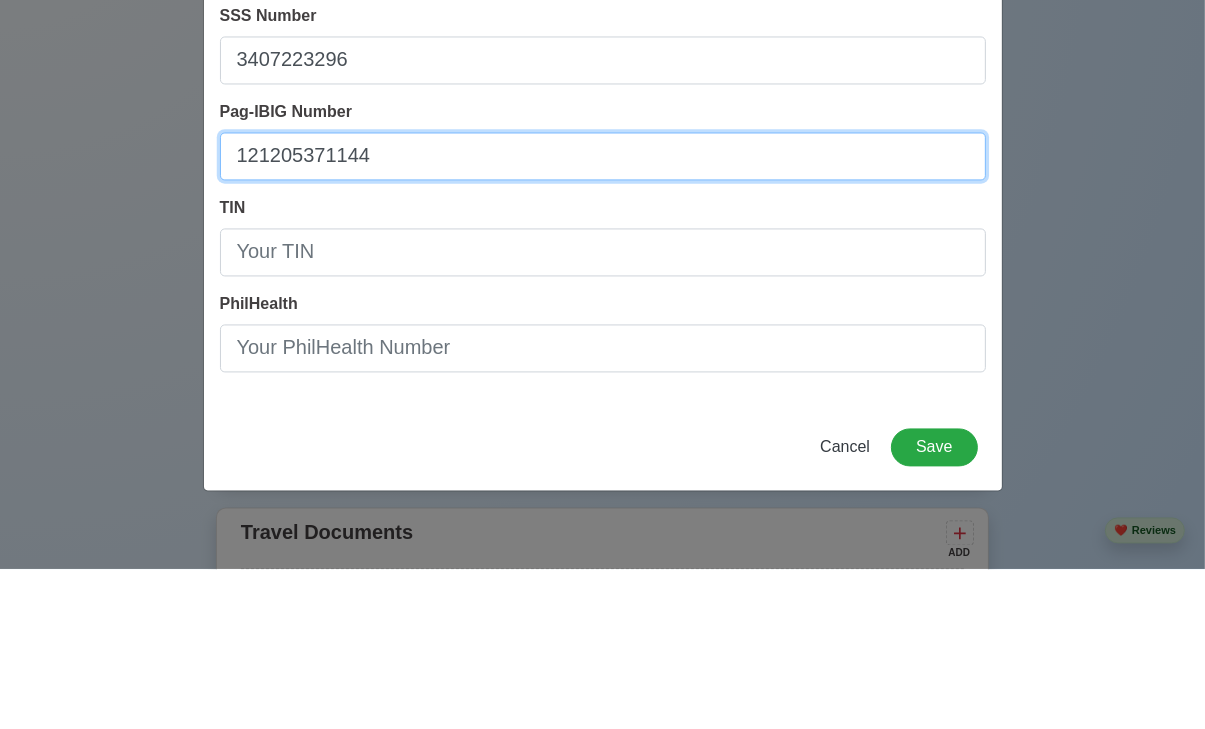 type on "121205371144" 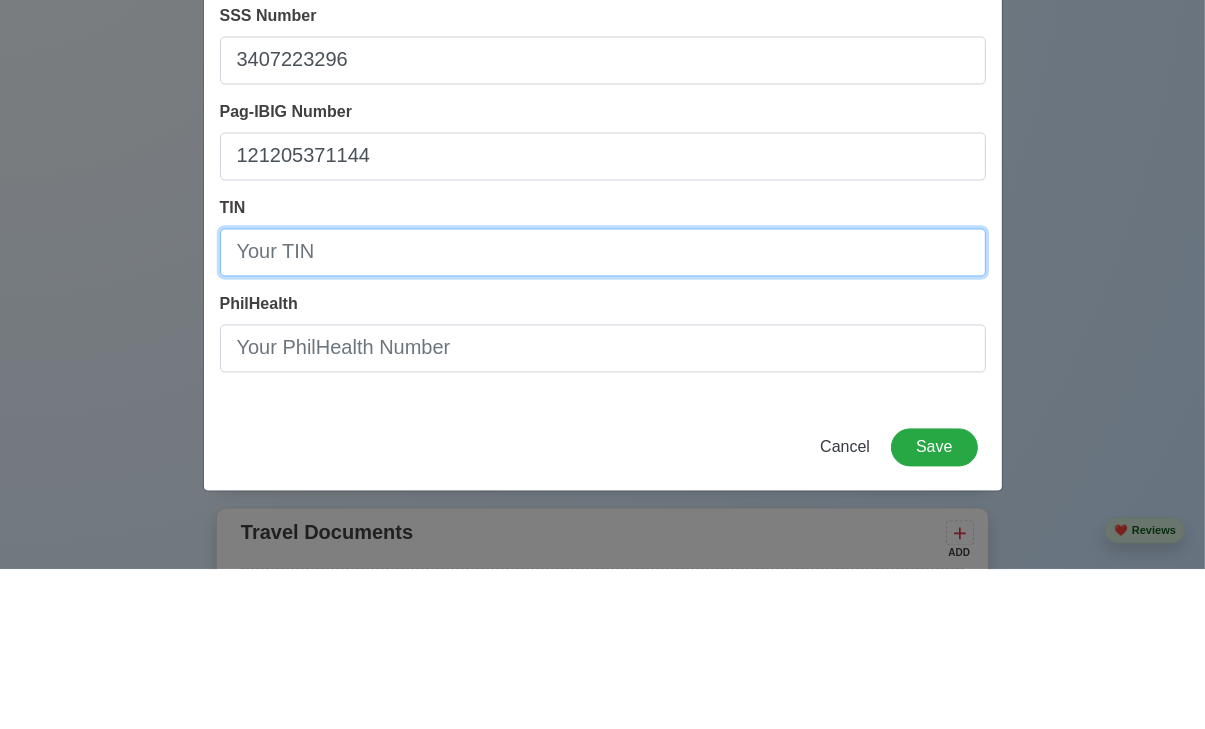 click on "TIN" at bounding box center [603, 412] 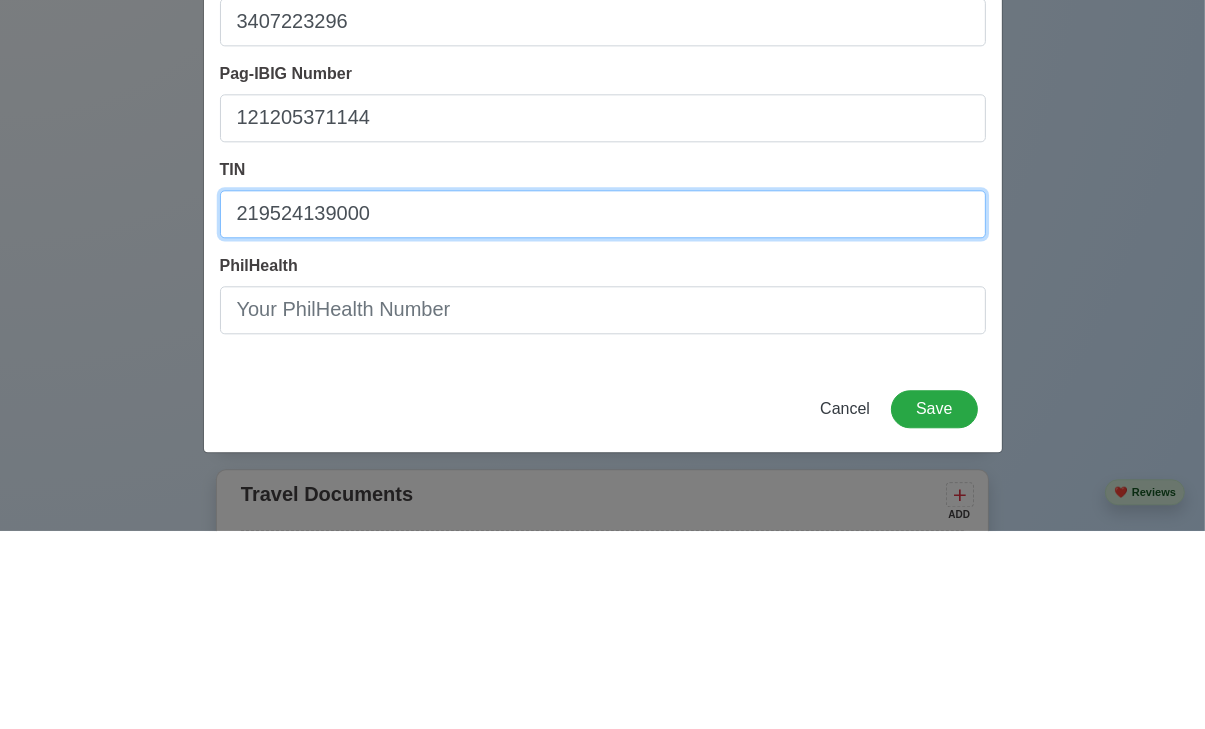 scroll, scrollTop: 1217, scrollLeft: 0, axis: vertical 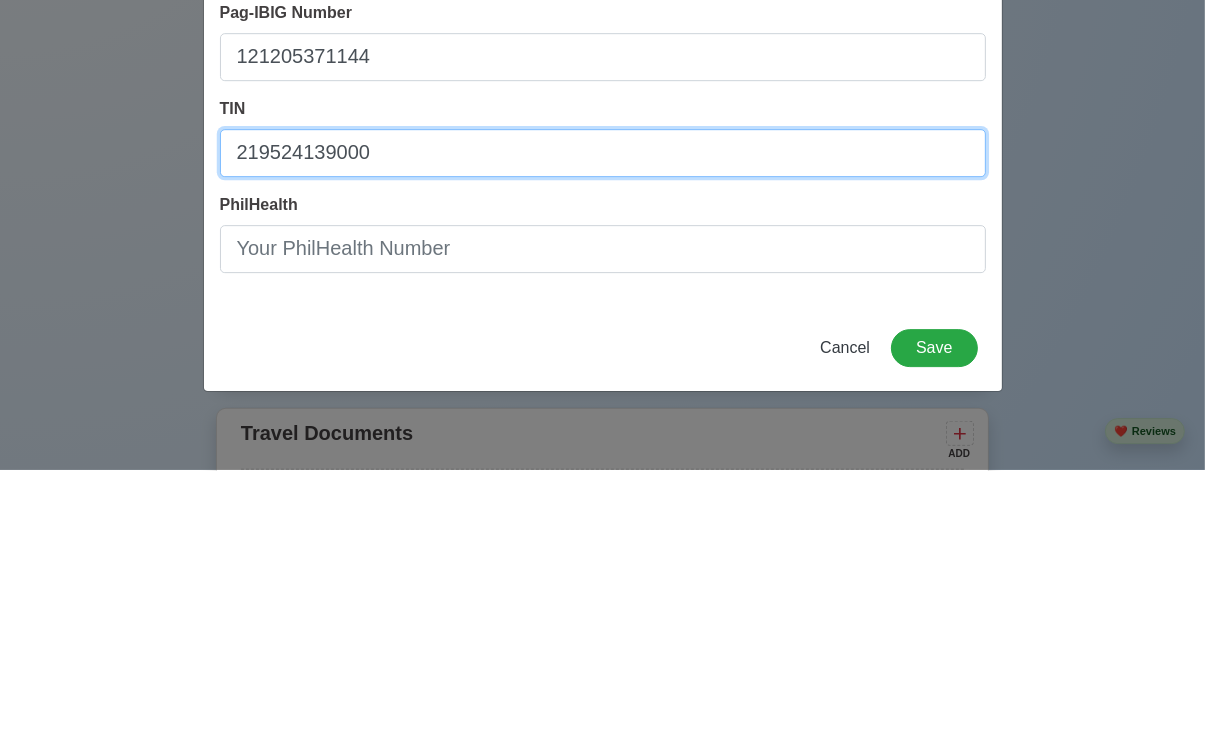 type on "219524139000" 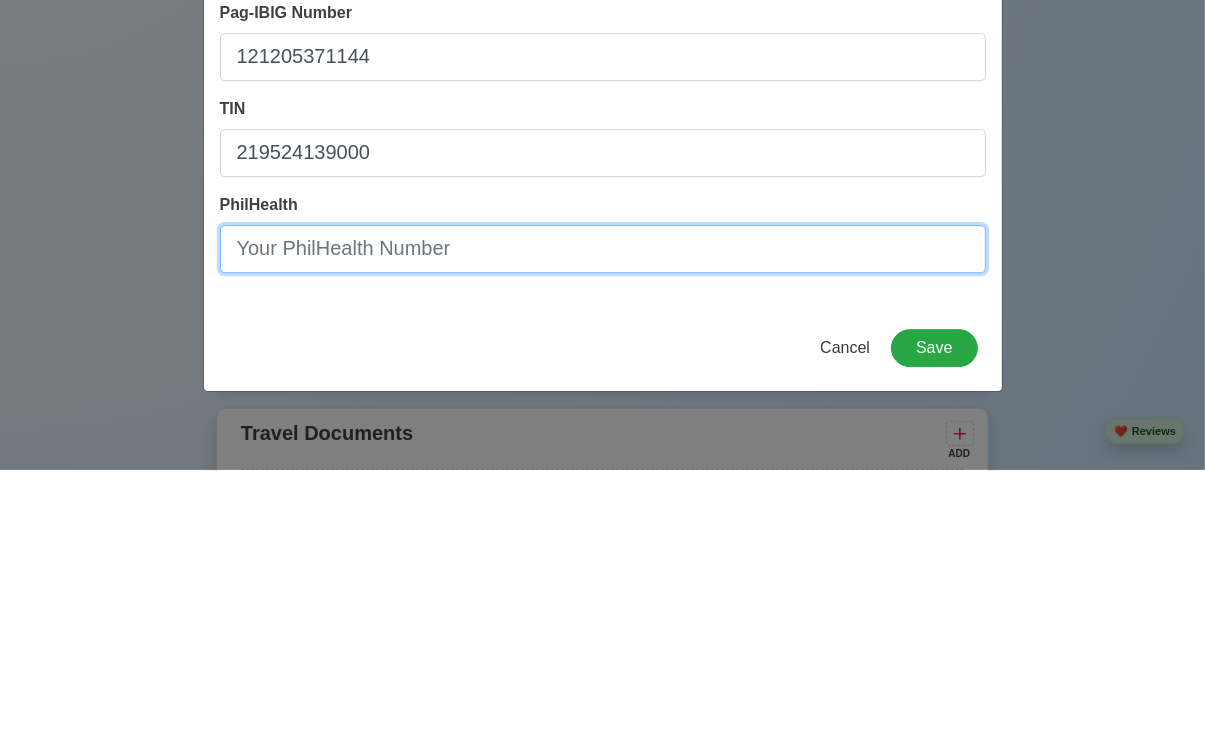 click on "PhilHealth" at bounding box center [603, 508] 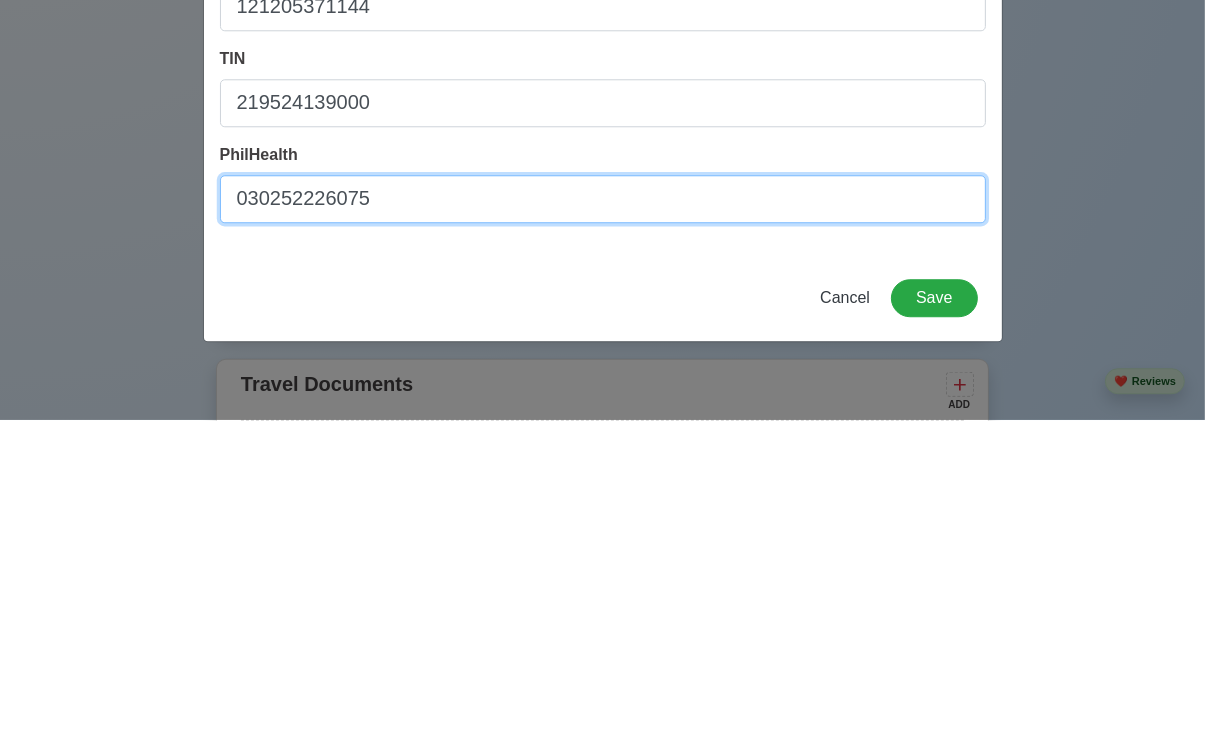 scroll, scrollTop: 1217, scrollLeft: 0, axis: vertical 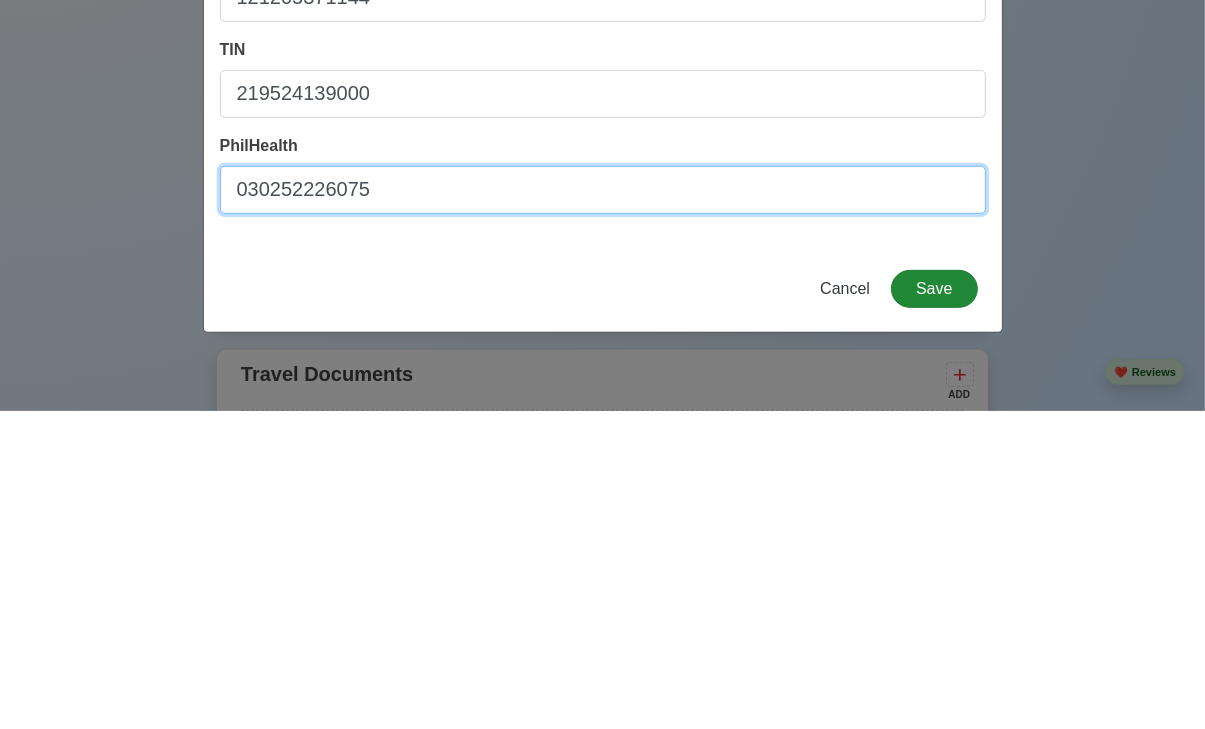 type on "030252226075" 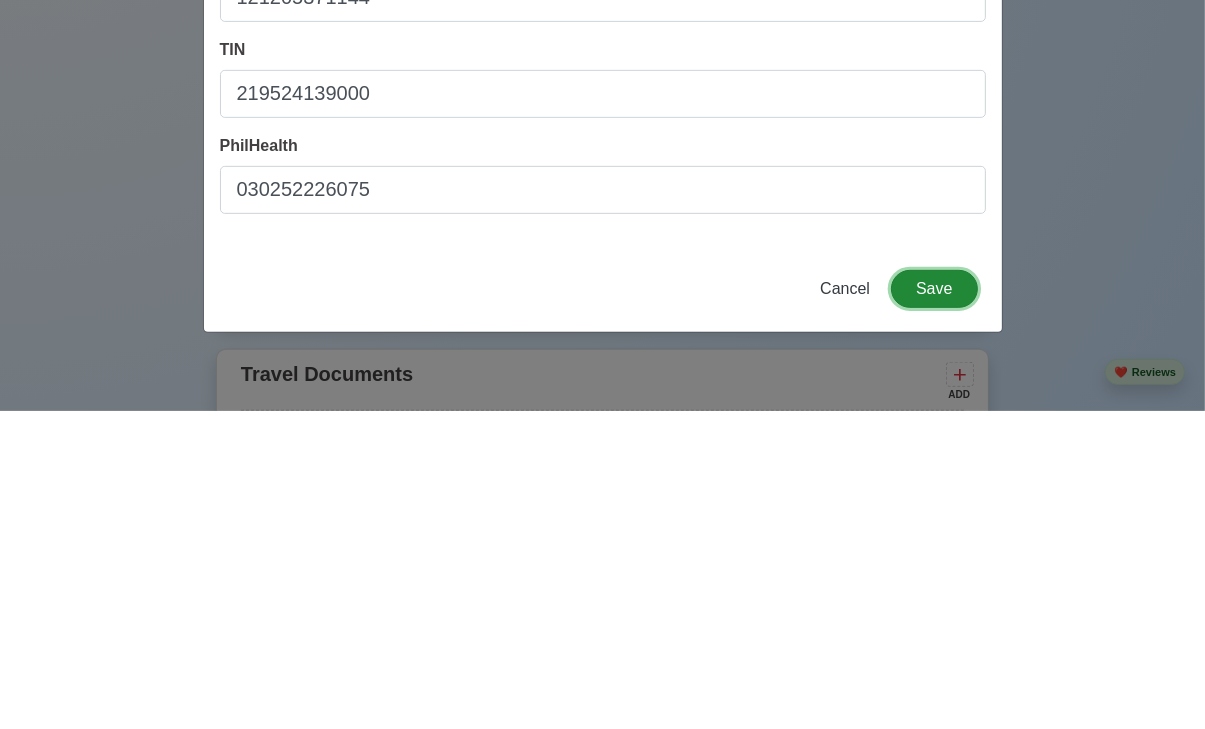 click on "Save" at bounding box center (934, 607) 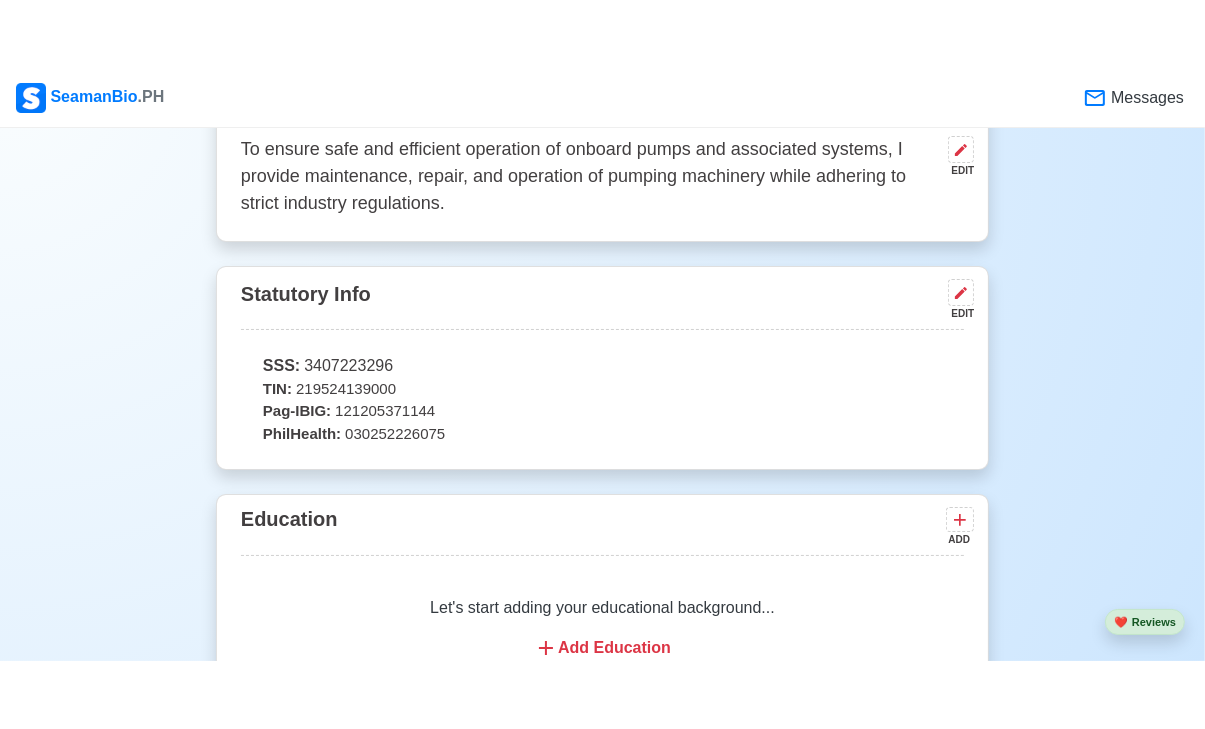scroll, scrollTop: 1217, scrollLeft: 0, axis: vertical 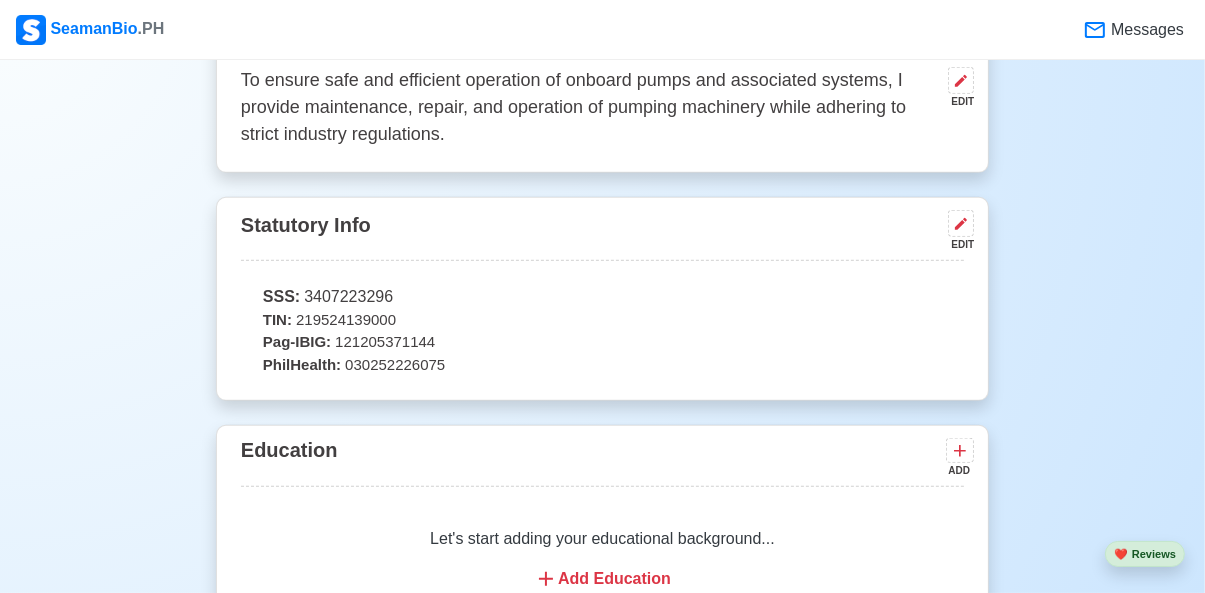 click on "Add Education" at bounding box center [602, 579] 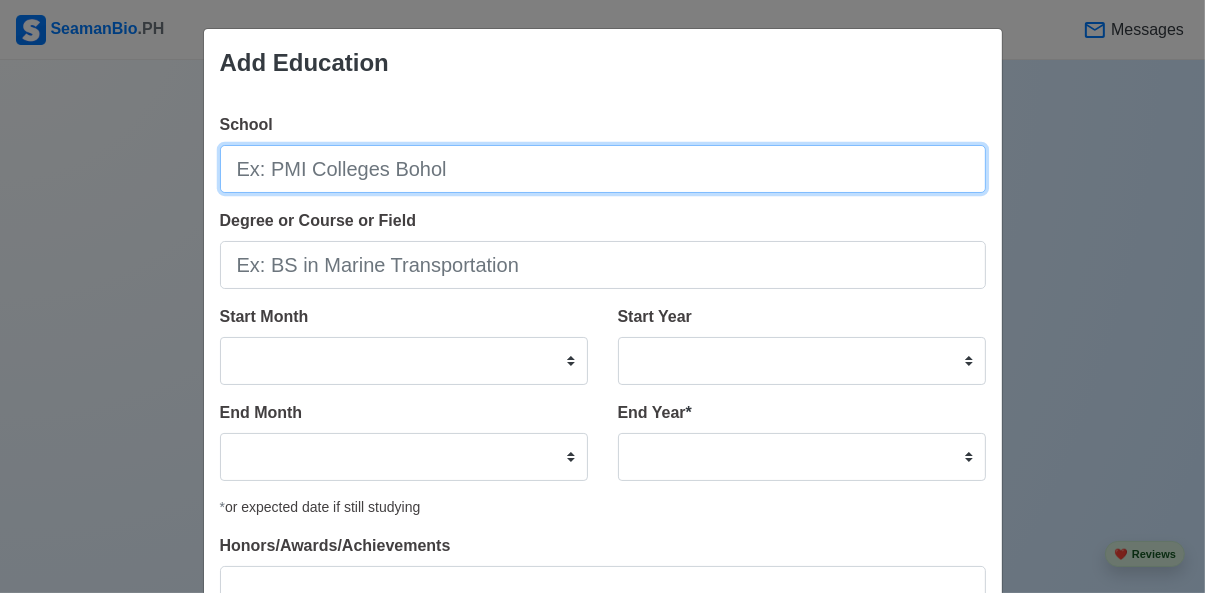 click on "School" at bounding box center [603, 169] 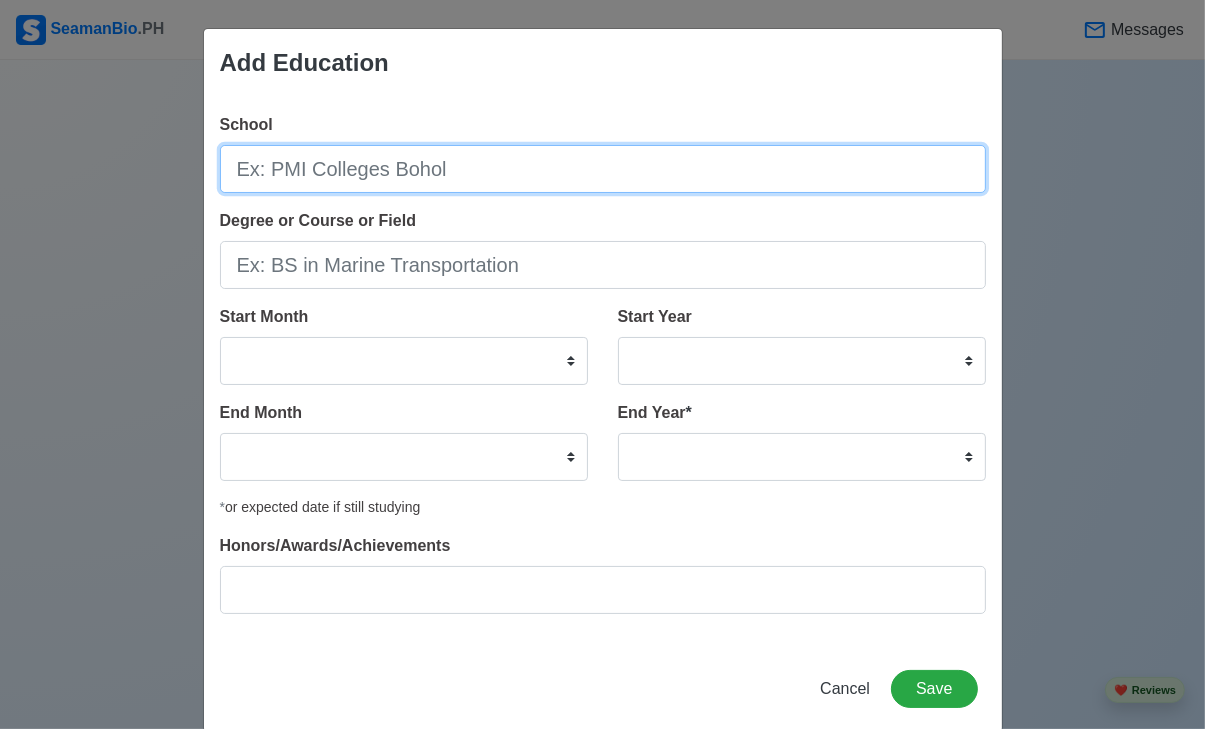 click on "School" at bounding box center [603, 169] 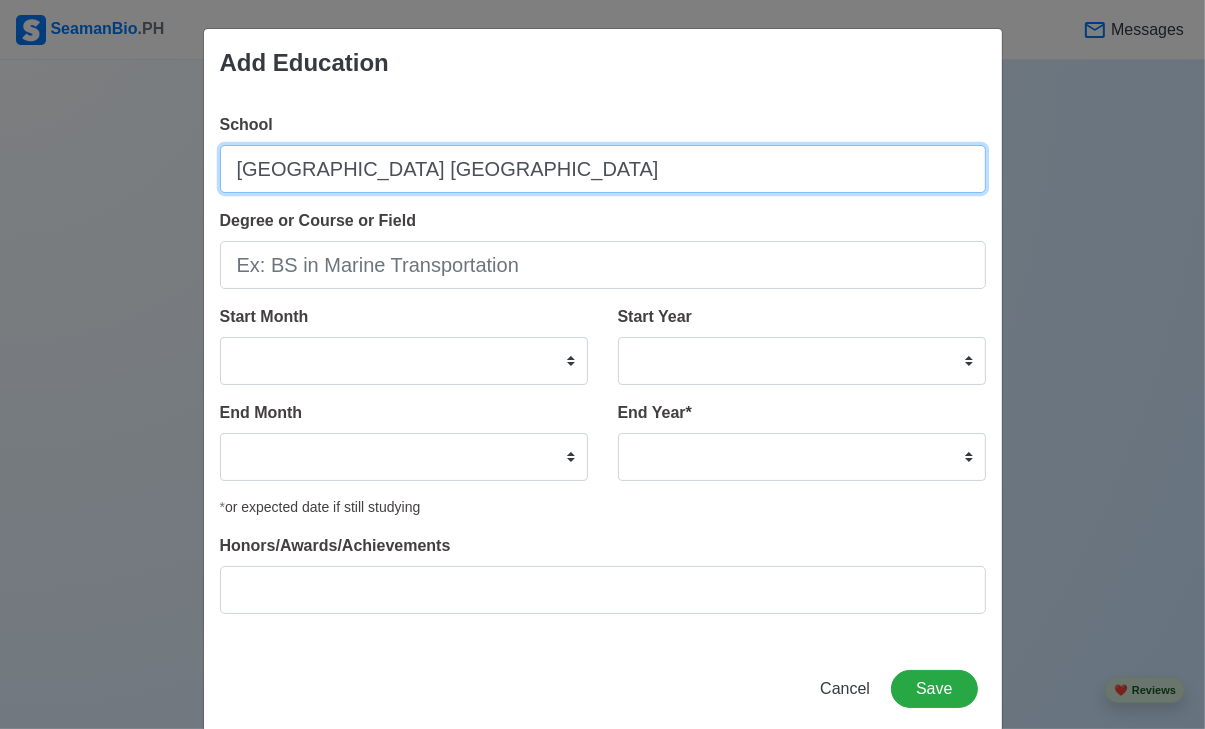 type on "[GEOGRAPHIC_DATA] [GEOGRAPHIC_DATA]" 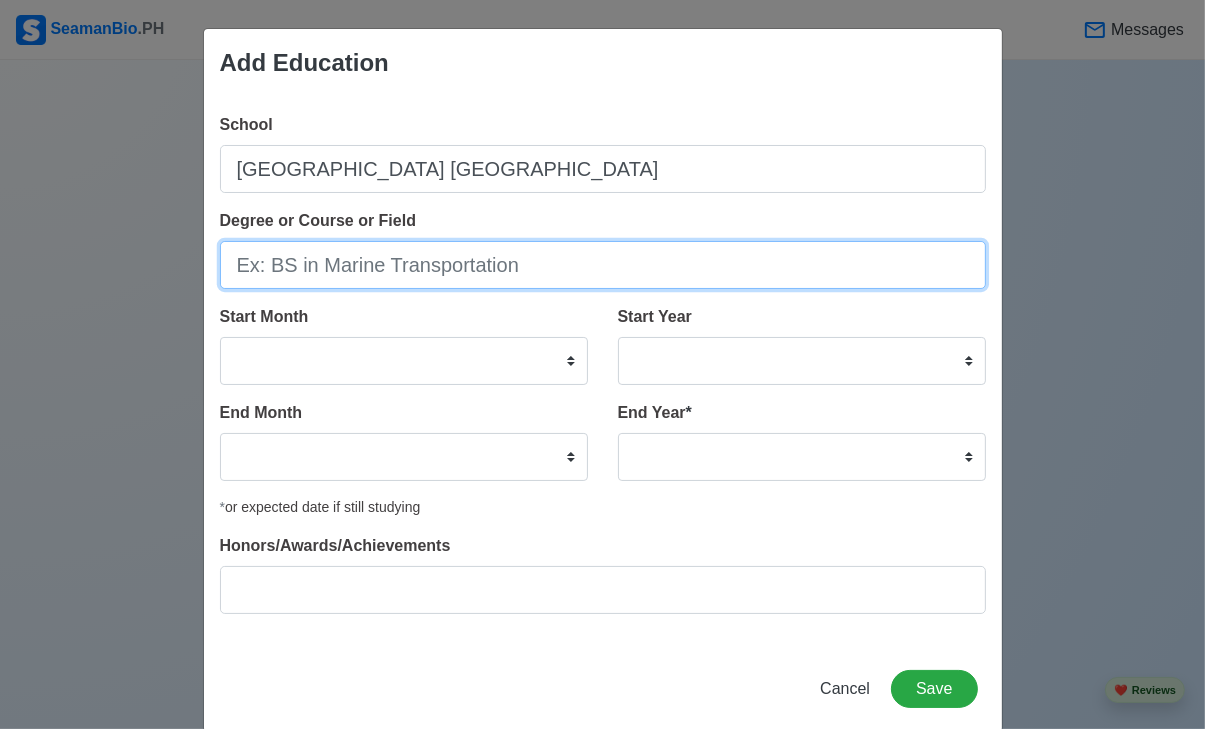 click on "Degree or Course or Field" at bounding box center (603, 265) 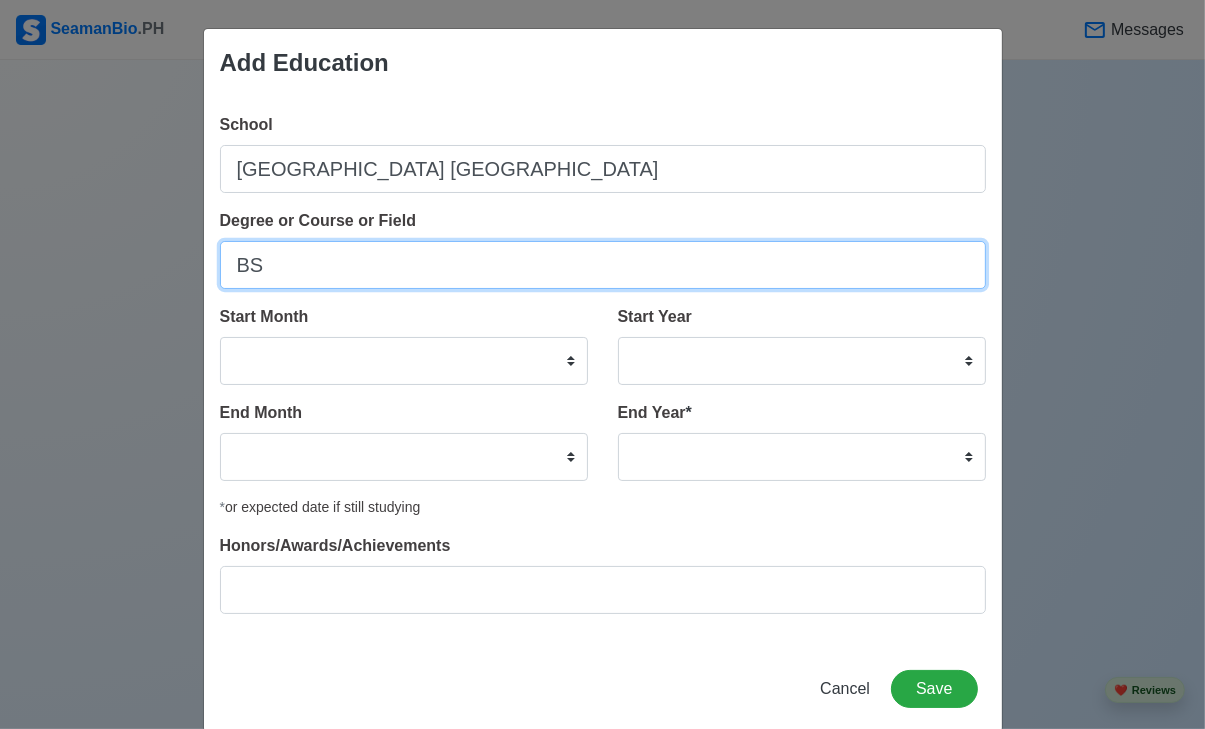 type on "B" 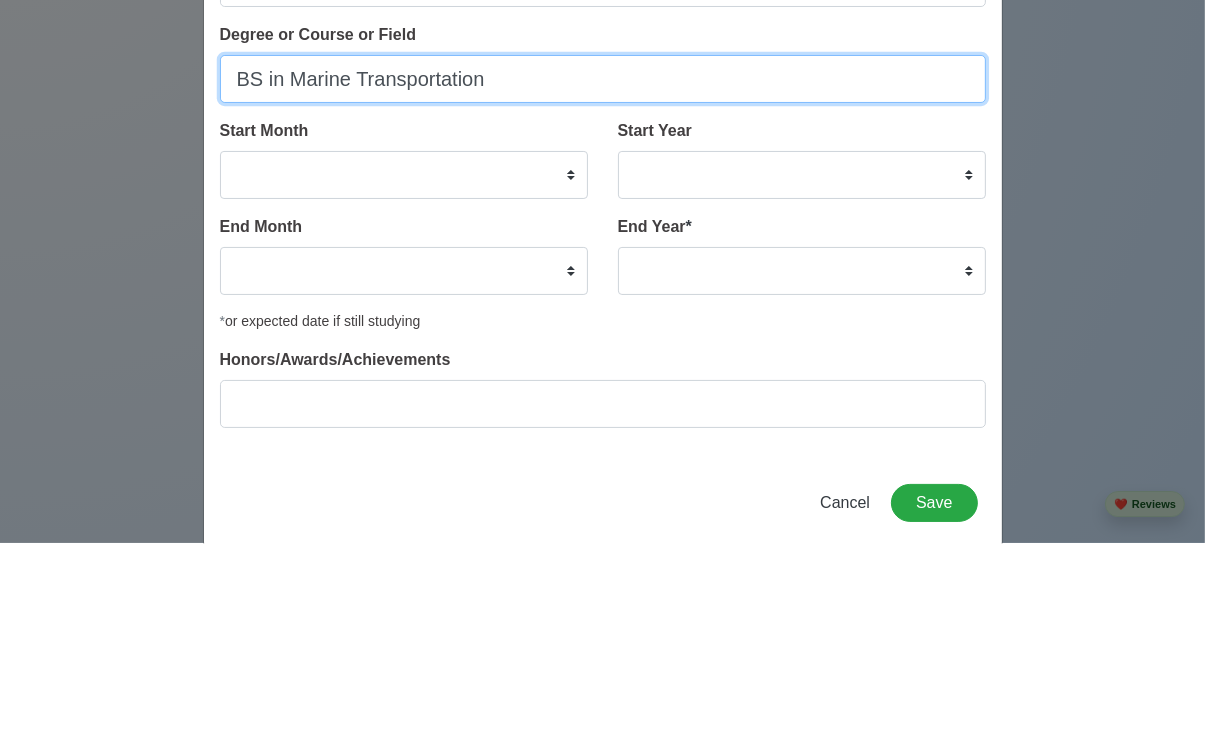 scroll, scrollTop: 1217, scrollLeft: 0, axis: vertical 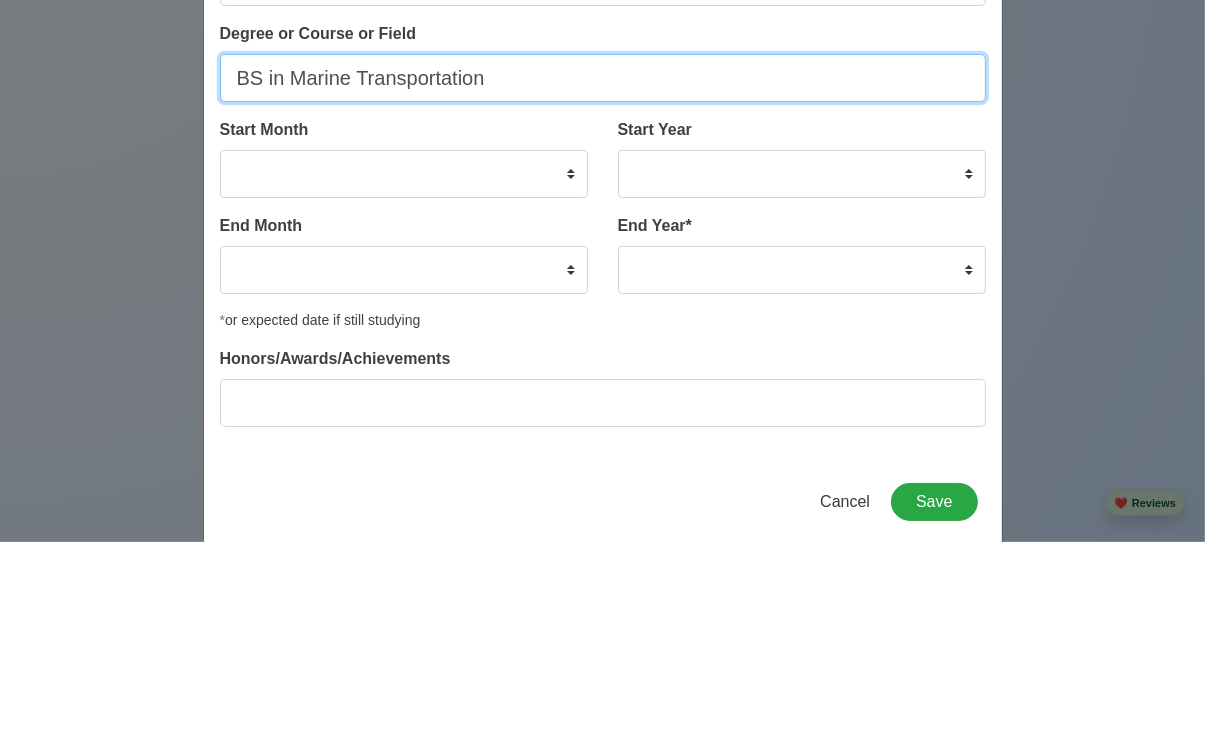type on "BS in Marine Transportation" 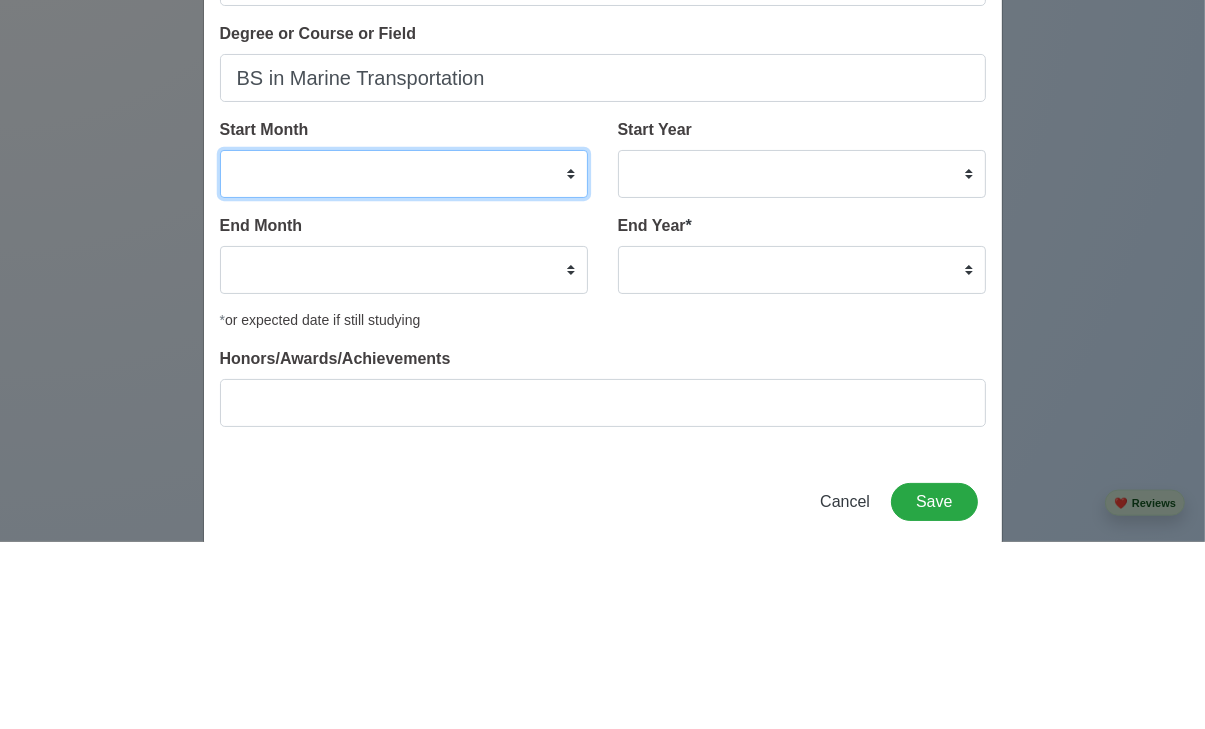 click on "January February March April May June July August September October November December" at bounding box center (404, 361) 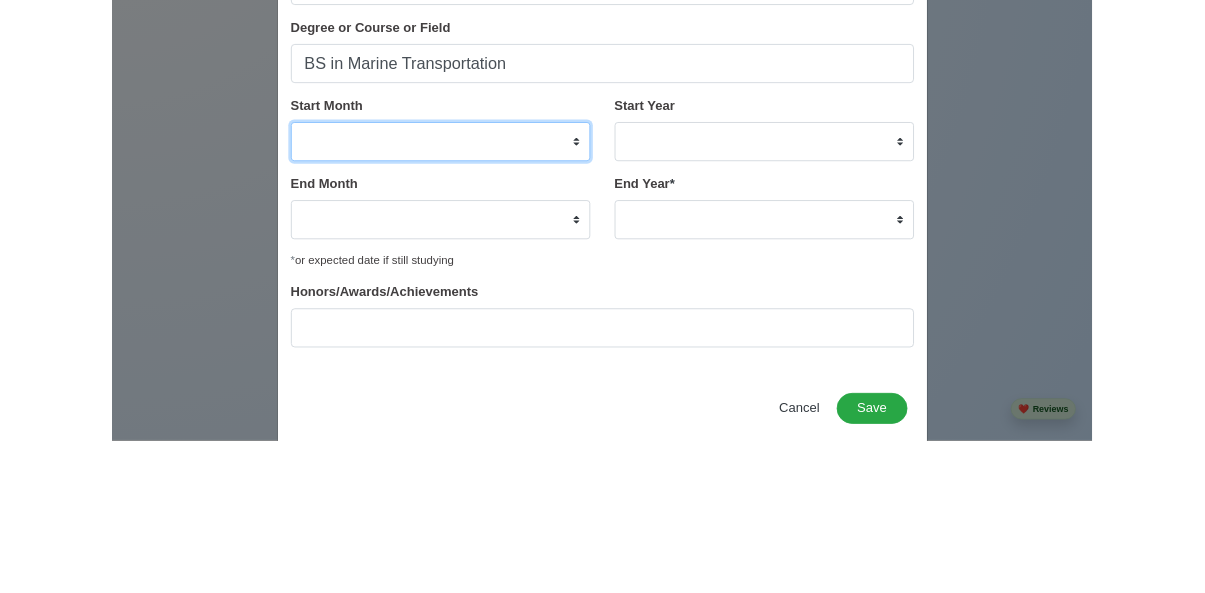 scroll, scrollTop: 1217, scrollLeft: 0, axis: vertical 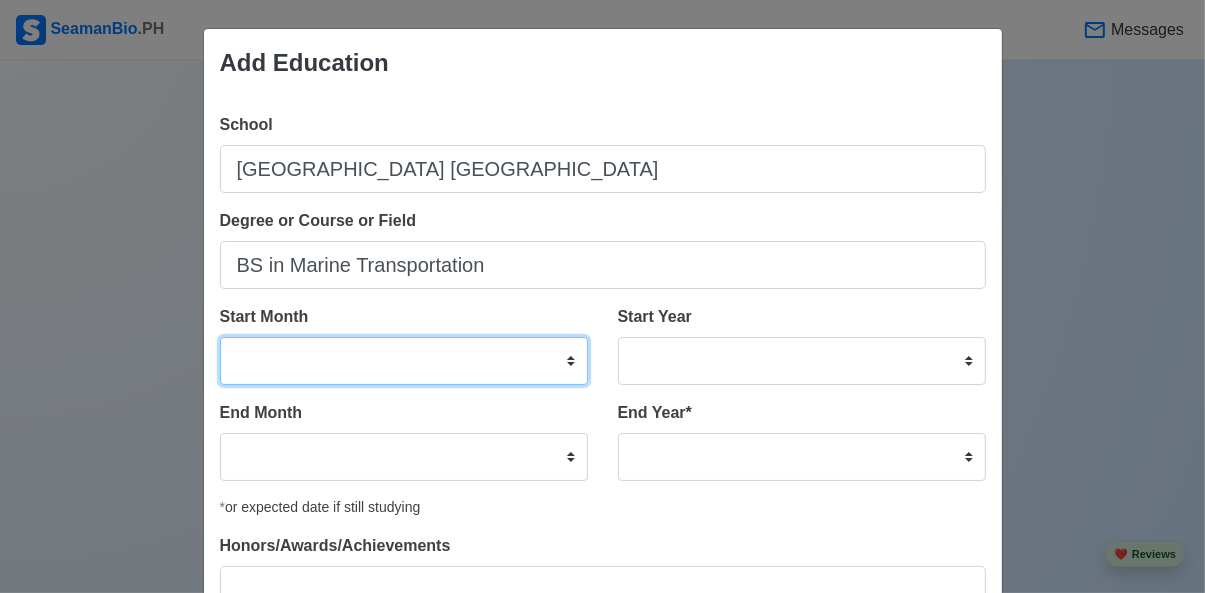 select on "June" 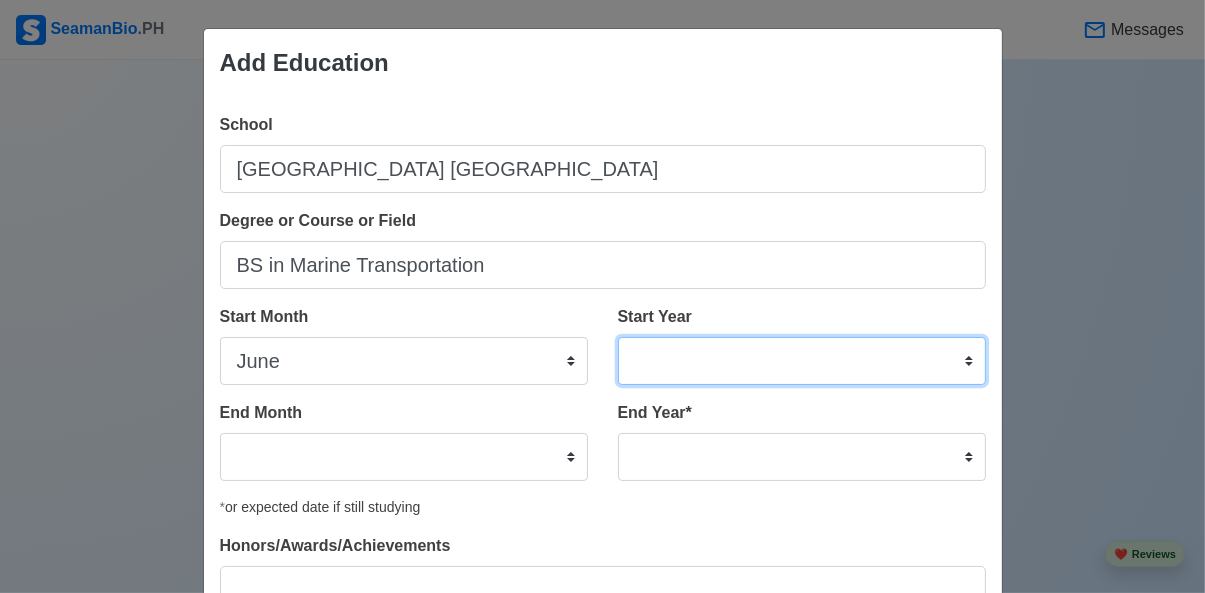 click on "2025 2024 2023 2022 2021 2020 2019 2018 2017 2016 2015 2014 2013 2012 2011 2010 2009 2008 2007 2006 2005 2004 2003 2002 2001 2000 1999 1998 1997 1996 1995 1994 1993 1992 1991 1990 1989 1988 1987 1986 1985 1984 1983 1982 1981 1980 1979 1978 1977 1976 1975 1974 1973 1972 1971 1970 1969 1968 1967 1966 1965 1964 1963 1962 1961 1960 1959 1958 1957 1956 1955 1954 1953 1952 1951 1950 1949 1948 1947 1946 1945 1944 1943 1942 1941 1940 1939 1938 1937 1936 1935 1934 1933 1932 1931 1930 1929 1928 1927 1926 1925" at bounding box center [802, 361] 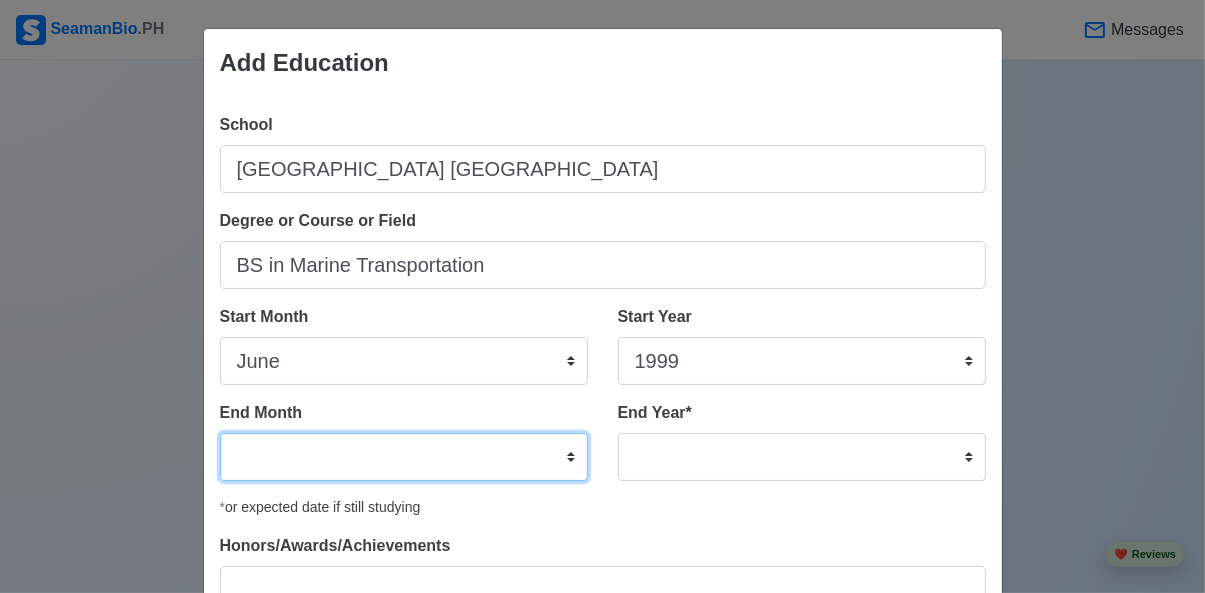 click on "January February March April May June July August September October November December" at bounding box center (404, 457) 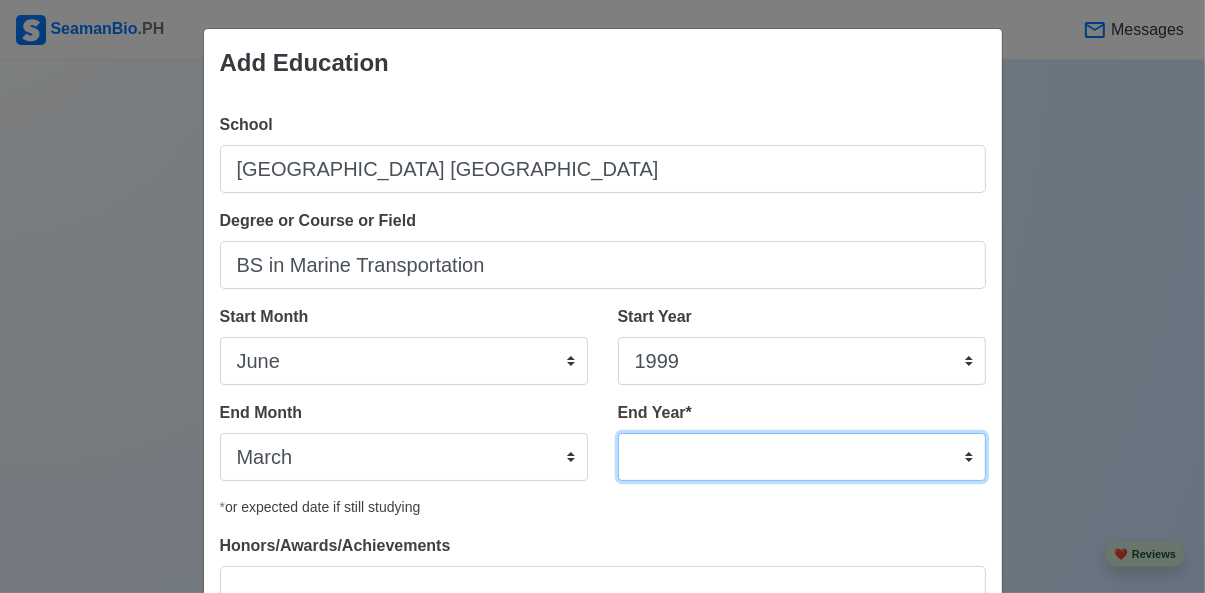 click on "2035 2034 2033 2032 2031 2030 2029 2028 2027 2026 2025 2024 2023 2022 2021 2020 2019 2018 2017 2016 2015 2014 2013 2012 2011 2010 2009 2008 2007 2006 2005 2004 2003 2002 2001 2000 1999 1998 1997 1996 1995 1994 1993 1992 1991 1990 1989 1988 1987 1986 1985 1984 1983 1982 1981 1980 1979 1978 1977 1976 1975 1974 1973 1972 1971 1970 1969 1968 1967 1966 1965 1964 1963 1962 1961 1960 1959 1958 1957 1956 1955 1954 1953 1952 1951 1950 1949 1948 1947 1946 1945 1944 1943 1942 1941 1940 1939 1938 1937 1936 1935" at bounding box center [802, 457] 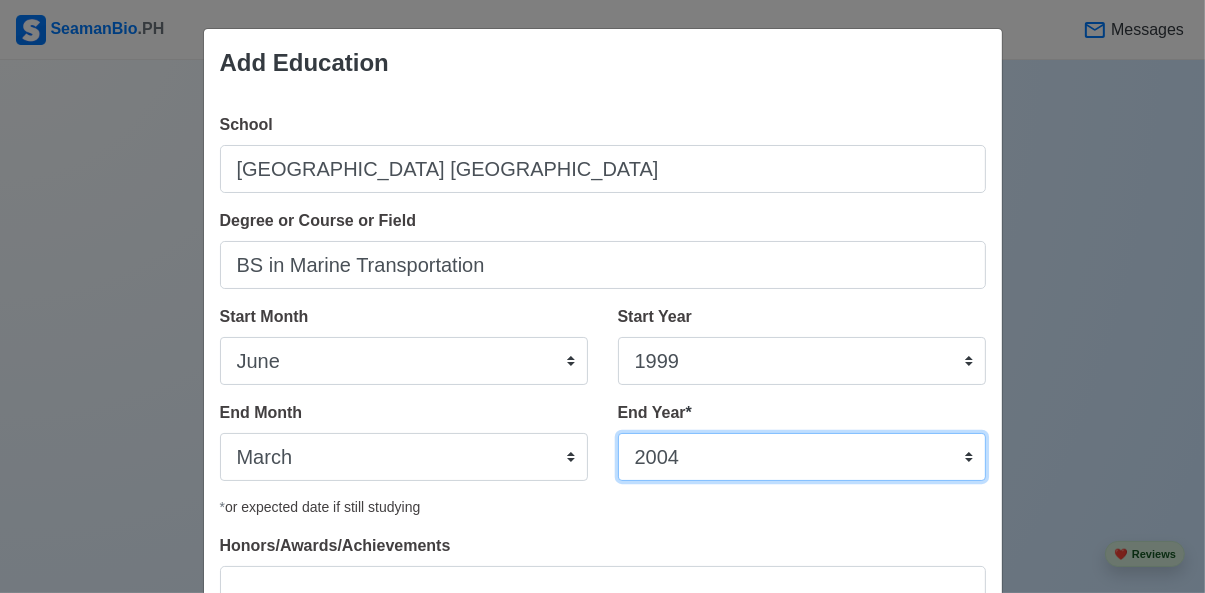 scroll, scrollTop: 31, scrollLeft: 0, axis: vertical 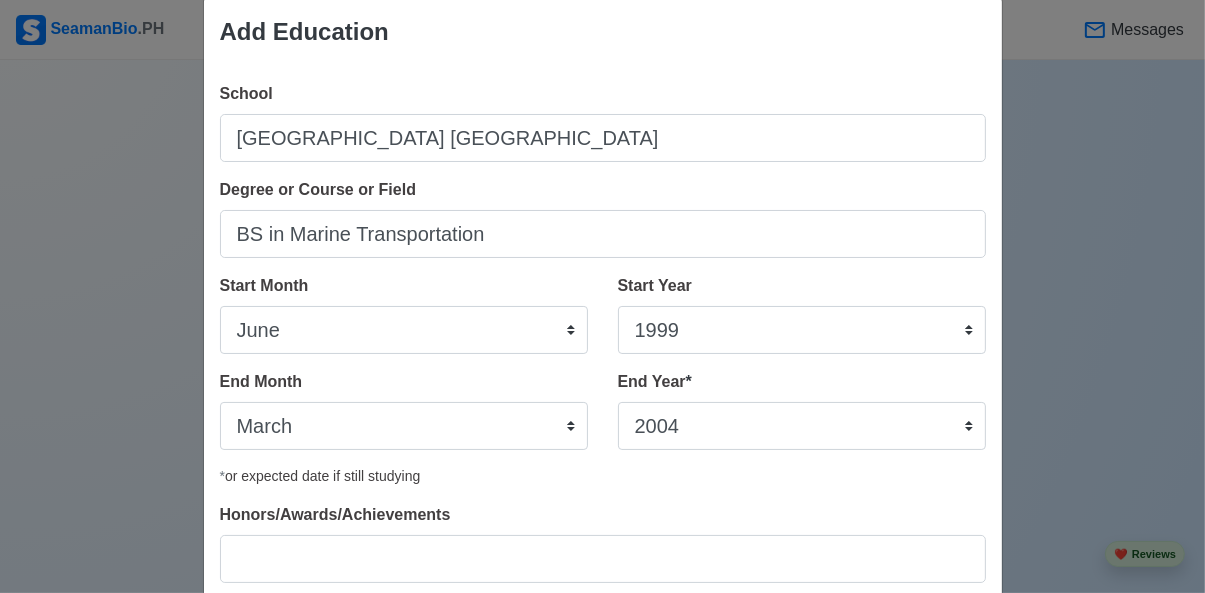 click on "Save" at bounding box center [934, 658] 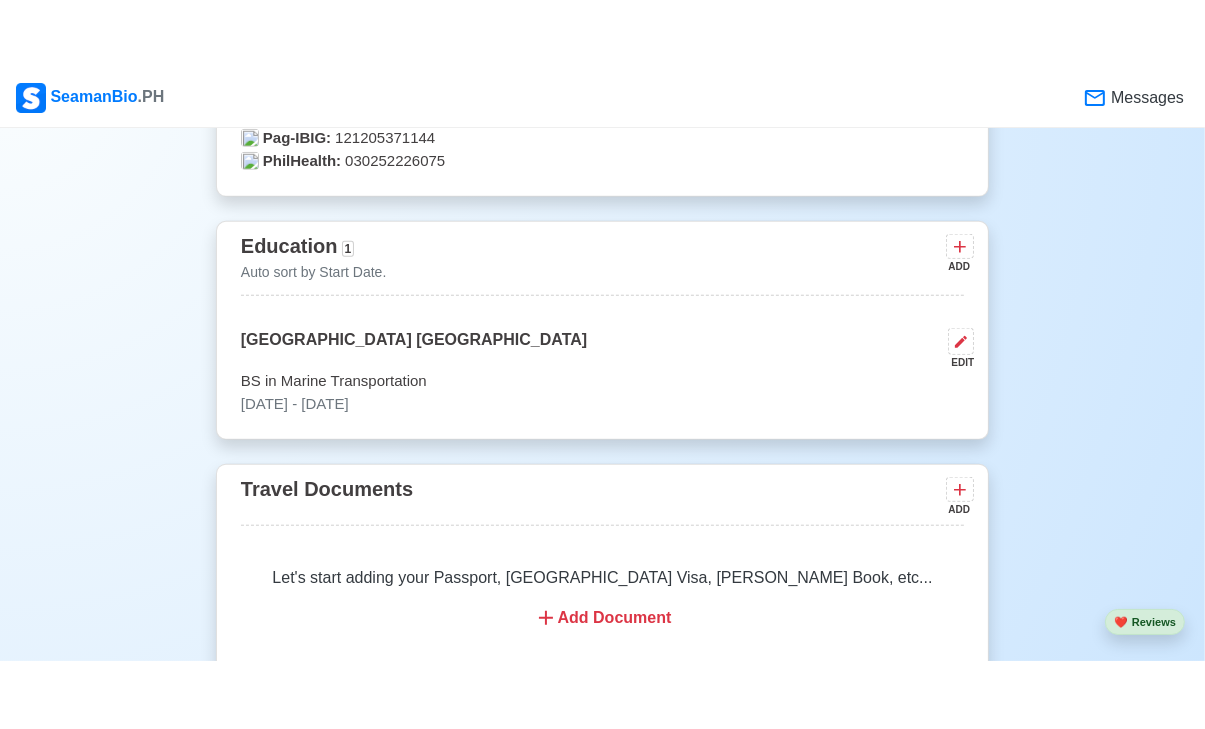 scroll, scrollTop: 1490, scrollLeft: 0, axis: vertical 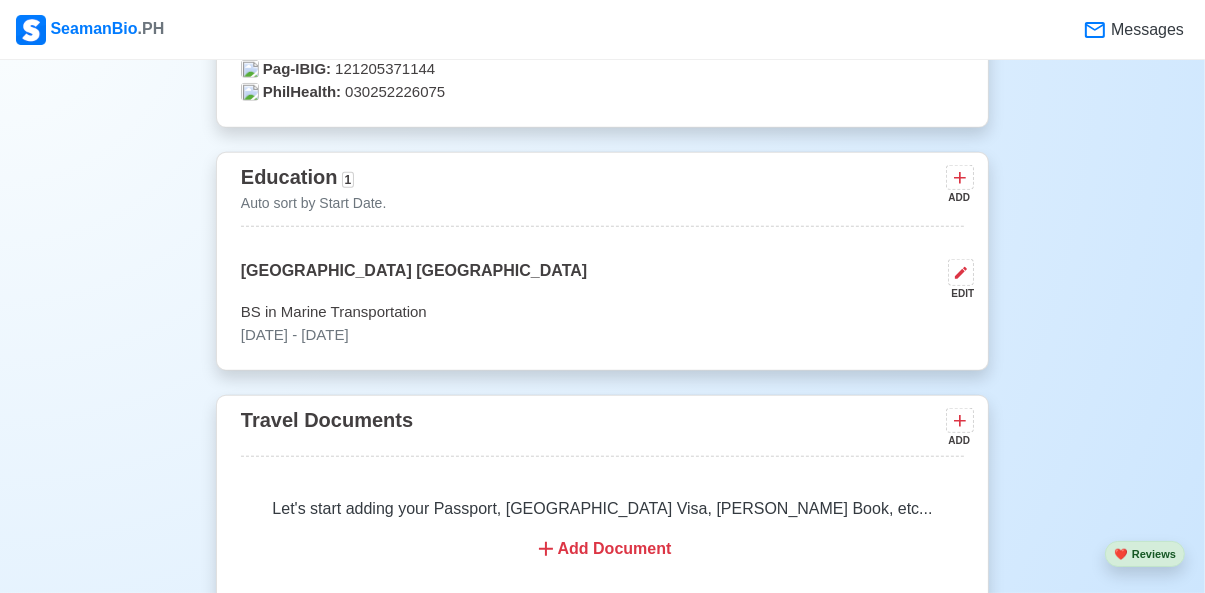 click on "Add Document" at bounding box center [602, 549] 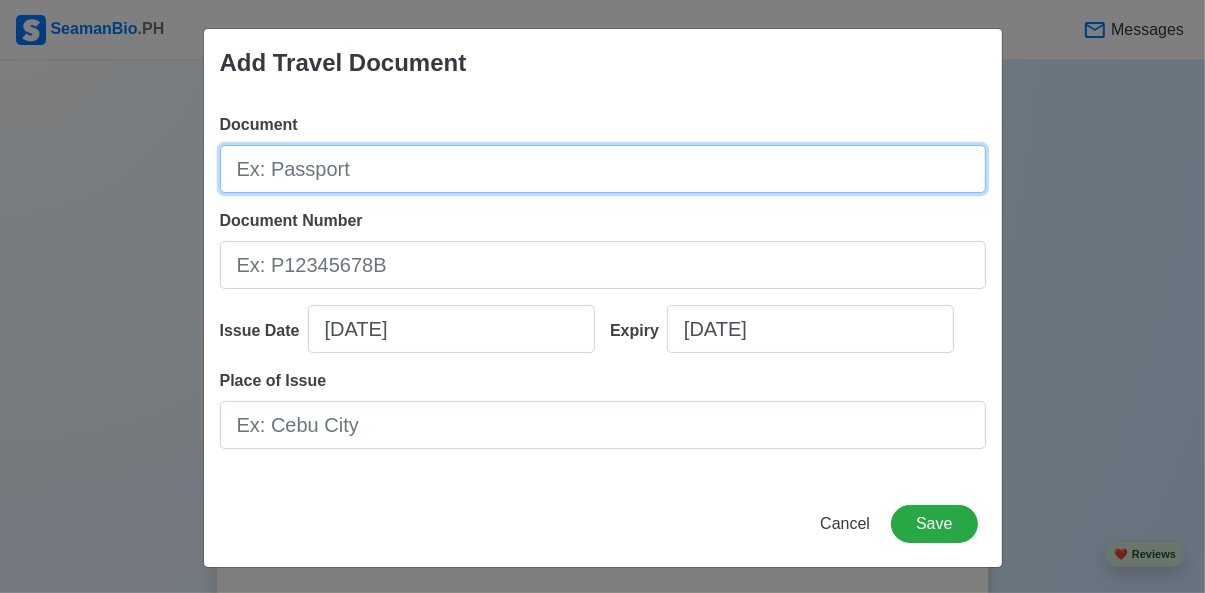 click on "Document" at bounding box center [603, 169] 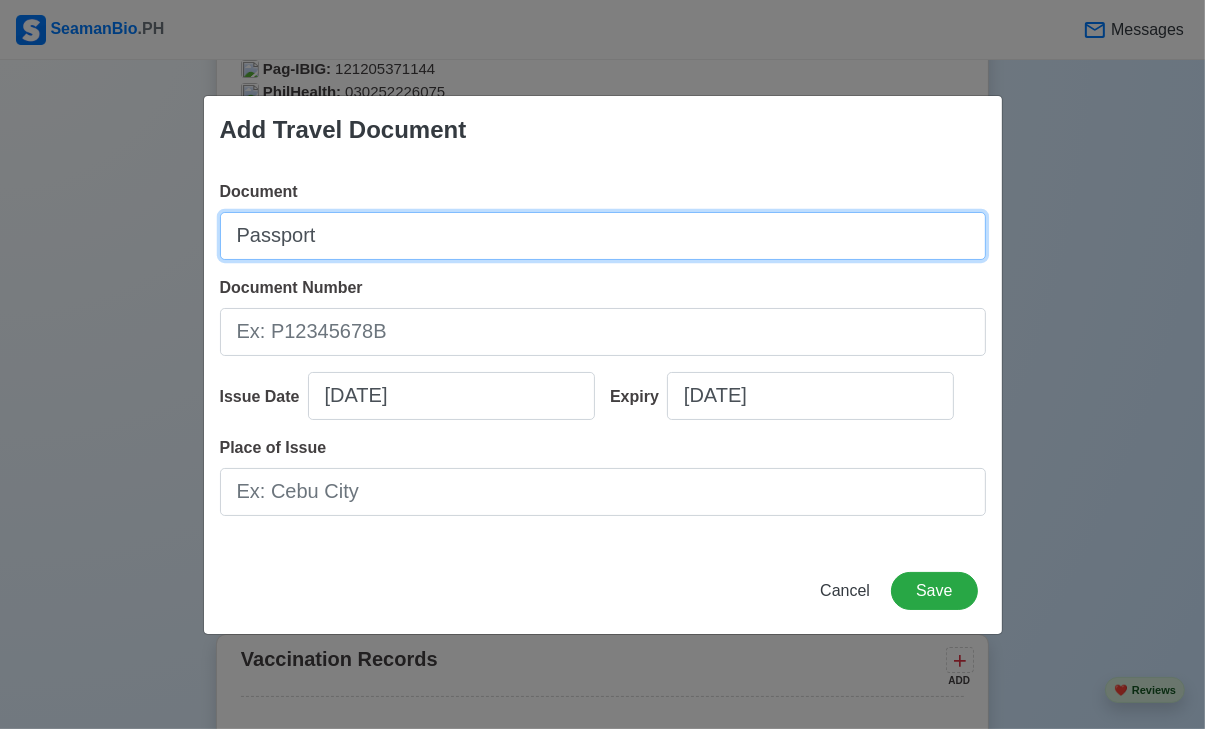 type on "Passport" 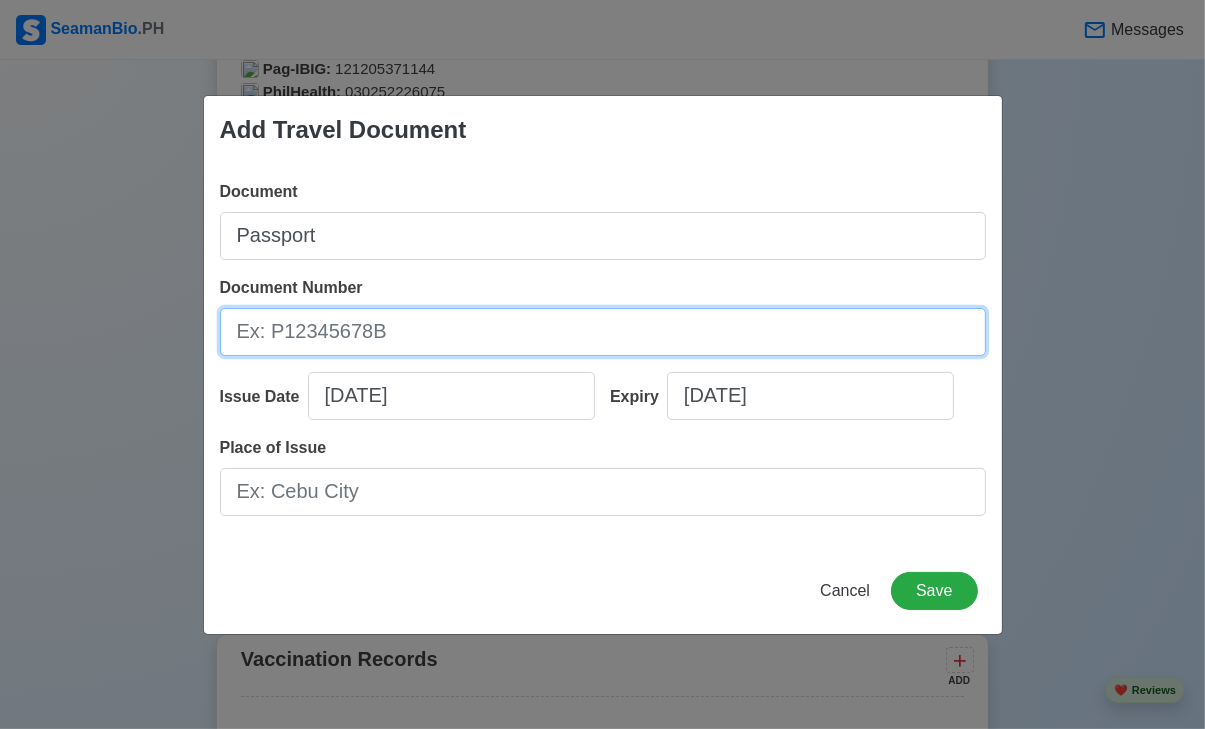 click on "Document Number" at bounding box center [603, 332] 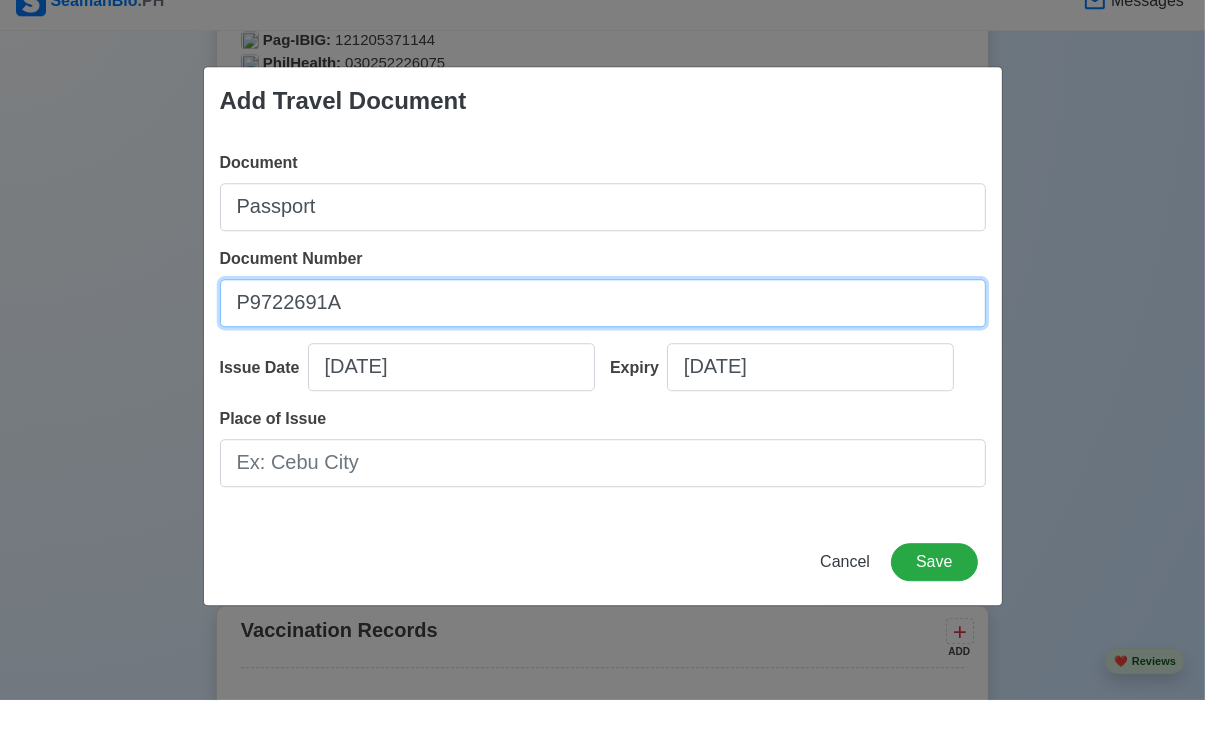 scroll, scrollTop: 1490, scrollLeft: 0, axis: vertical 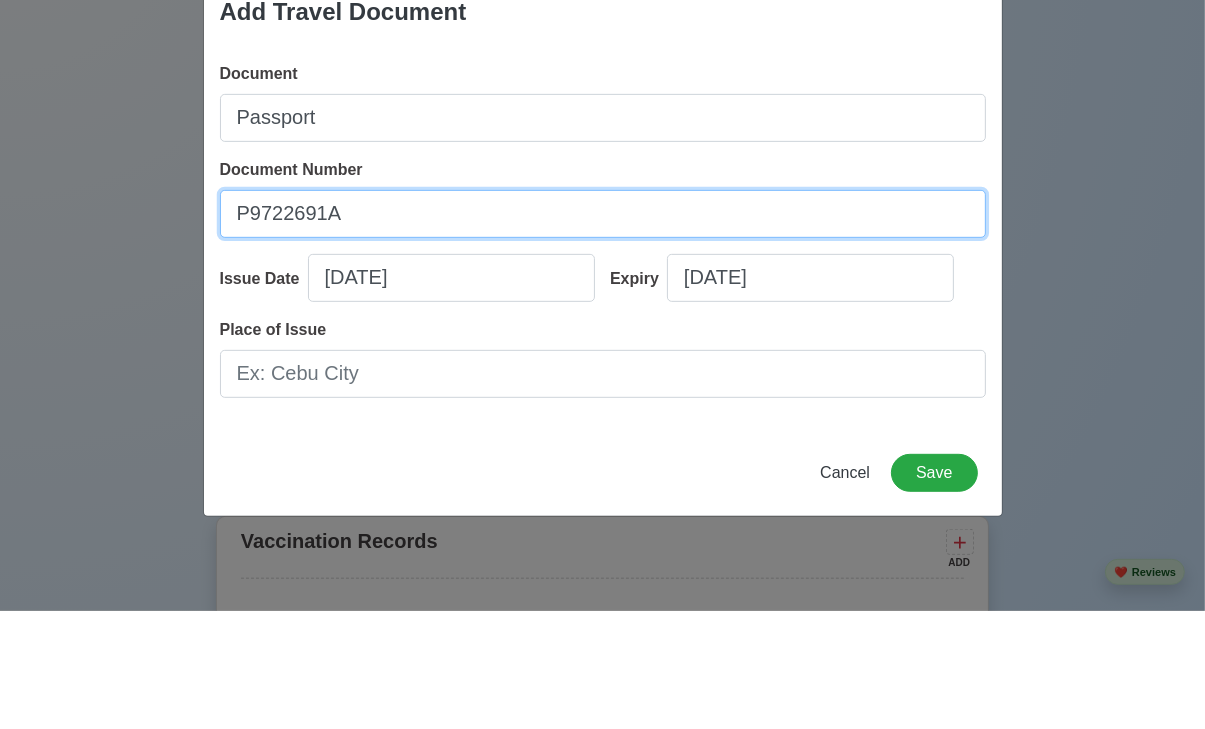 type on "P9722691A" 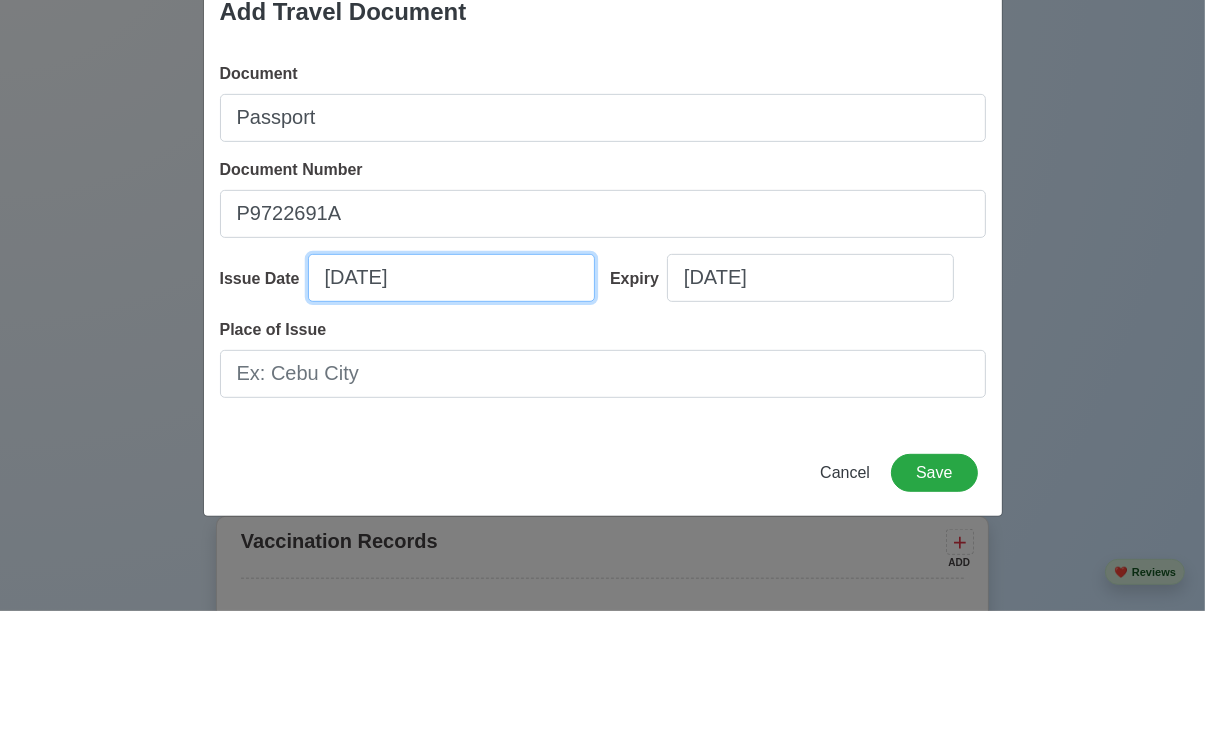 click on "07/10/2025" at bounding box center (451, 396) 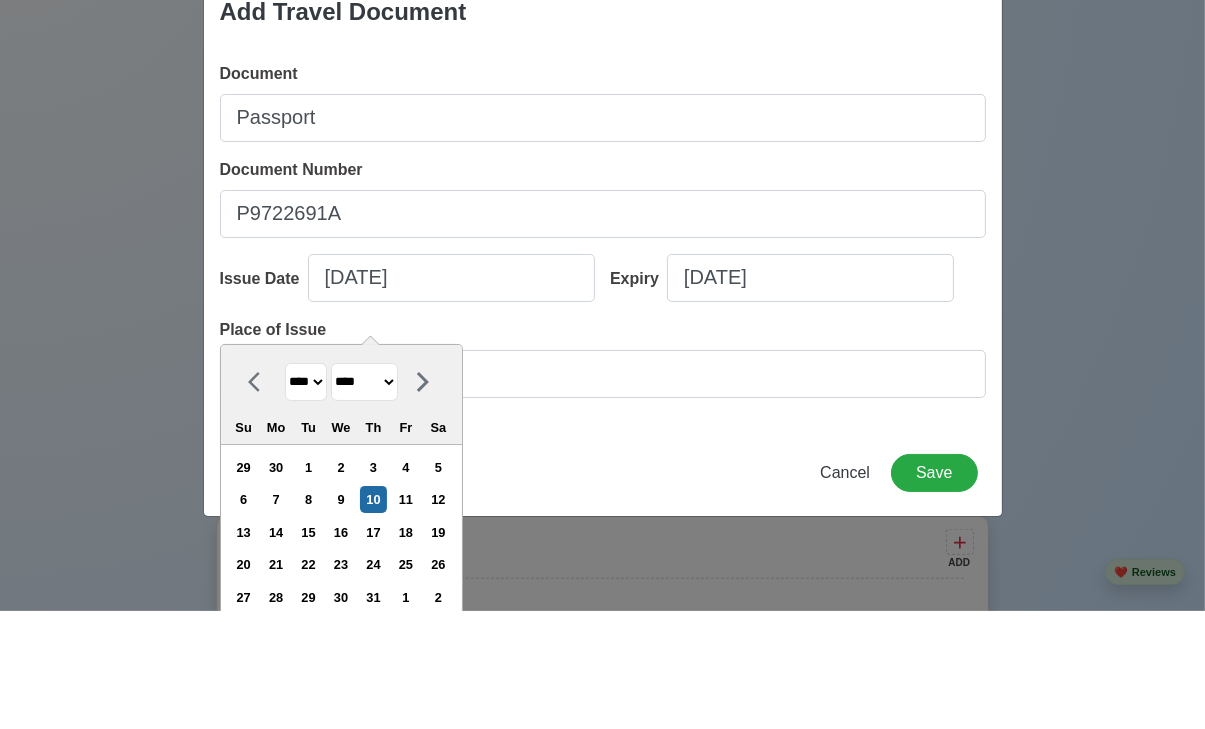 click on "**** **** **** **** **** **** **** **** **** **** **** **** **** **** **** **** **** **** **** **** **** **** **** **** **** **** **** **** **** **** **** **** **** **** **** **** **** **** **** **** **** **** **** **** **** **** **** **** **** **** **** **** **** **** **** **** **** **** **** **** **** **** **** **** **** **** **** **** **** **** **** **** **** **** **** **** **** **** **** **** **** **** **** **** **** **** **** **** **** **** **** **** **** **** **** **** **** **** **** **** **** **** **** **** **** ****" at bounding box center [306, 500] 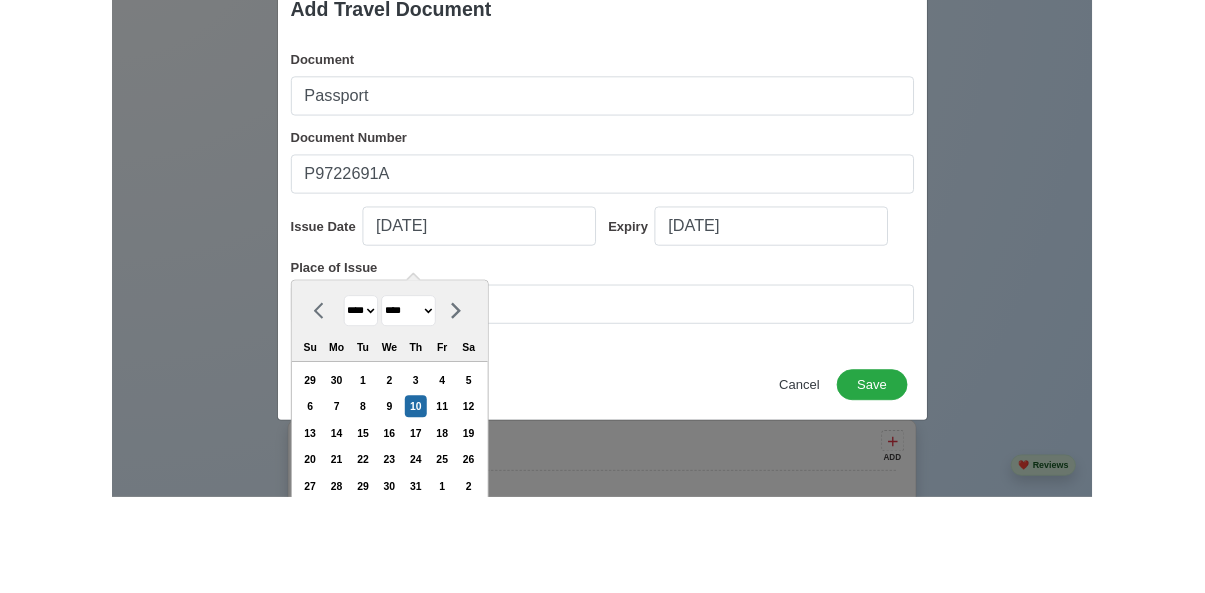 scroll, scrollTop: 1490, scrollLeft: 0, axis: vertical 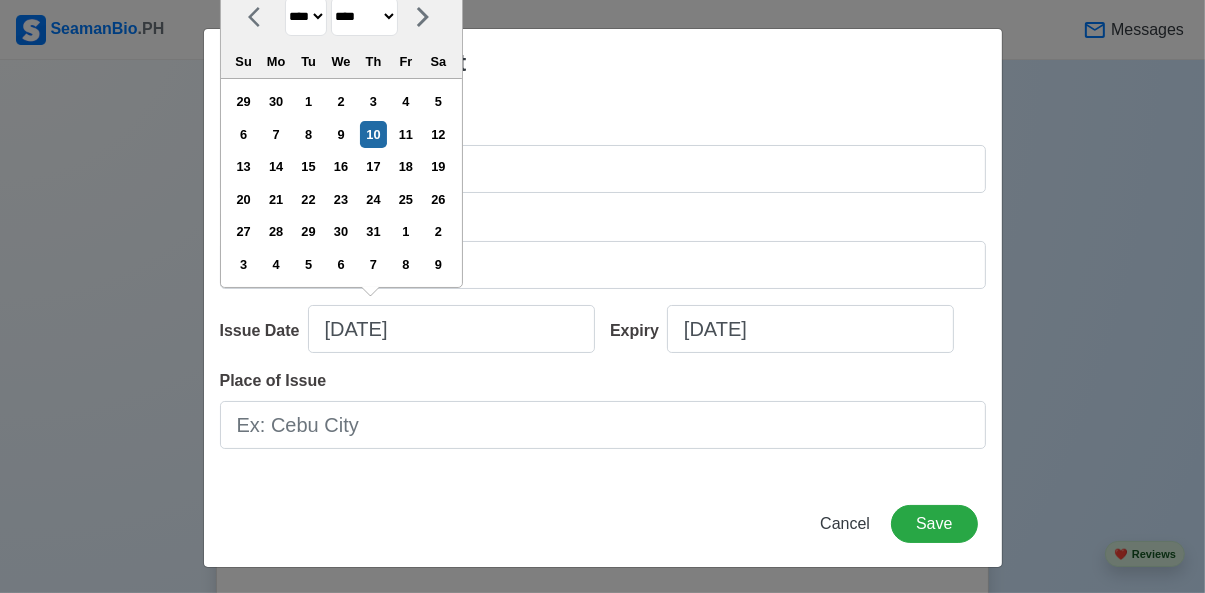 select on "****" 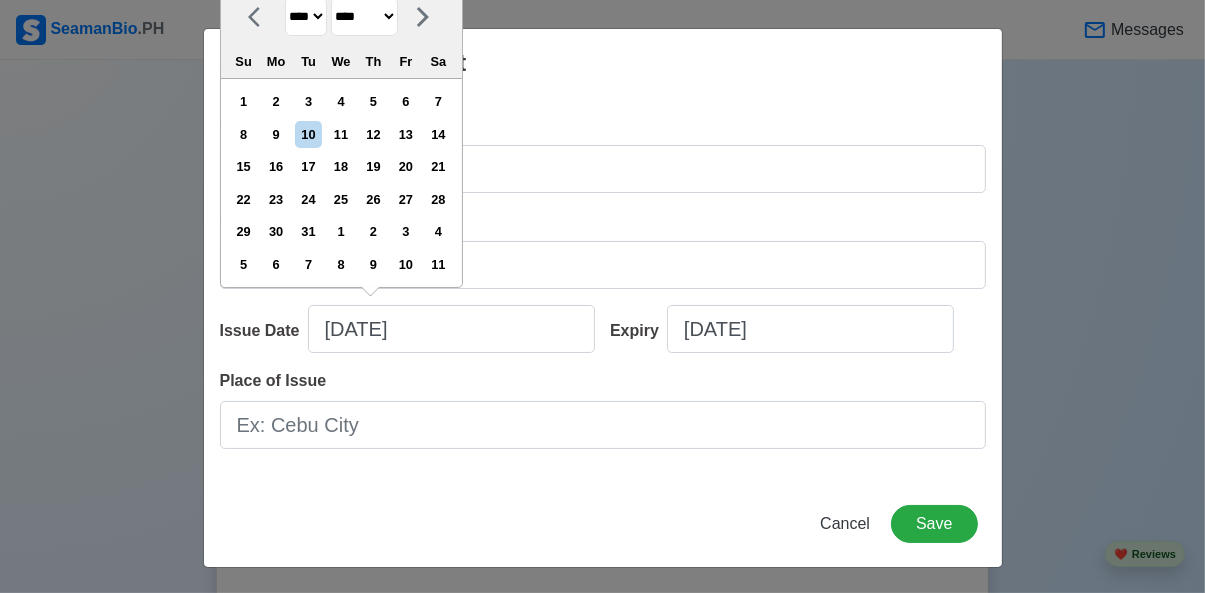 click on "******* ******** ***** ***** *** **** **** ****** ********* ******* ******** ********" at bounding box center (364, 16) 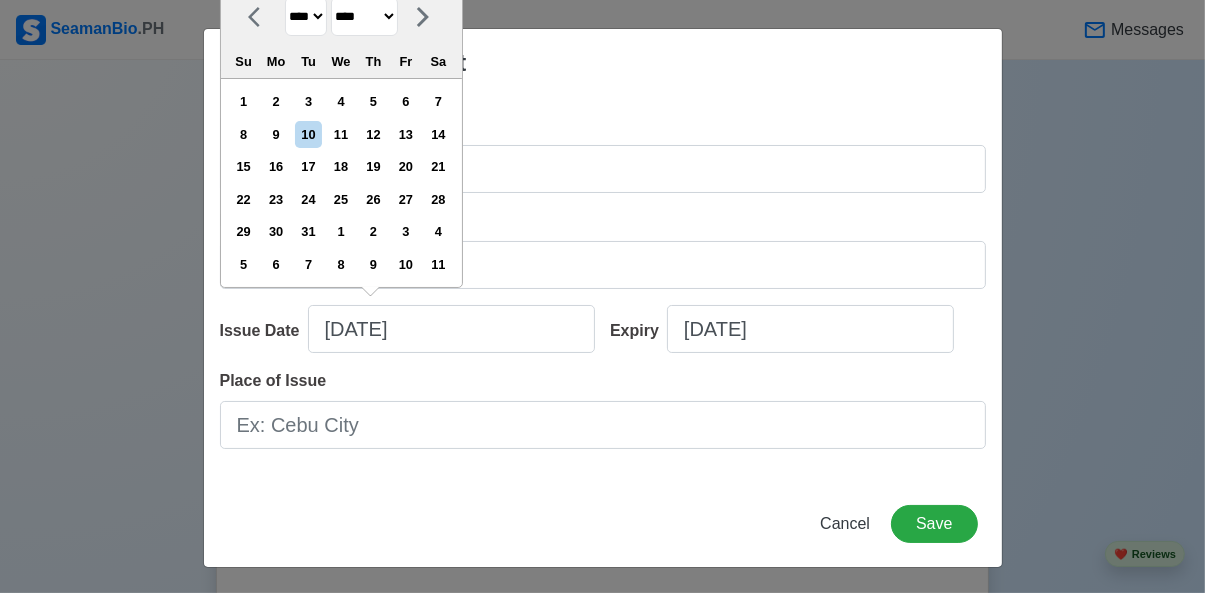 select on "********" 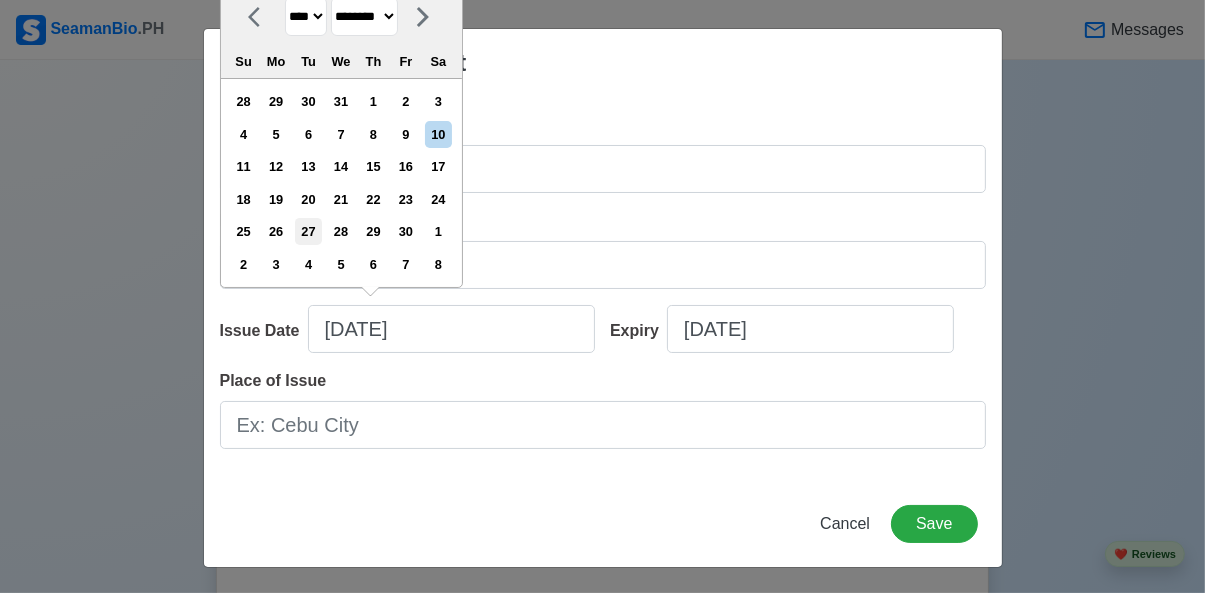 click on "27" at bounding box center [308, 231] 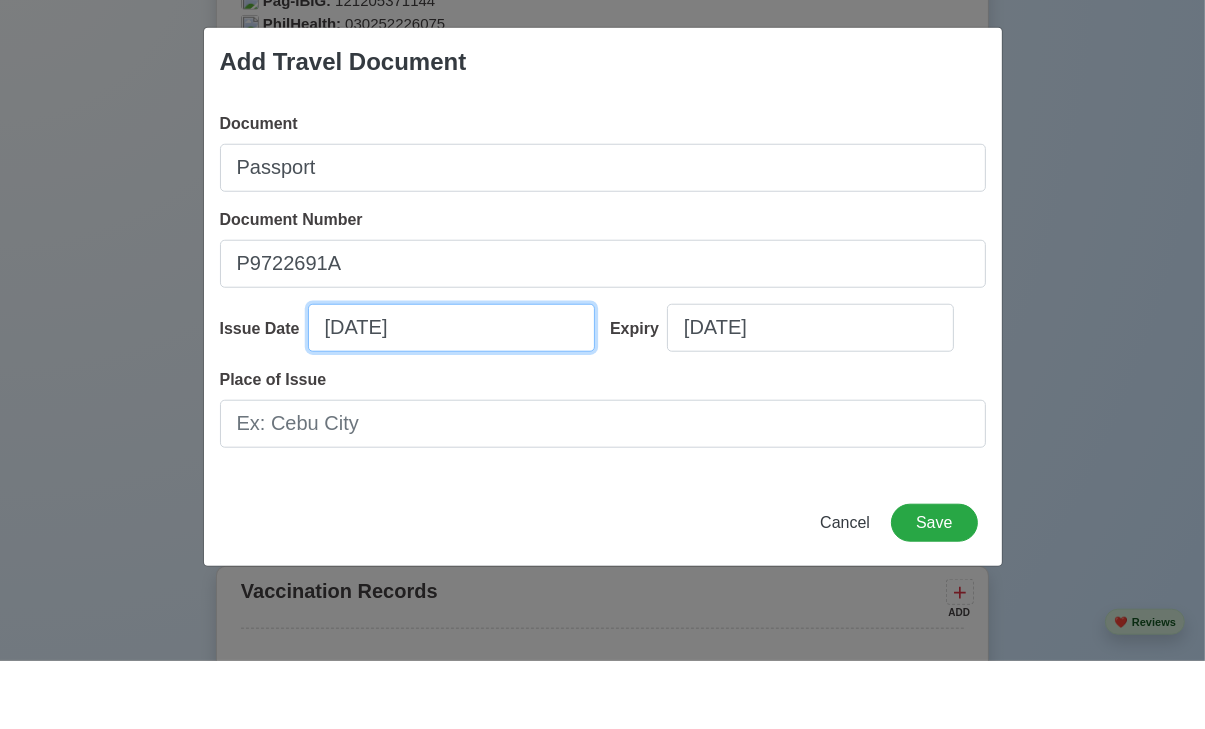 scroll, scrollTop: 1490, scrollLeft: 0, axis: vertical 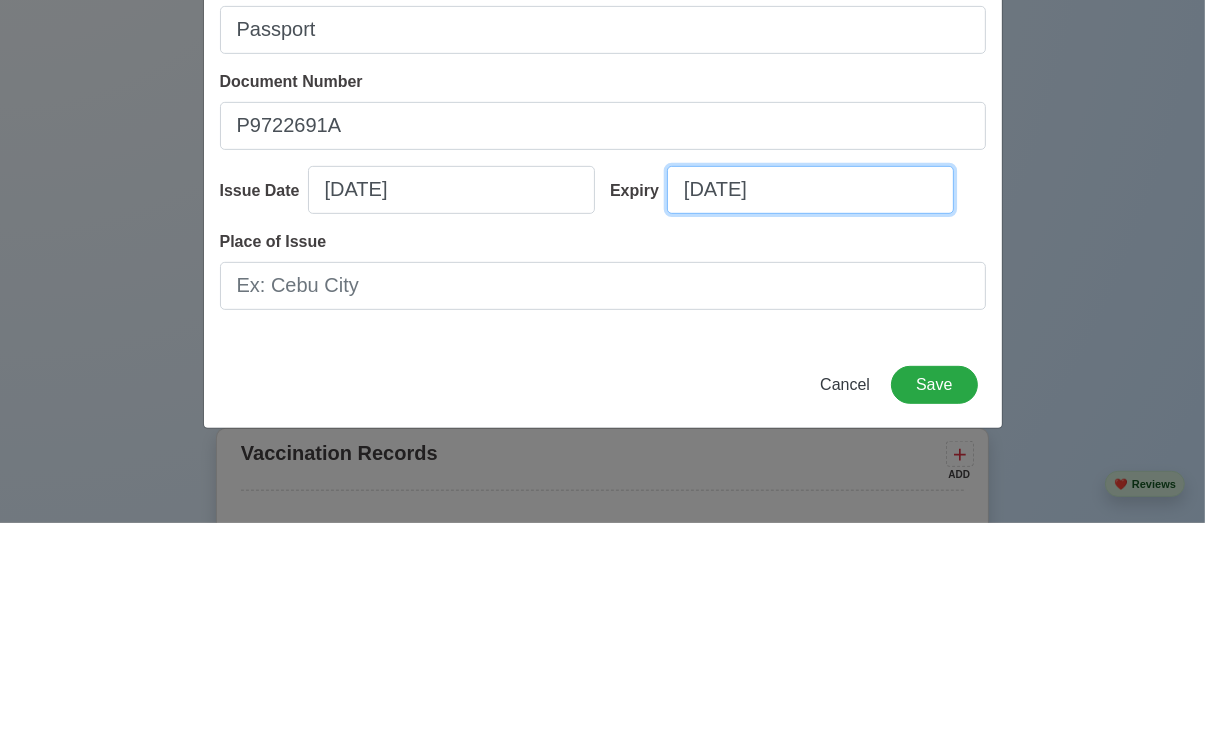 click on "07/10/2025" at bounding box center (810, 396) 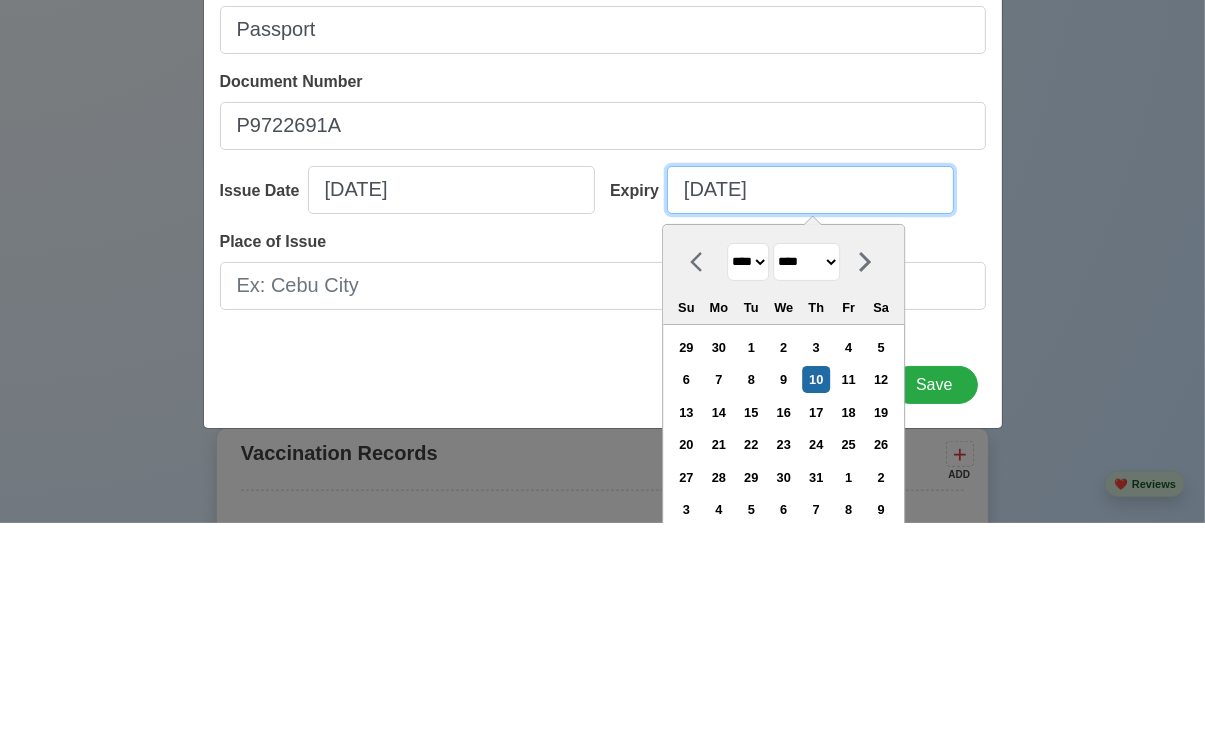 type on "07/10/2" 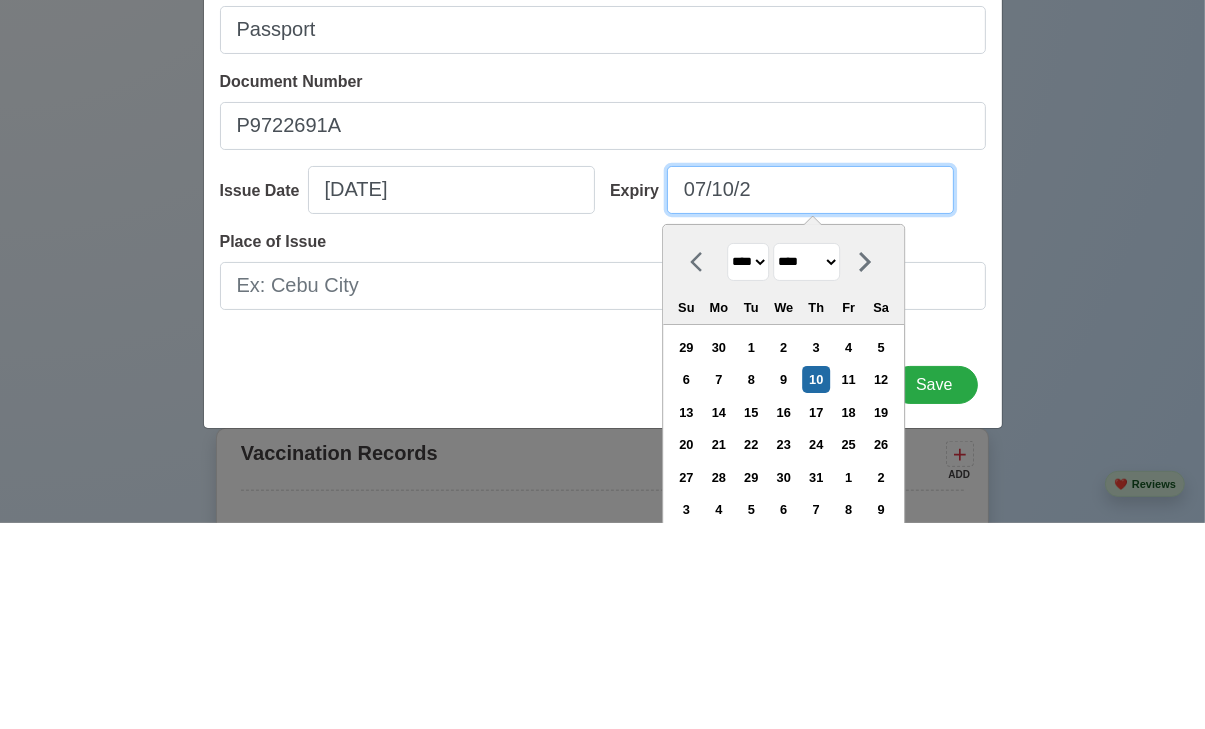 select on "****" 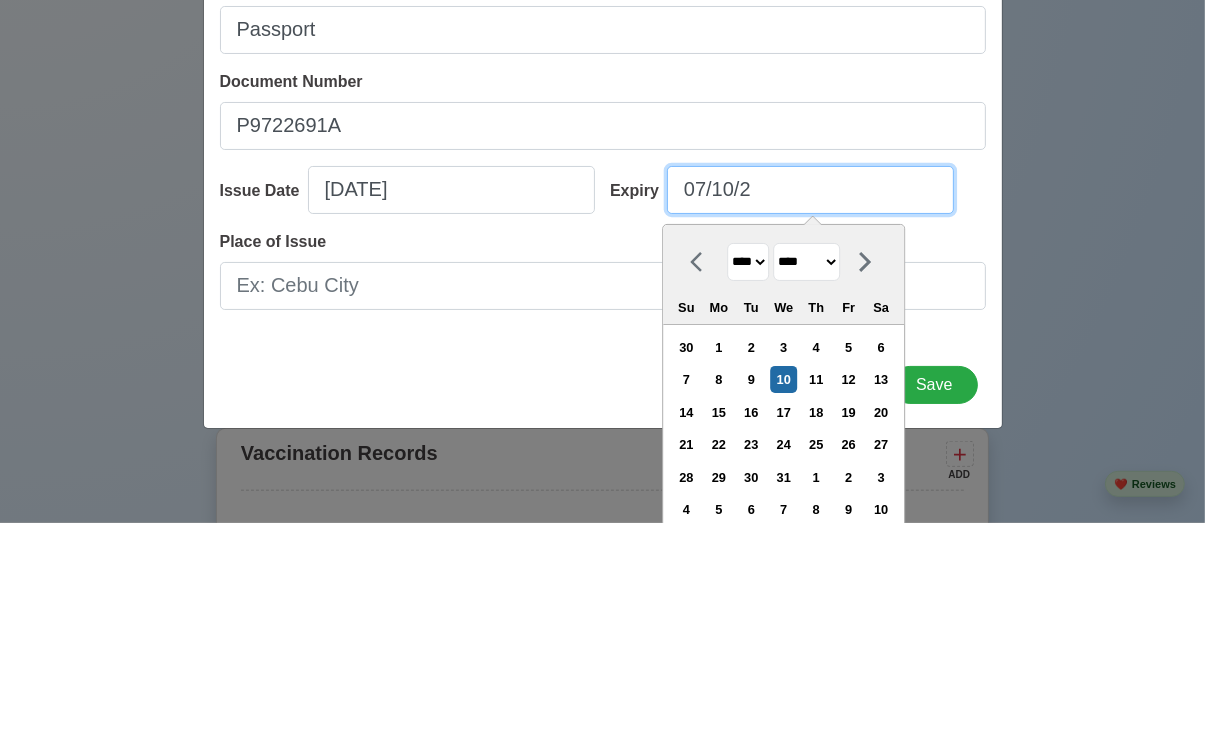 type on "07/10/" 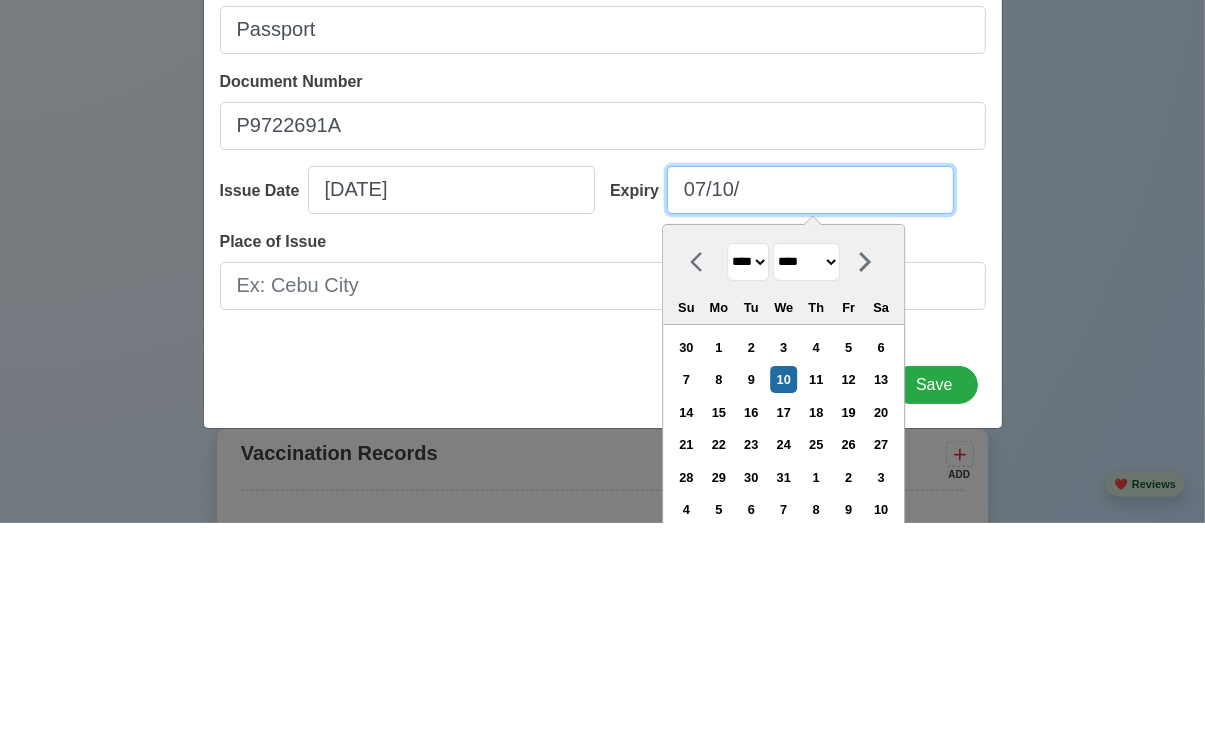 select on "****" 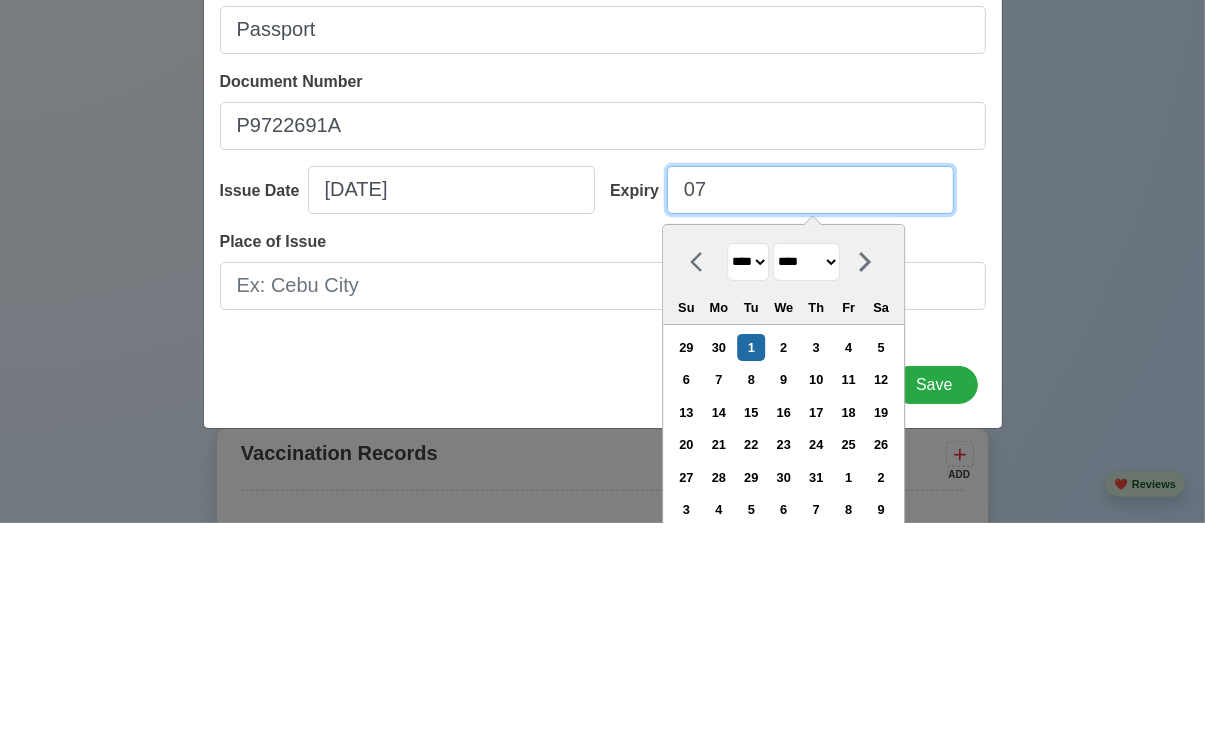 type on "0" 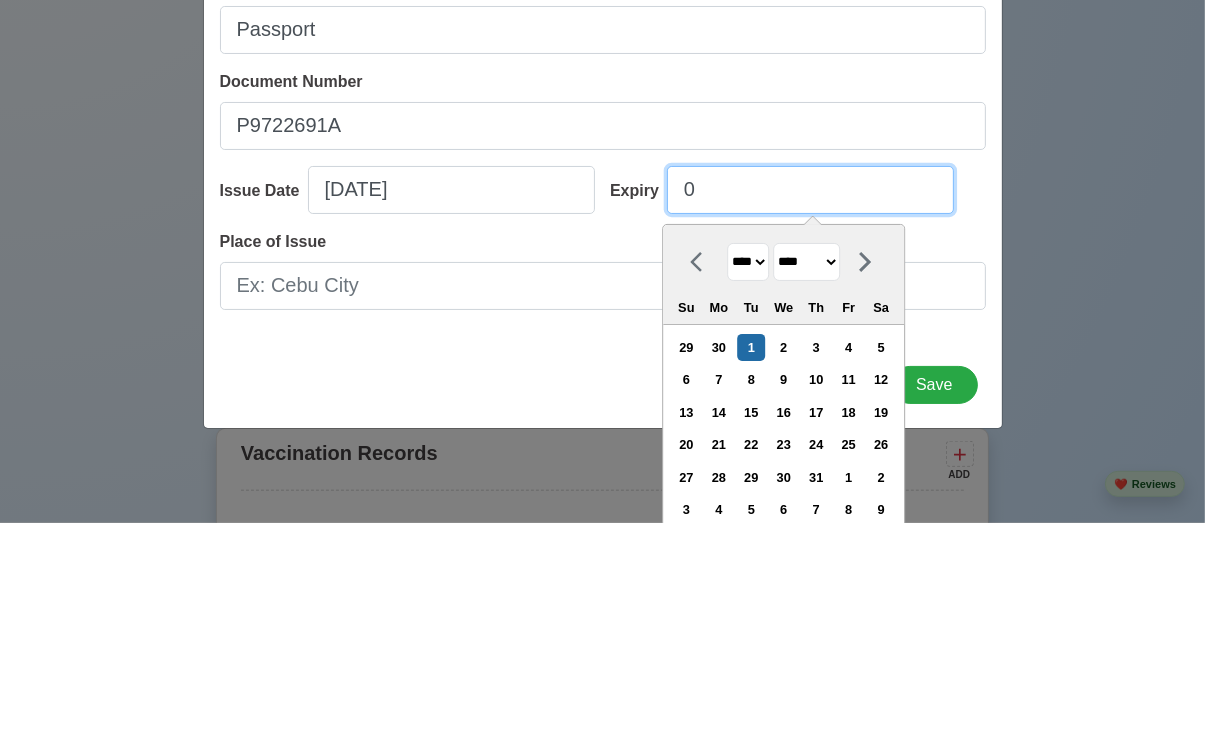 type 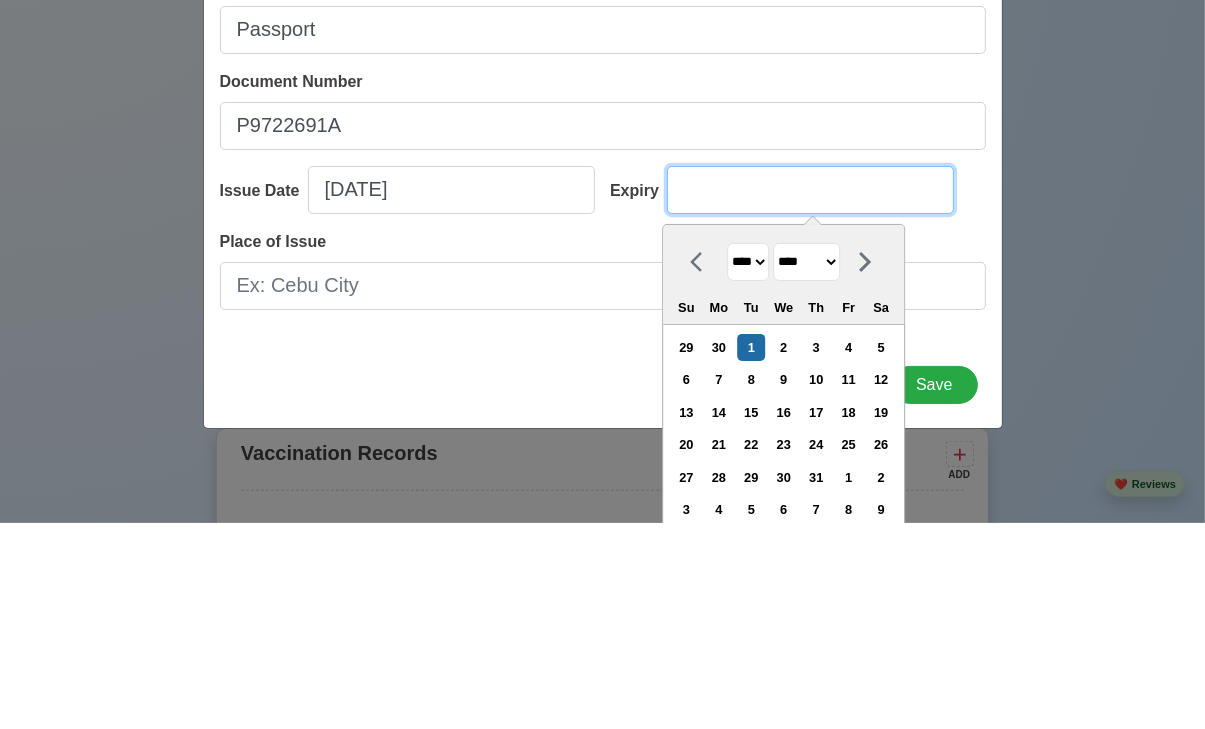 select on "****" 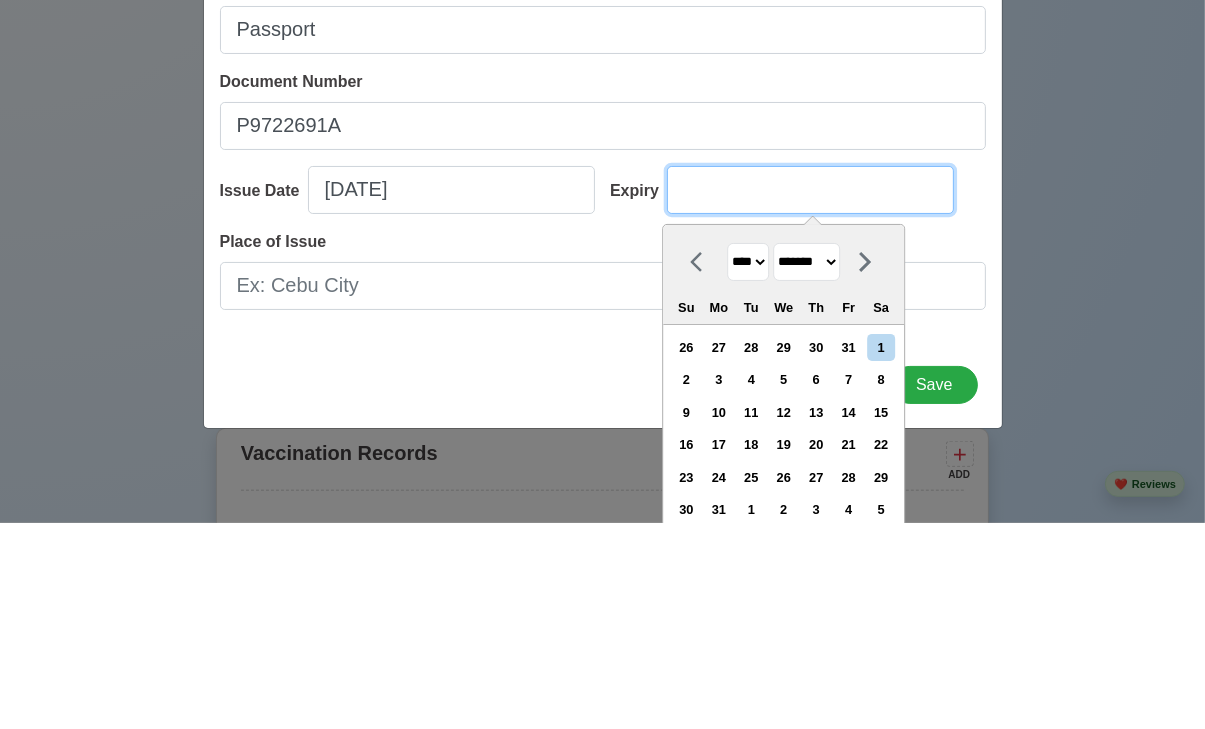type on "1" 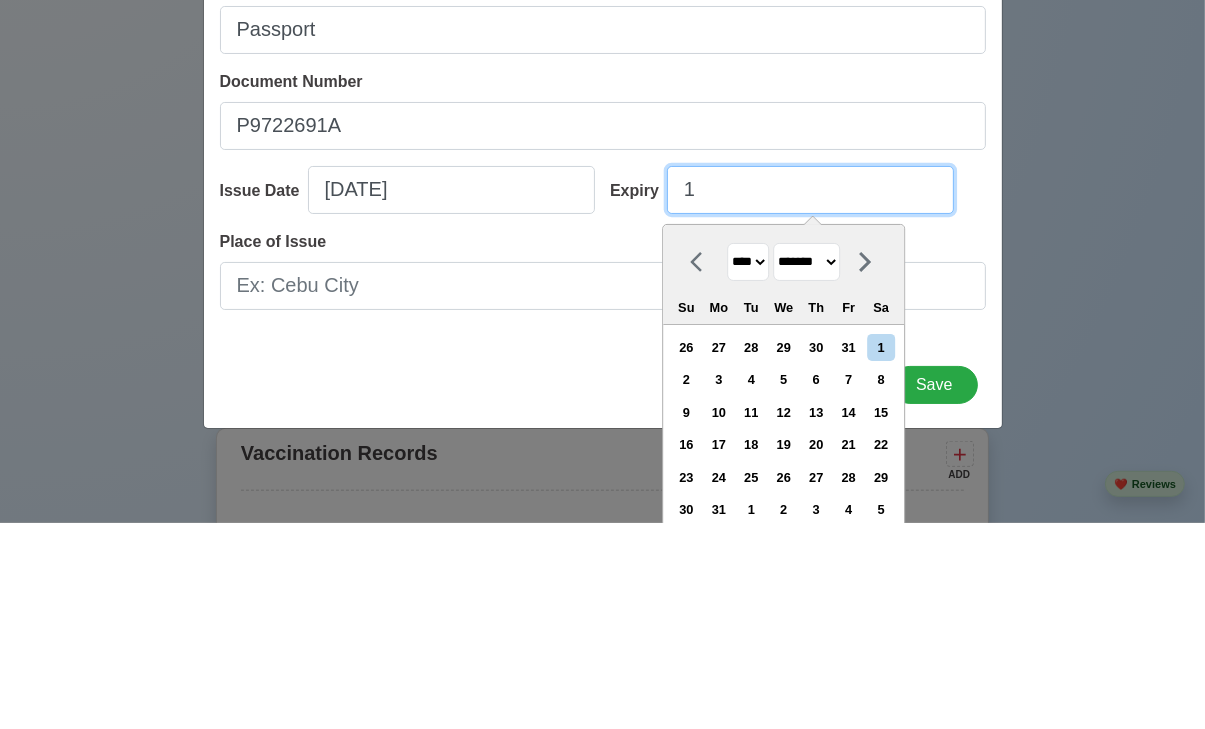 select on "****" 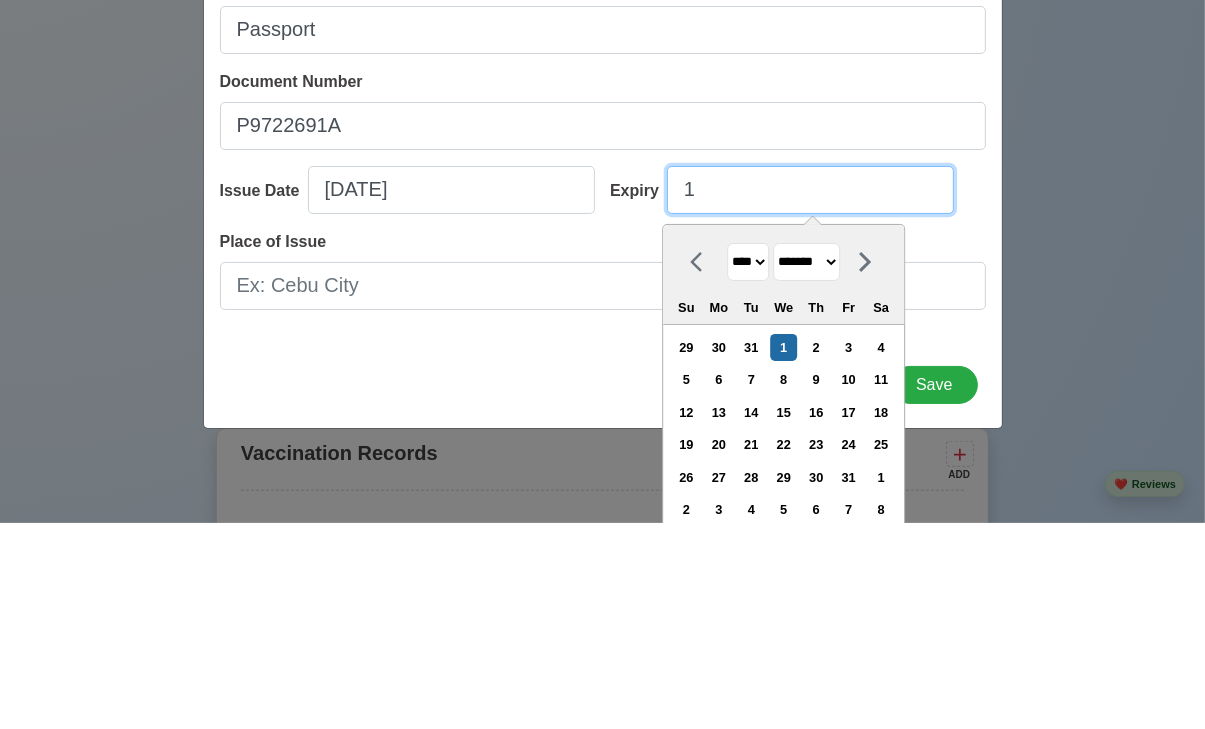 type on "11" 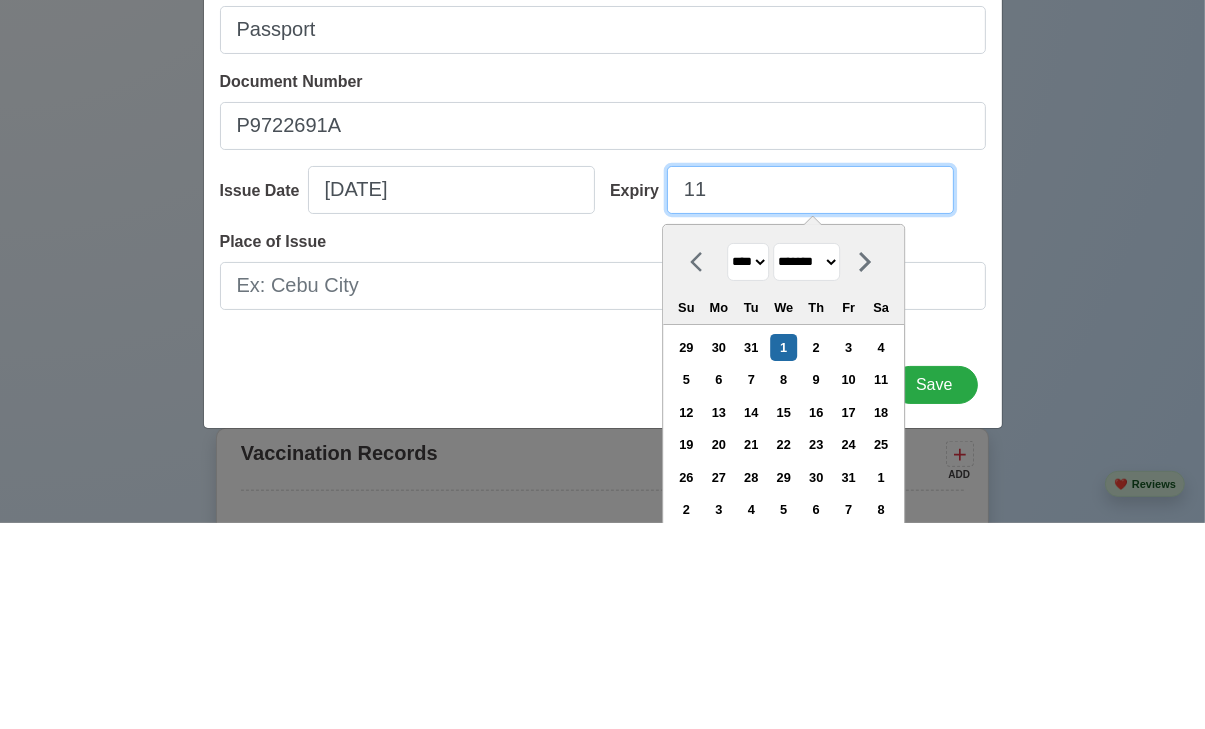 select on "********" 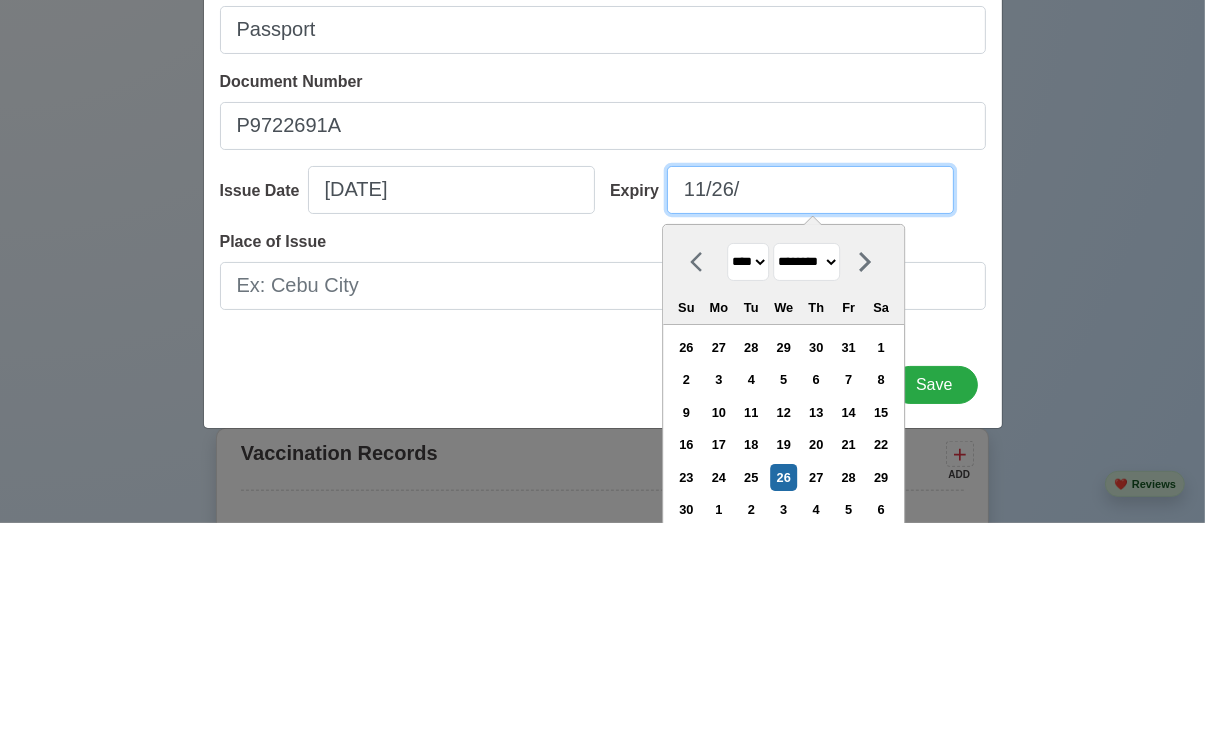 type on "11/26/2" 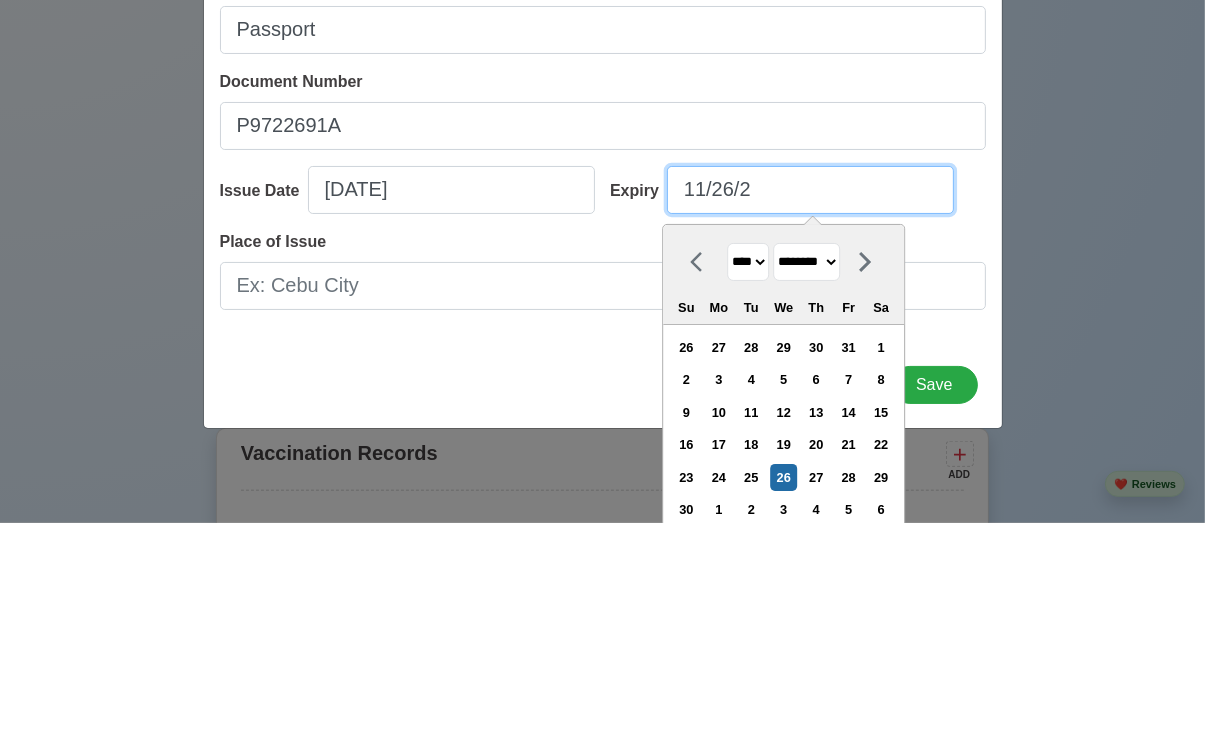 select on "****" 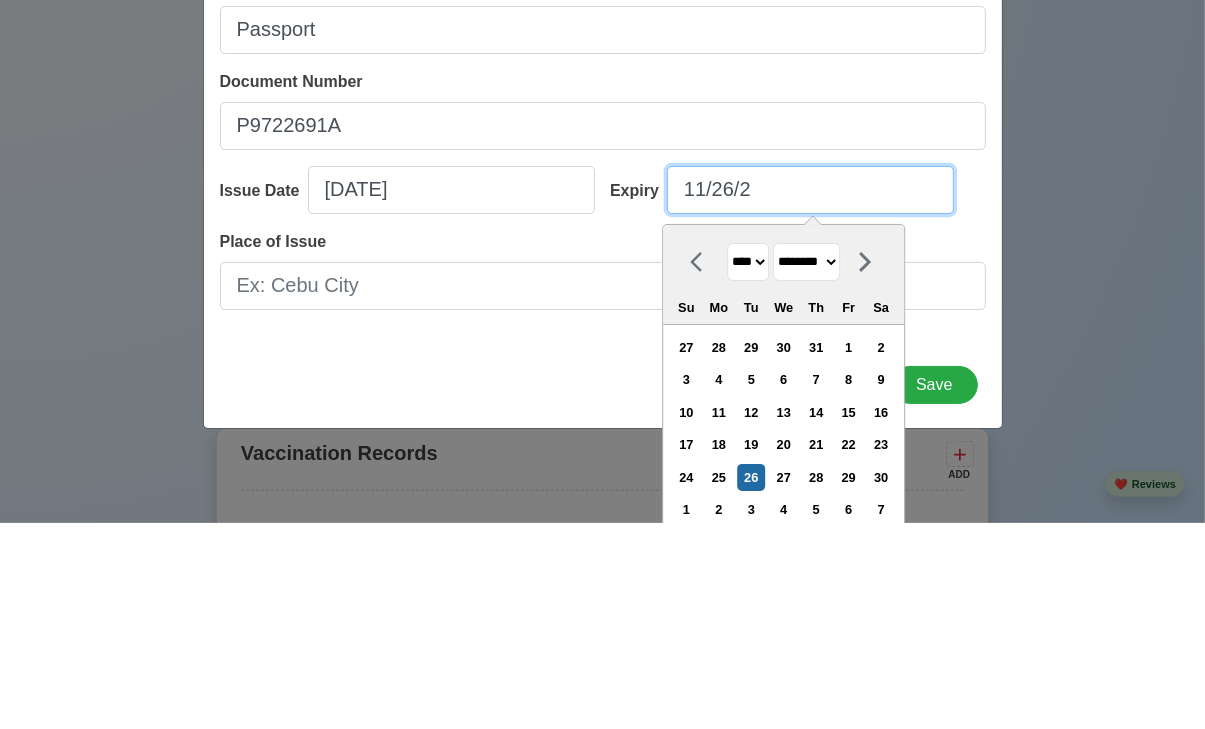 type on "11/26/20" 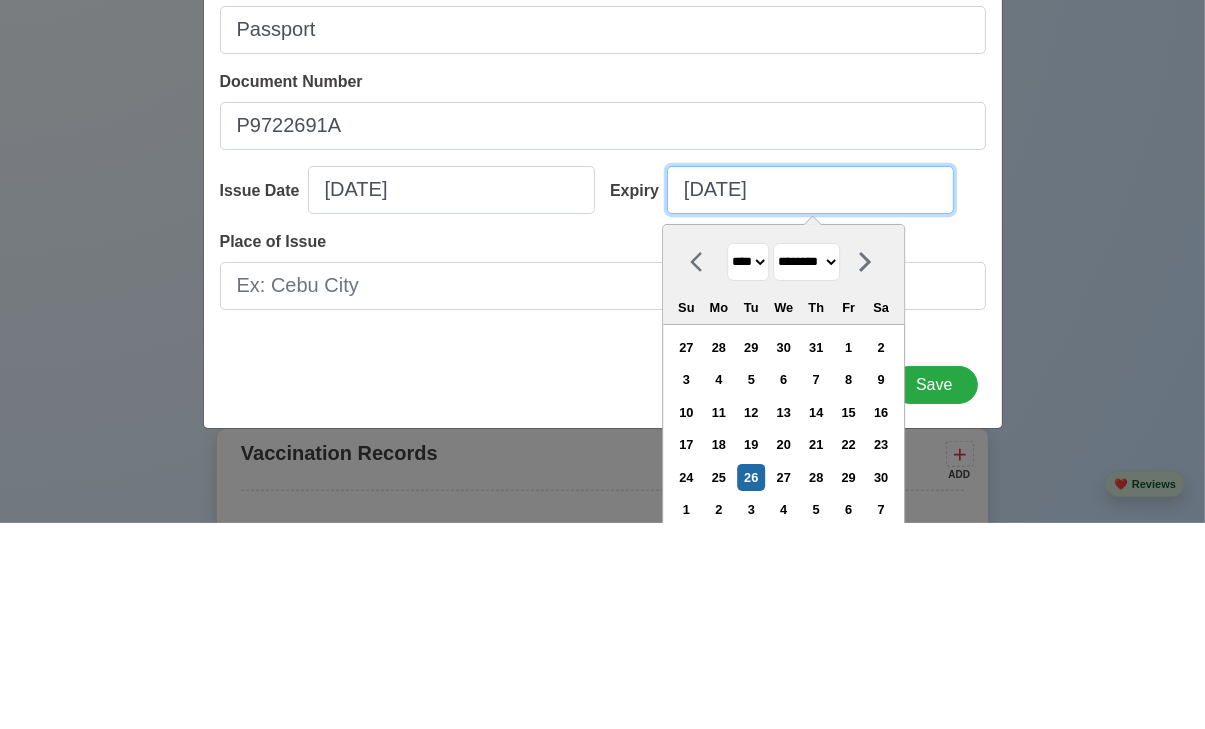 select on "****" 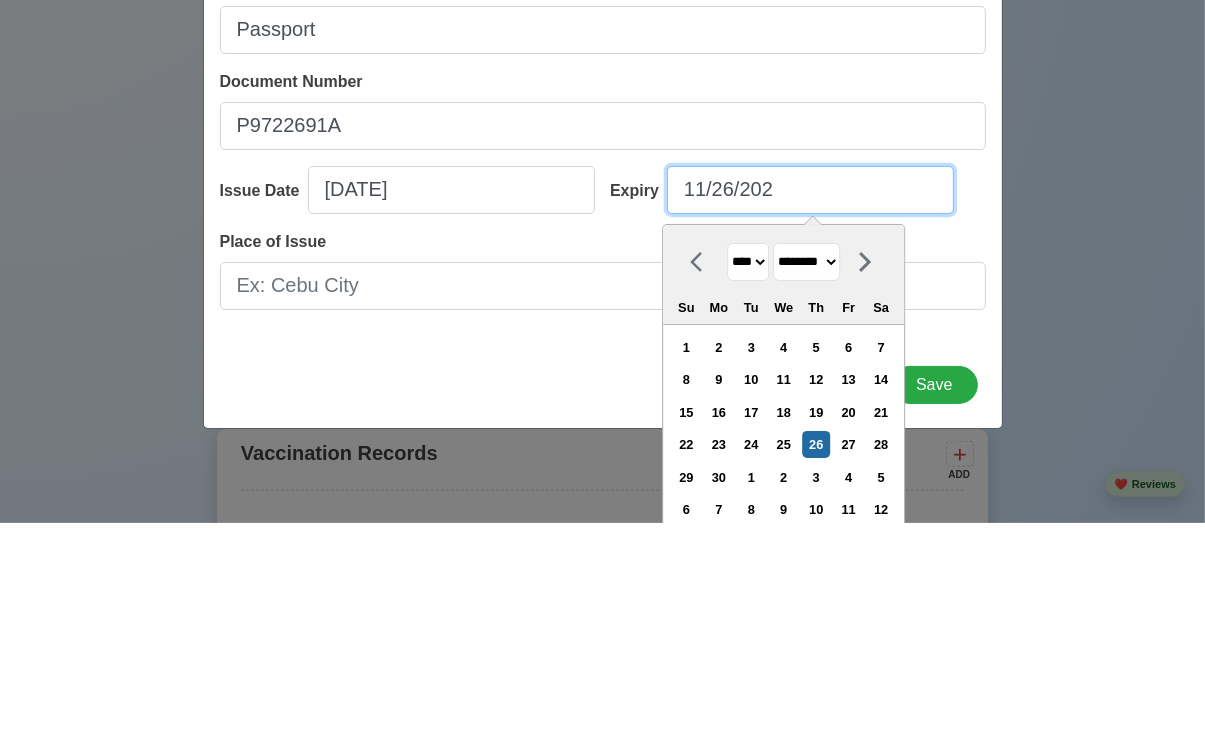 type on "11/26/2028" 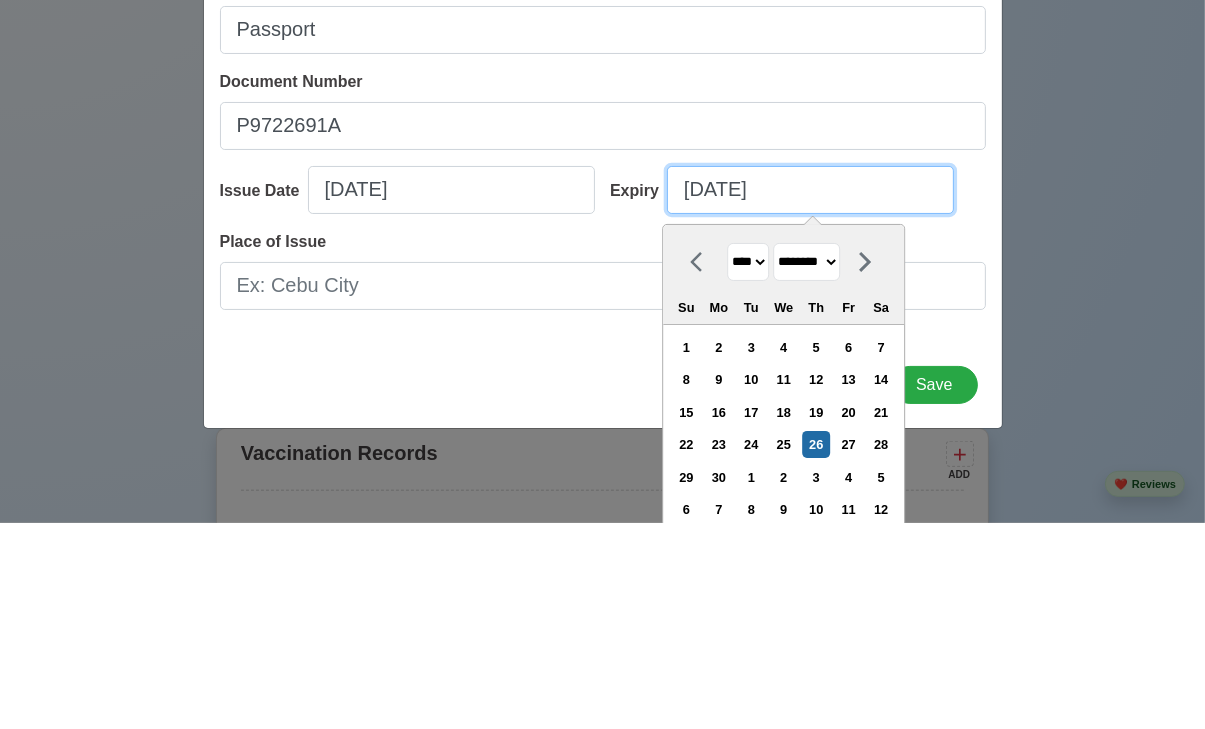 select on "****" 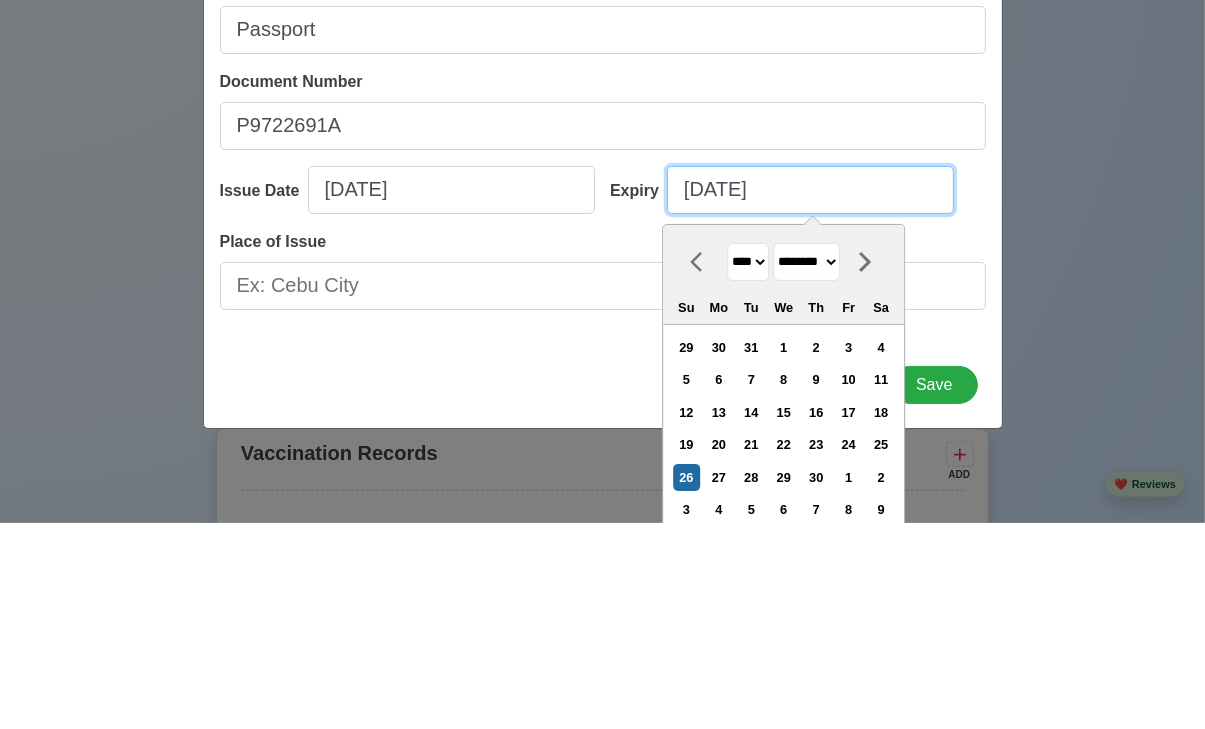 type on "11/26/2028" 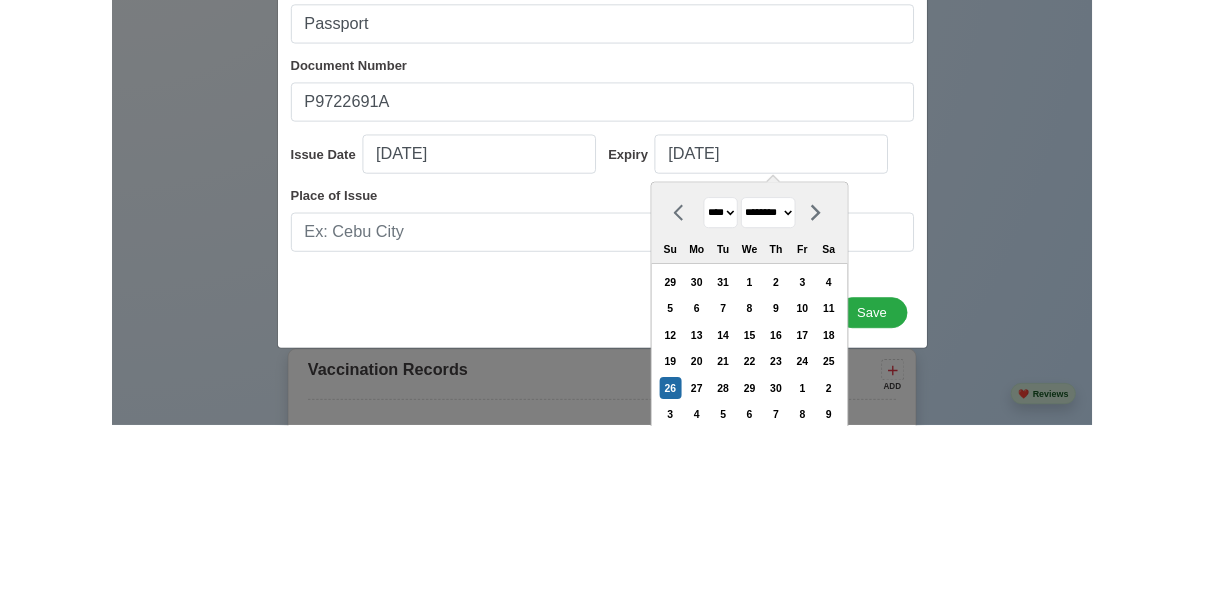 scroll, scrollTop: 1490, scrollLeft: 0, axis: vertical 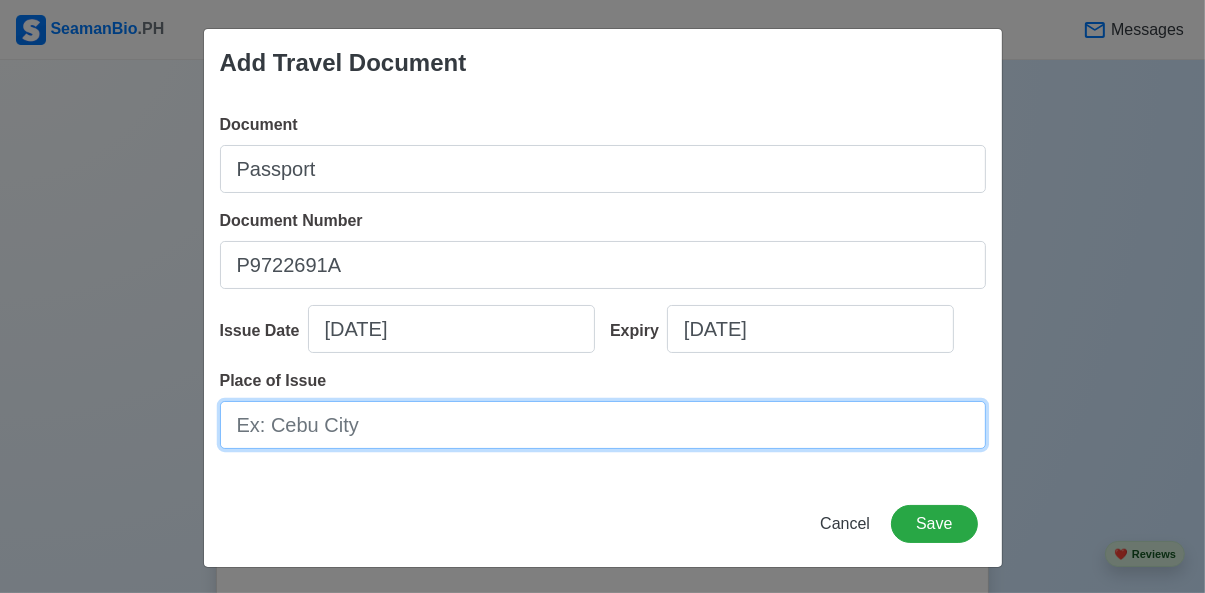 click on "Place of Issue" at bounding box center [603, 425] 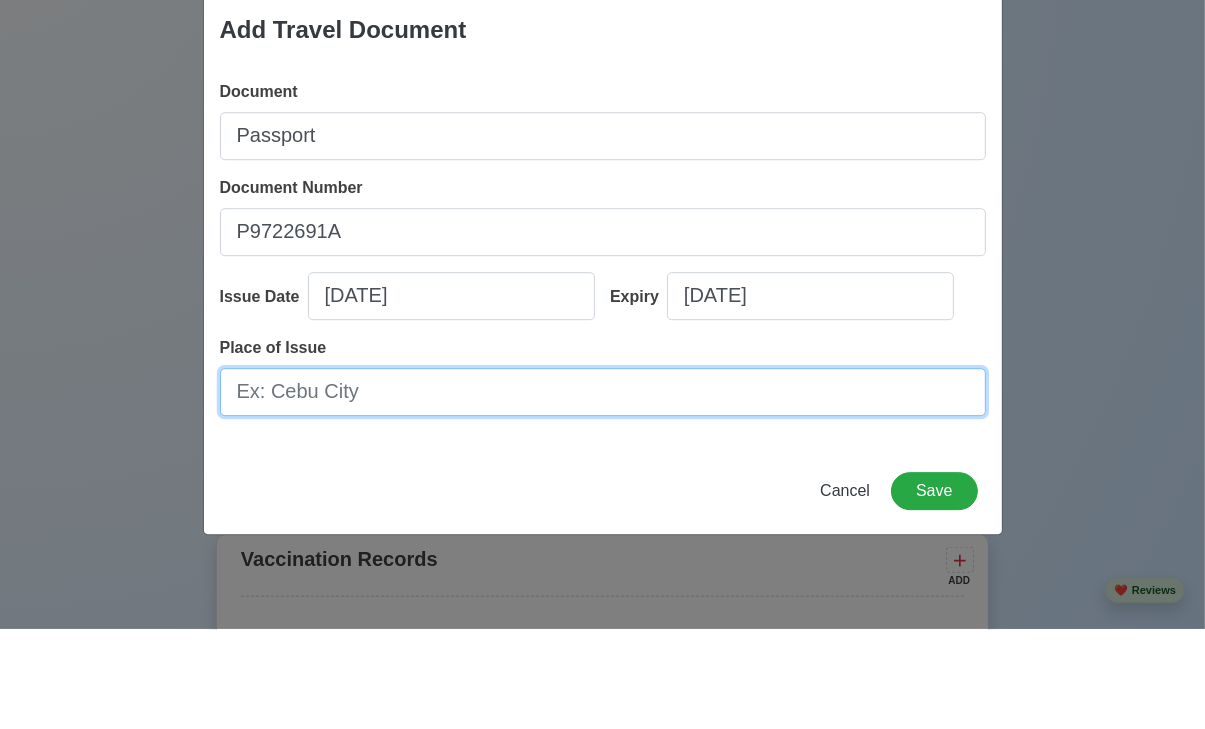 scroll, scrollTop: 1490, scrollLeft: 0, axis: vertical 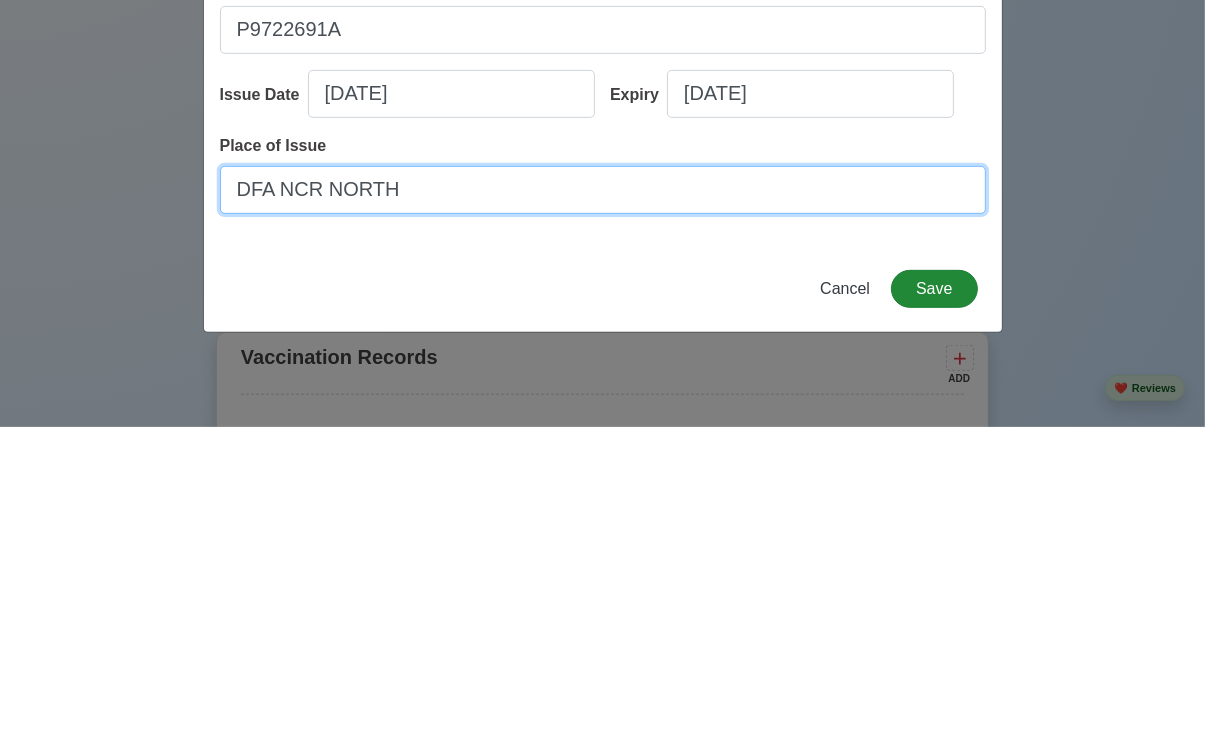 type on "DFA NCR NORTH" 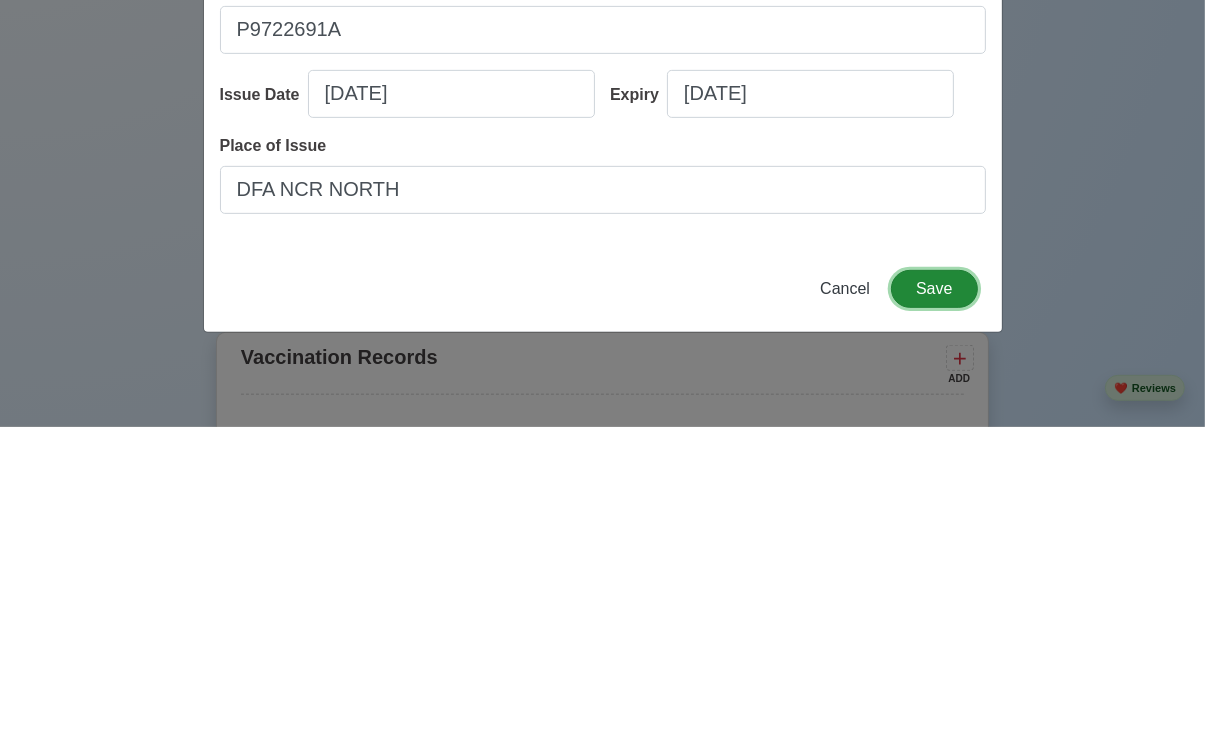 click on "Save" at bounding box center (934, 591) 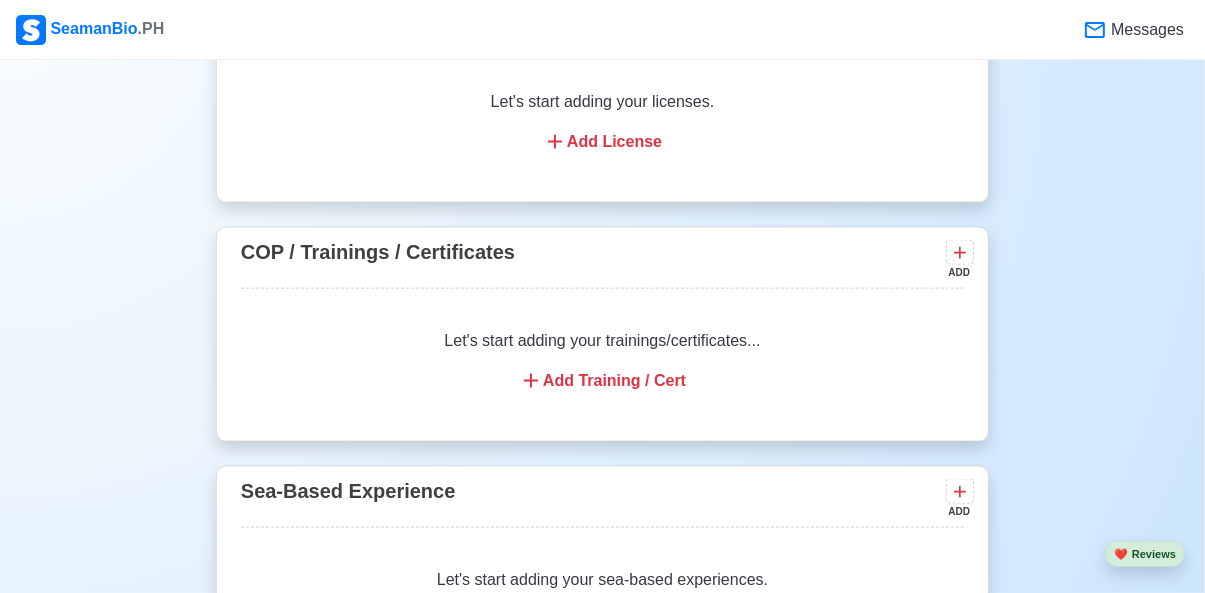 scroll, scrollTop: 2425, scrollLeft: 0, axis: vertical 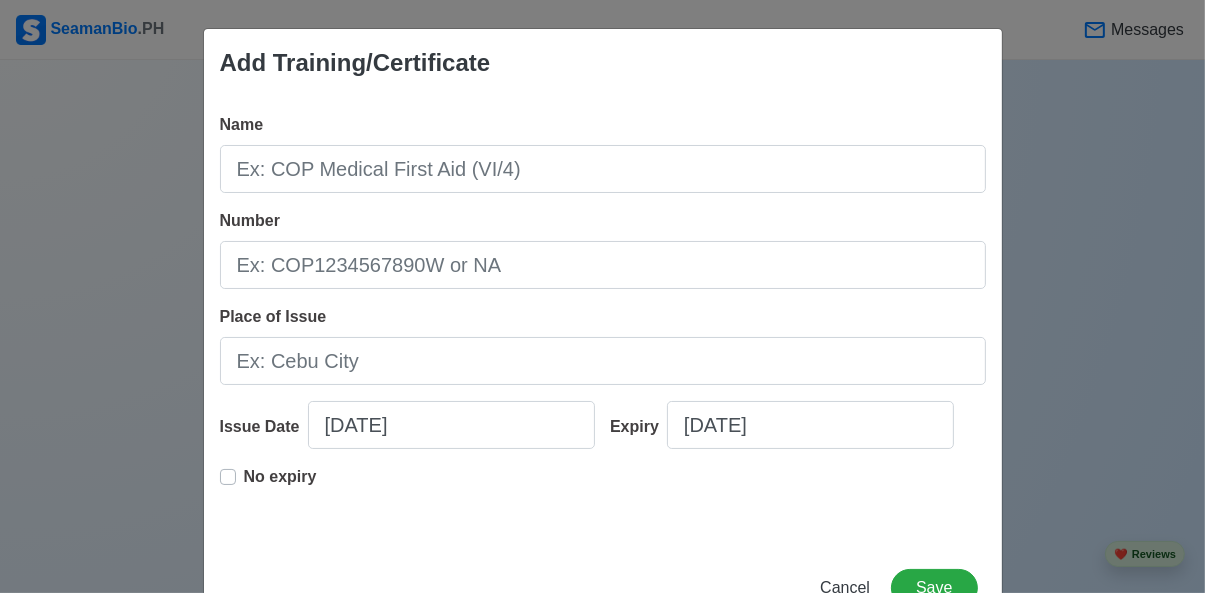 click on "Add Training/Certificate Name Number Place of Issue Issue Date 07/10/2025 Expiry 07/10/2025 No expiry Cancel Save" at bounding box center [602, 296] 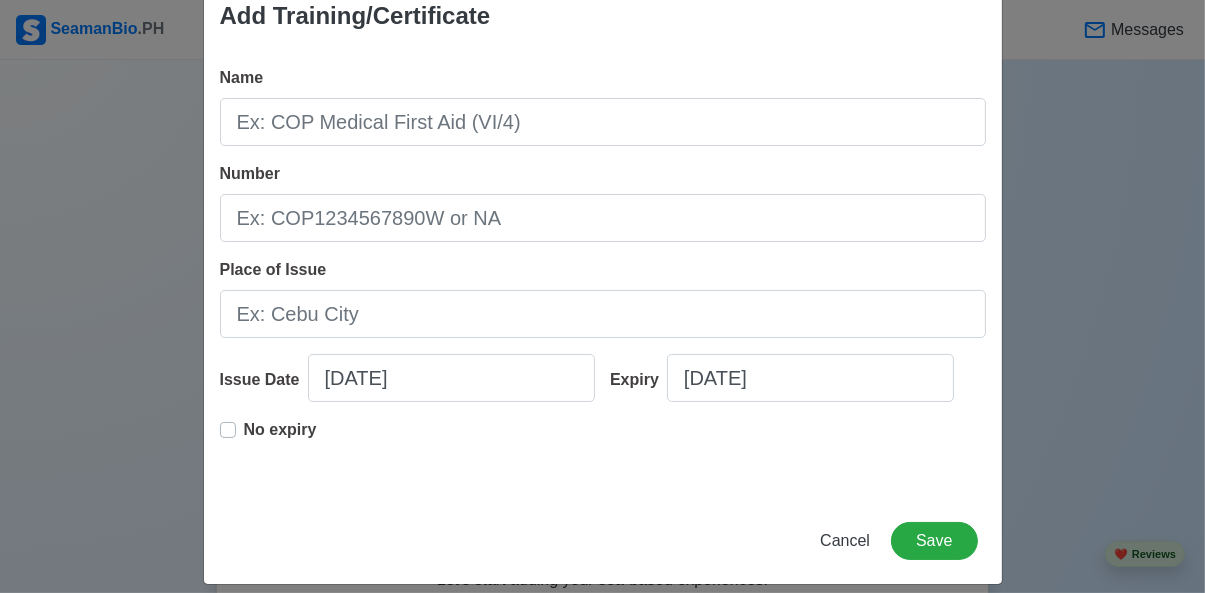scroll, scrollTop: 0, scrollLeft: 0, axis: both 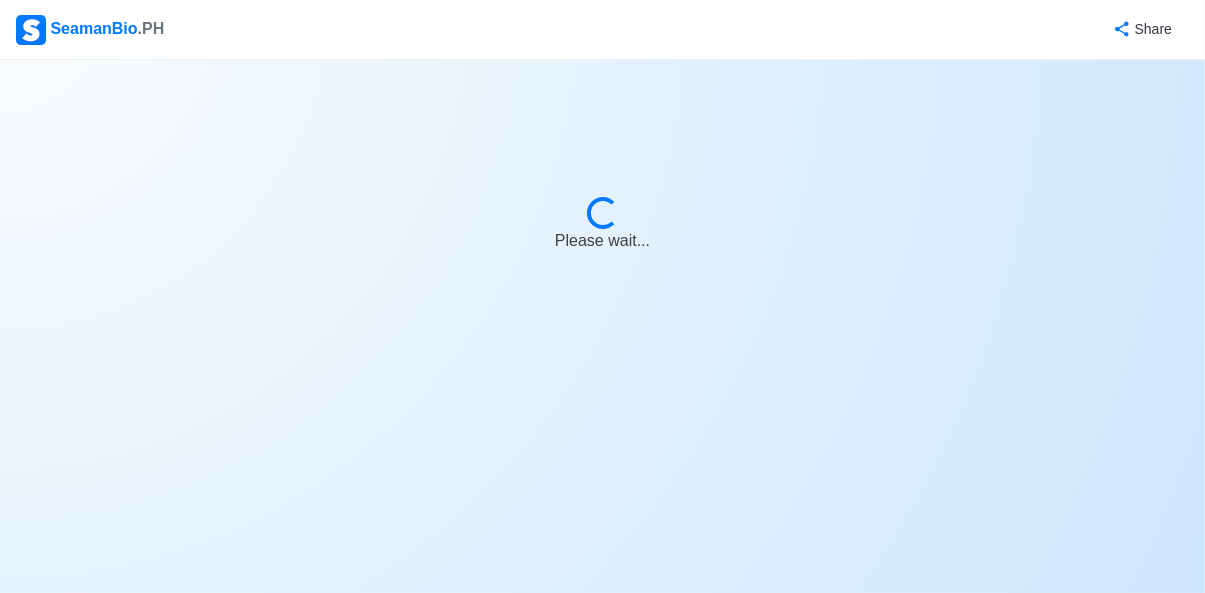 select on "Actively Looking for Job" 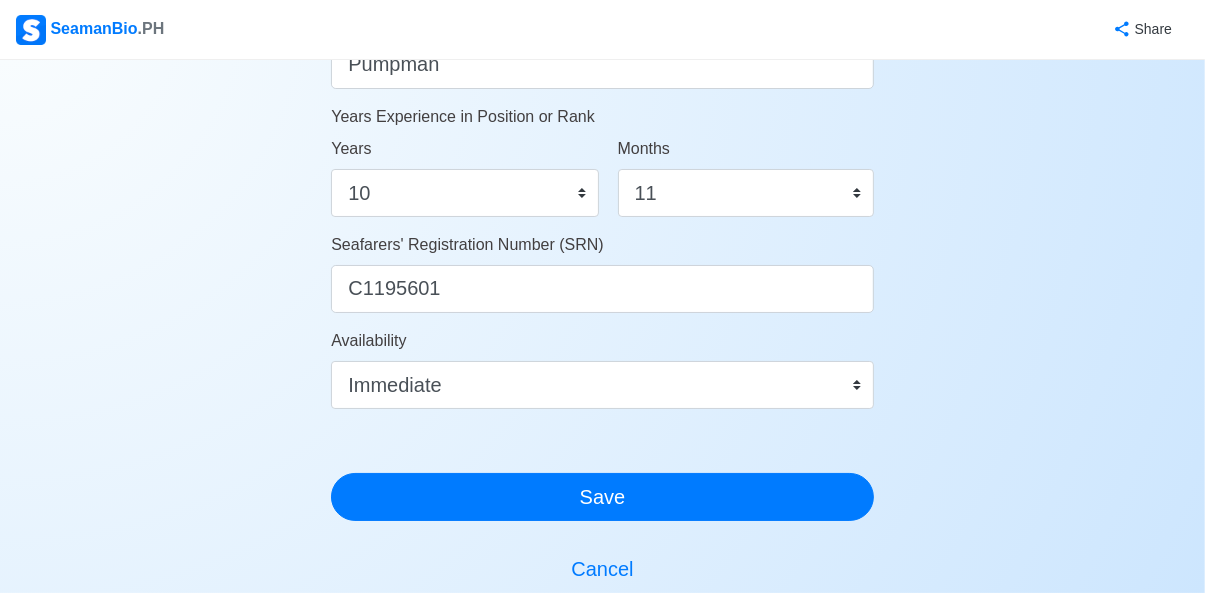 scroll, scrollTop: 1092, scrollLeft: 0, axis: vertical 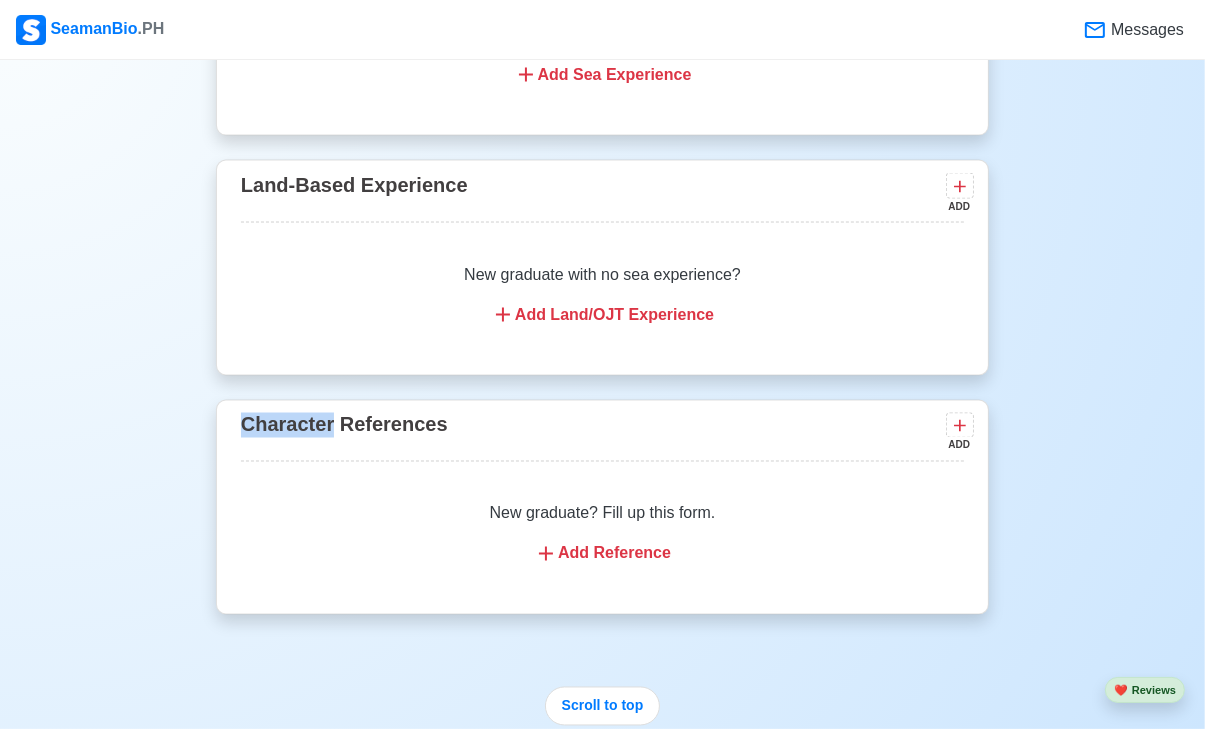 click on "New 🧑🏻‍💻   Practice Interview 🏬   Apply to Agencies 🔥 Apply Jobs 🚢   Log My Travels Your Action Items   🎯 1 Photo Education 3 Training 4 Exp Missing experience. Missing certs.  Upload Existing CV Change Upload EDGAR VERGEL M. GUALBERTO Edit PUMPMAN Actively Looking for Job (10 yrs 11 mos experience in rank) SRN  C1195601 edgargualberto66@gmail.com 09666570057 October 13, 1982   •  42   yo Male  •  Married 167.64  cm •  63  kg NO. 18 KING NICOLAS ST. KINGSPOINT SUBDIVISION BAGBAG NOVALICHES QUEZON CITY Philippines   🇵🇭 Availability Immediate Download & Convert to PDF 🎨 Choose Other CV Design ✍️ Add My Signature Objective To ensure safe and efficient operation of onboard pumps and associated systems, I provide maintenance, repair, and operation of pumping machinery while adhering to strict industry regulations. EDIT Statutory Info EDIT SSS: 3407223296 TIN: 219524139000 Pag-IBIG: 121205371144 PhilHealth: 030252226075 Education 1 Auto sort by Start Date. ADD EDIT 1 ADD" at bounding box center [602, -916] 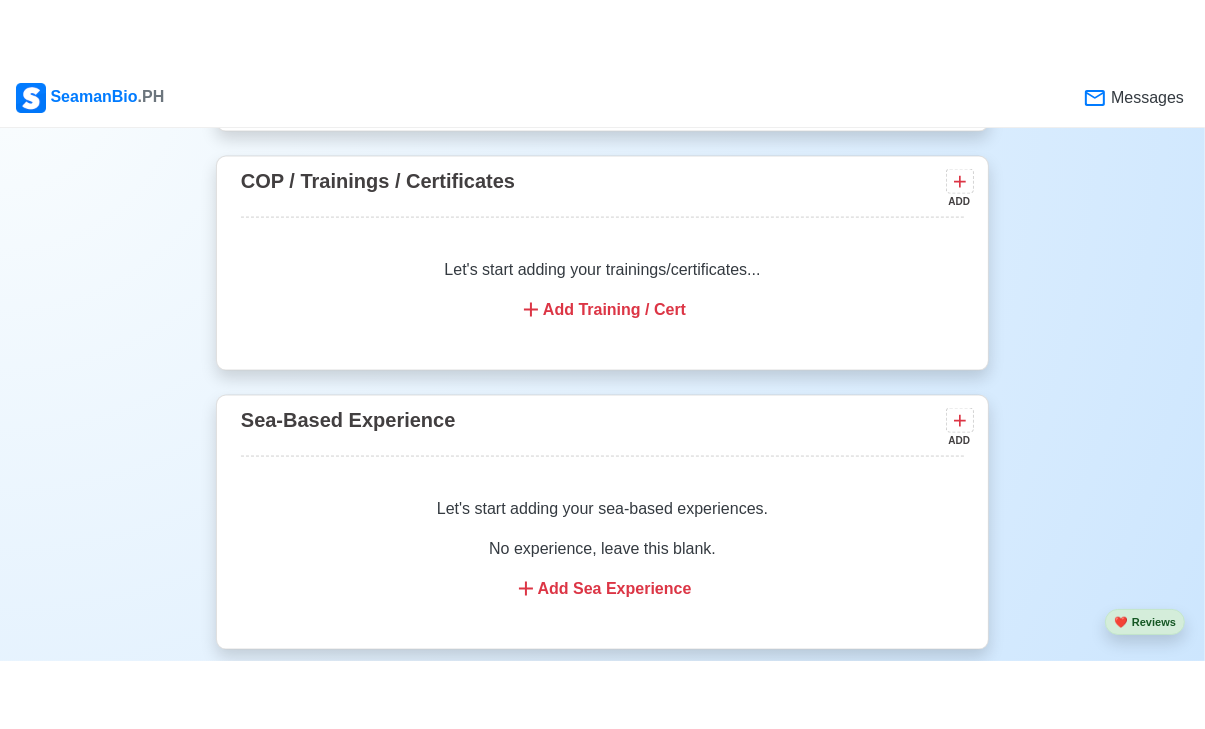 scroll, scrollTop: 2560, scrollLeft: 0, axis: vertical 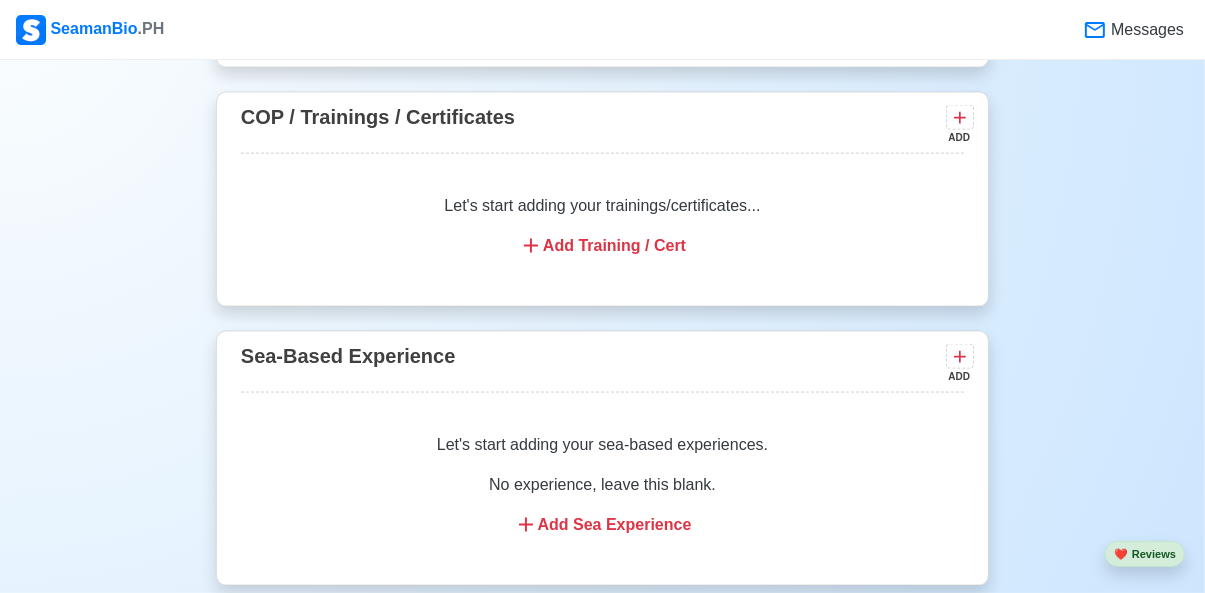 click on "Add Sea Experience" at bounding box center (602, 525) 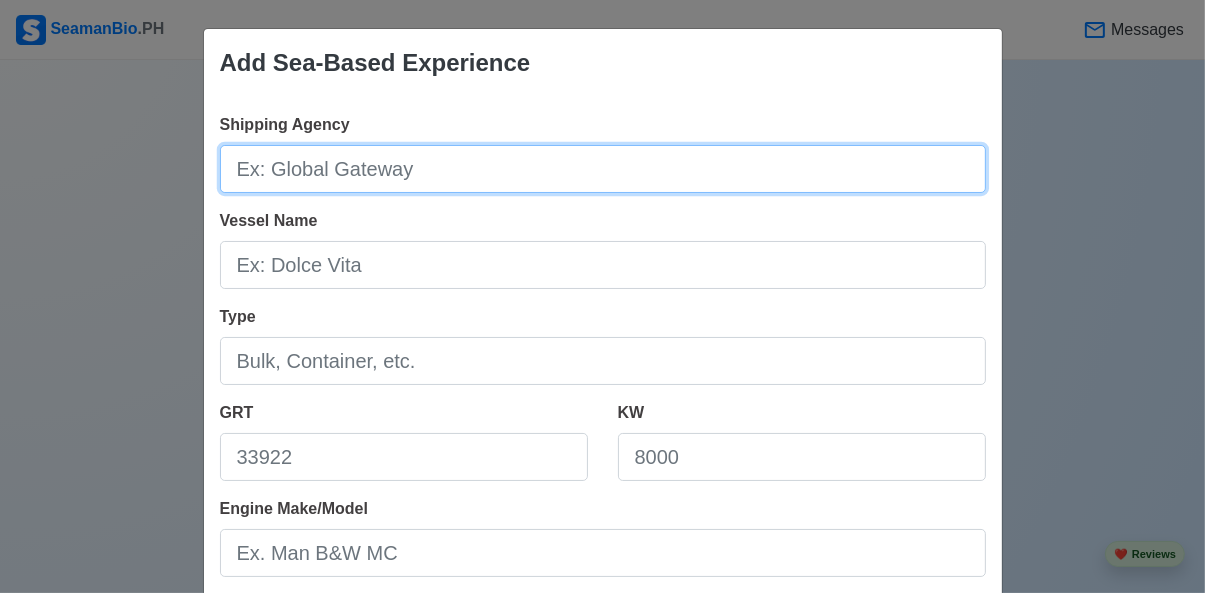 click on "Shipping Agency" at bounding box center (603, 169) 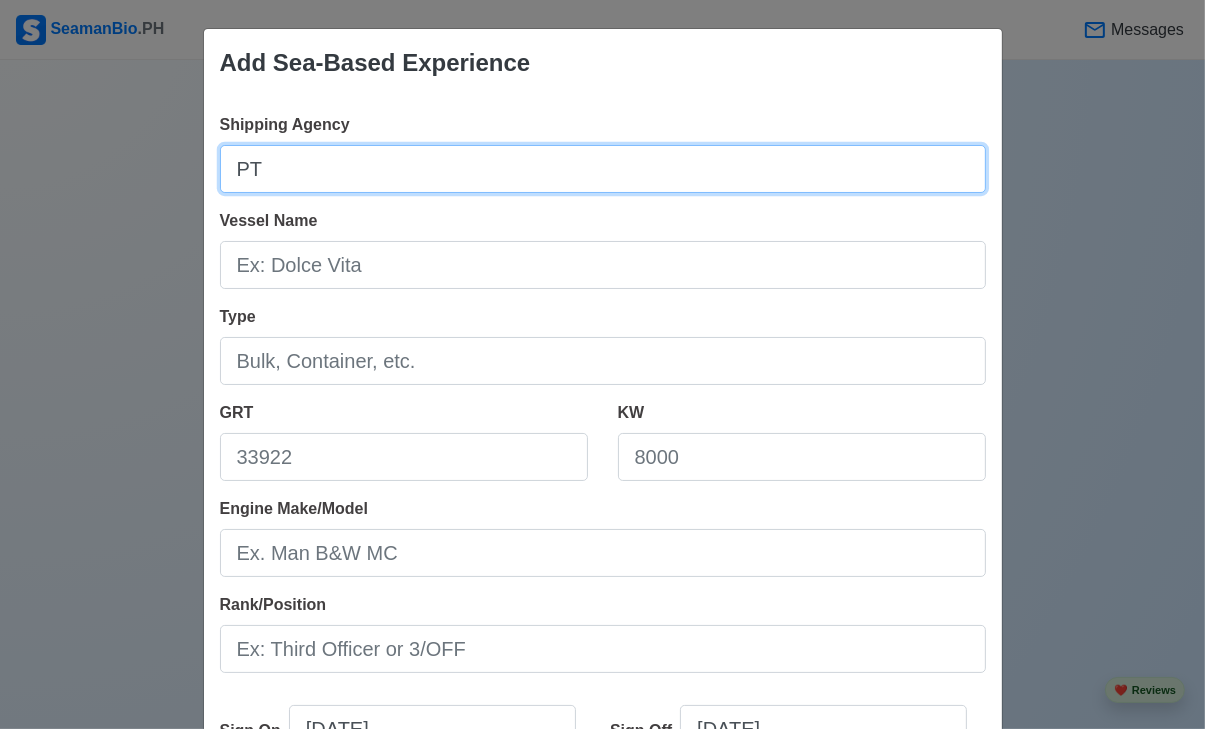 type on "P" 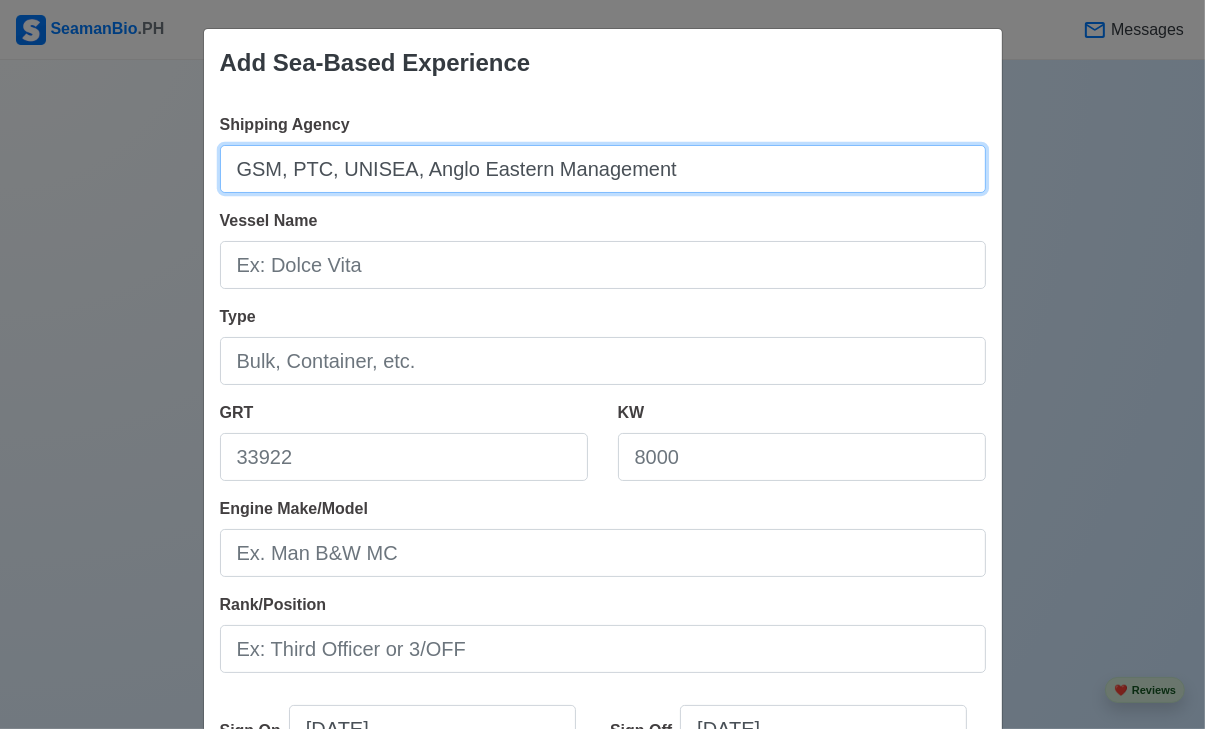 type on "GSM, PTC, UNISEA, Anglo Eastern Management" 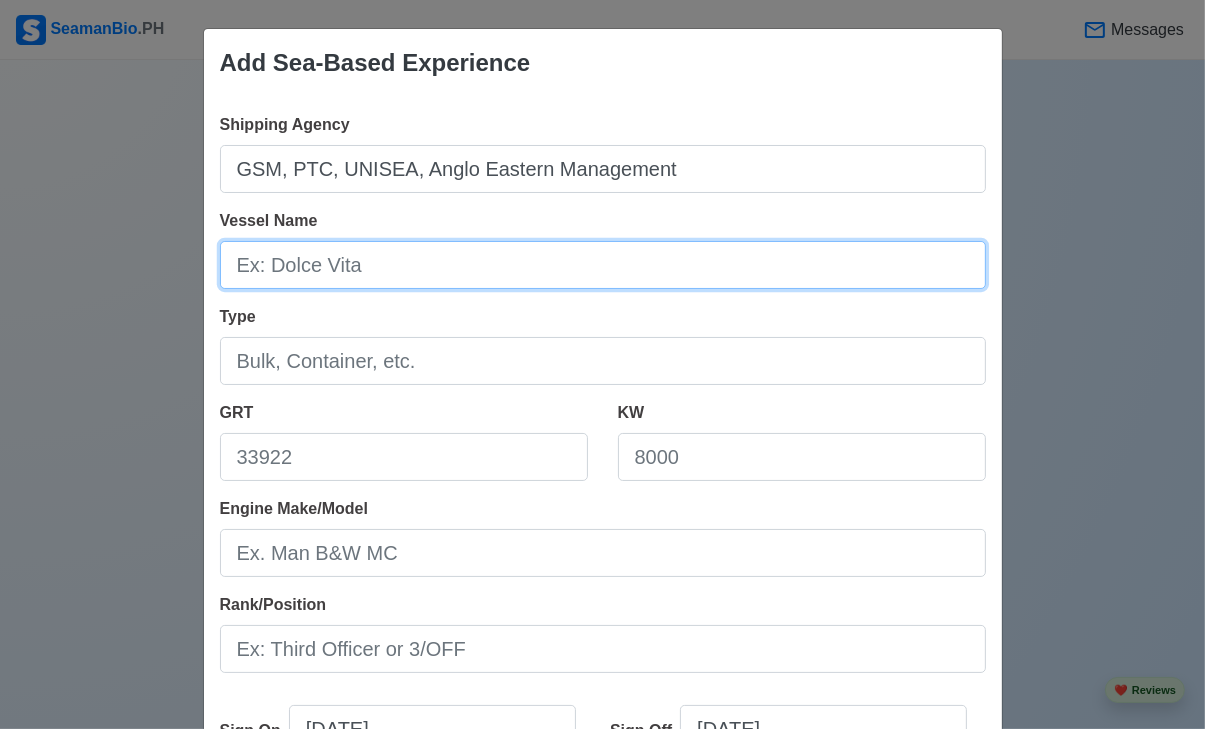 click on "Vessel Name" at bounding box center (603, 265) 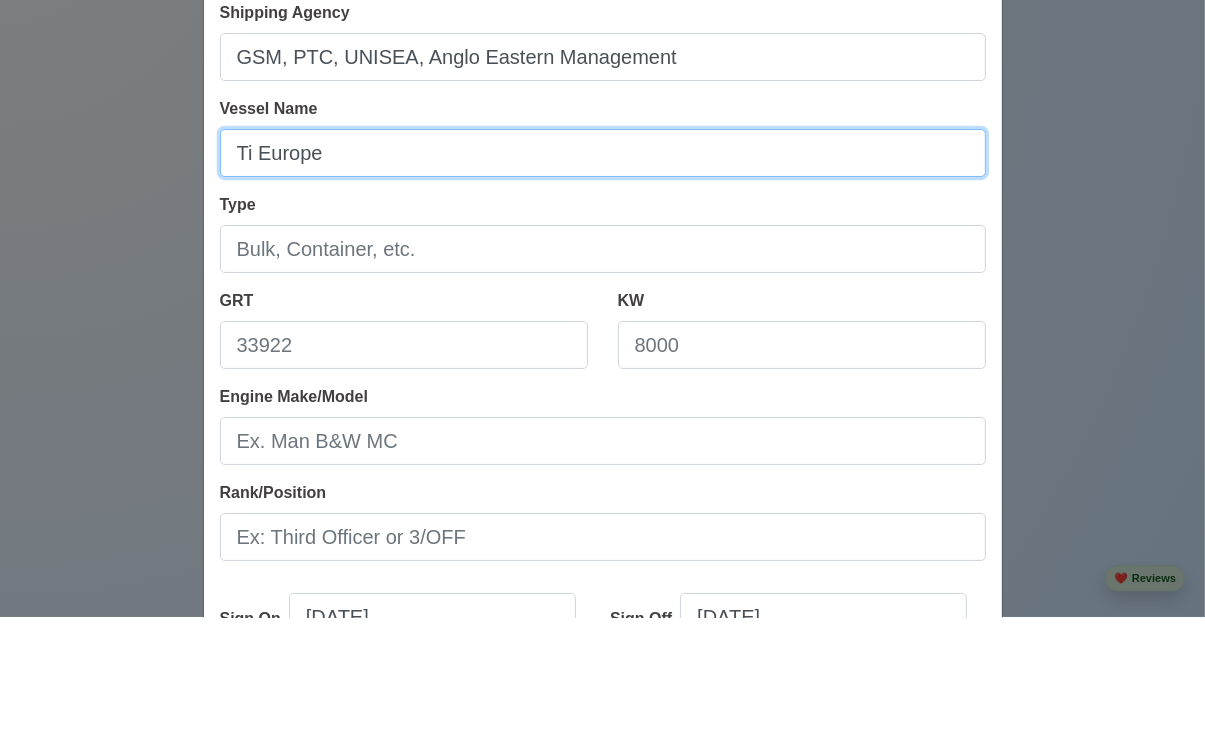 scroll, scrollTop: 2559, scrollLeft: 0, axis: vertical 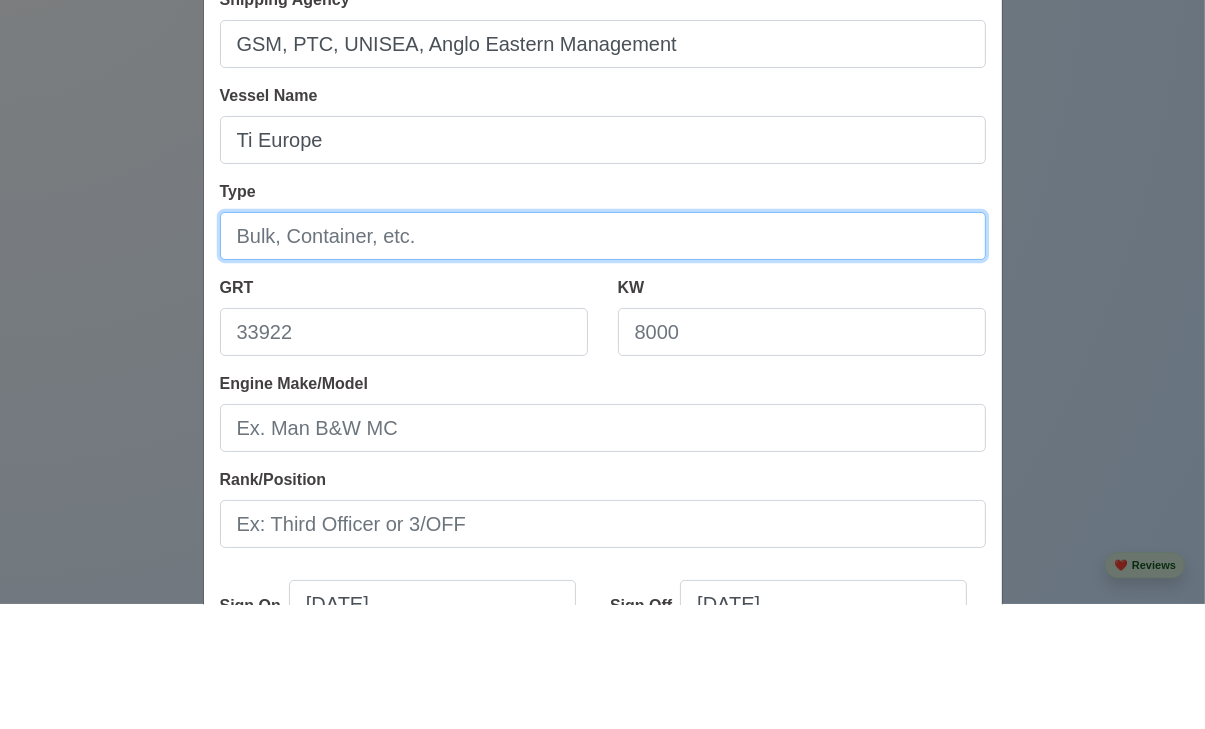 click on "Type" at bounding box center (603, 361) 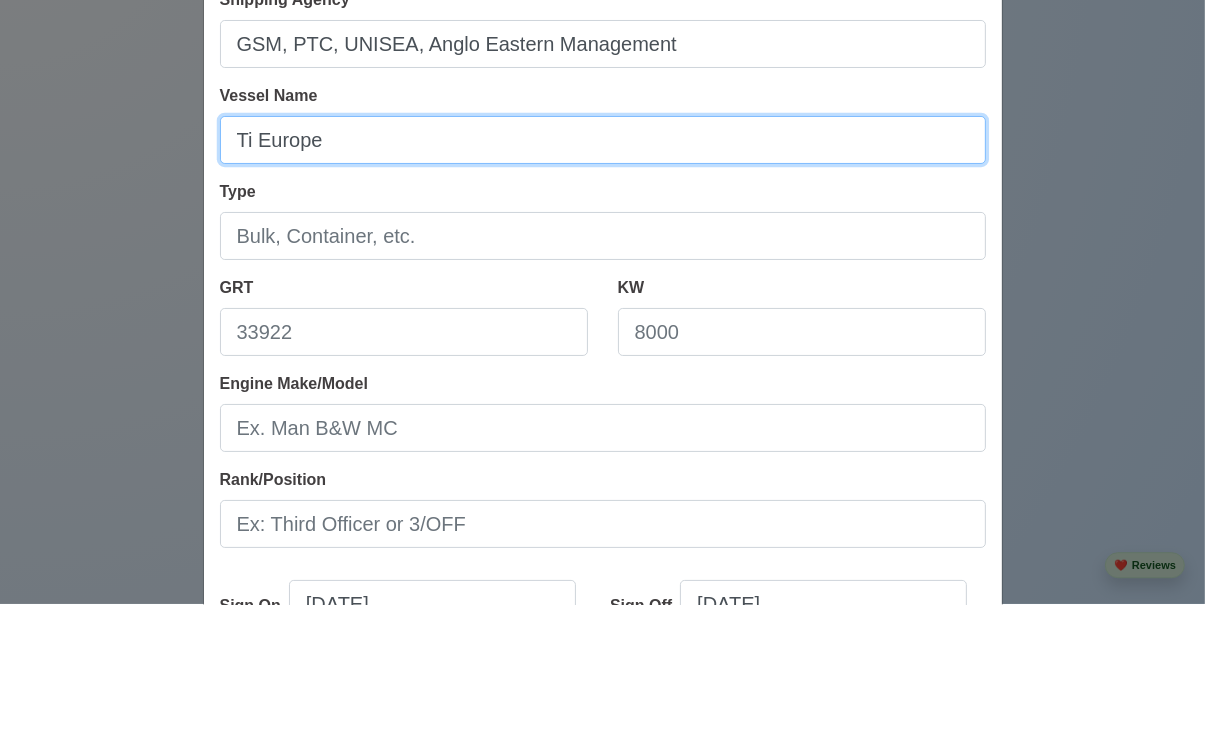 click on "Ti Europe" at bounding box center (603, 265) 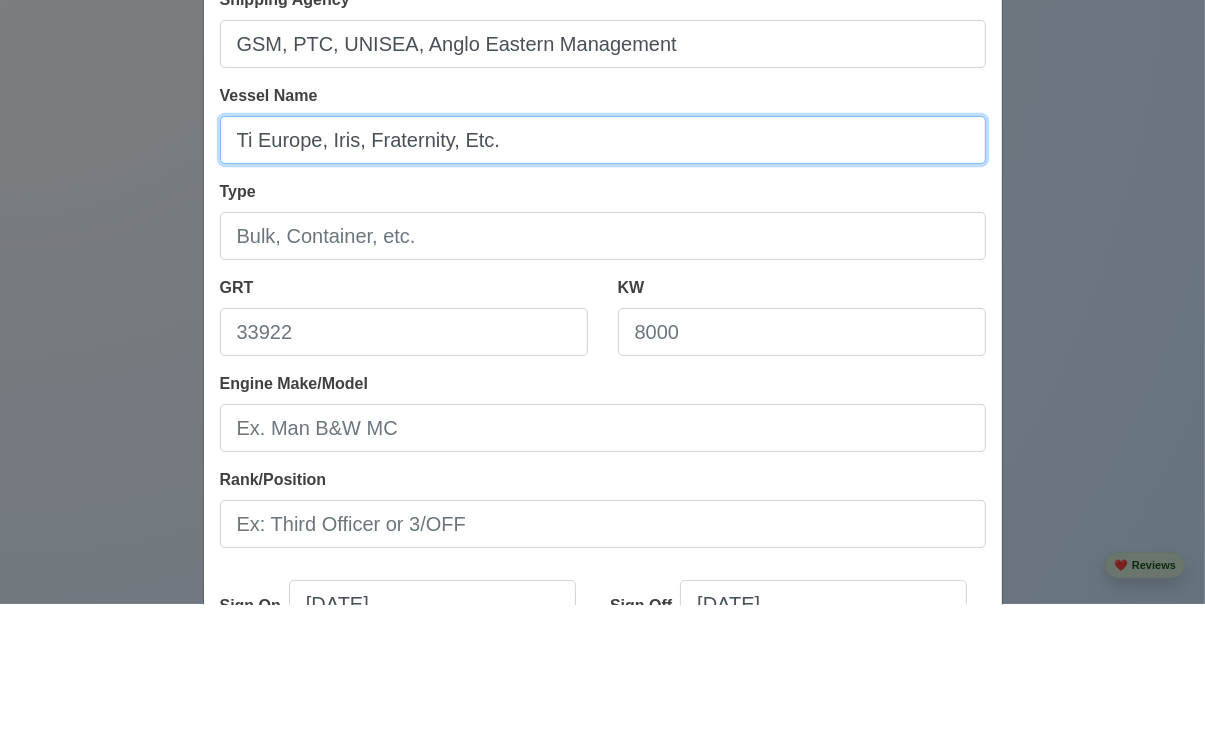 type on "Ti Europe, Iris, Fraternity, Etc." 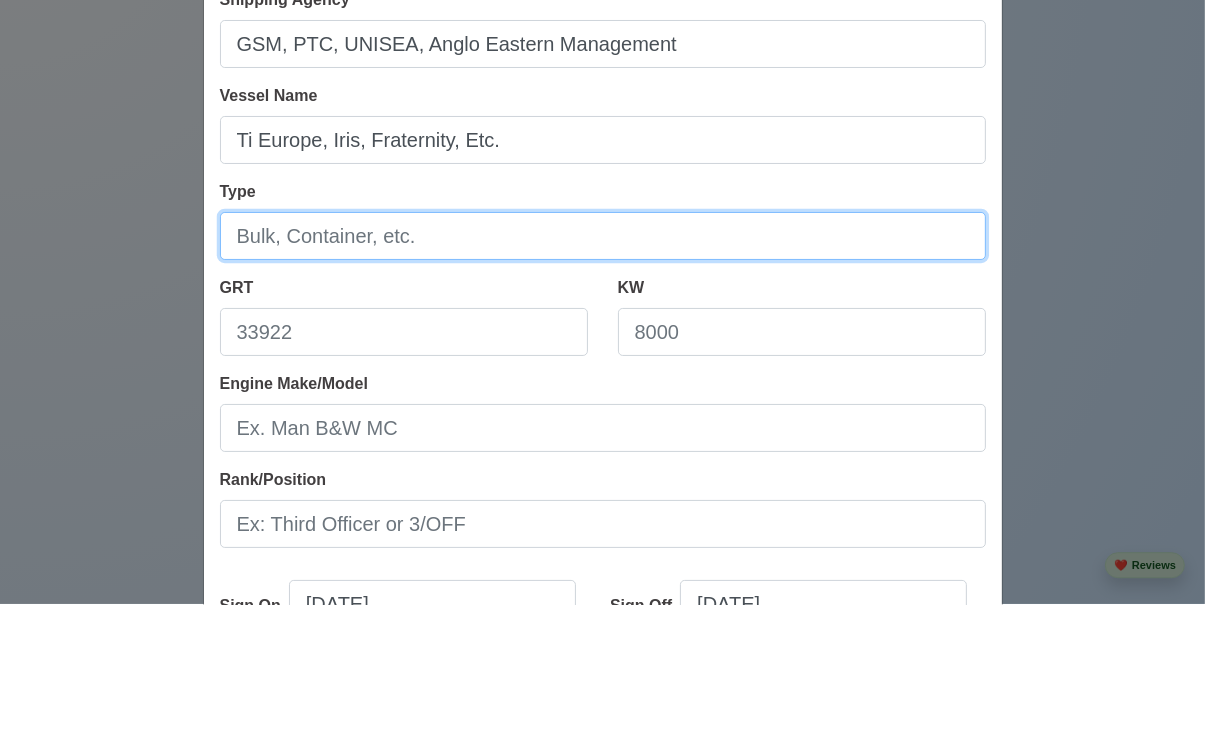 click on "Type" at bounding box center [603, 361] 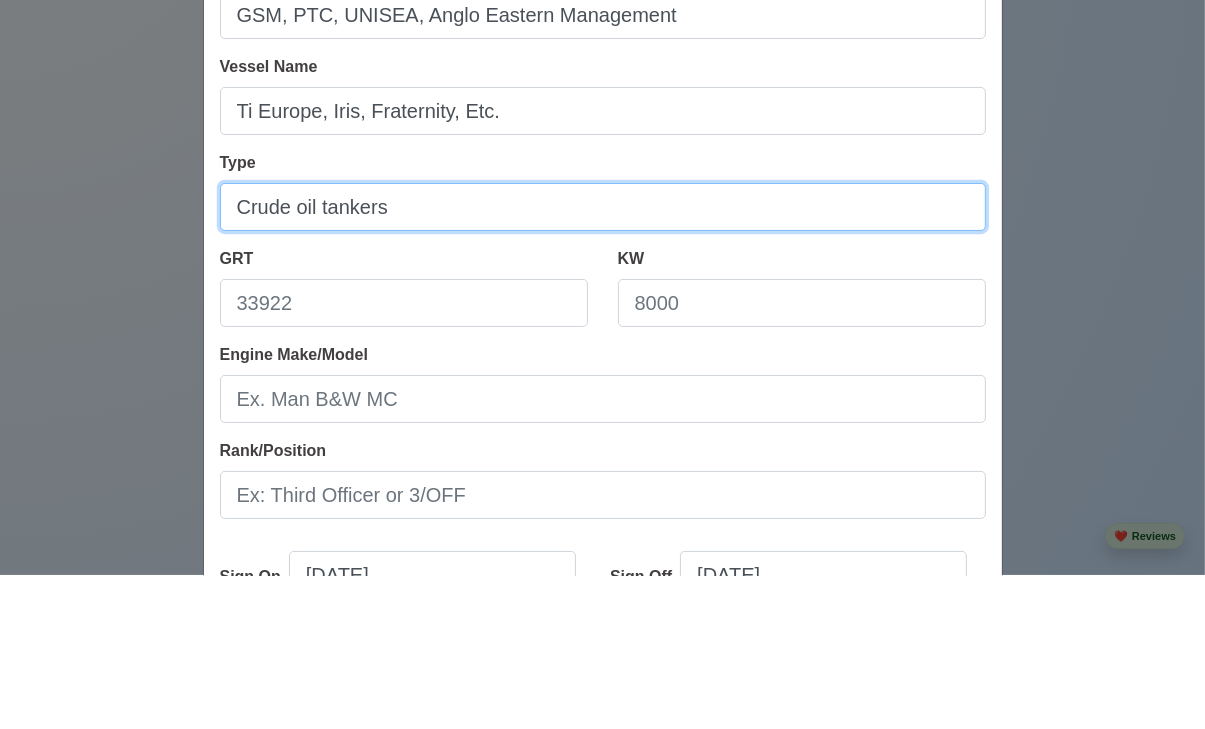 scroll, scrollTop: 2559, scrollLeft: 0, axis: vertical 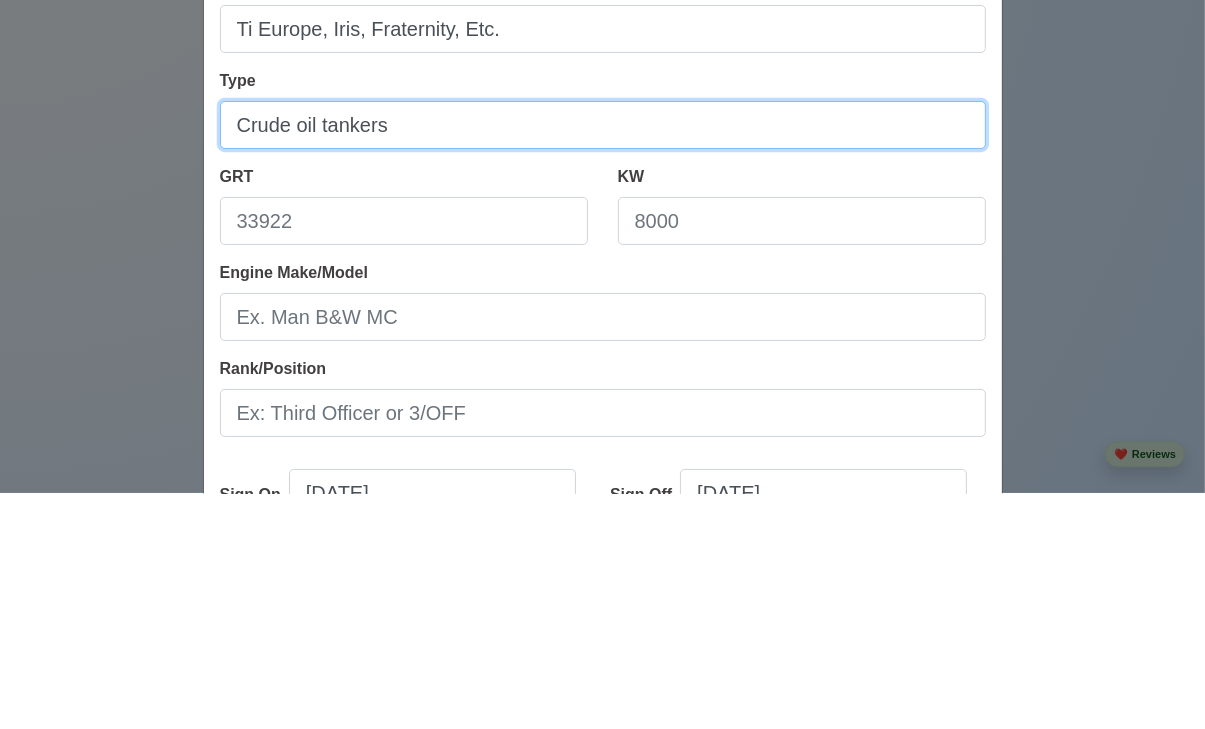 type on "Crude oil tankers" 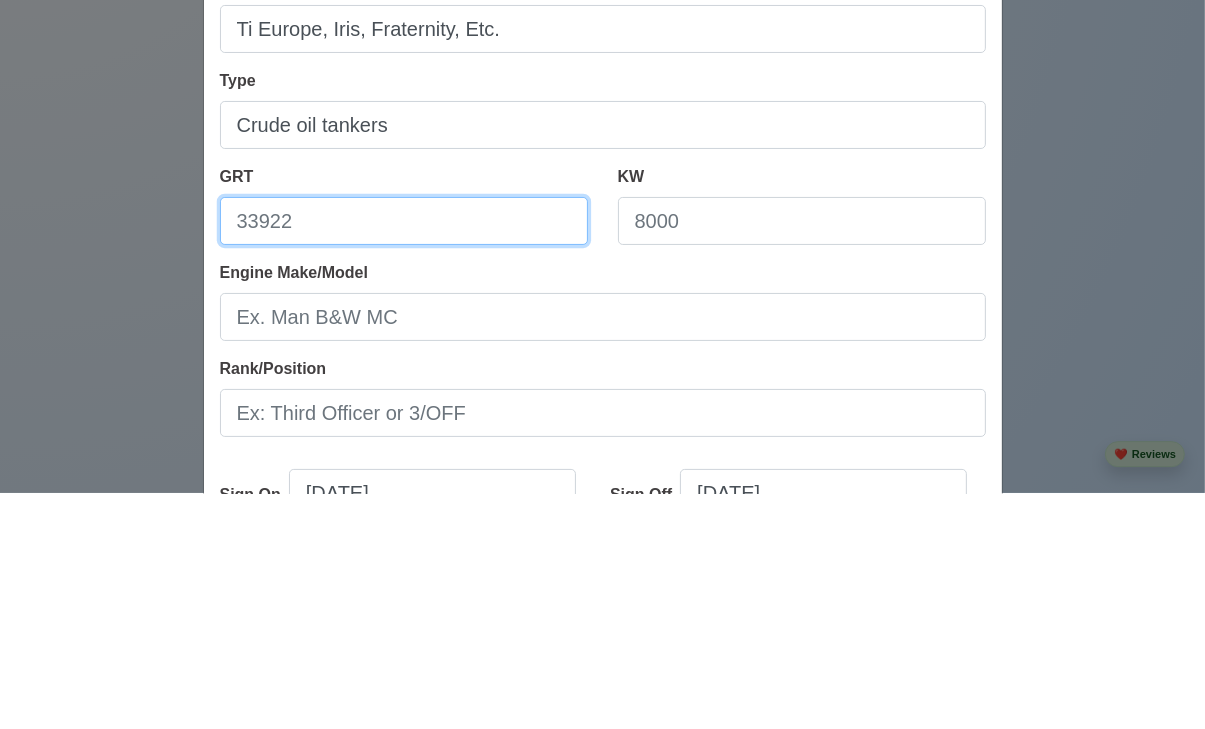 click on "GRT" at bounding box center (404, 457) 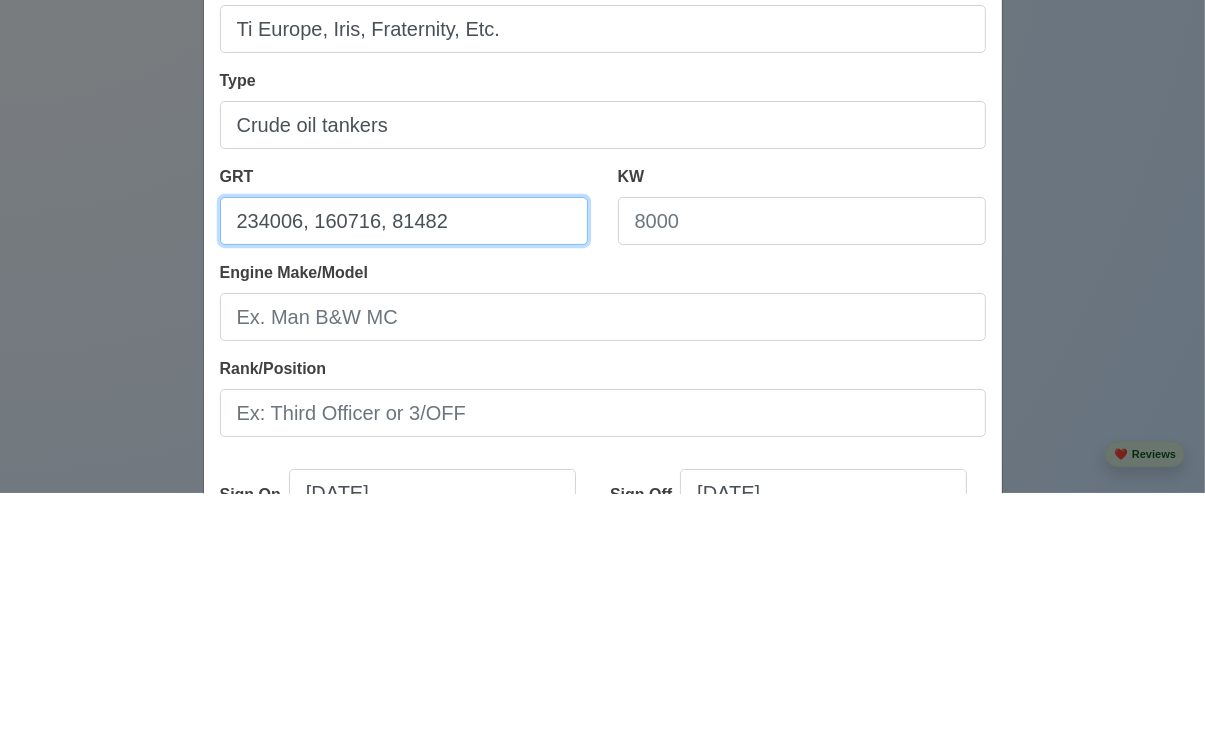 type on "234006, 160716, 81482" 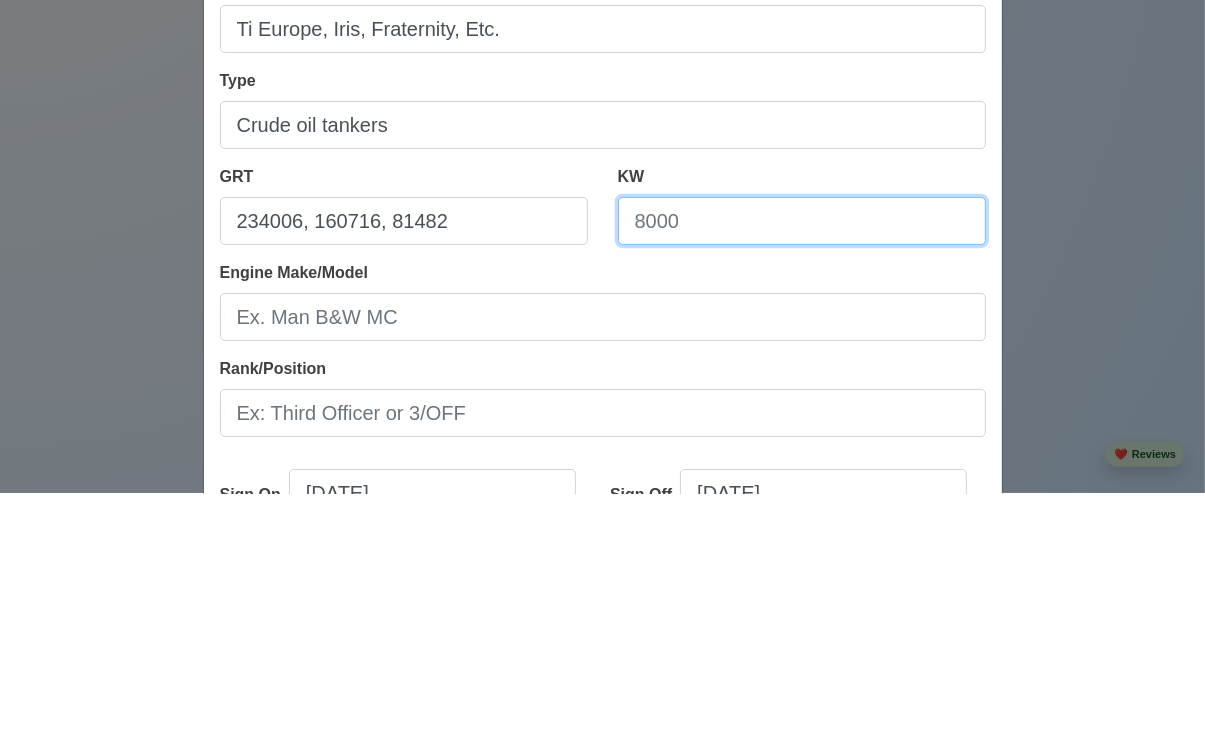 click on "KW" at bounding box center [802, 457] 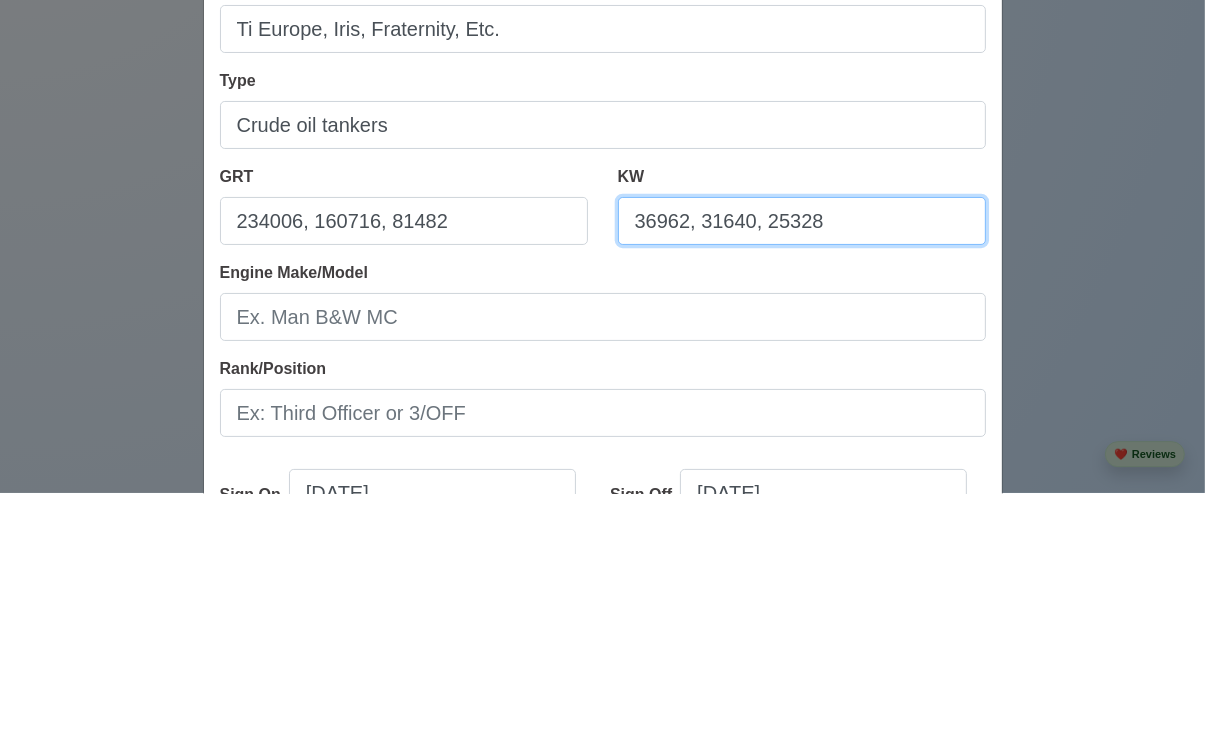 type on "36962, 31640, 25328" 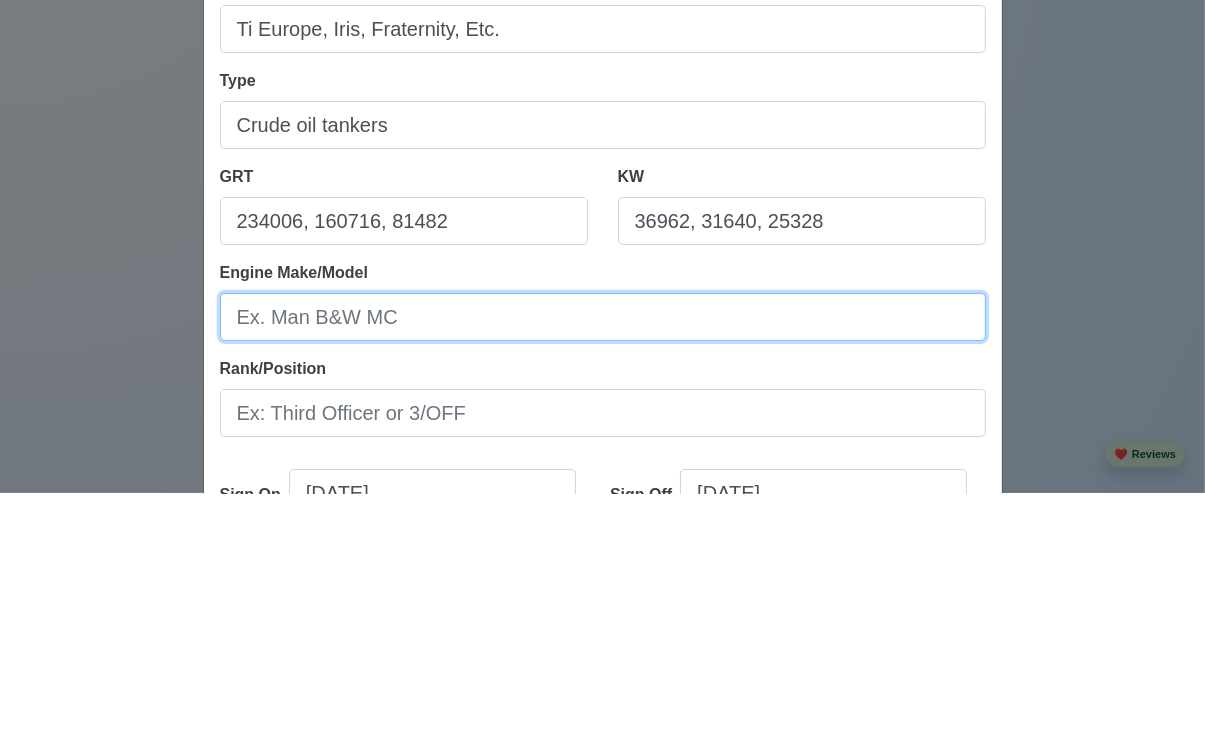 click on "Engine Make/Model" at bounding box center (603, 553) 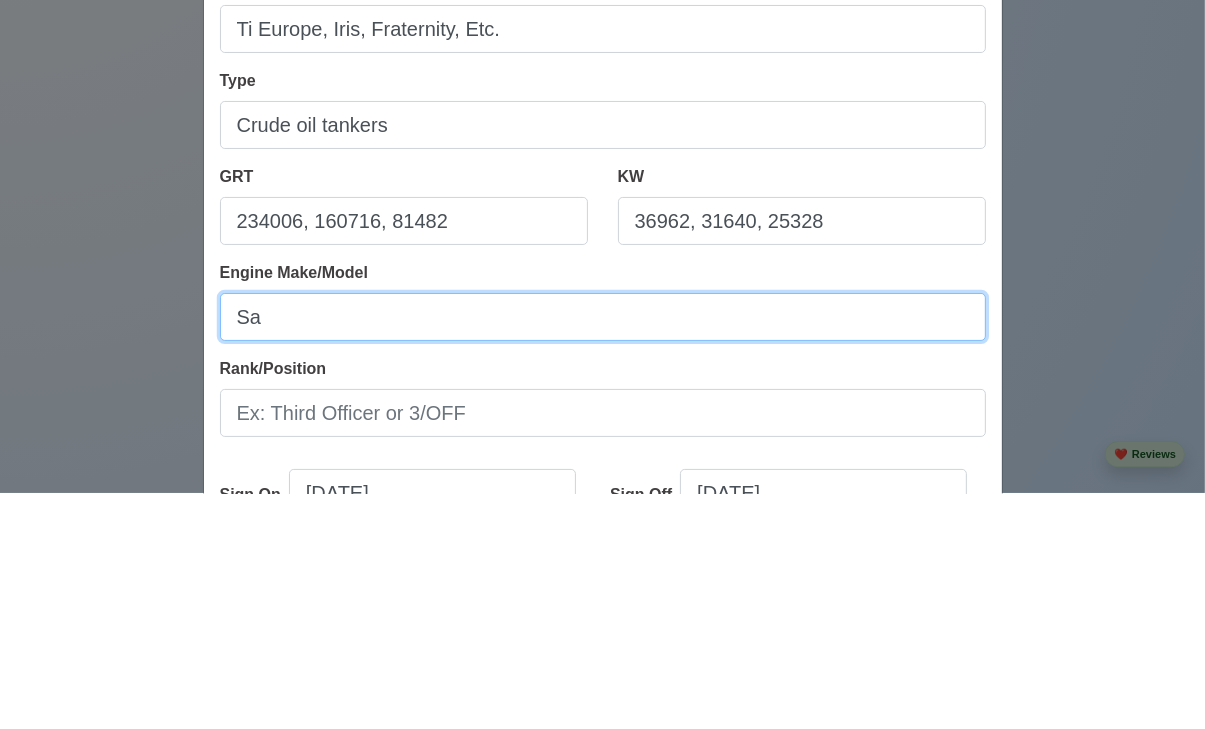 type on "S" 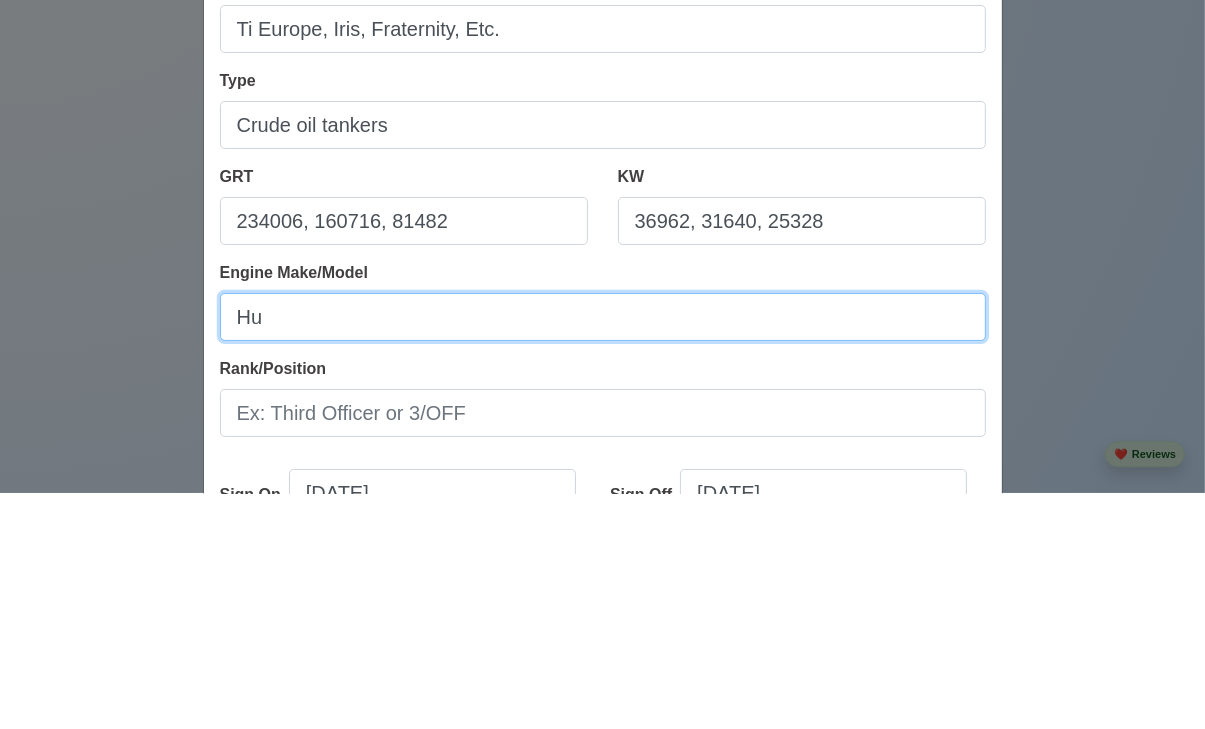 type on "H" 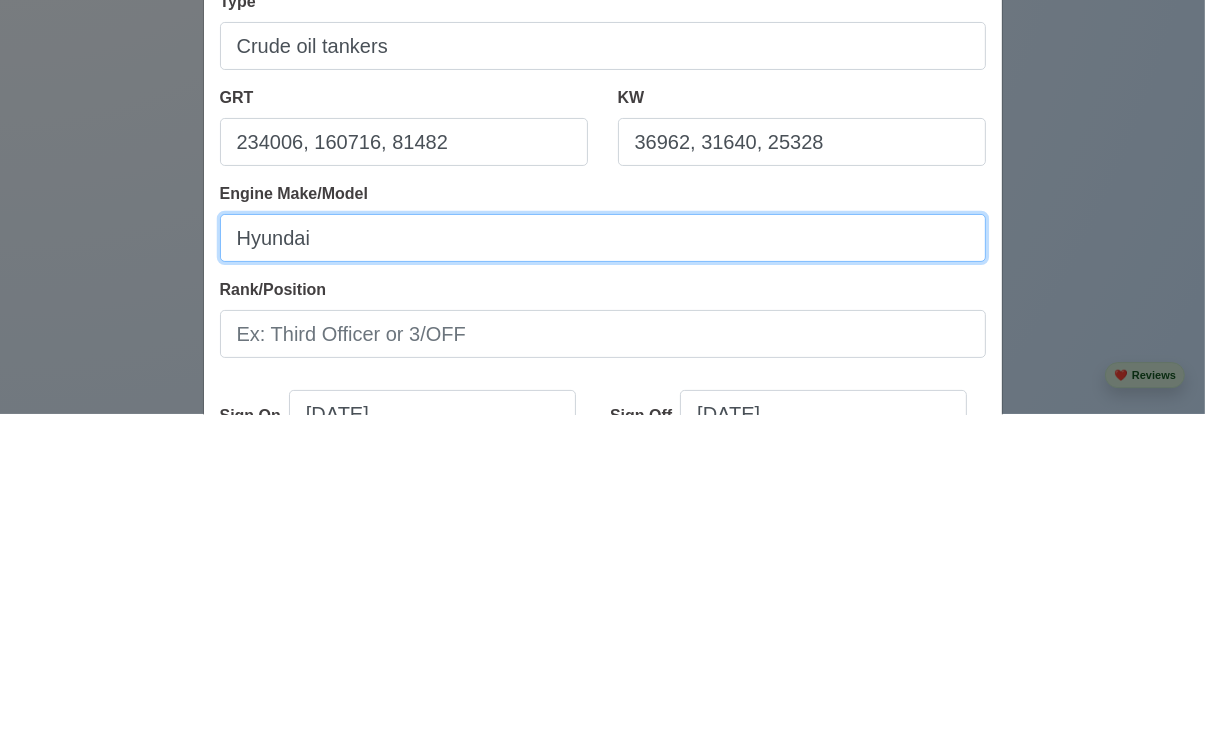 scroll, scrollTop: 2560, scrollLeft: 0, axis: vertical 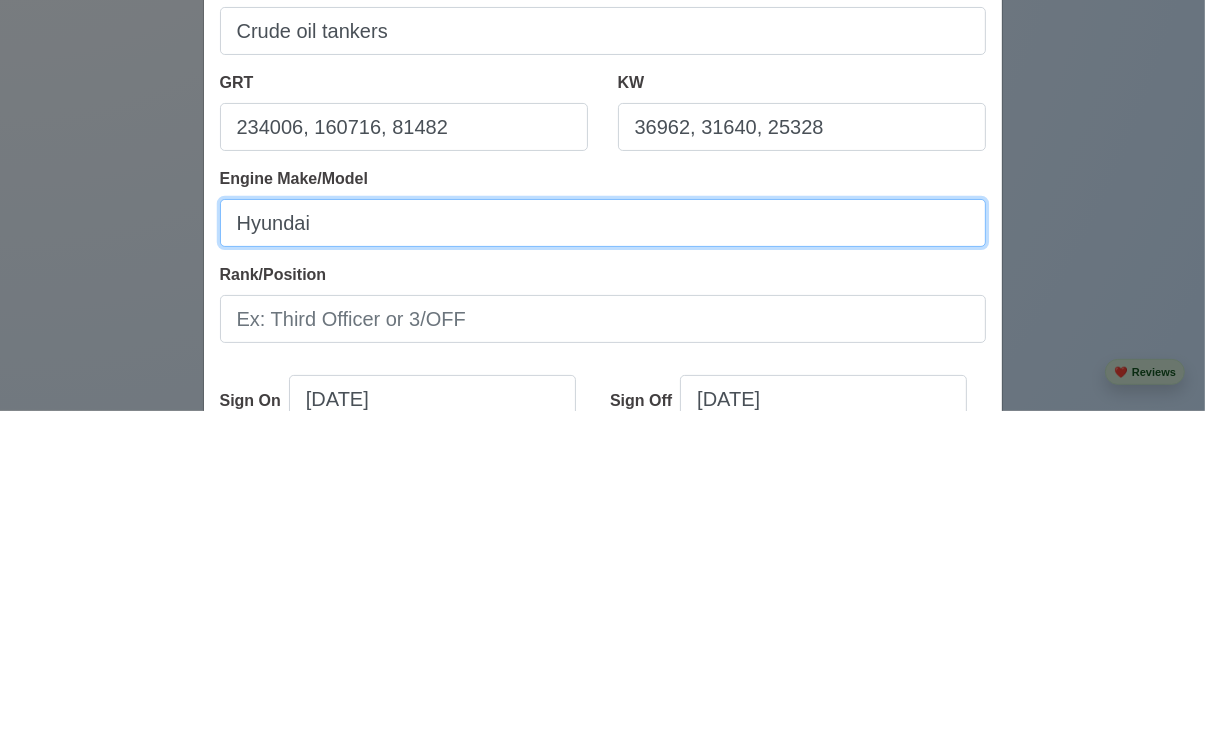 type on "Hyundai" 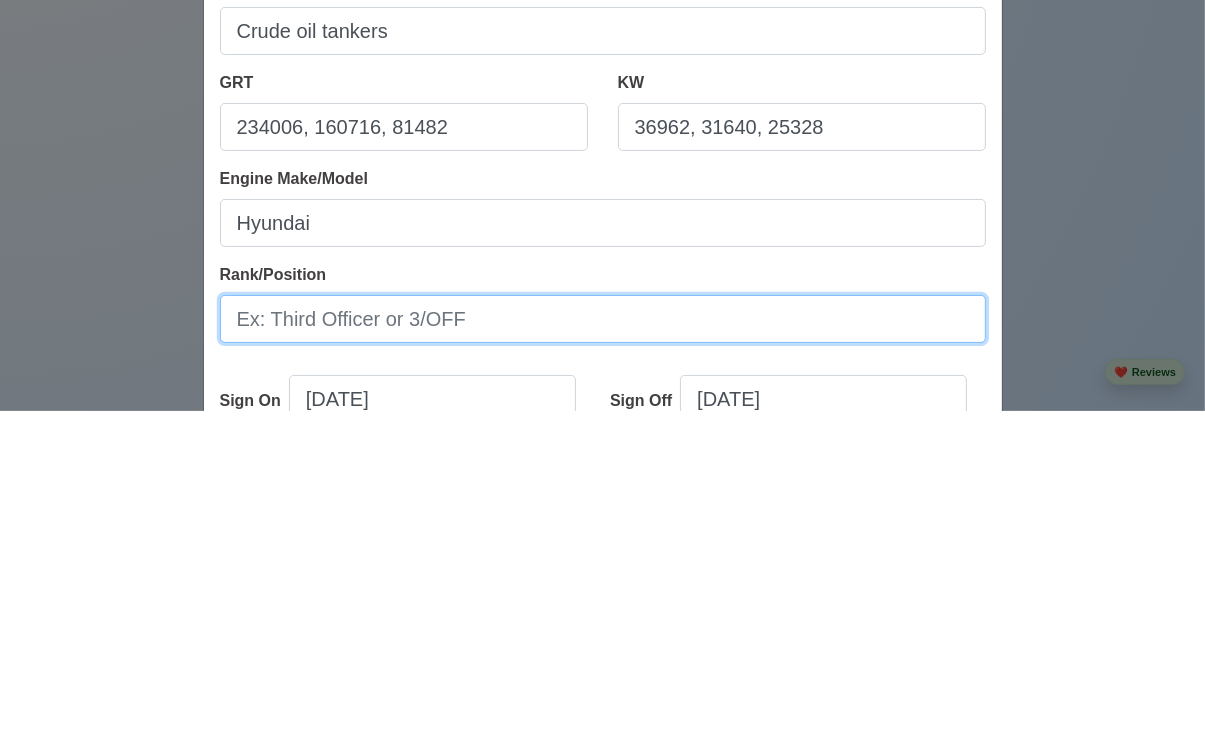 click on "Rank/Position" at bounding box center (603, 637) 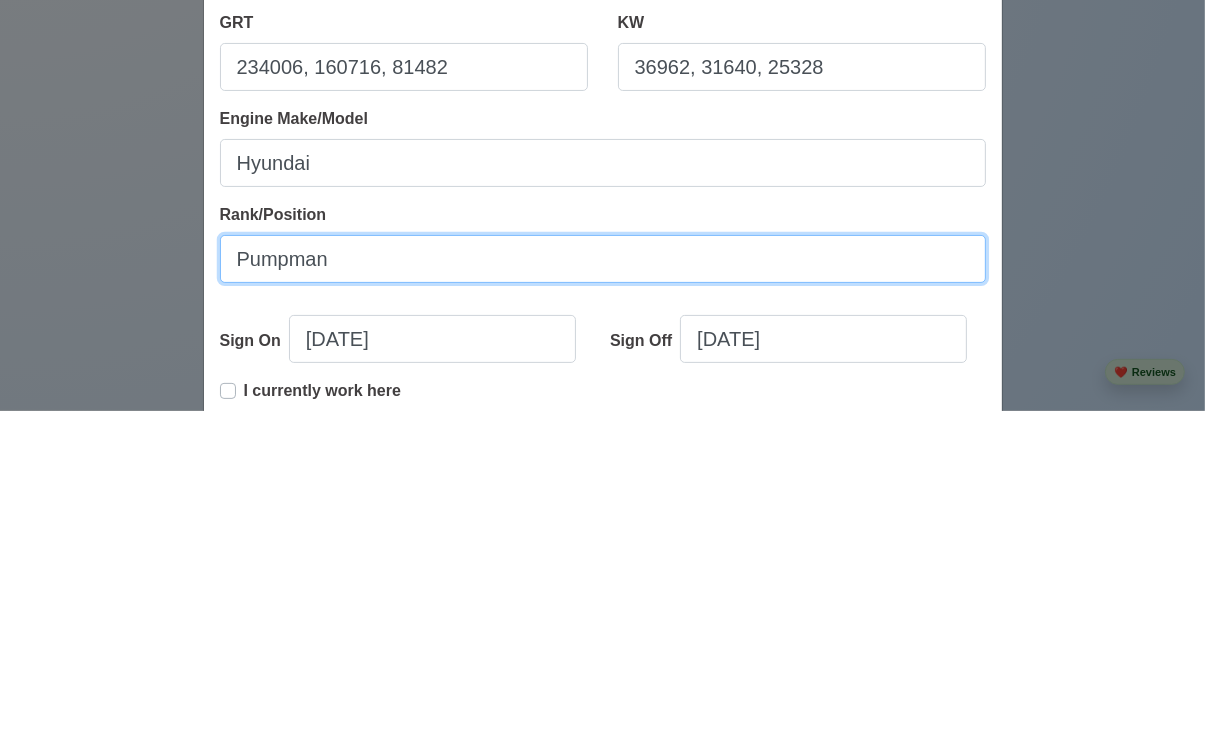 scroll, scrollTop: 164, scrollLeft: 0, axis: vertical 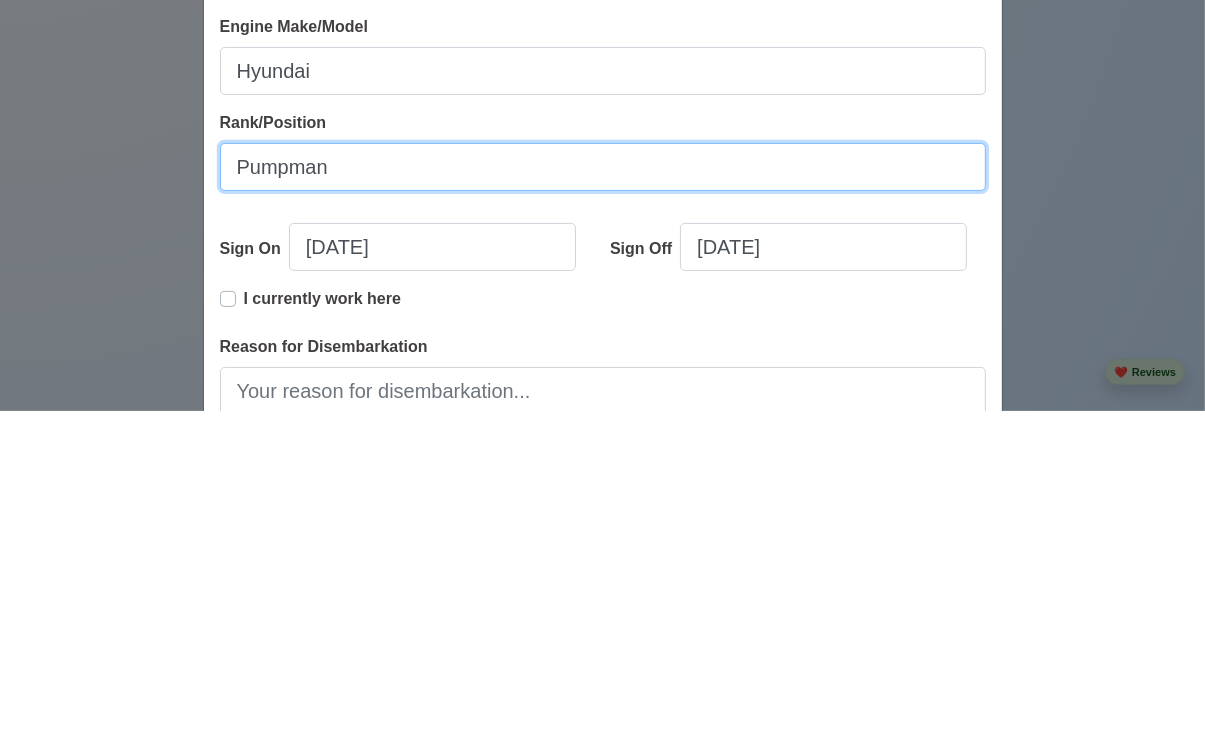 type on "Pumpman" 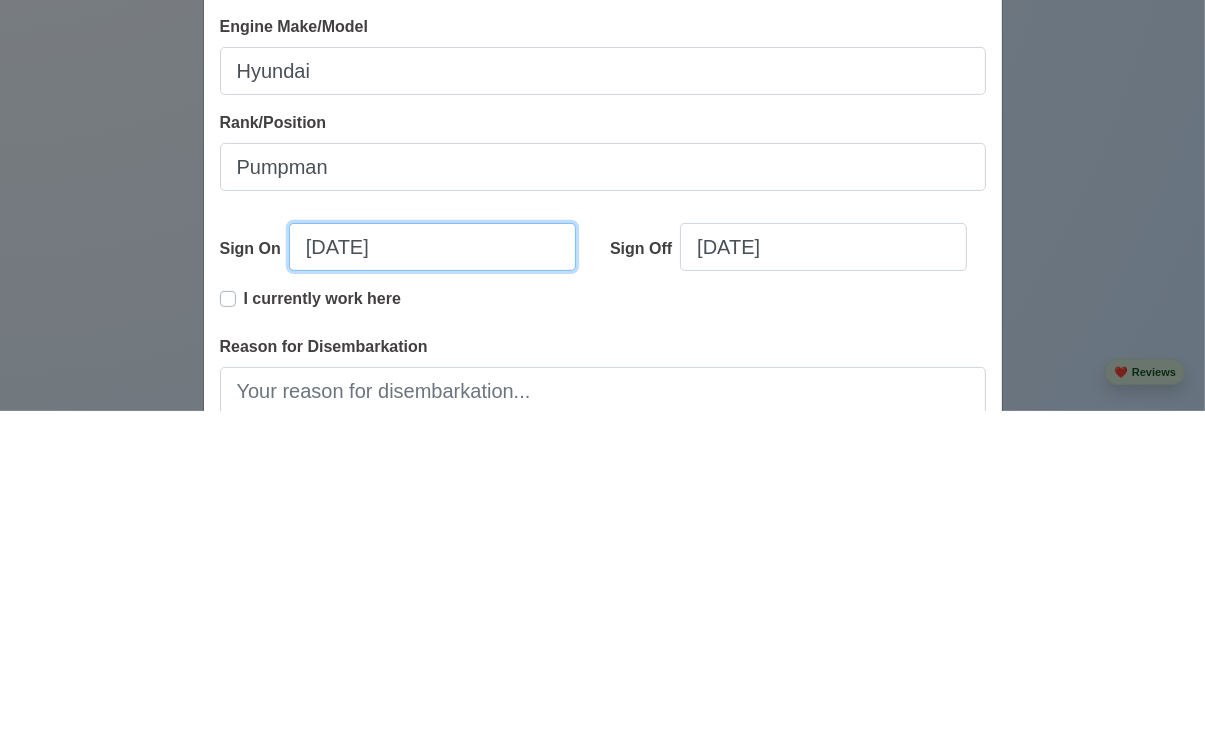 click on "07/10/2025" at bounding box center [432, 565] 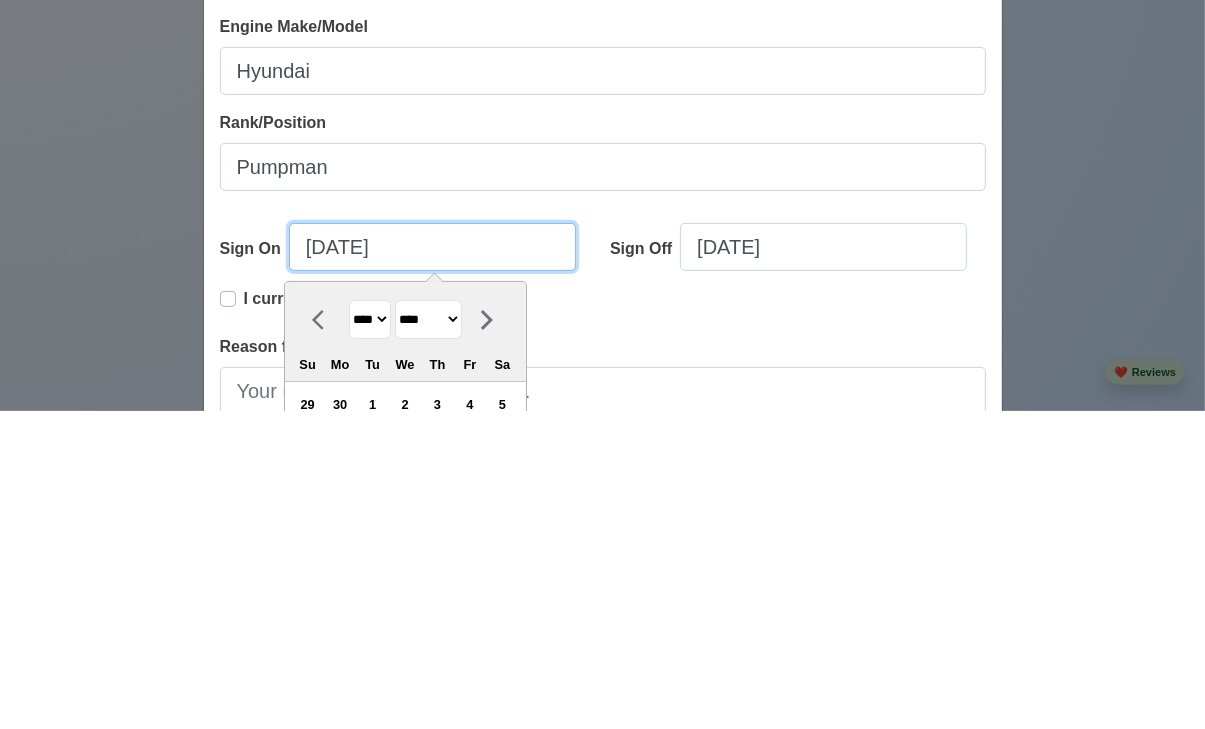 type on "07/10/20251" 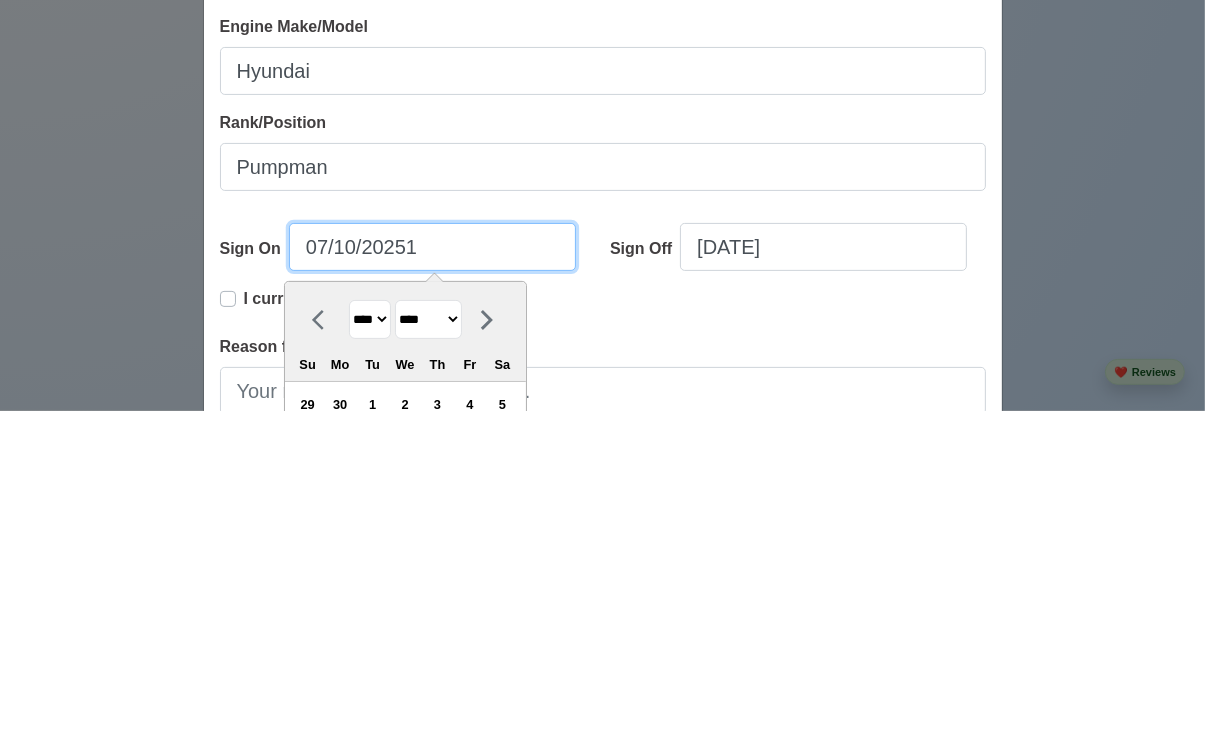 select on "****" 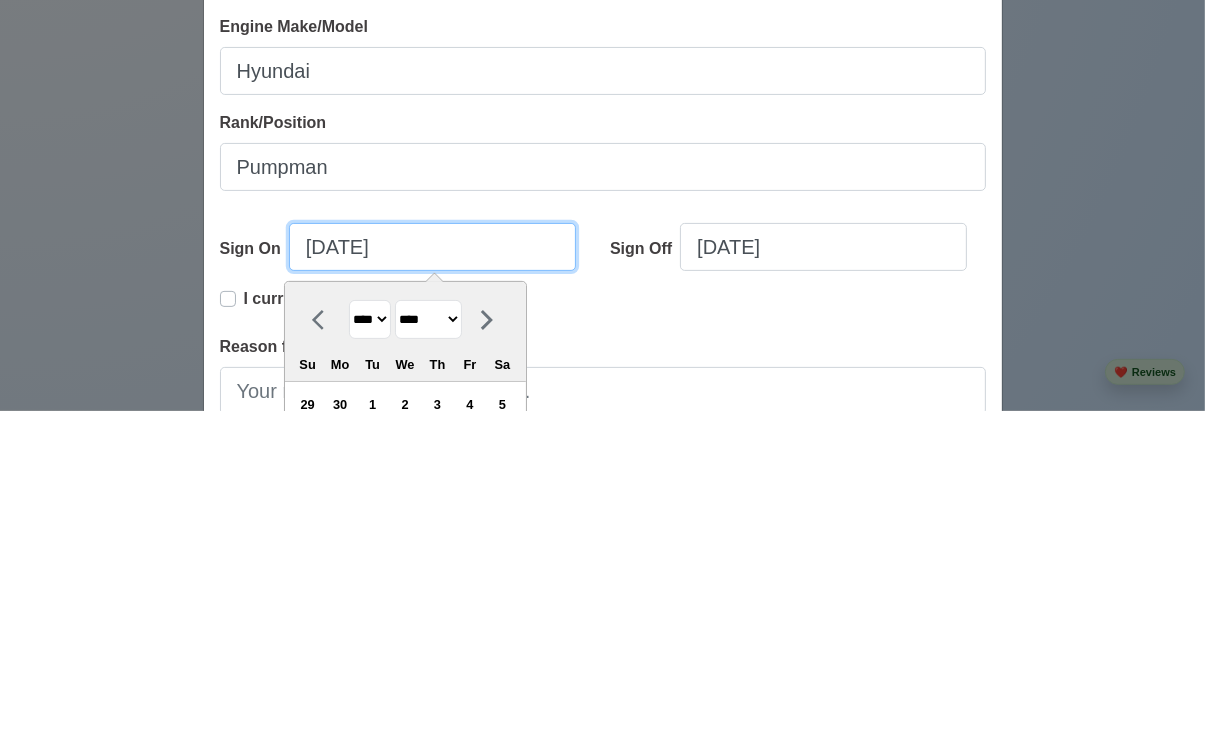 type on "07/10/202" 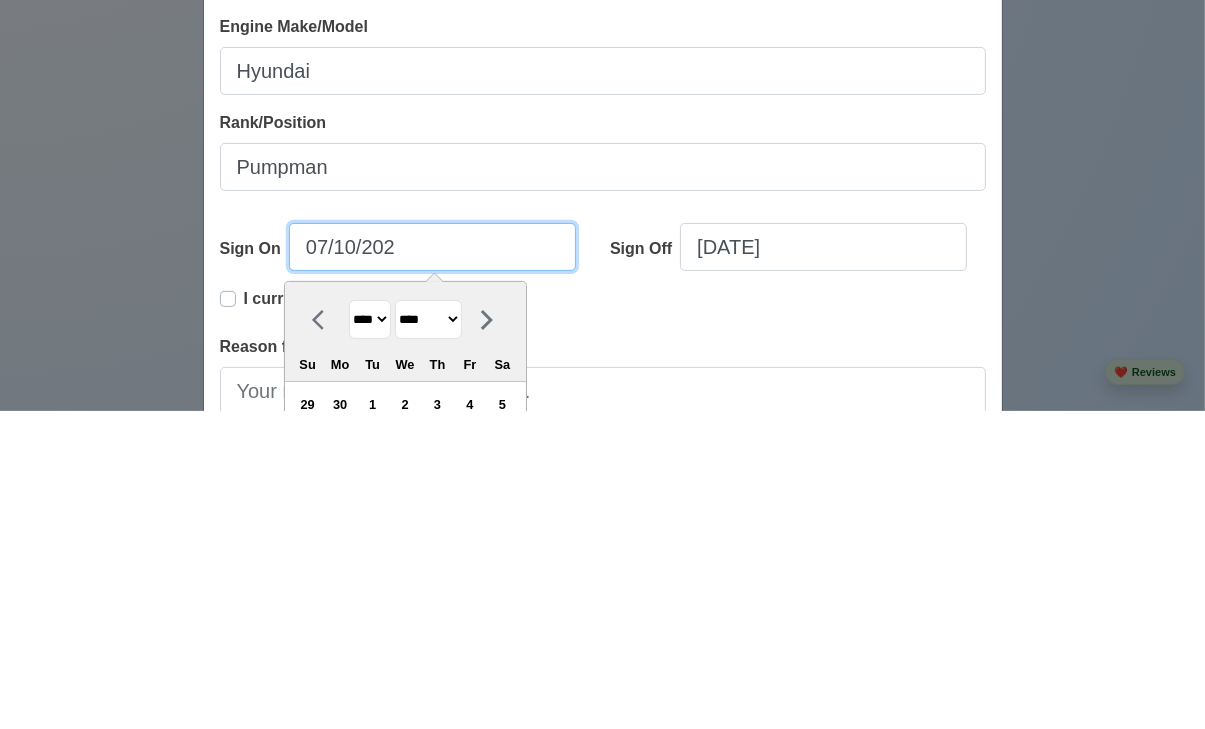 select on "****" 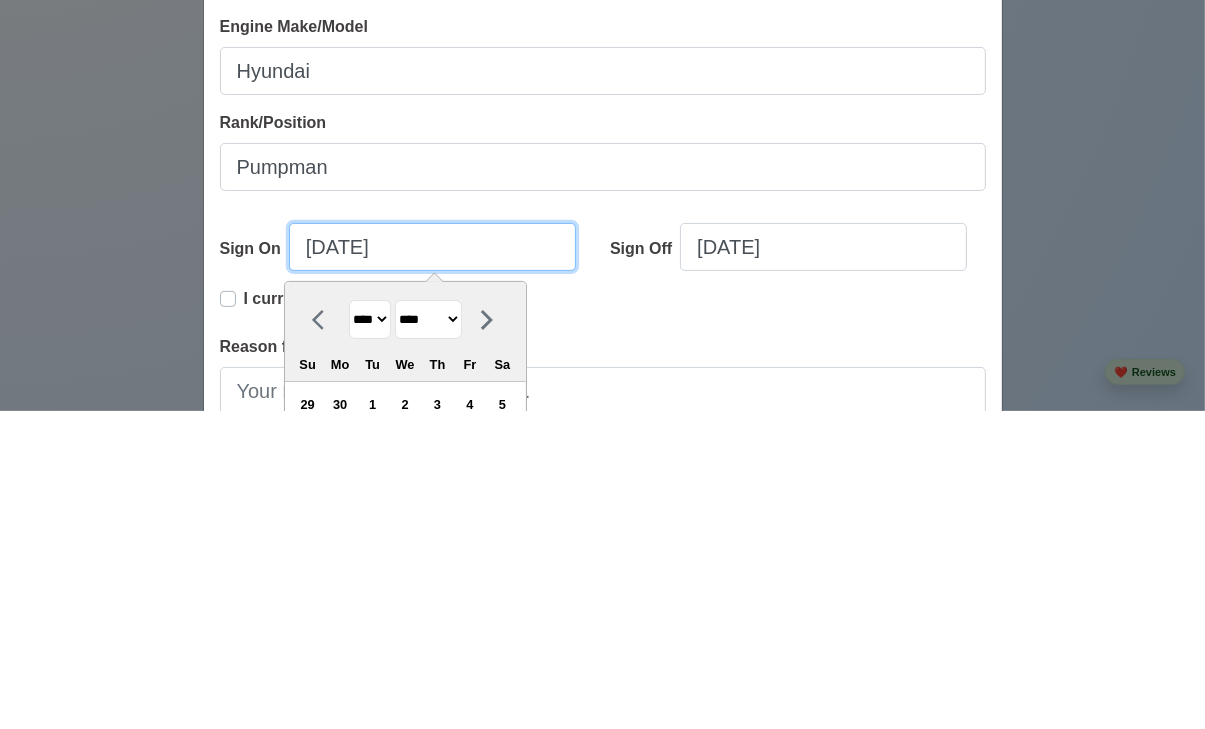 select on "****" 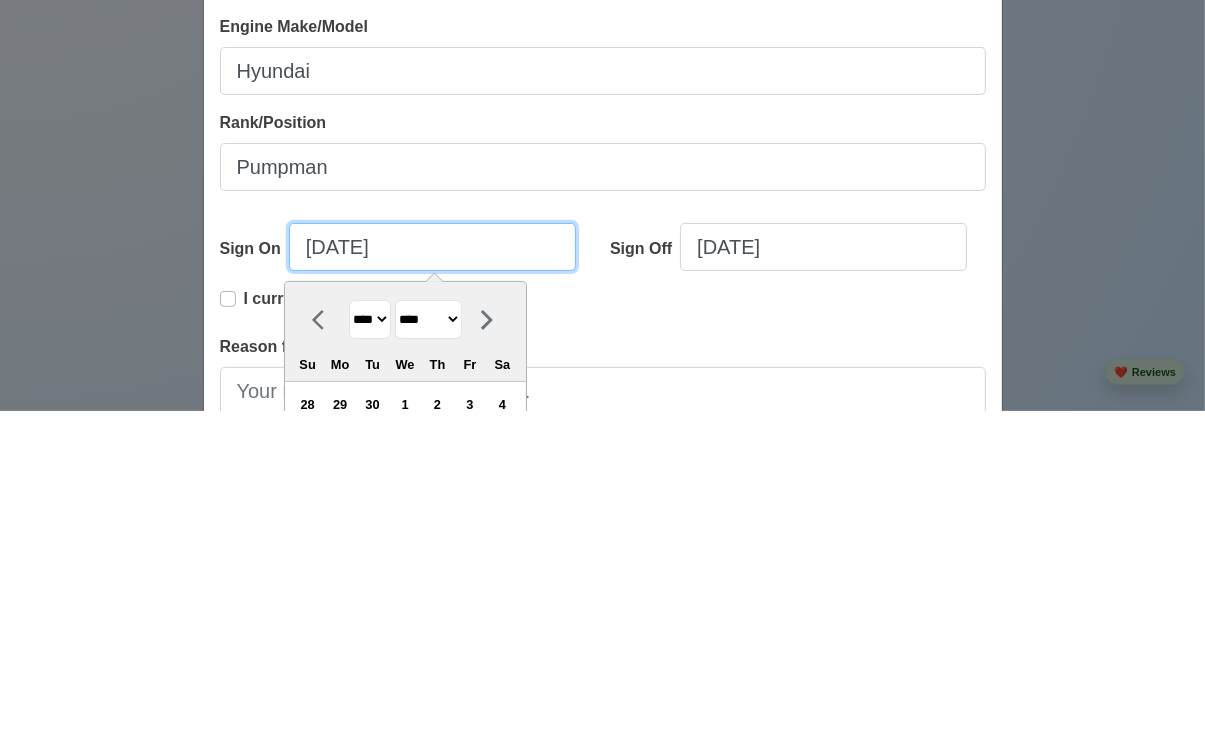 type on "07/10/2" 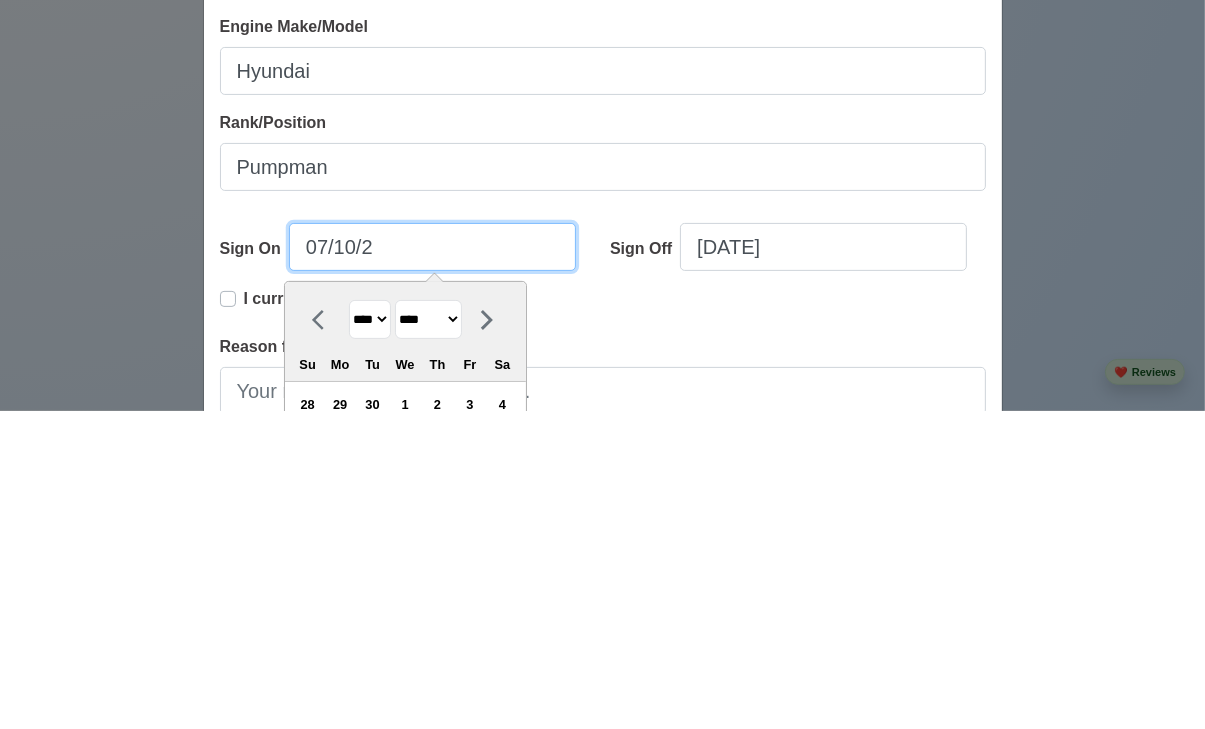 select on "****" 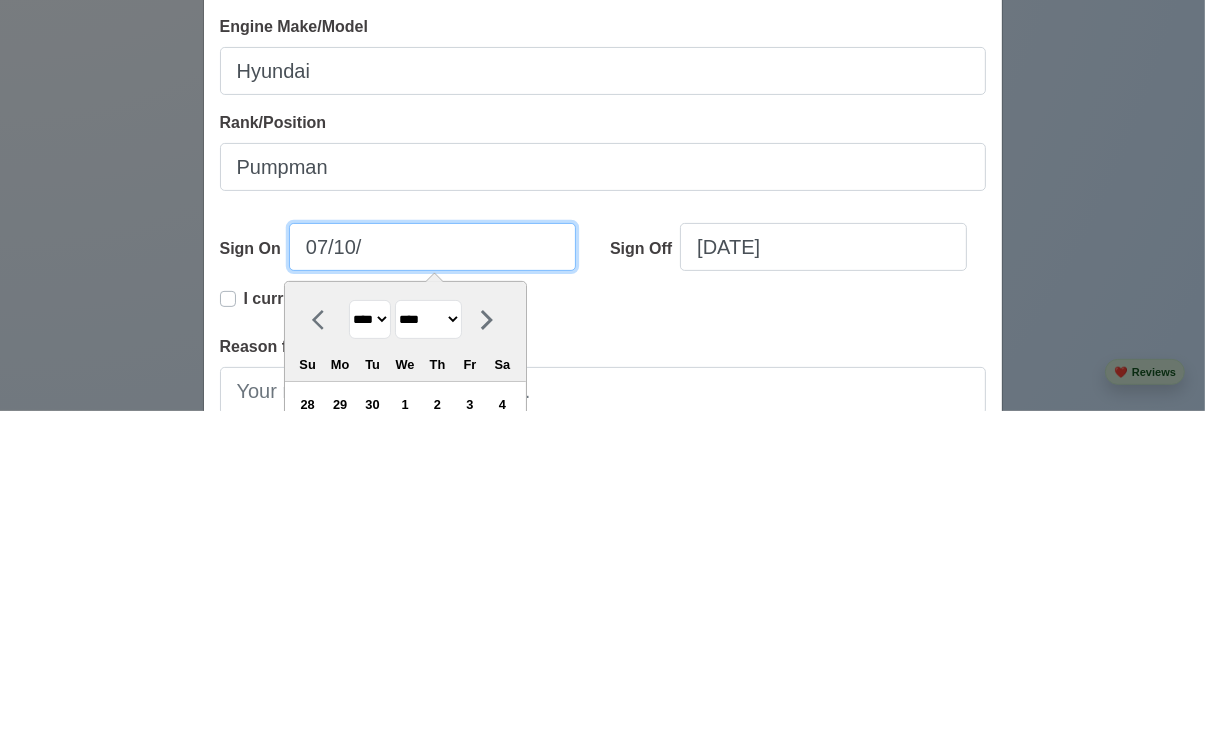 type on "07/10" 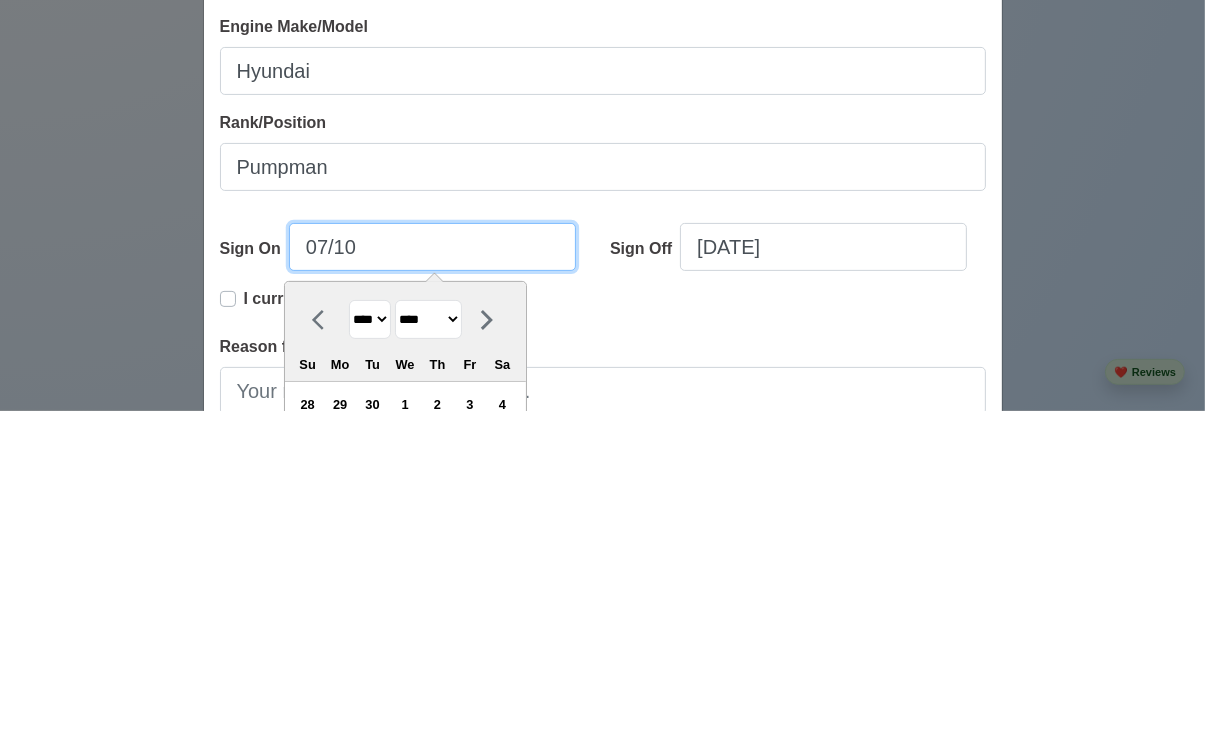 select on "****" 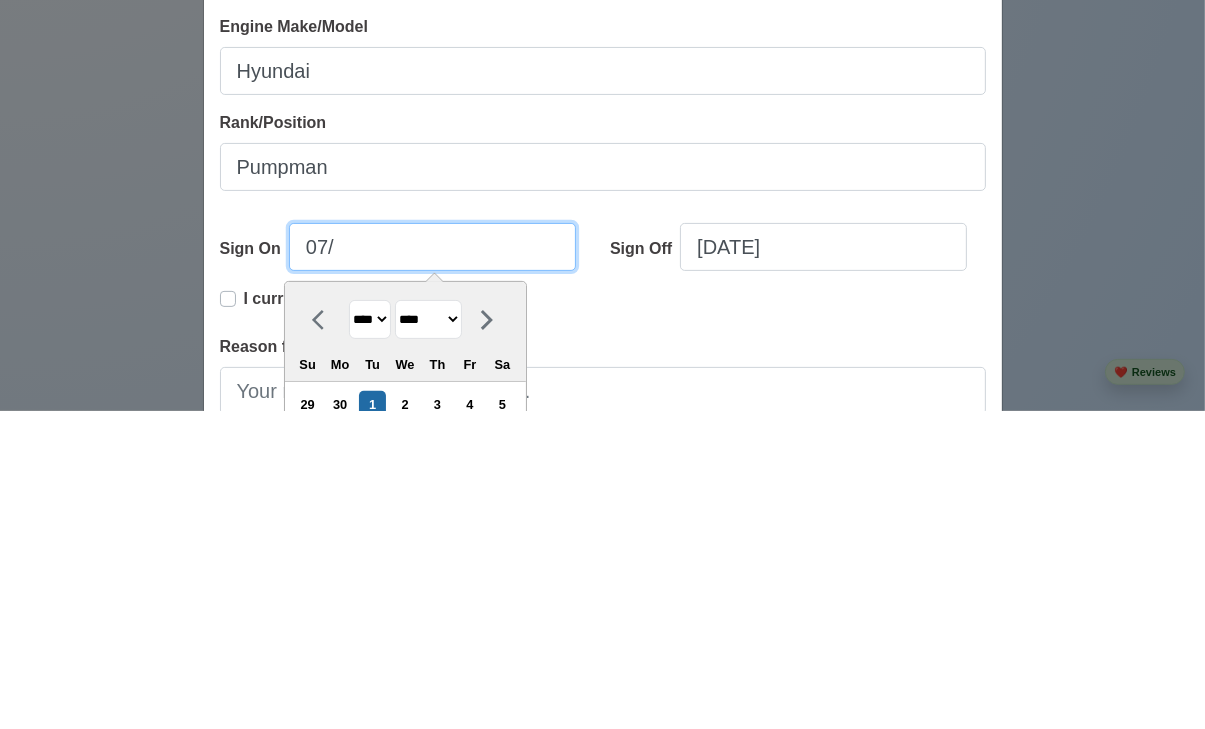 type on "07" 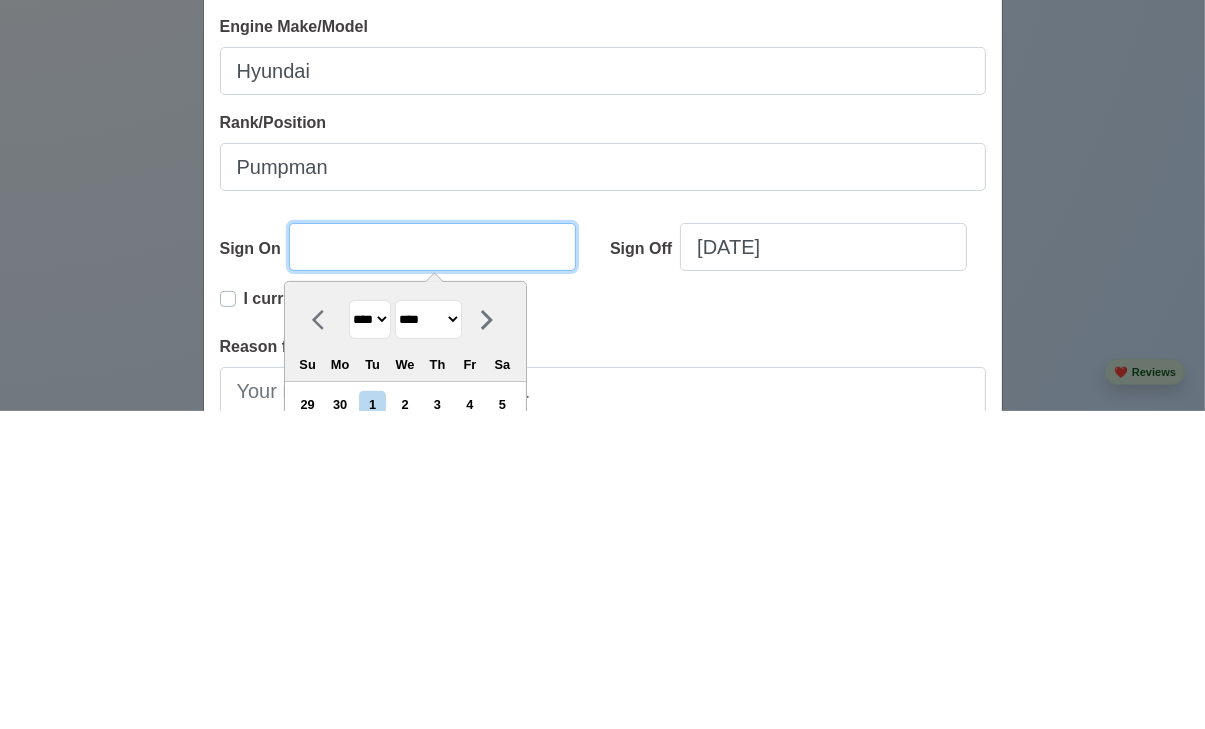 type on "1" 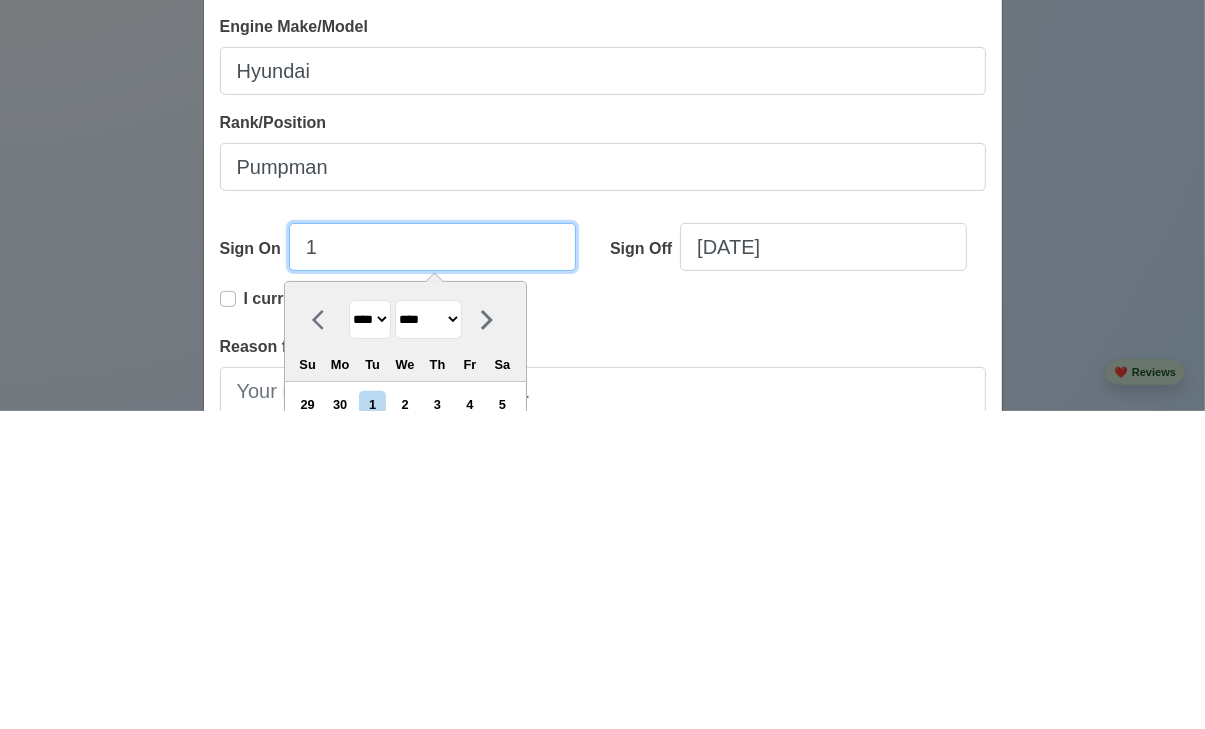 select on "*******" 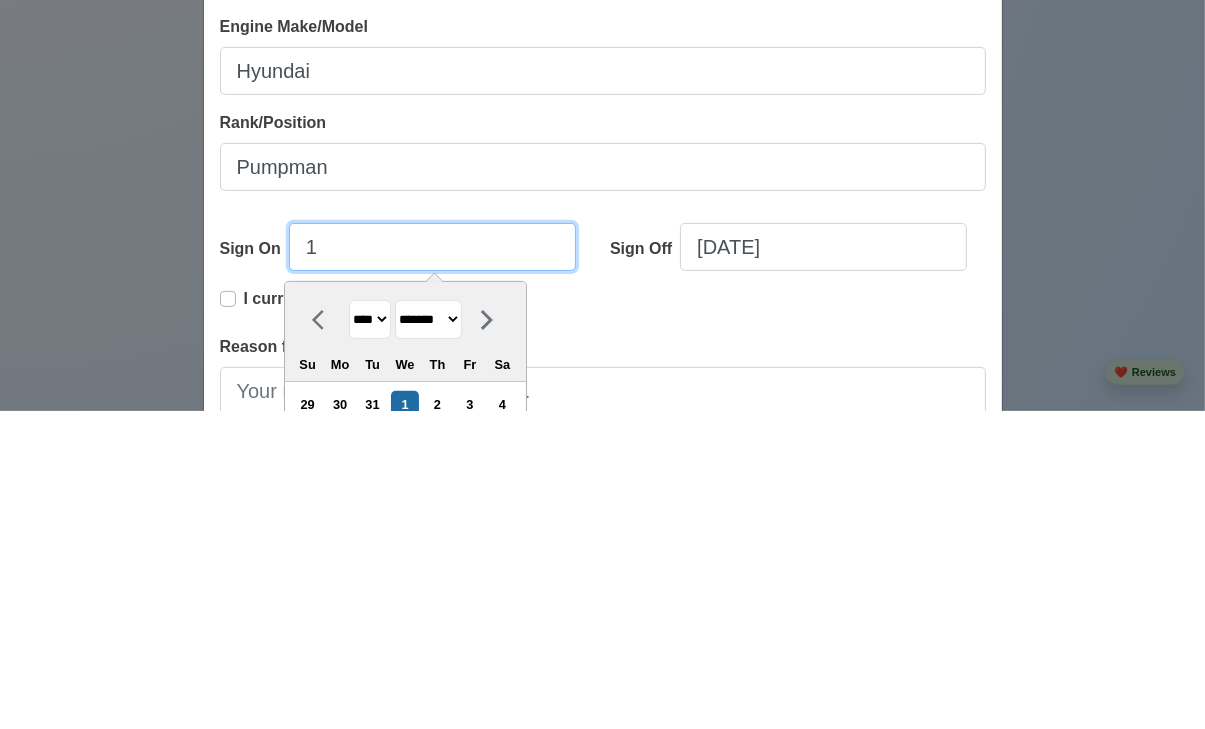 type on "11" 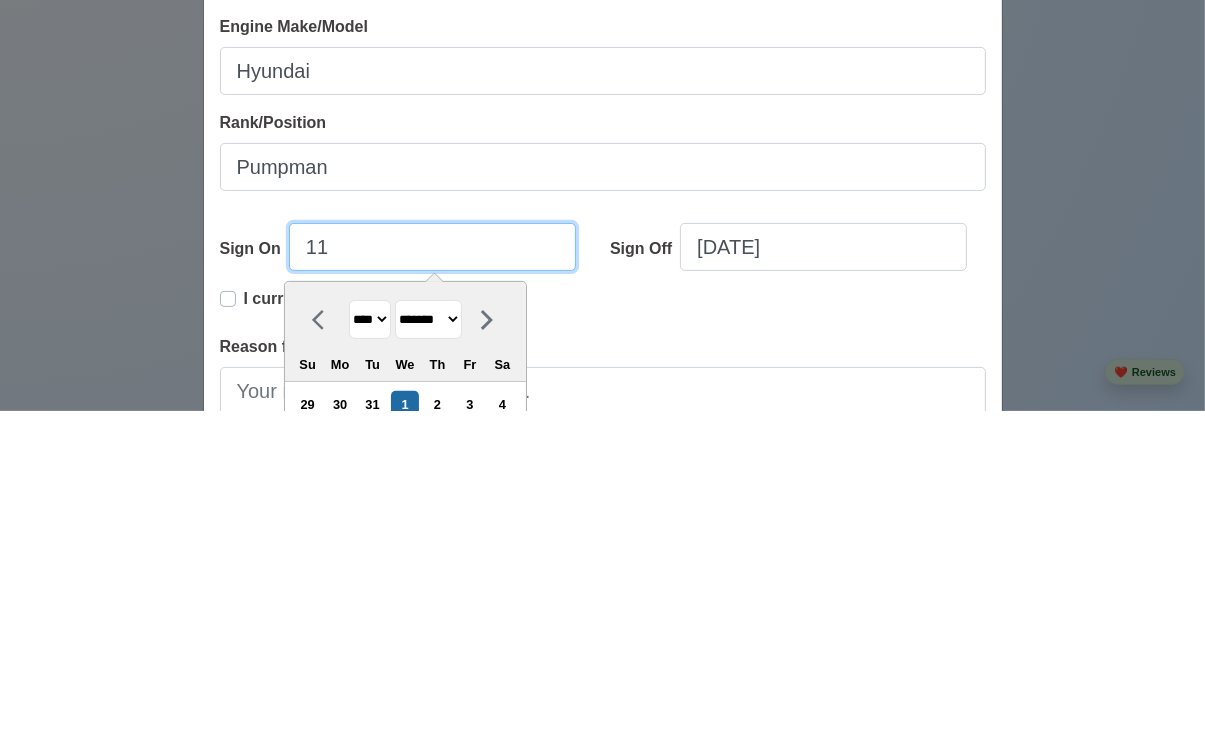 select on "********" 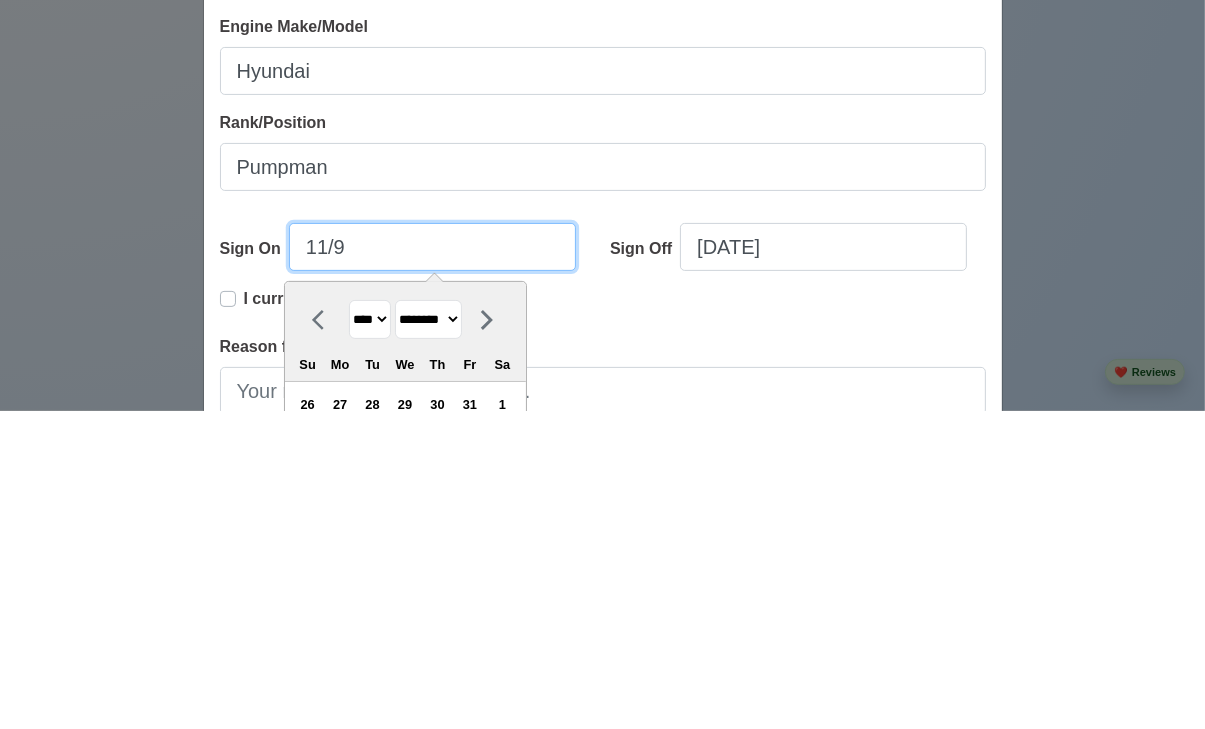 type on "11/9/" 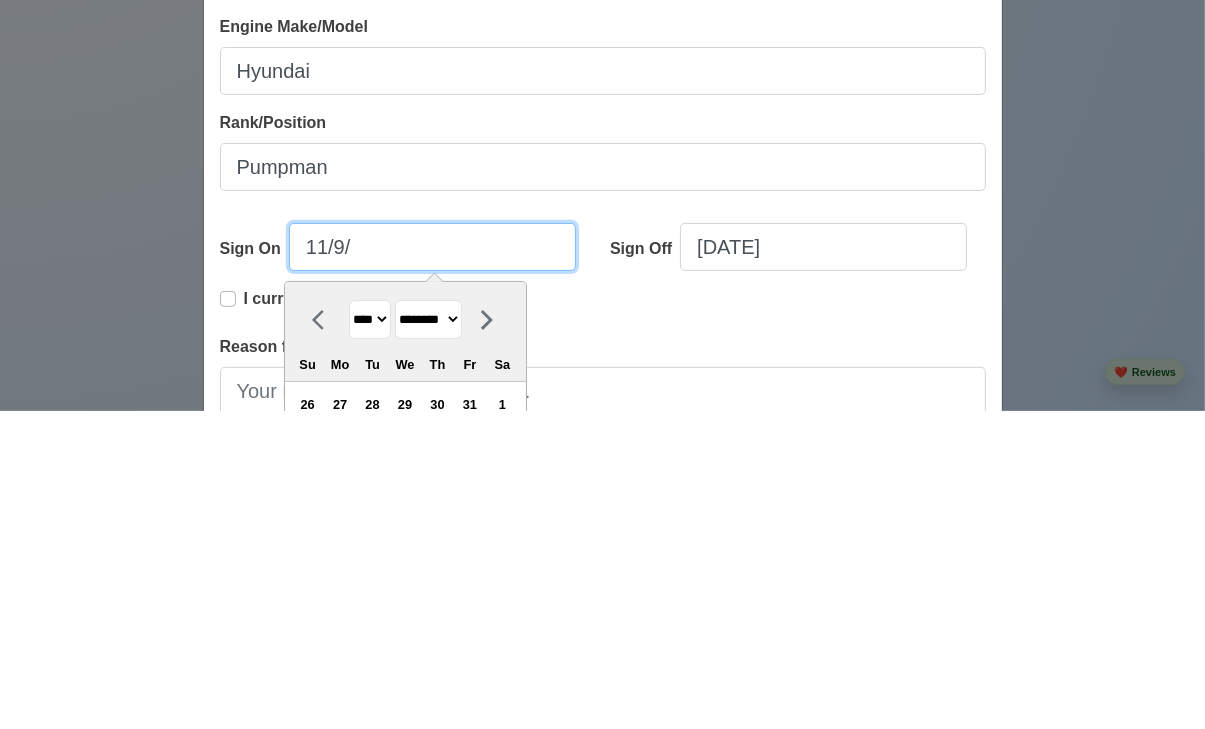 select on "****" 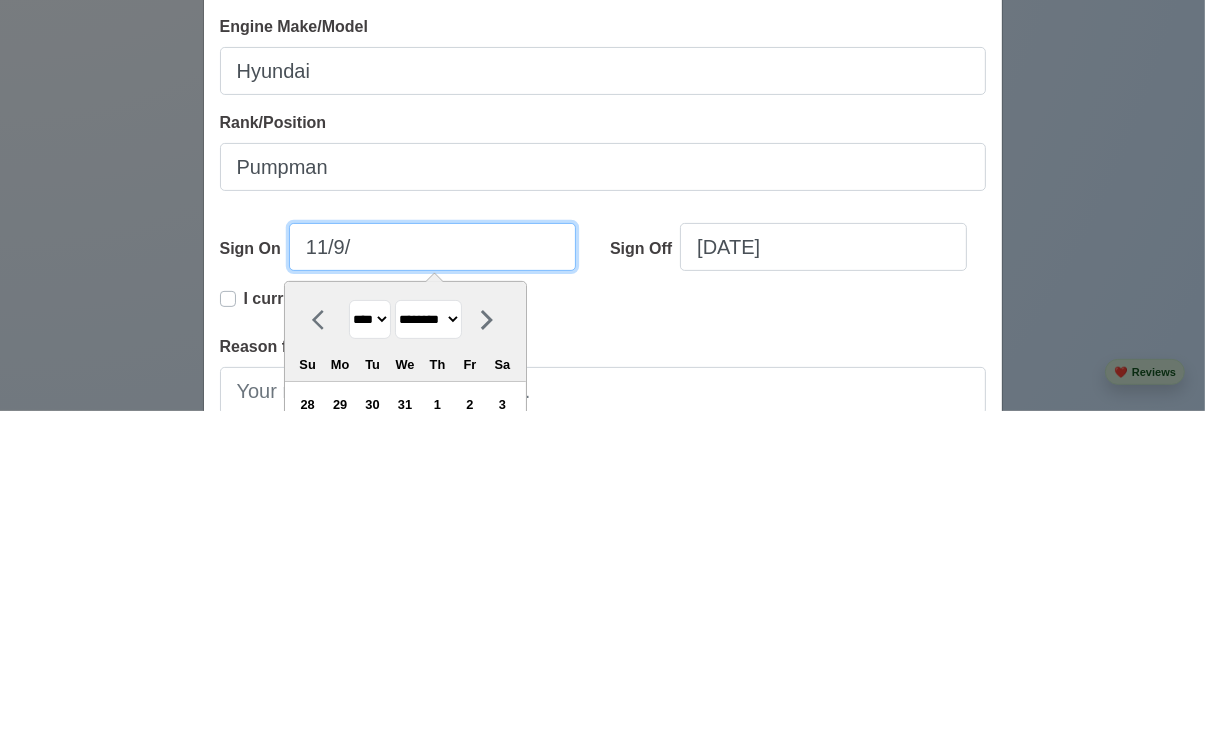 type on "11/9/2" 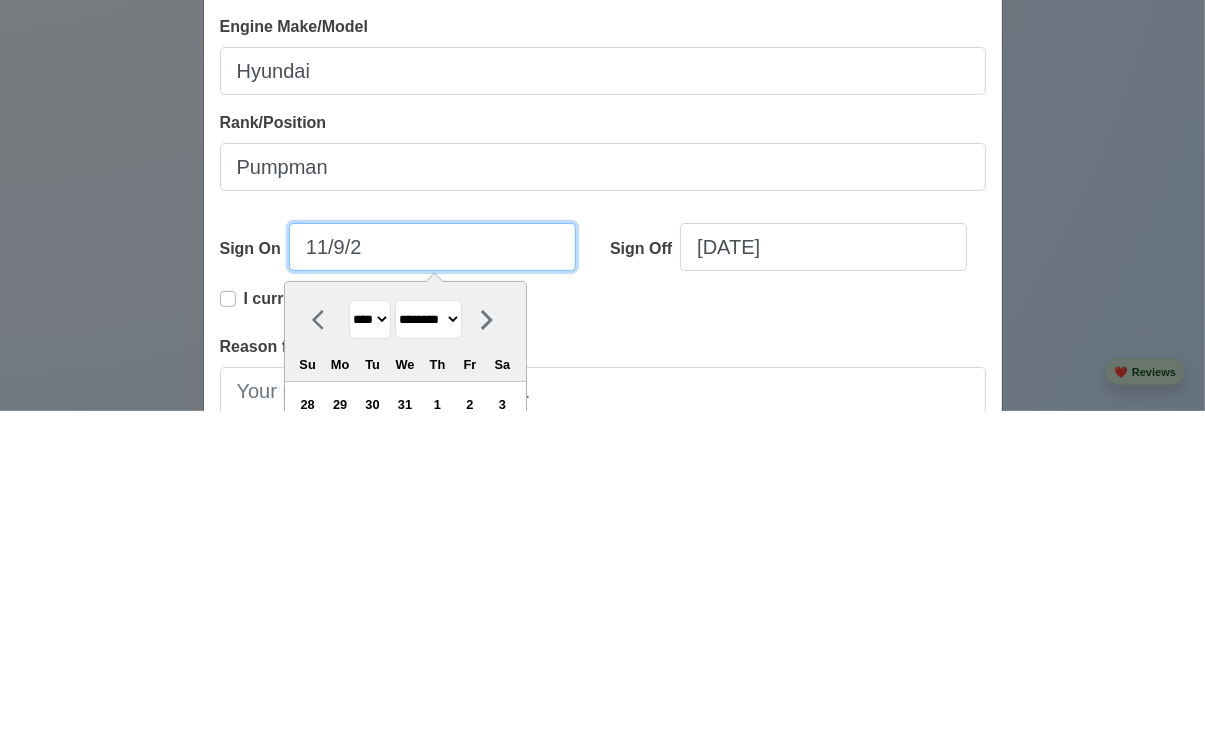 select on "****" 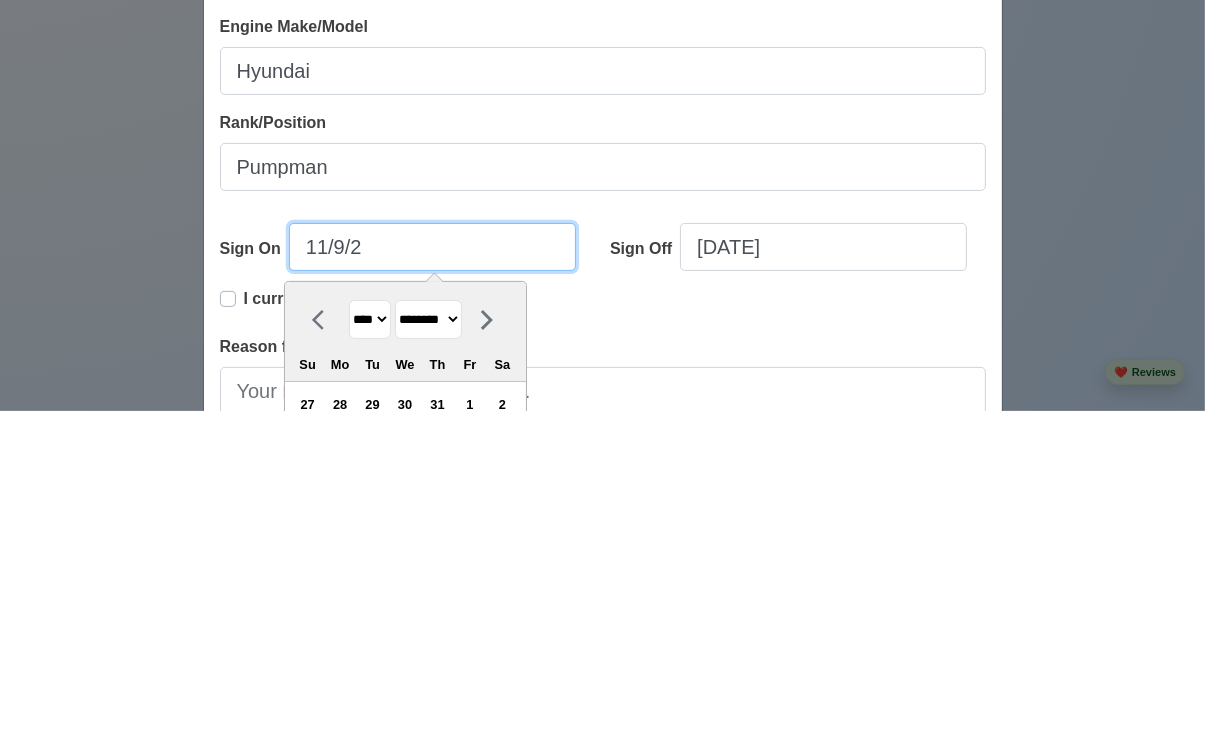 type on "11/9/20" 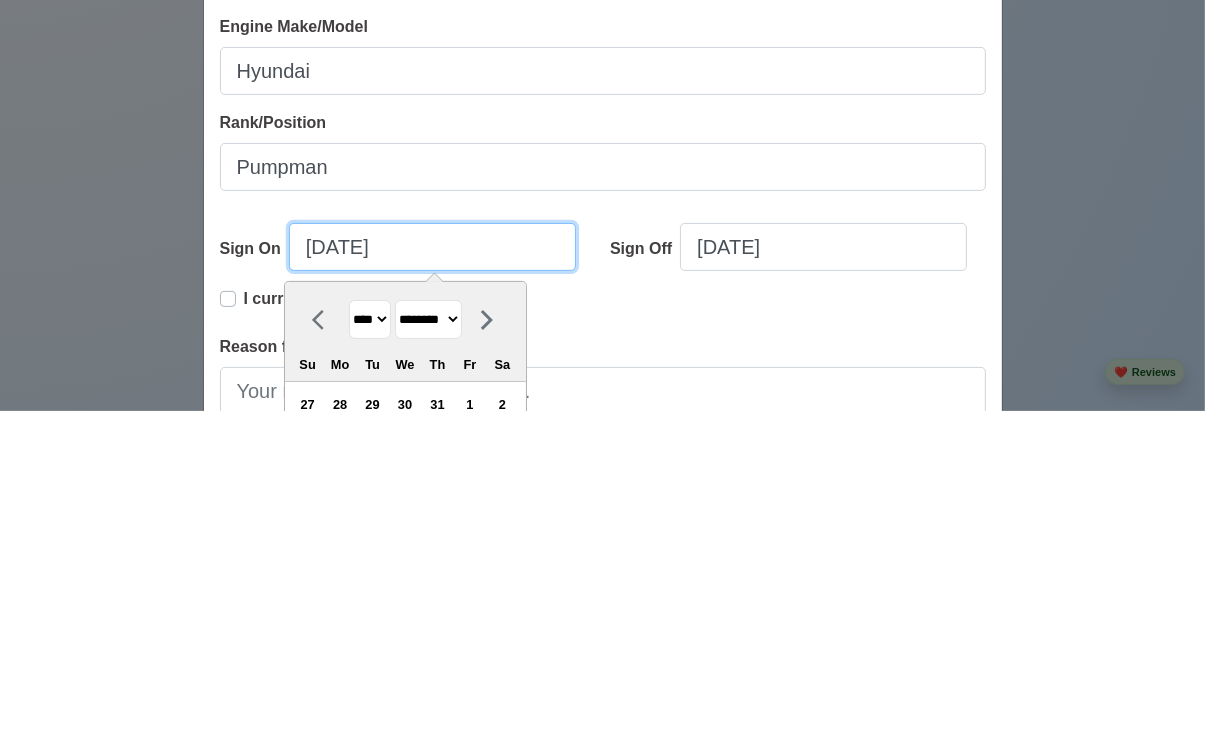 select on "****" 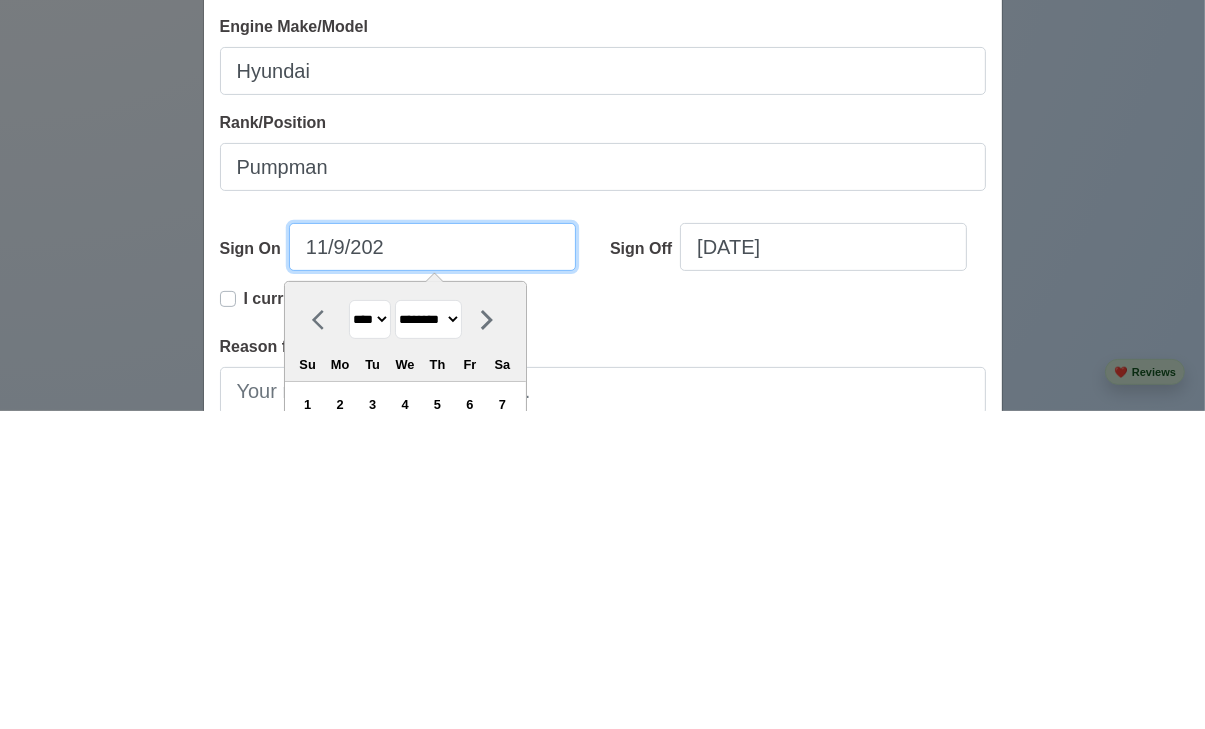 type on "11/9/2024" 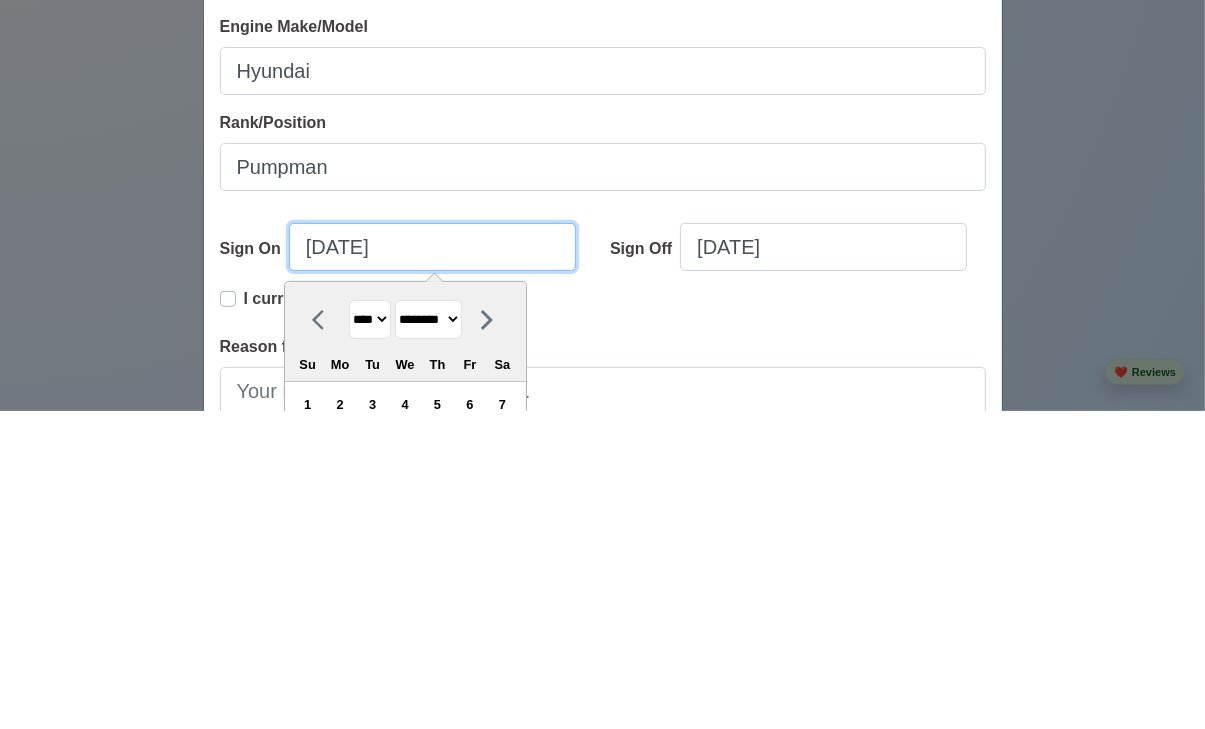 select on "****" 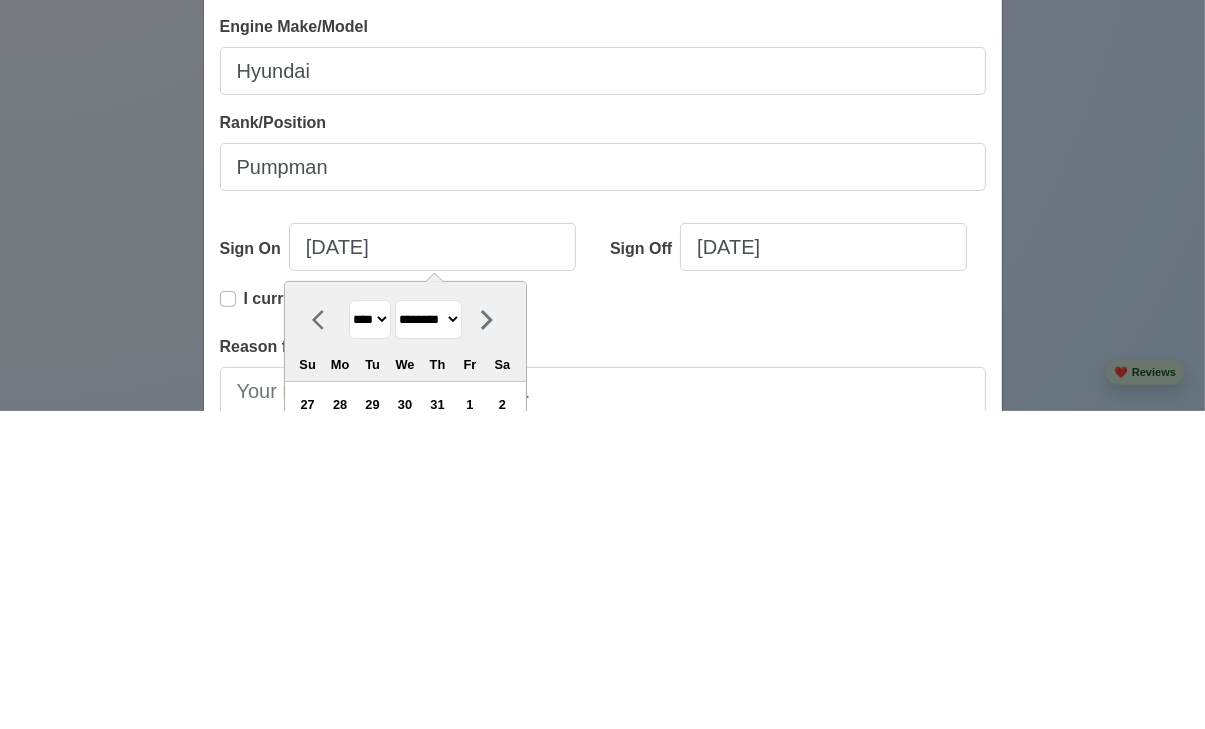type on "11/09/2024" 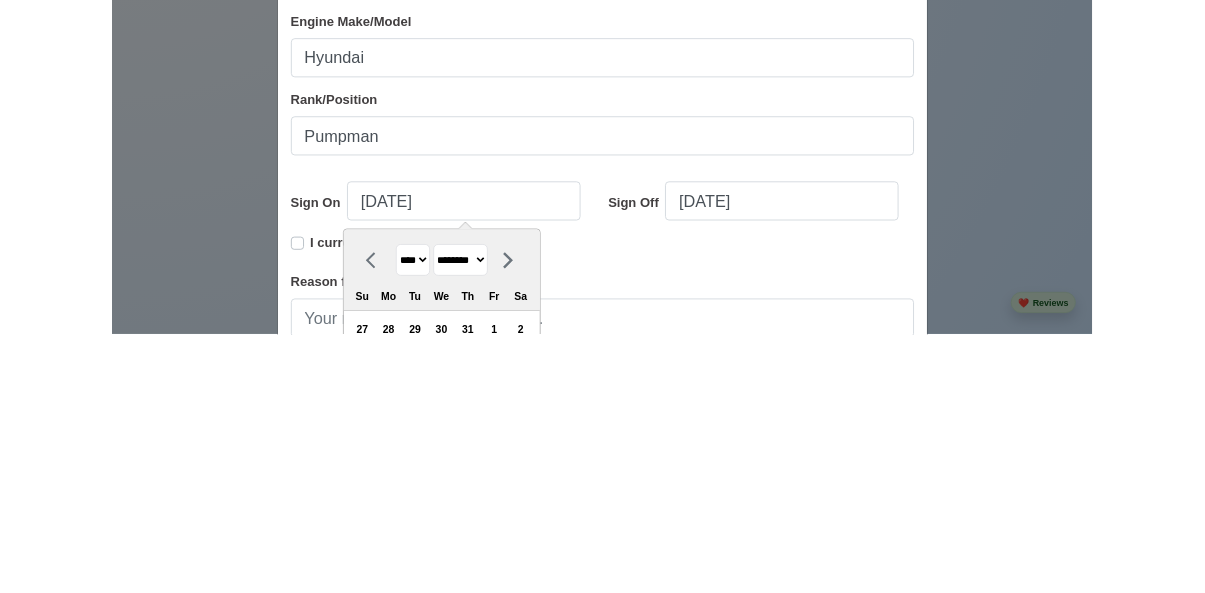 scroll, scrollTop: 2560, scrollLeft: 0, axis: vertical 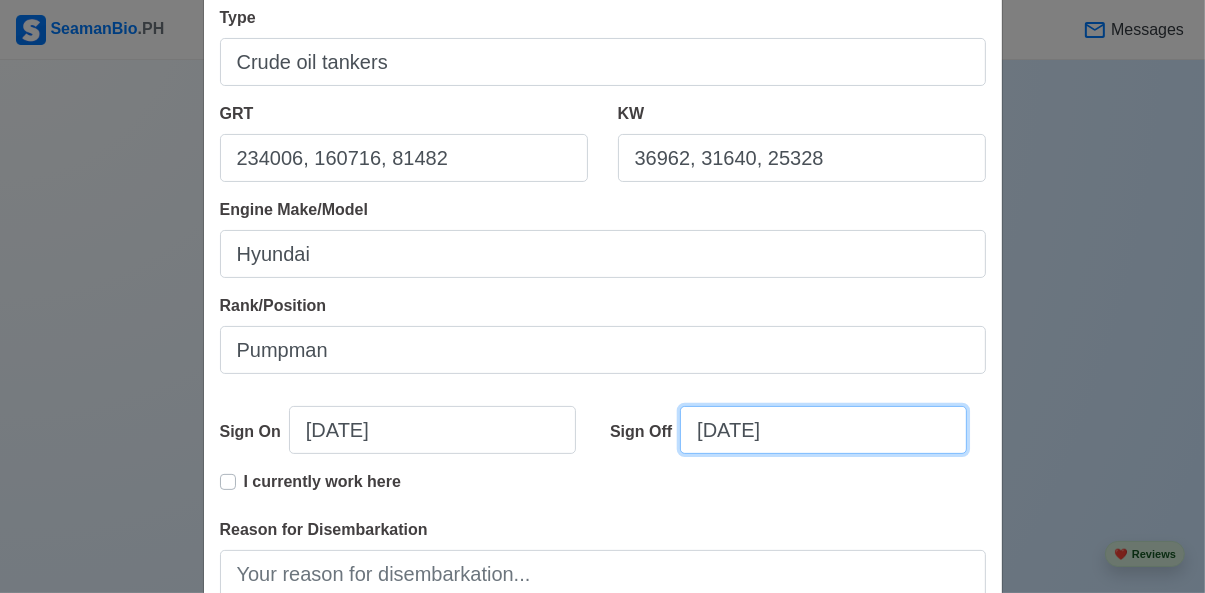 click on "07/10/2025" at bounding box center [823, 430] 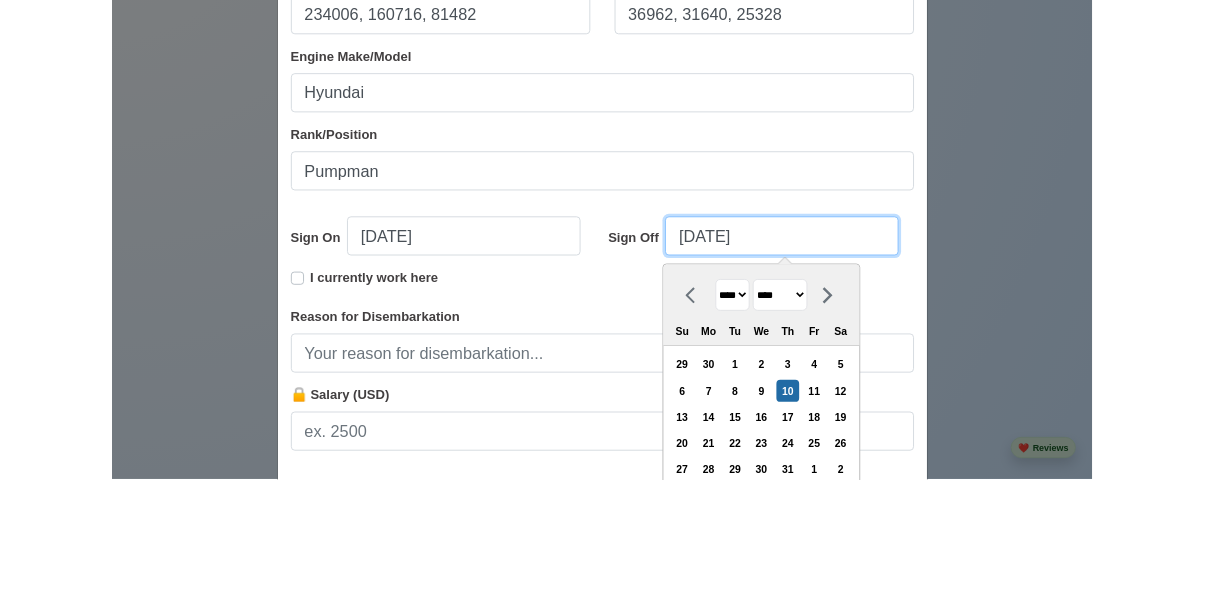 scroll, scrollTop: 2560, scrollLeft: 0, axis: vertical 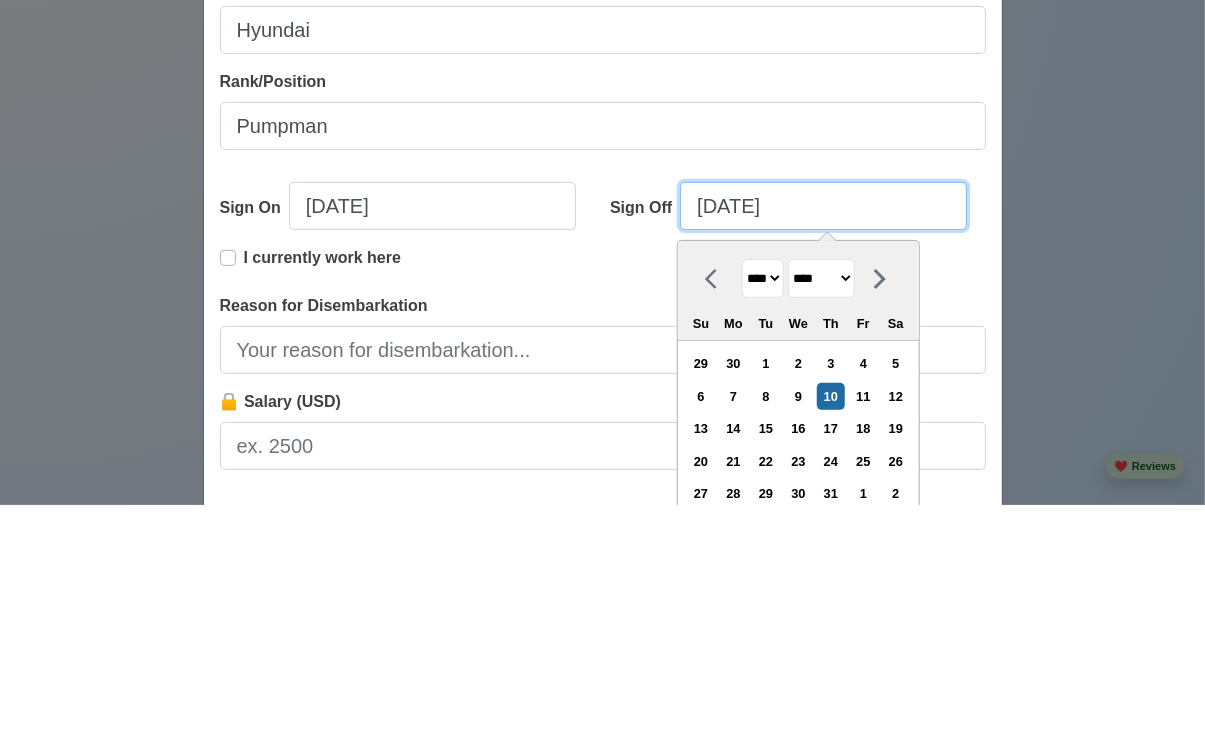 type on "07/10/2" 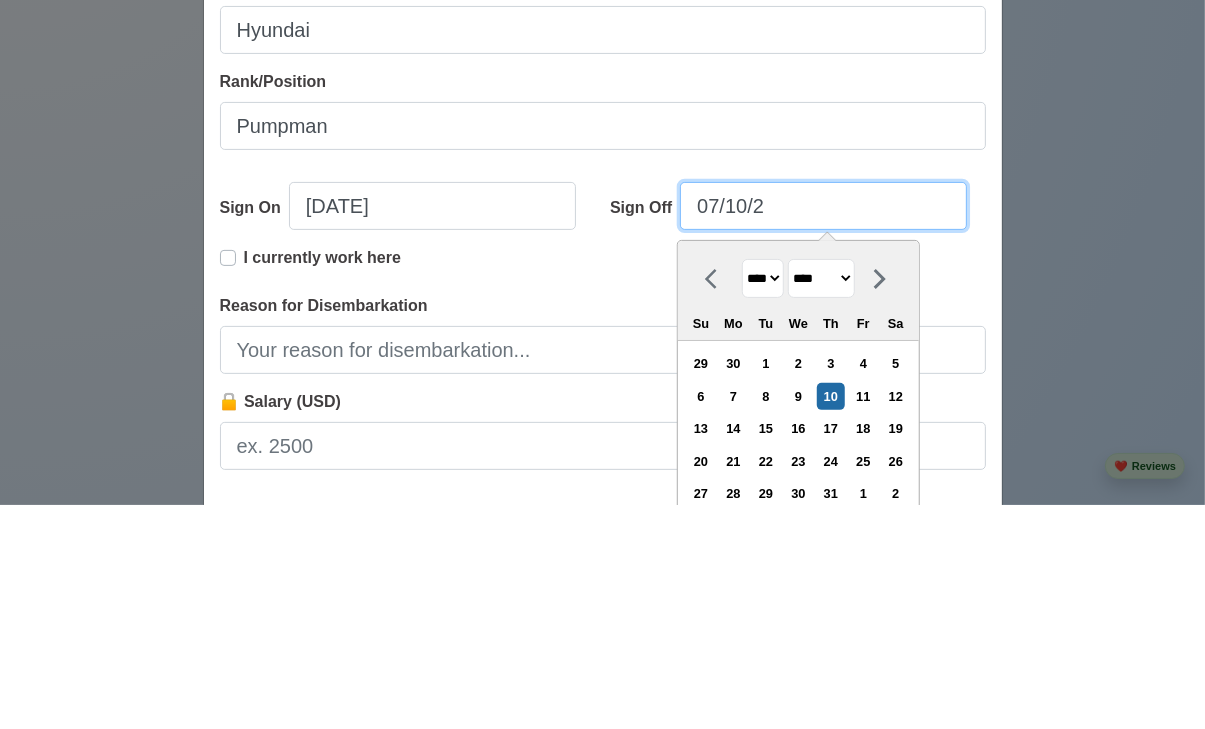 select on "****" 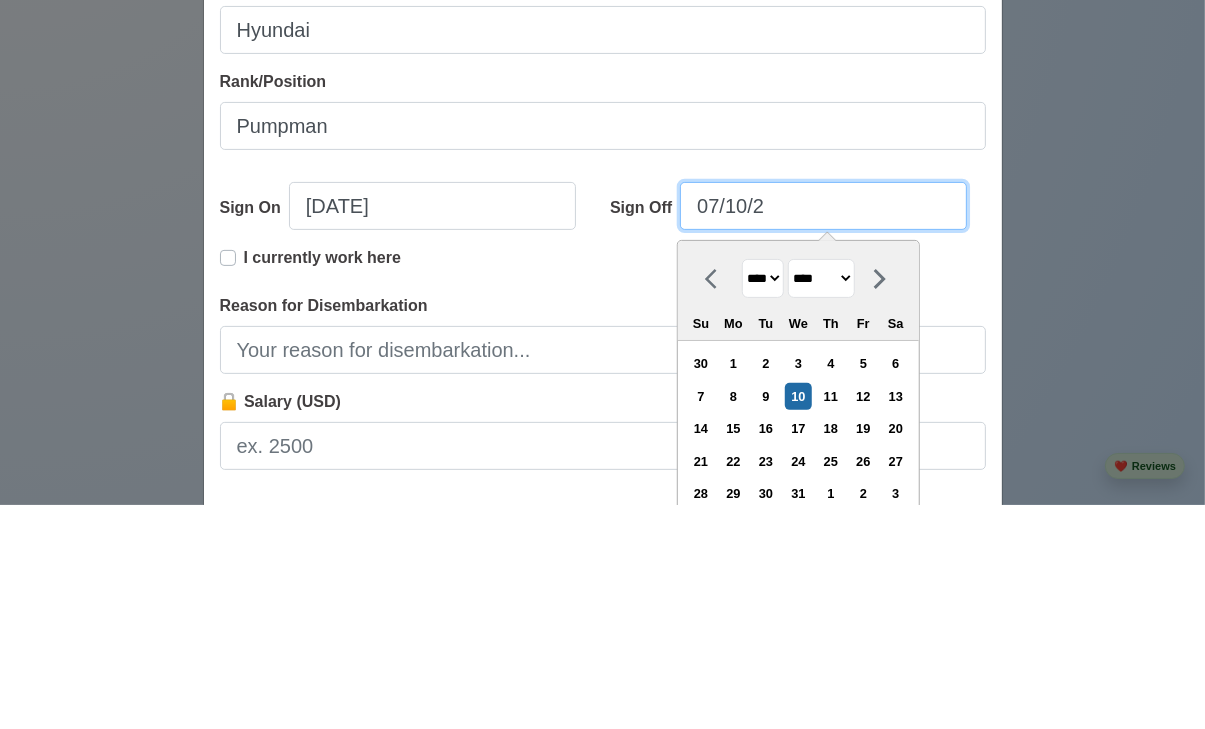 type on "07/10/" 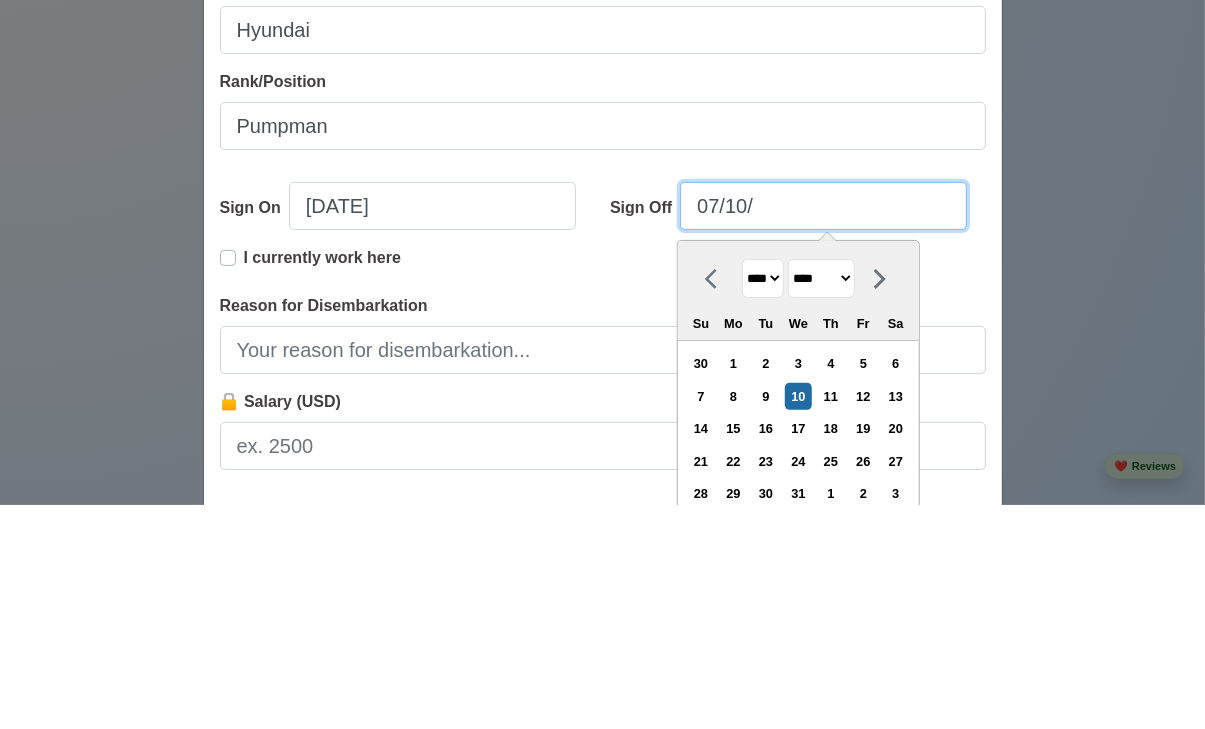 select on "****" 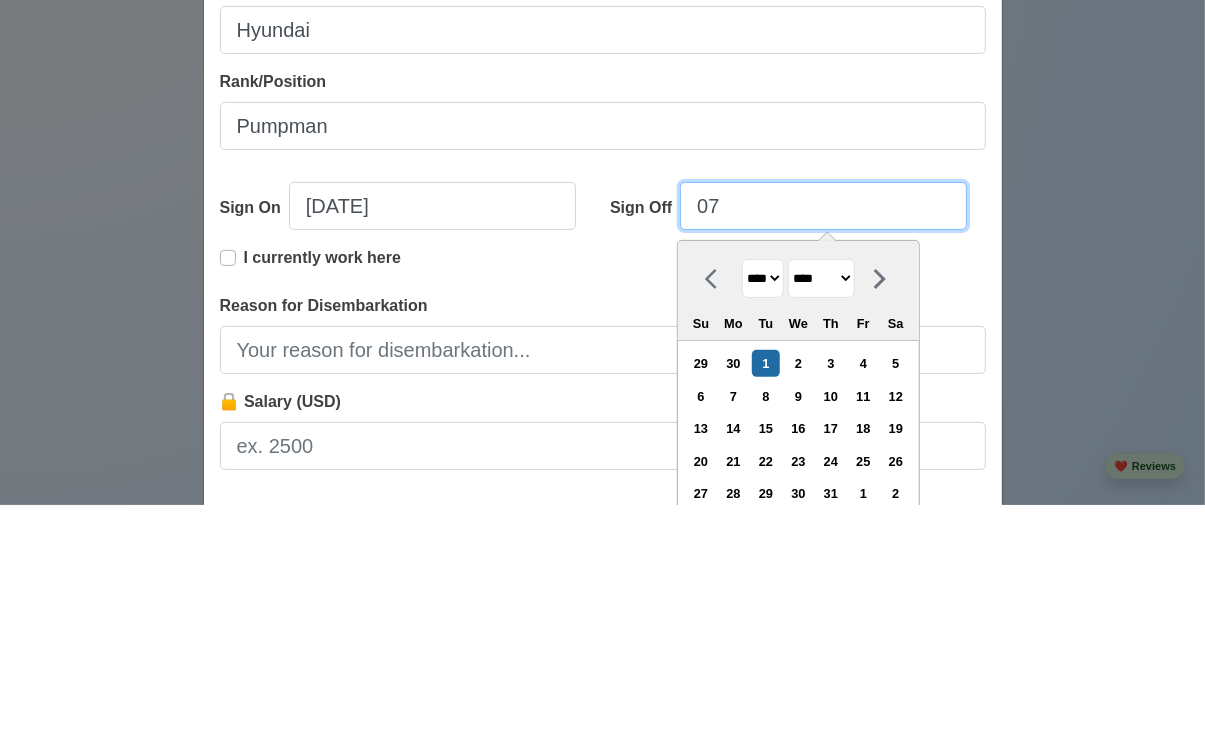 type on "0" 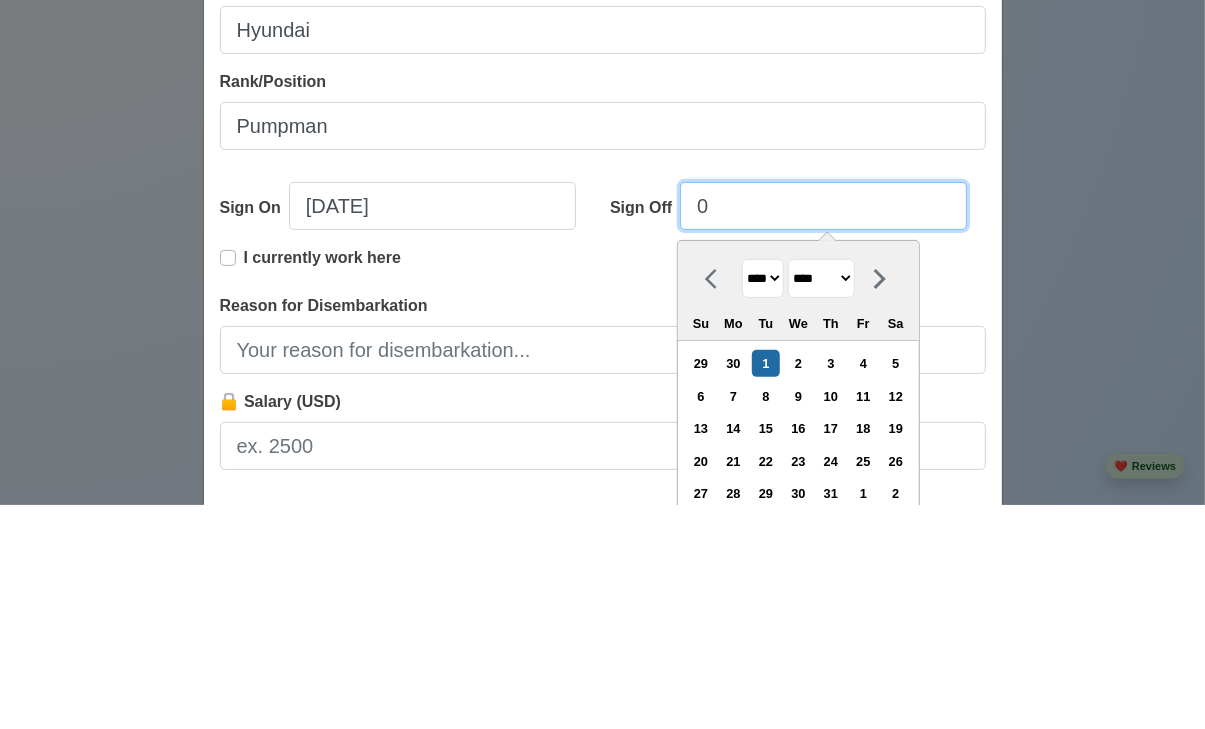 select on "****" 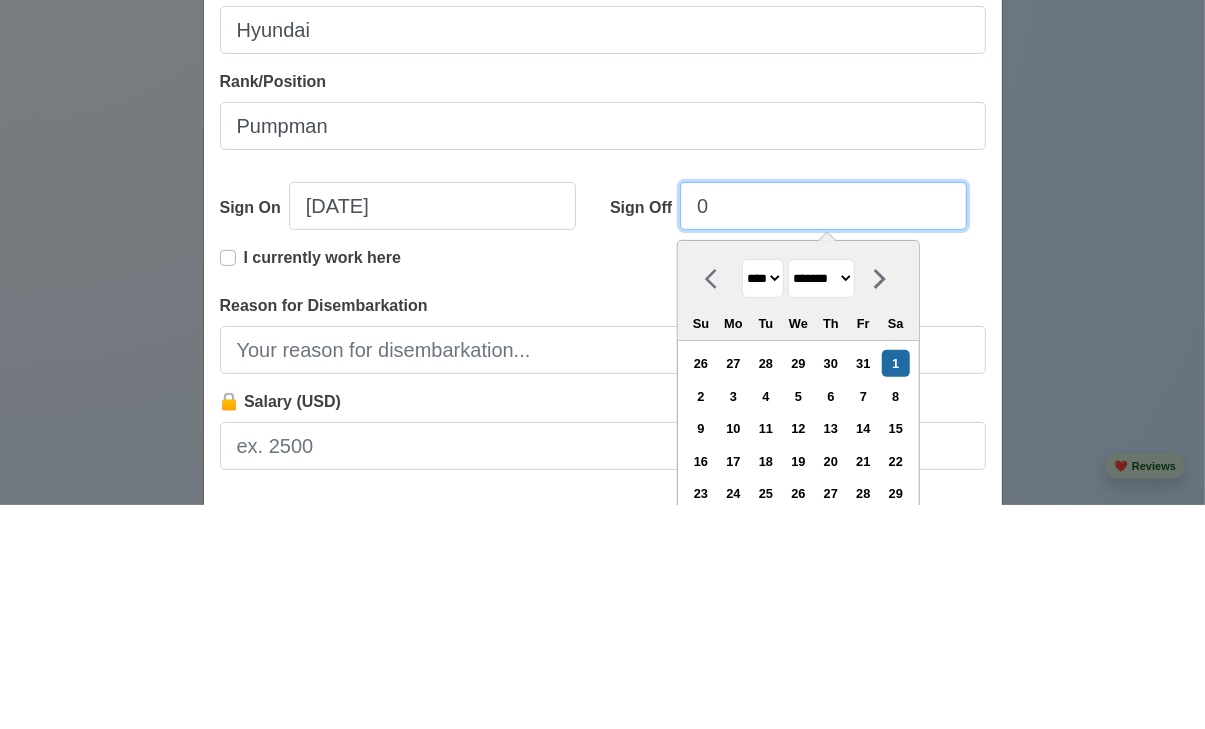 type on "05" 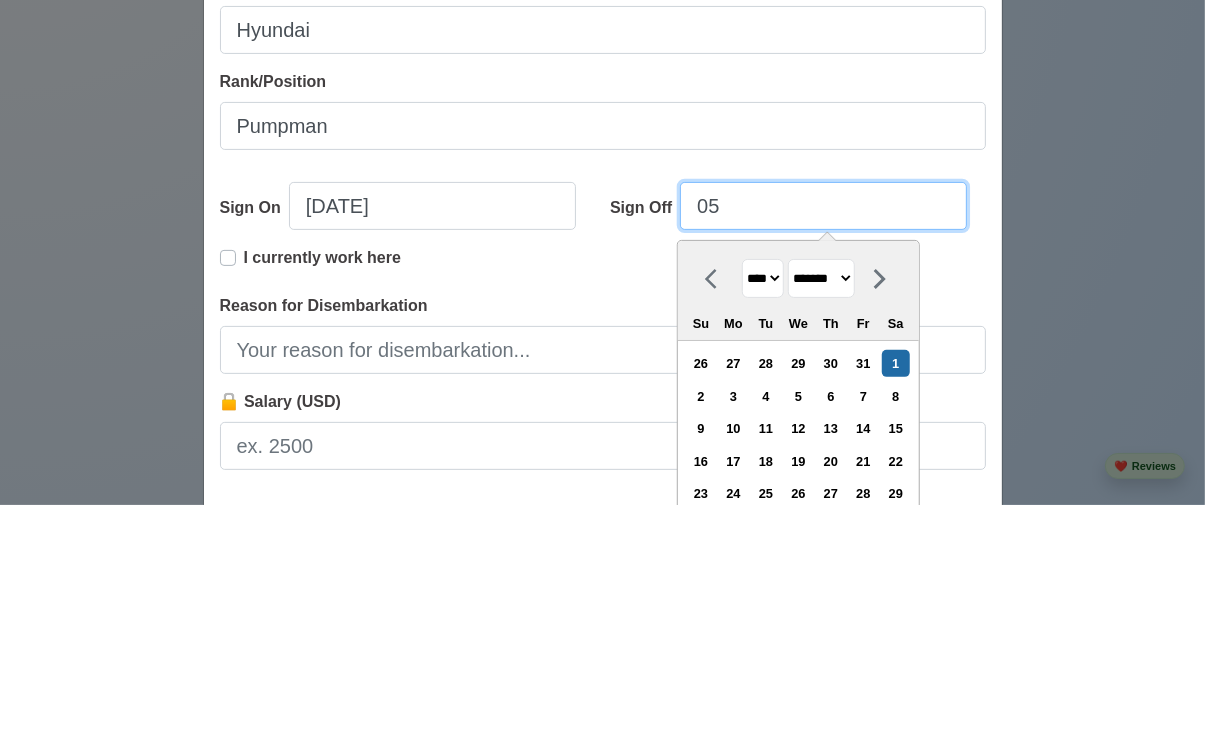 select on "****" 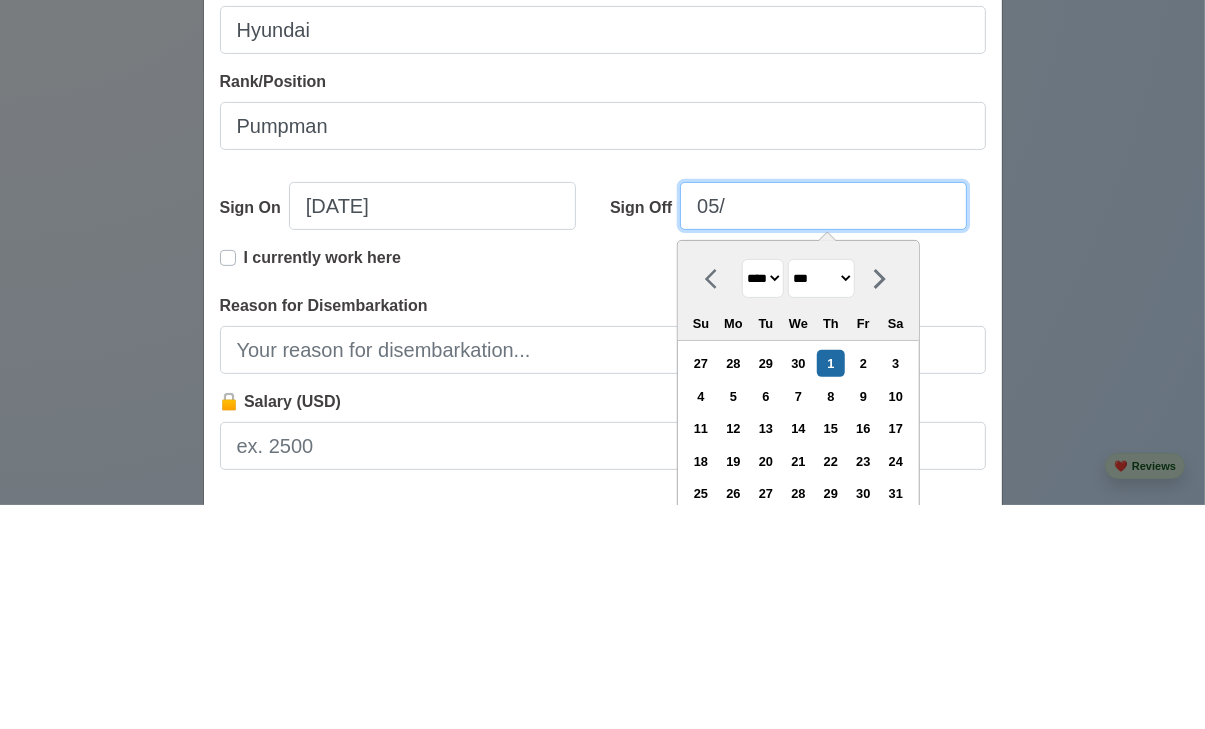 type on "05/" 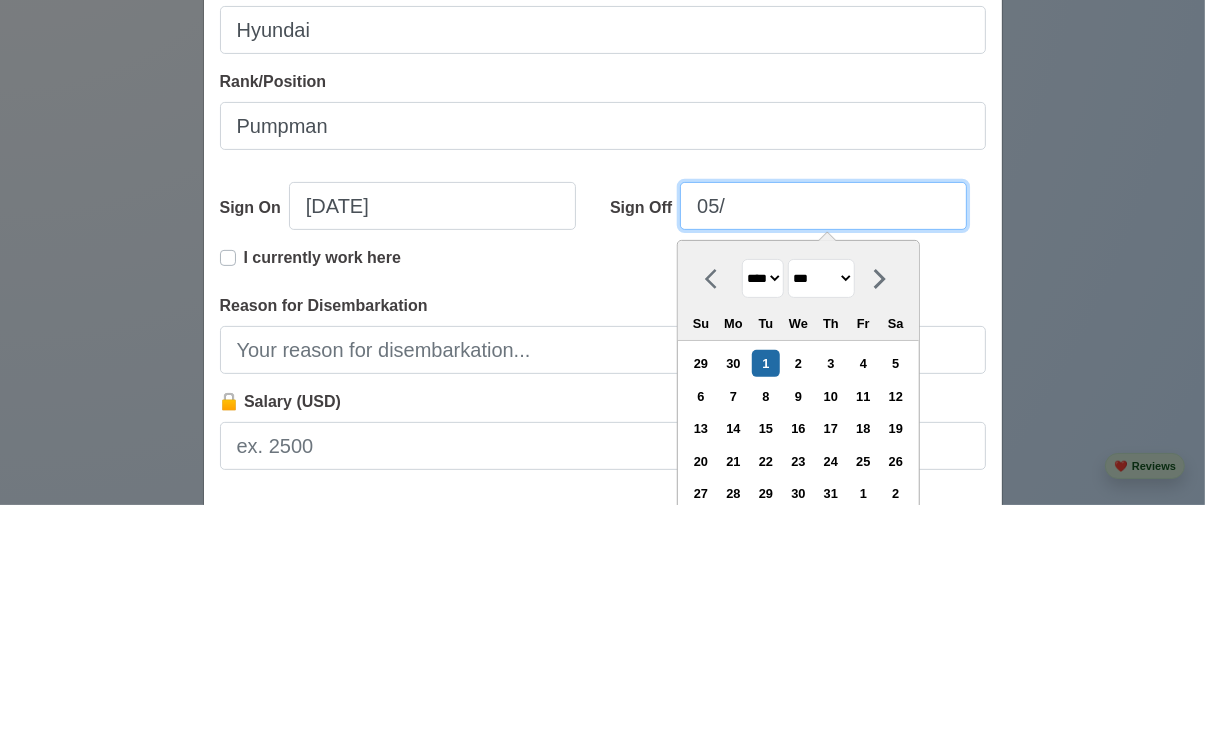 type on "05/" 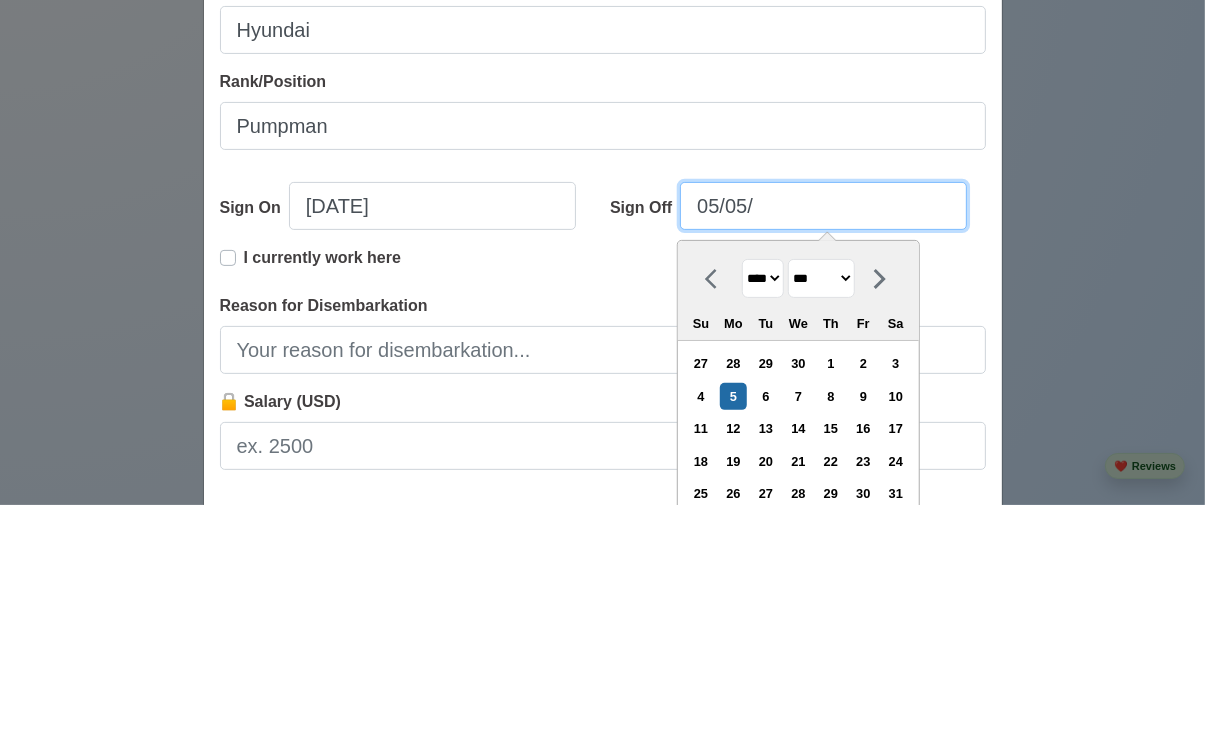 type on "05/05/2" 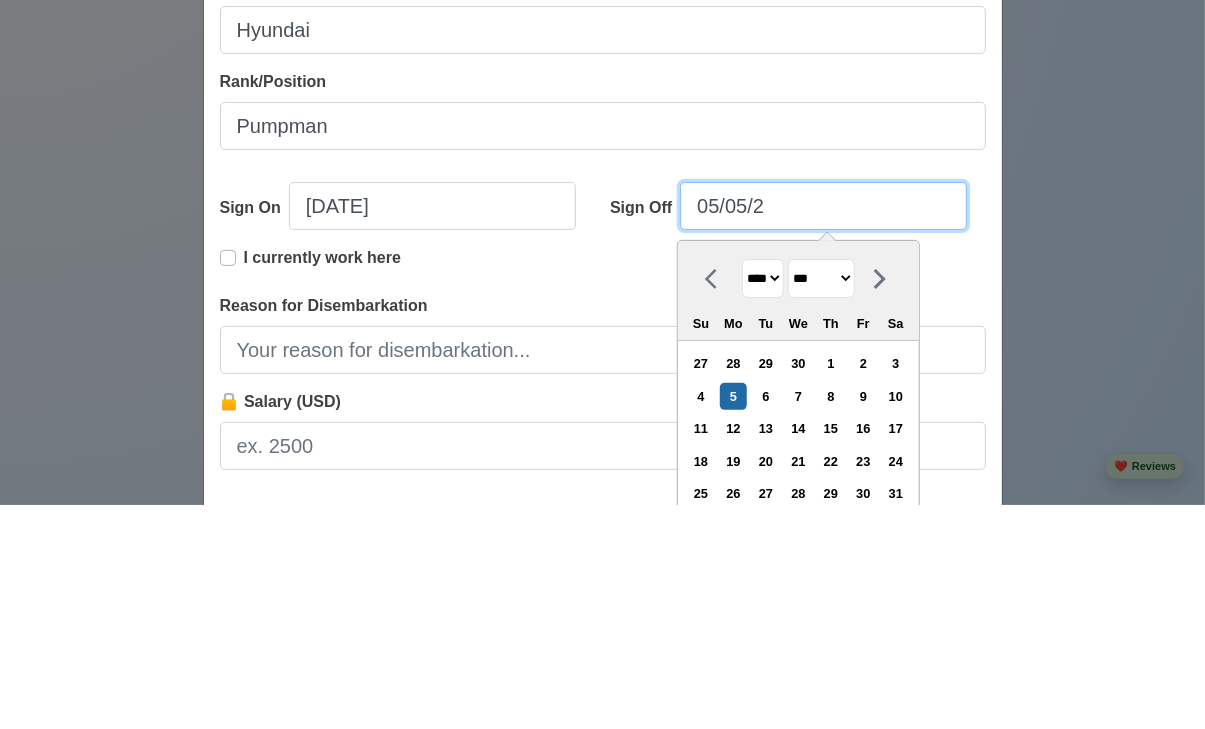 select on "****" 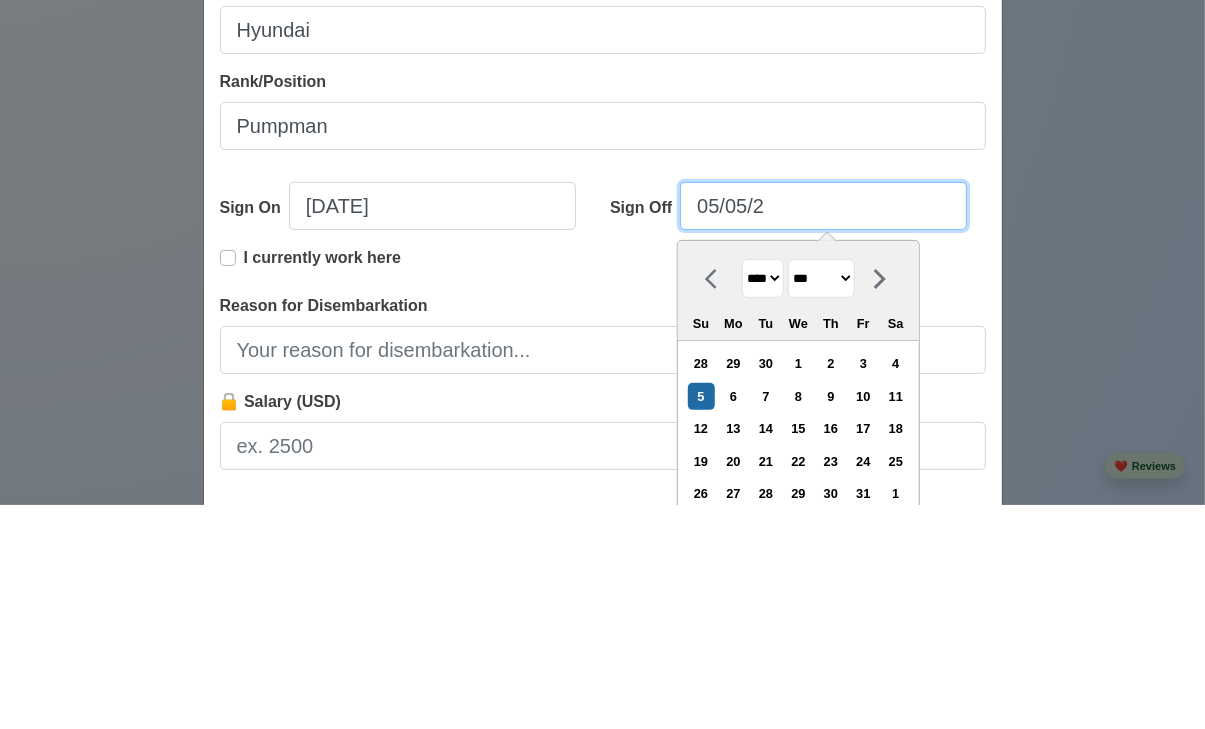 type on "05/05/20" 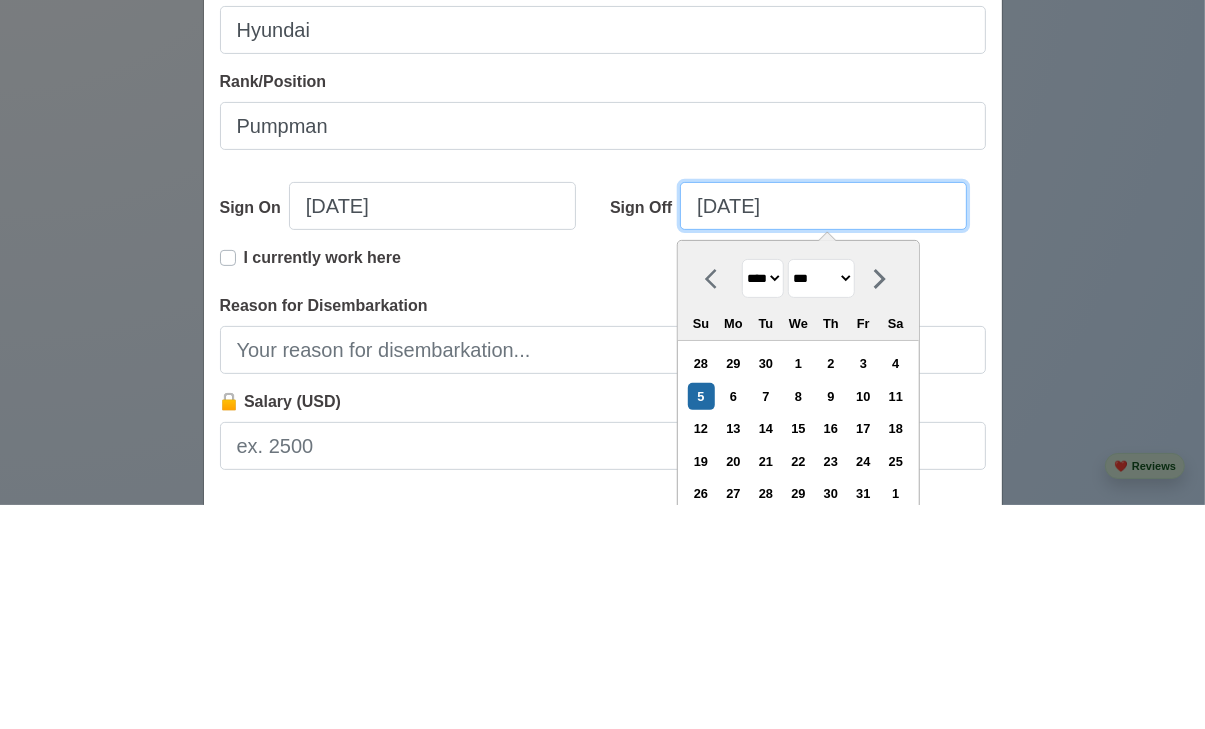 select on "****" 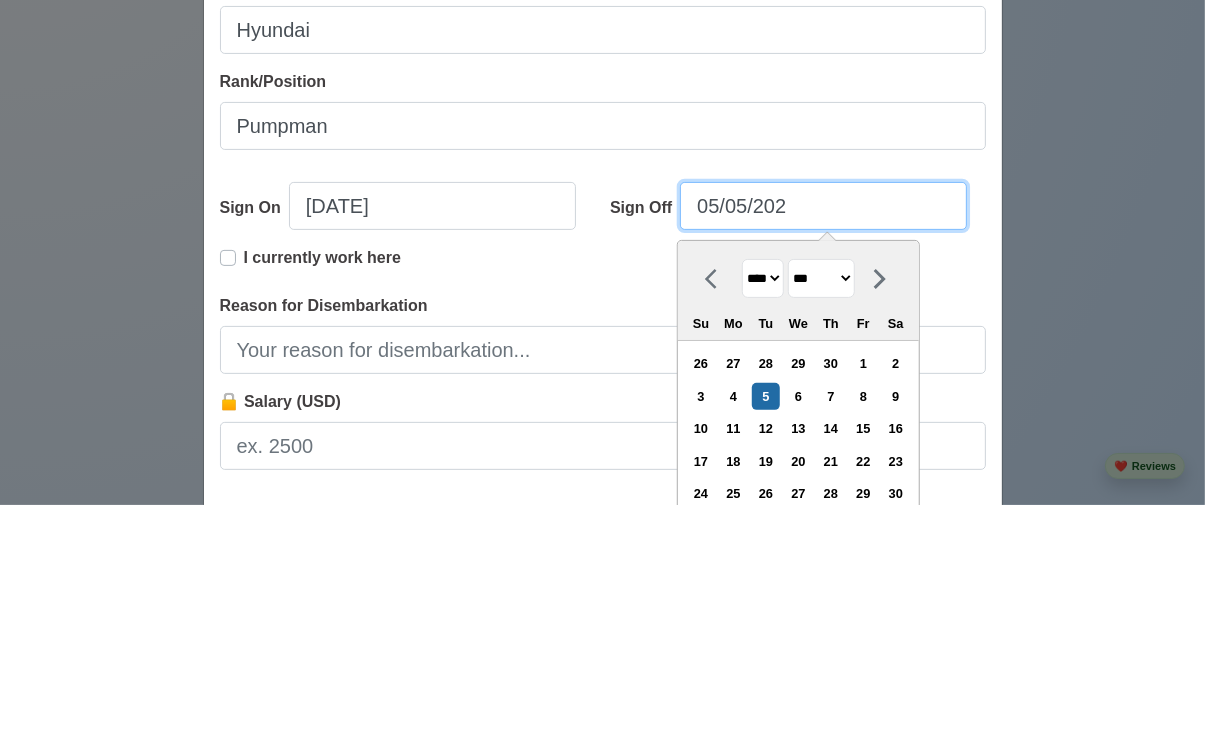 type on "05/05/2025" 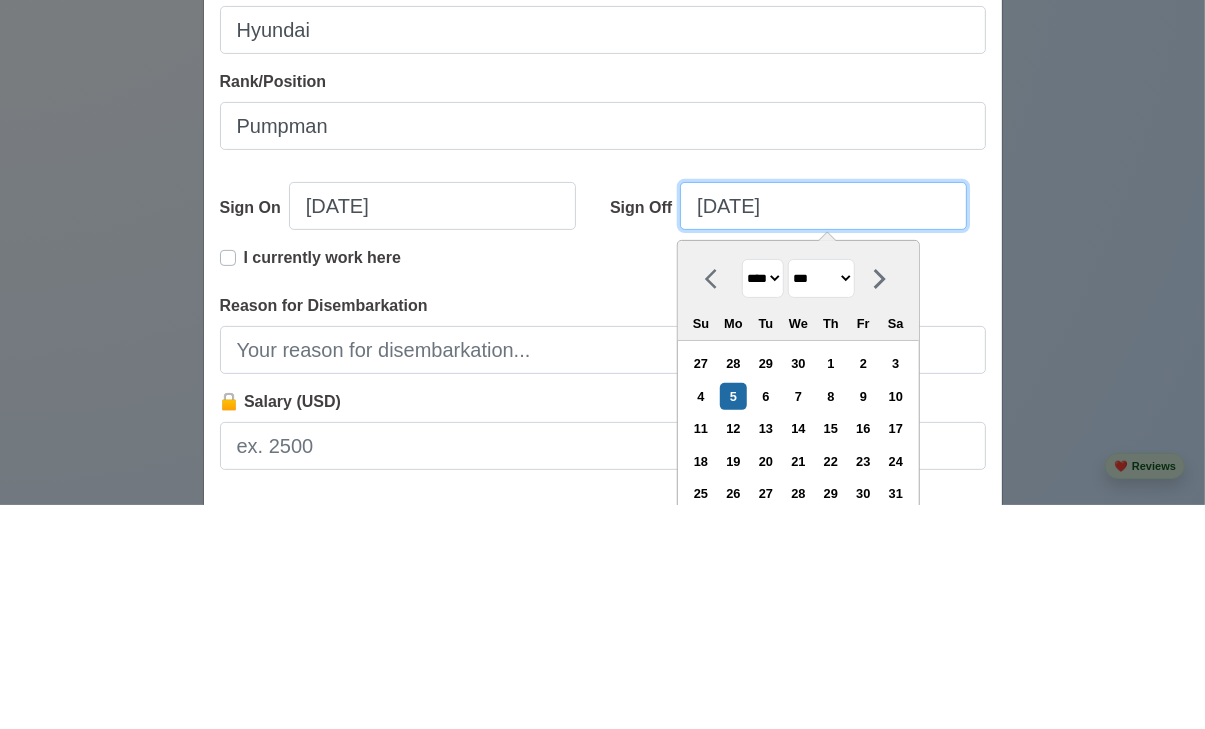 select on "****" 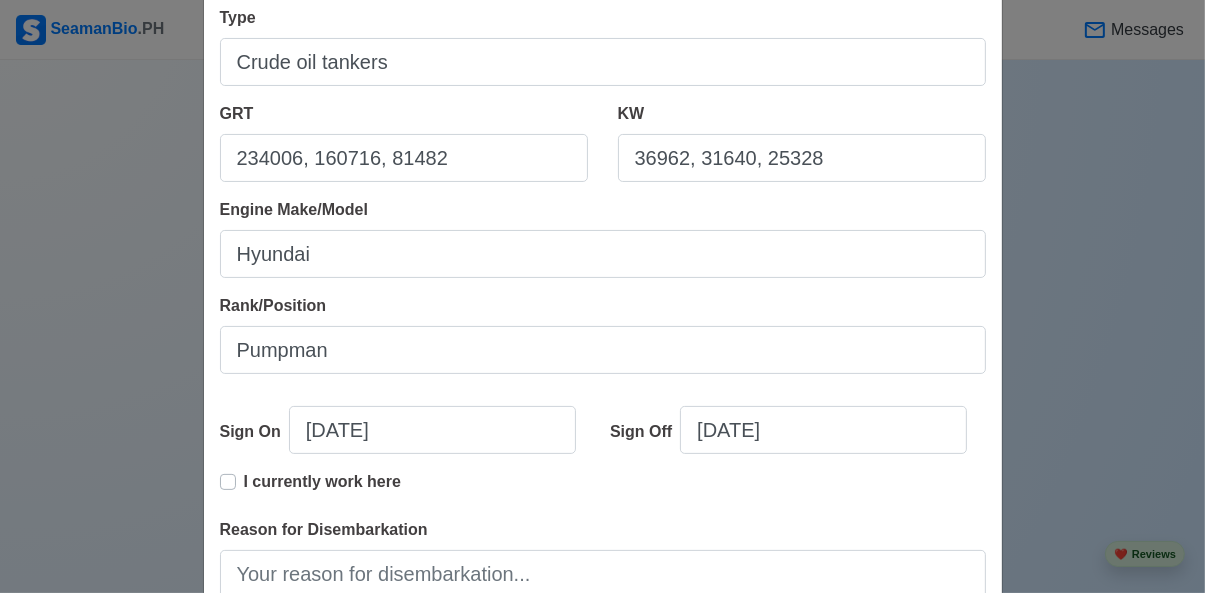 scroll, scrollTop: 371, scrollLeft: 0, axis: vertical 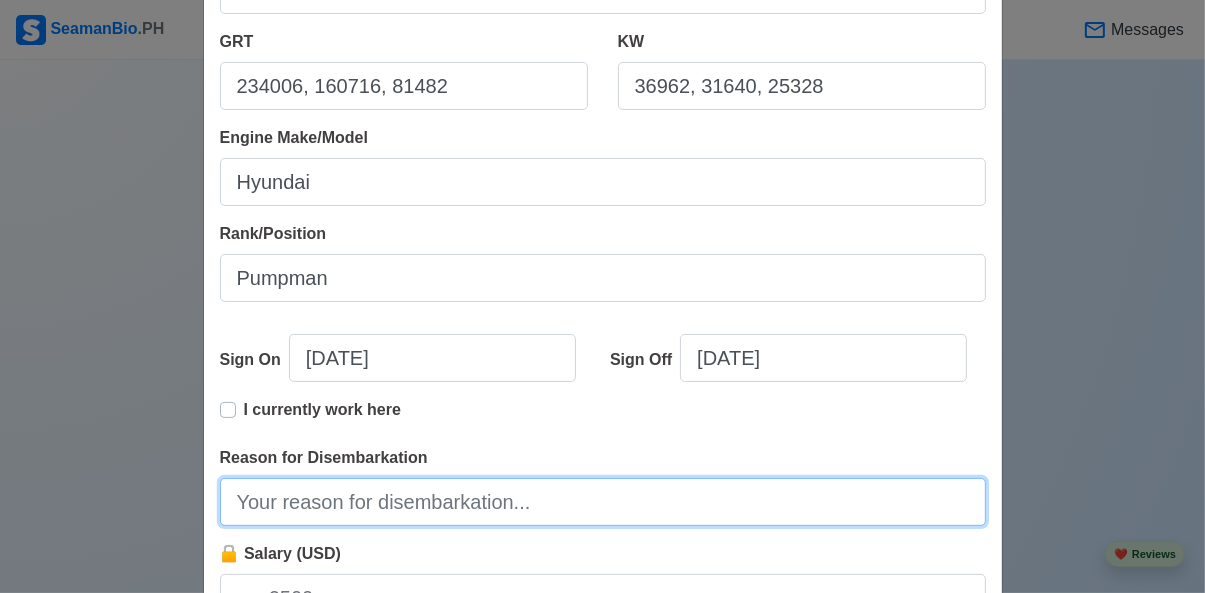 click on "Reason for Disembarkation" at bounding box center [603, 502] 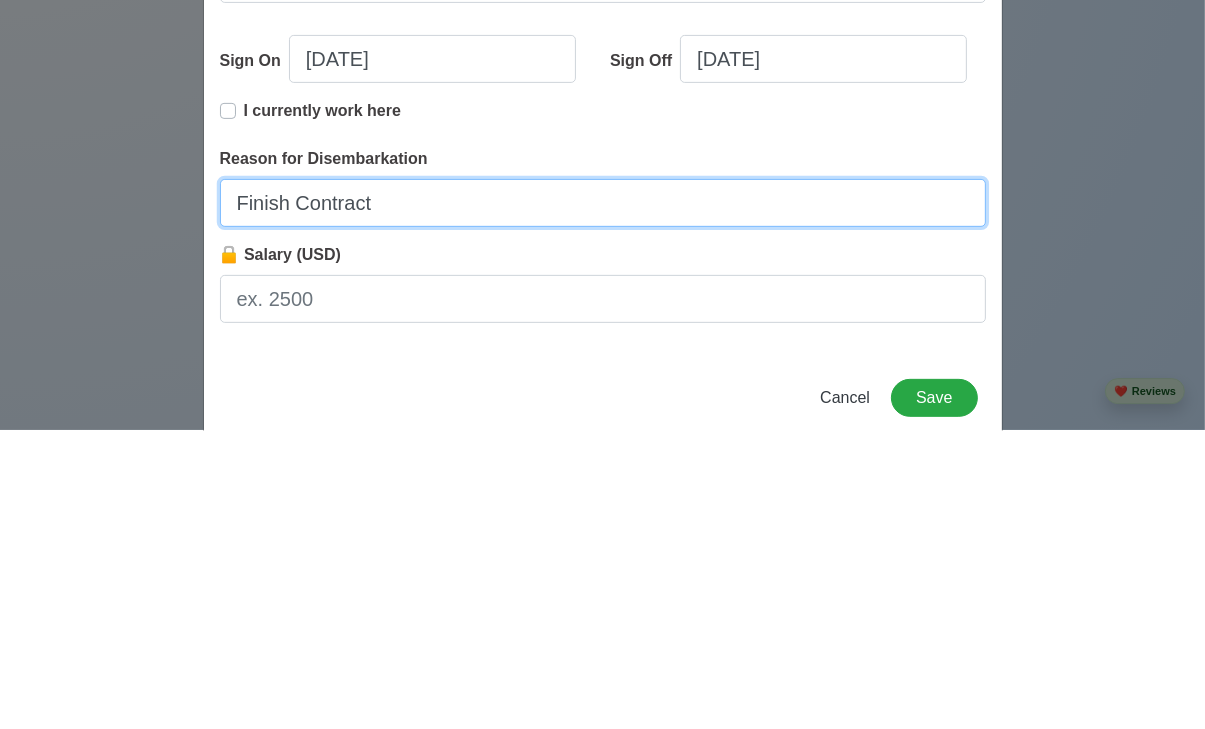 scroll, scrollTop: 2560, scrollLeft: 0, axis: vertical 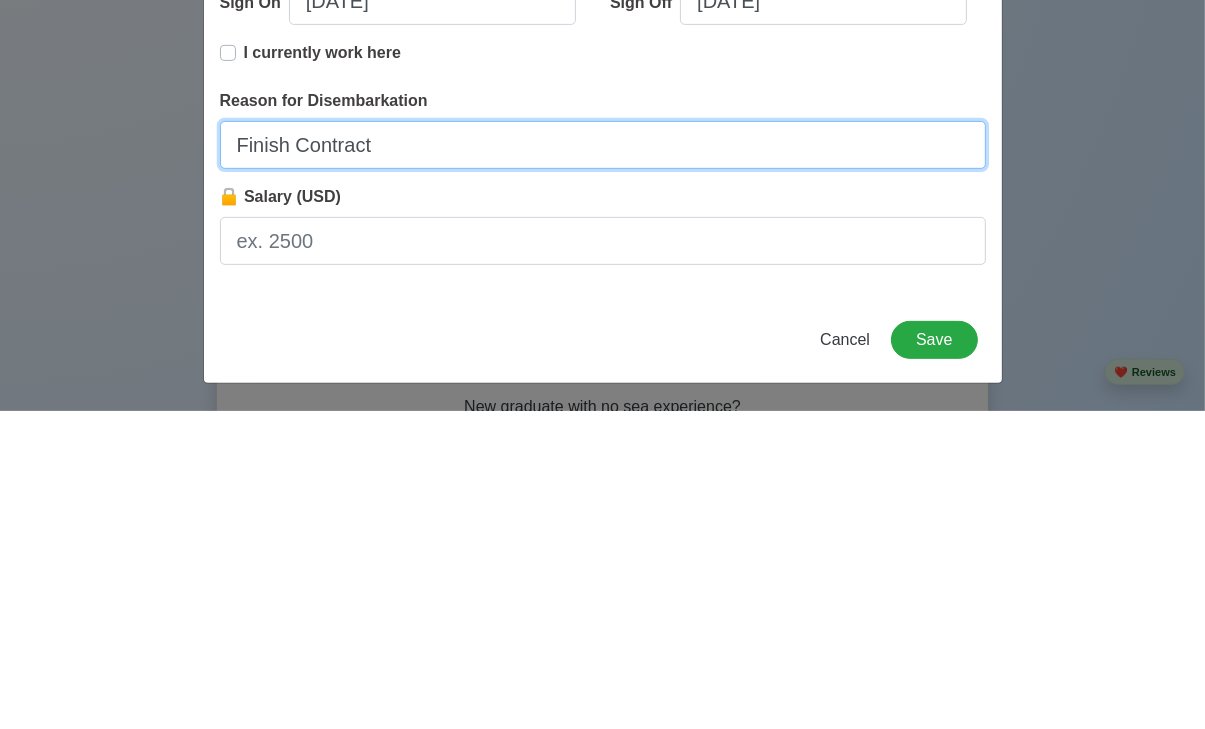 type on "Finish Contract" 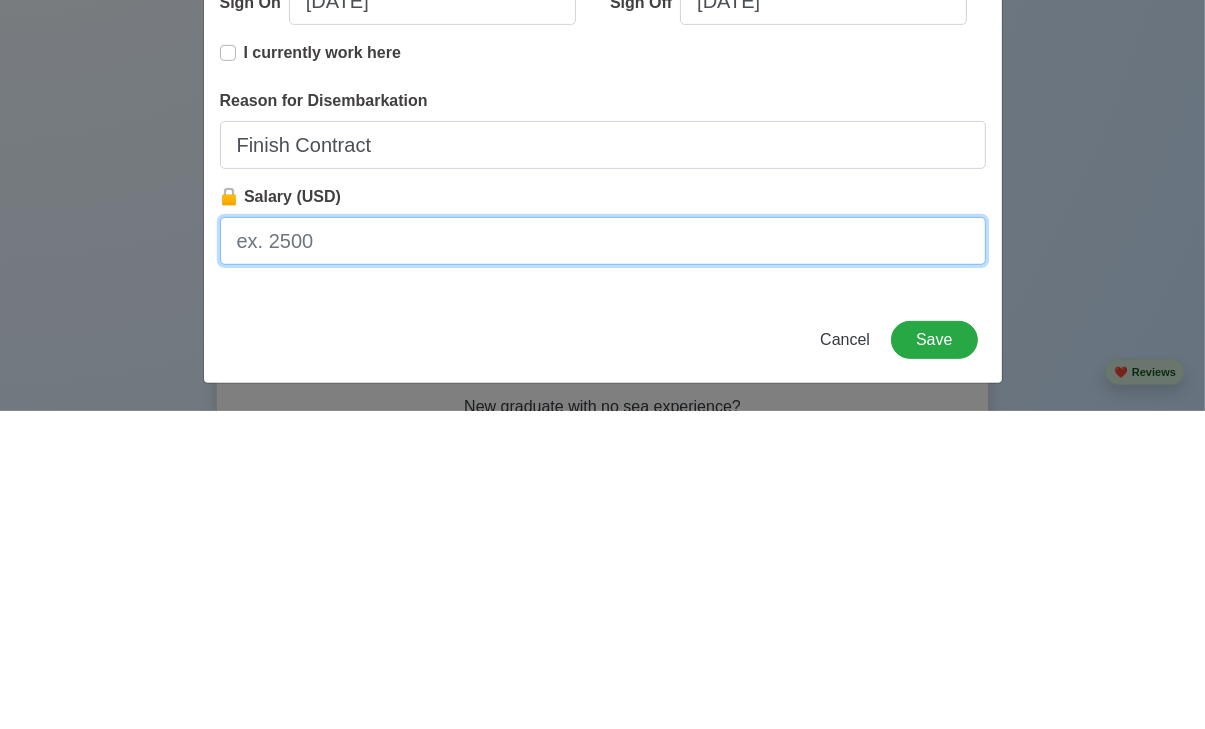 click on "🔒 Salary (USD)" at bounding box center [603, 559] 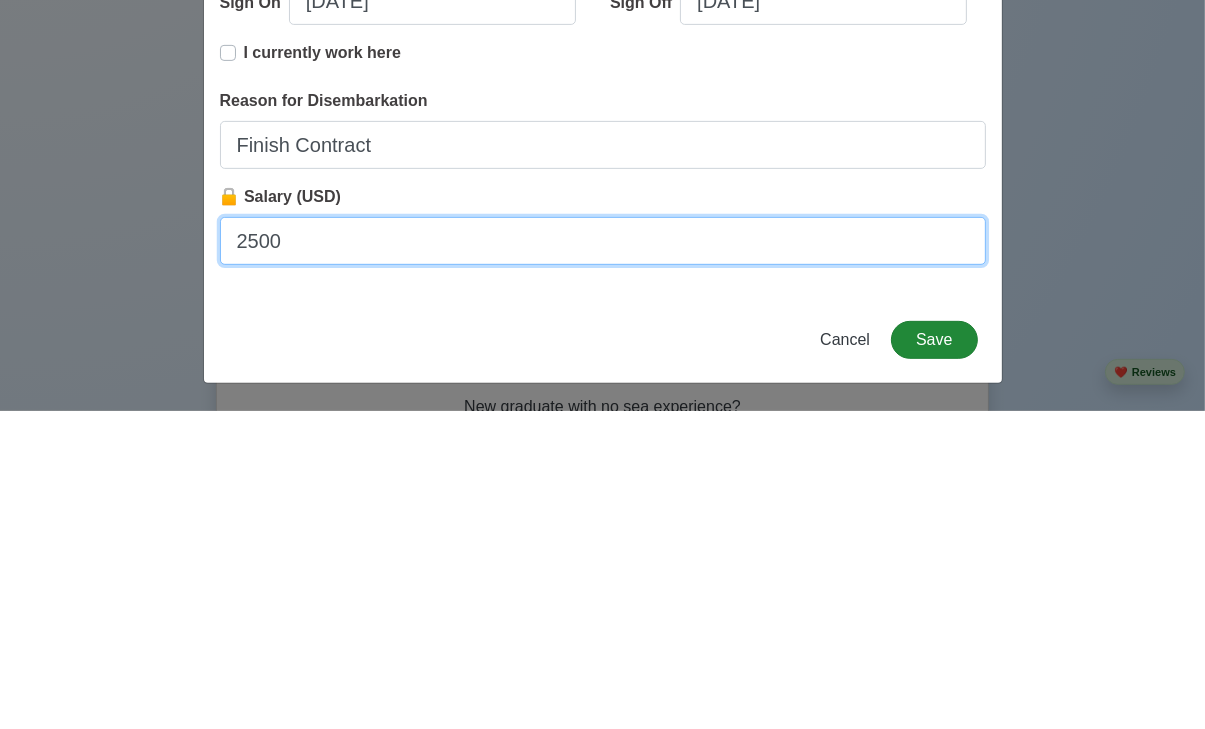 type on "2500" 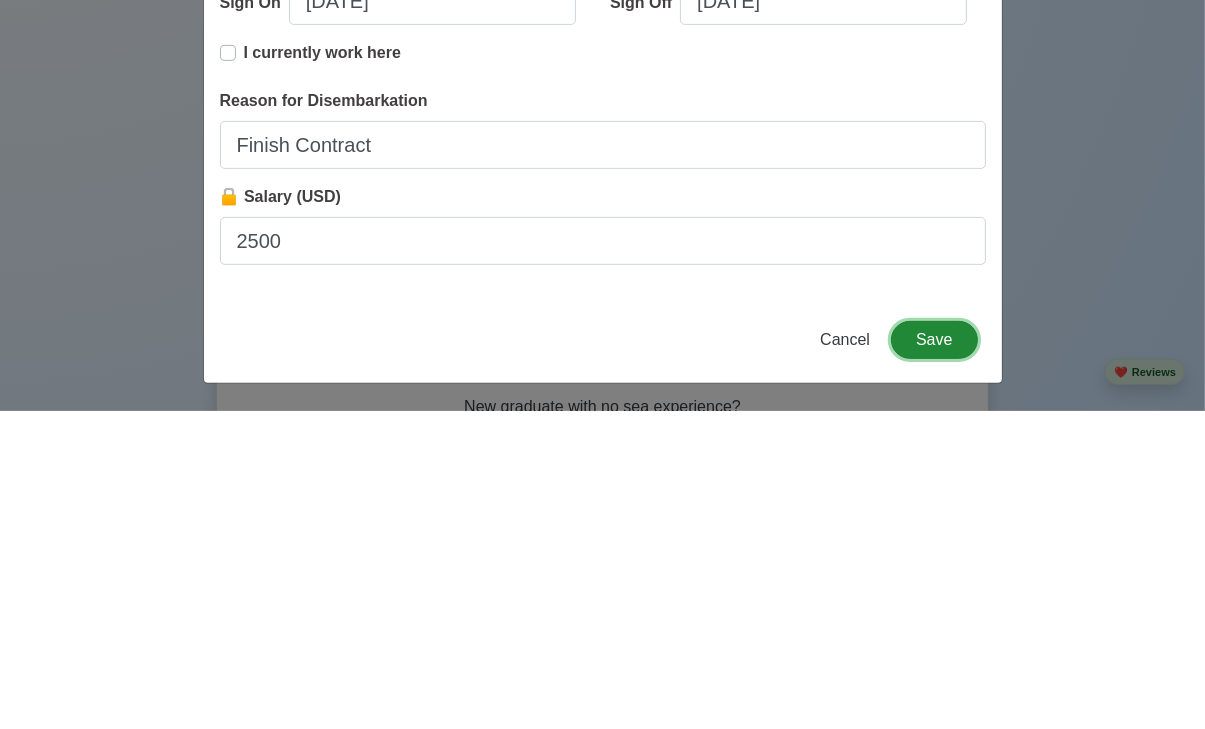click on "Save" at bounding box center [934, 658] 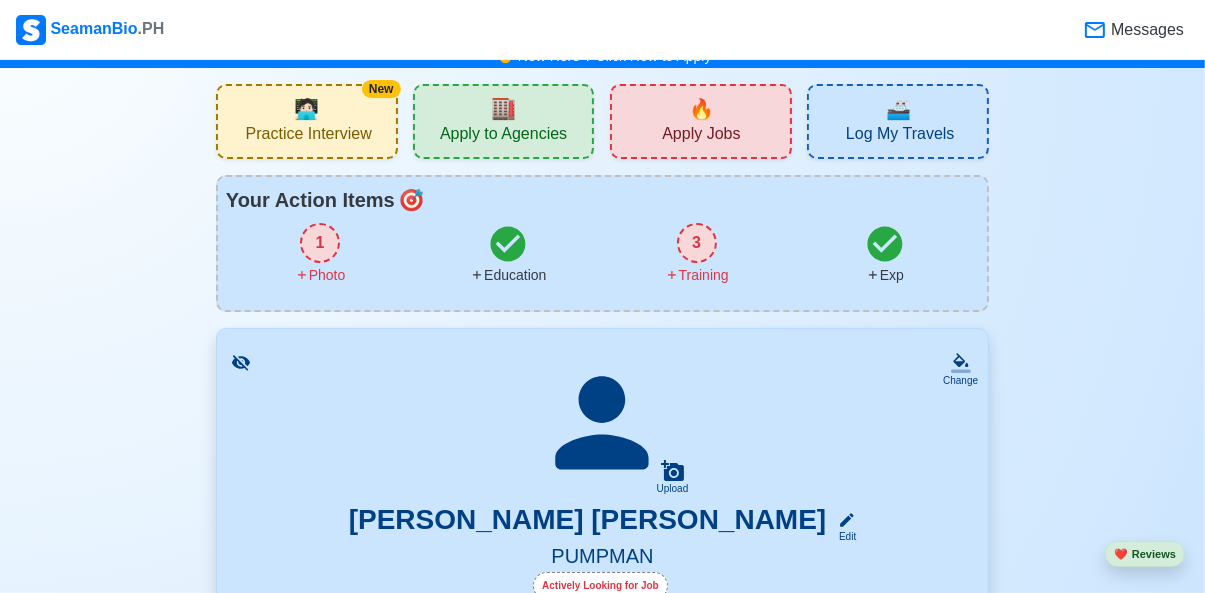 scroll, scrollTop: 0, scrollLeft: 0, axis: both 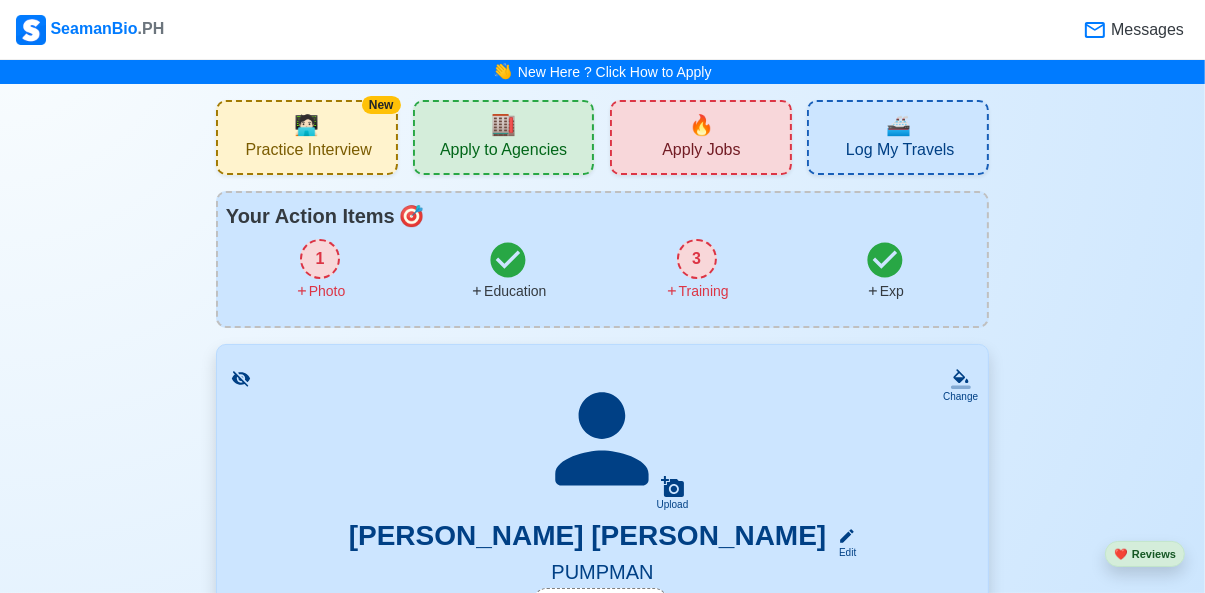 click on "1" at bounding box center [320, 259] 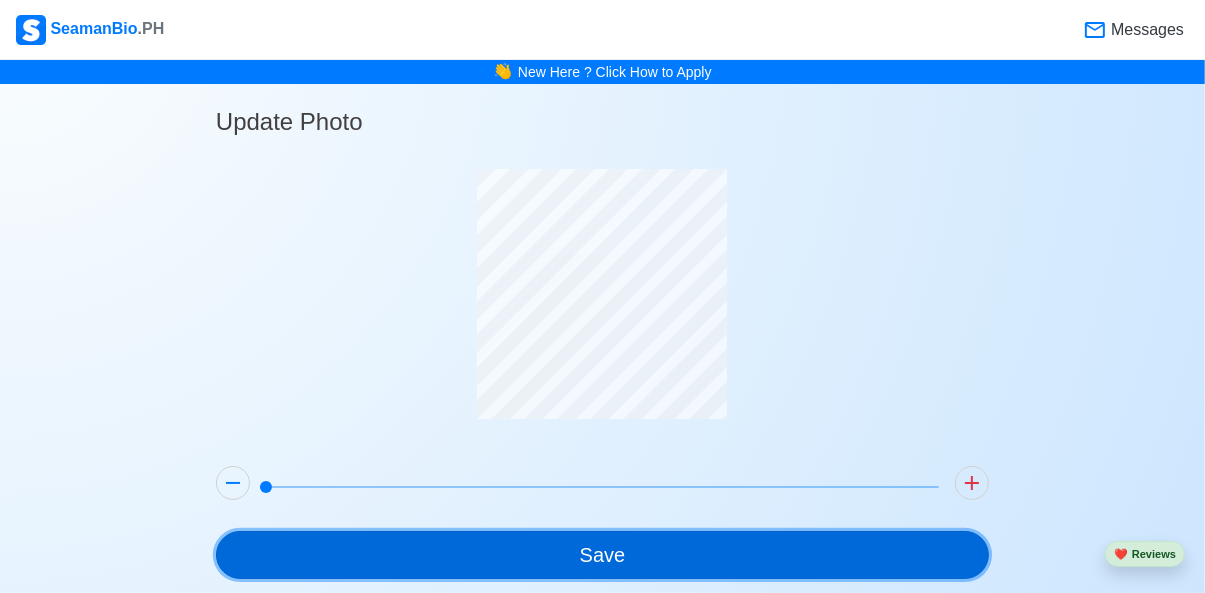 click on "Save" at bounding box center (602, 555) 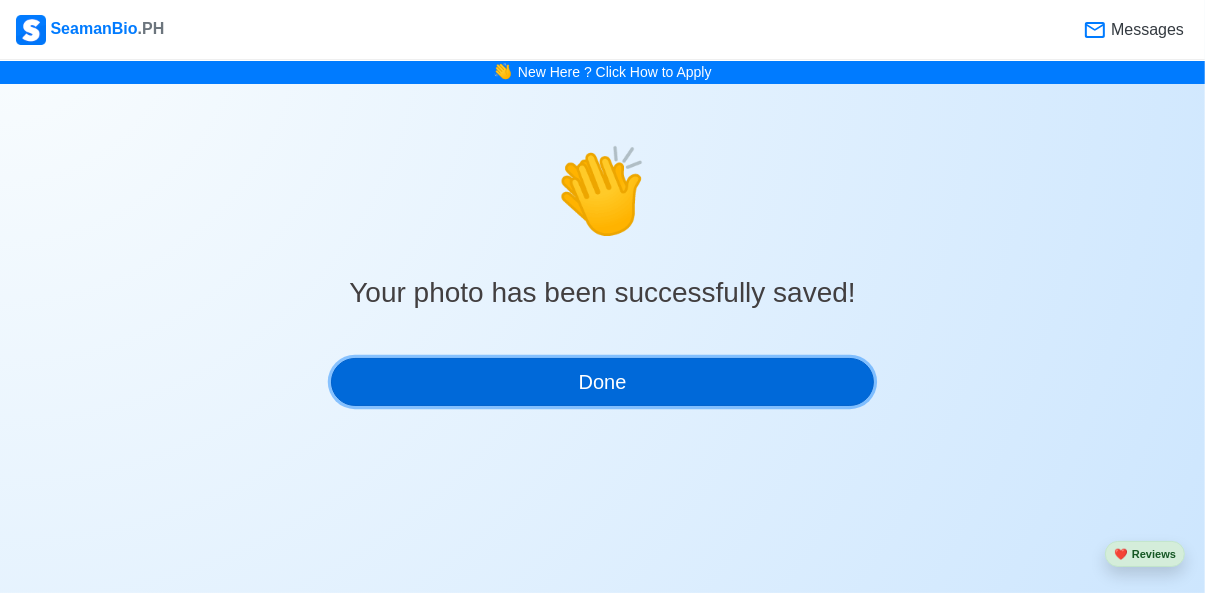 click on "Done" at bounding box center [602, 382] 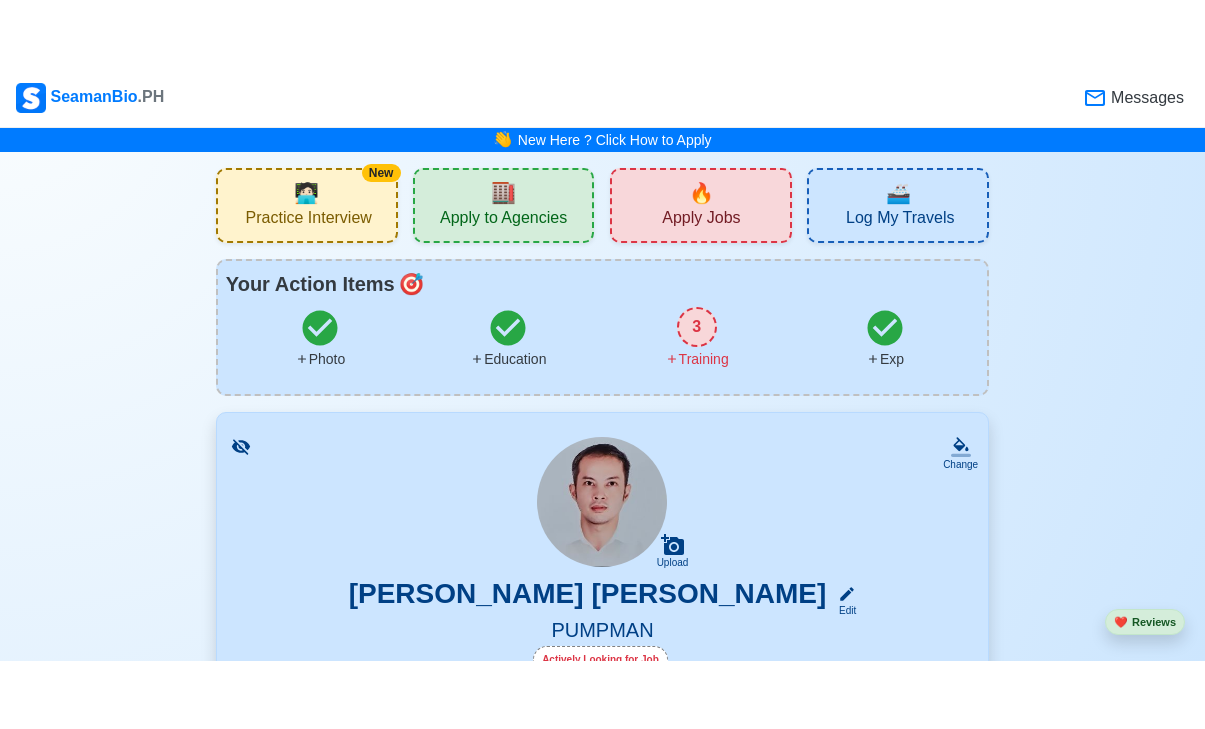 scroll, scrollTop: 2408, scrollLeft: 0, axis: vertical 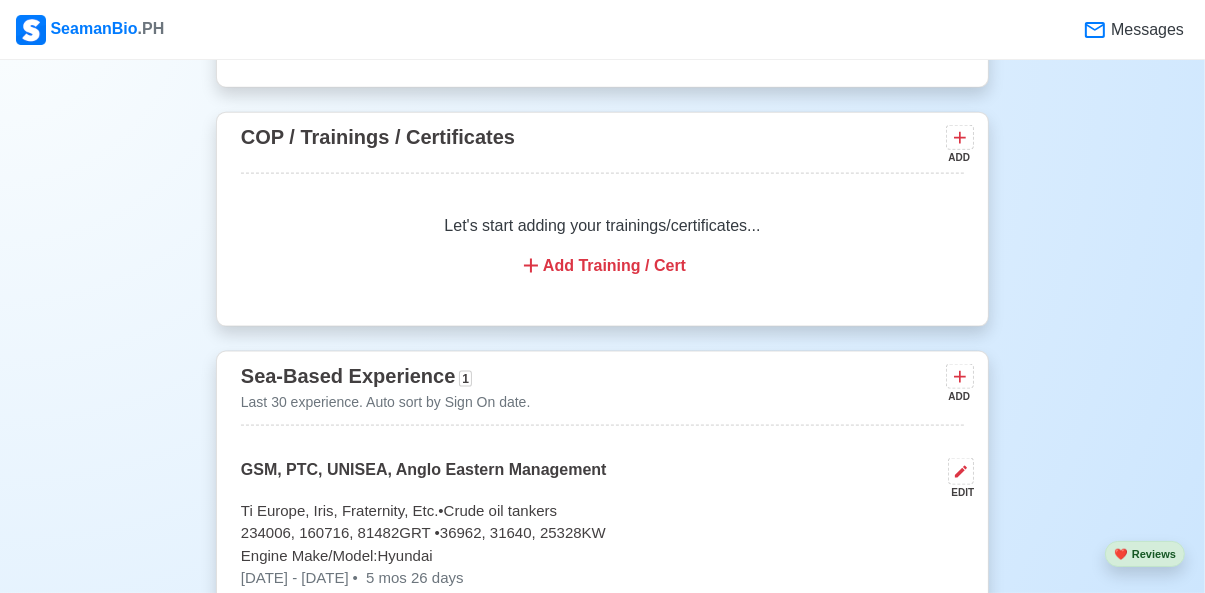 click on "Add Training / Cert" at bounding box center [602, 266] 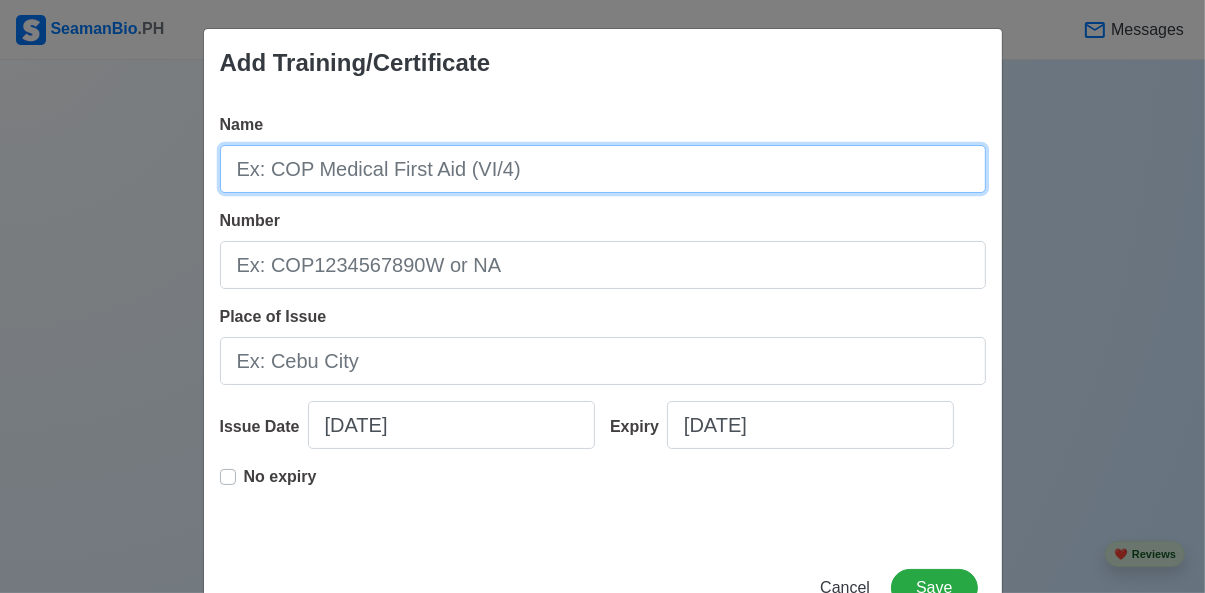 click on "Name" at bounding box center (603, 169) 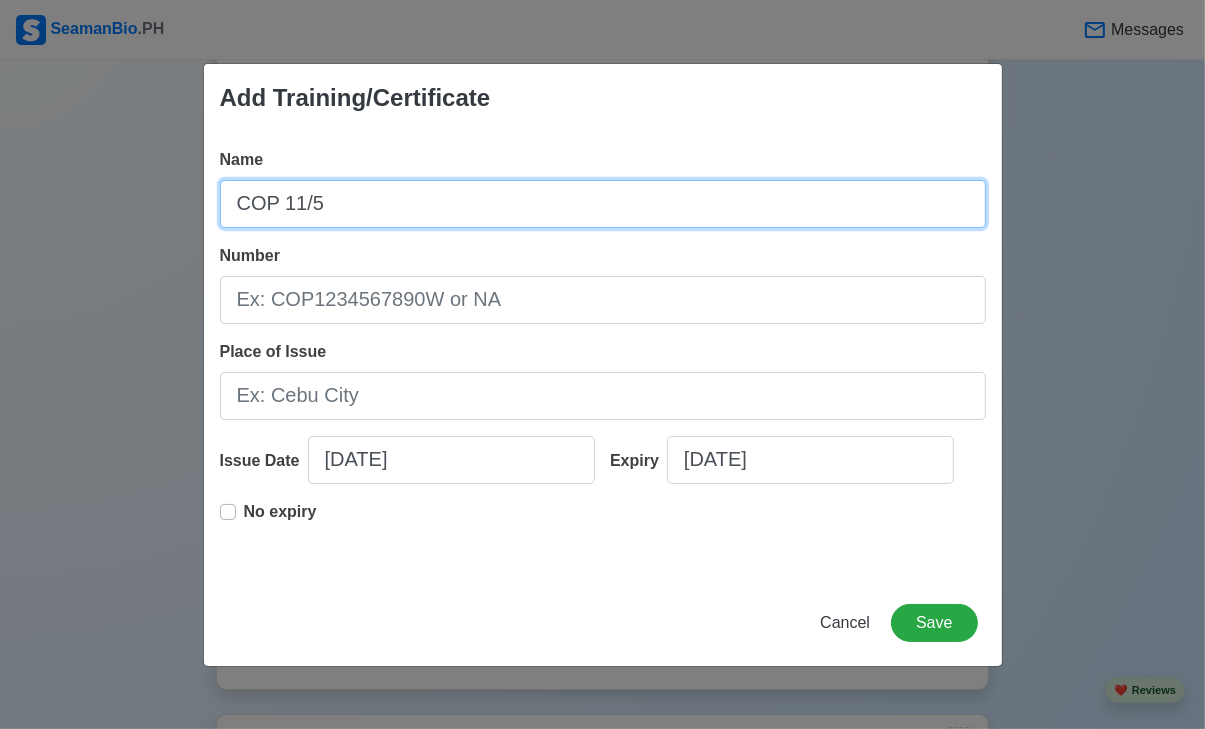 type on "COP 11/5" 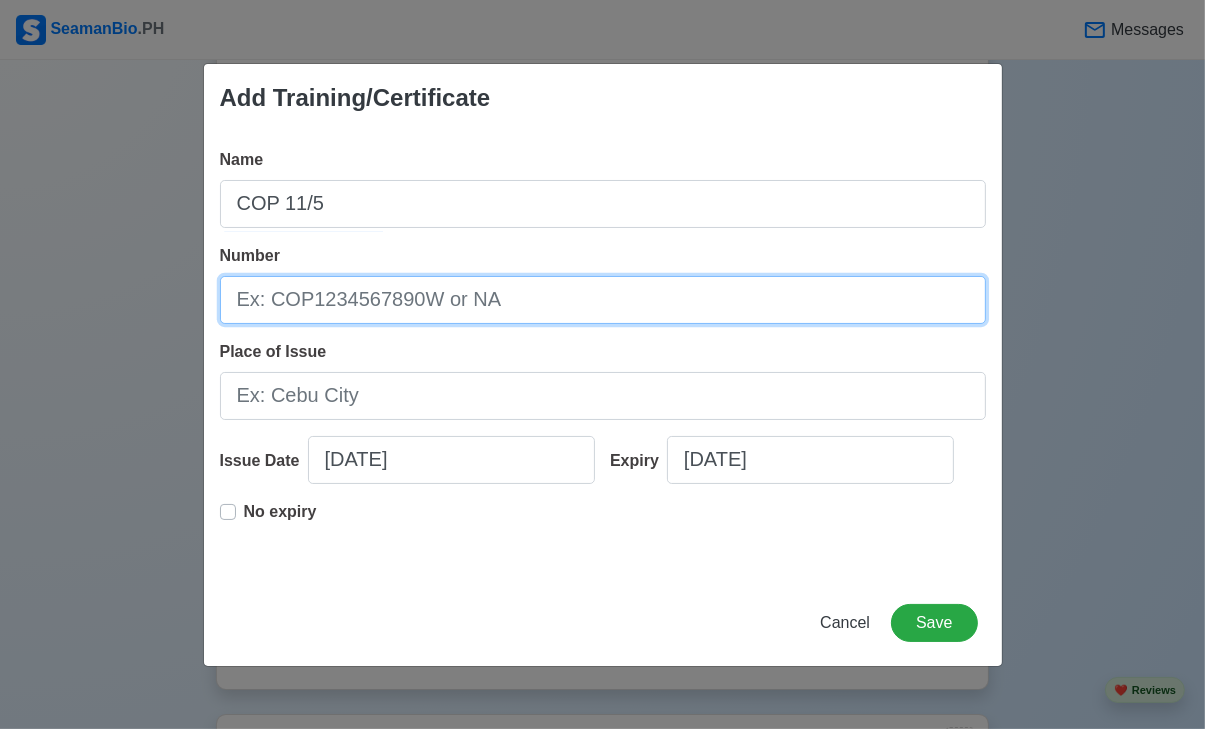 click on "Number" at bounding box center [603, 300] 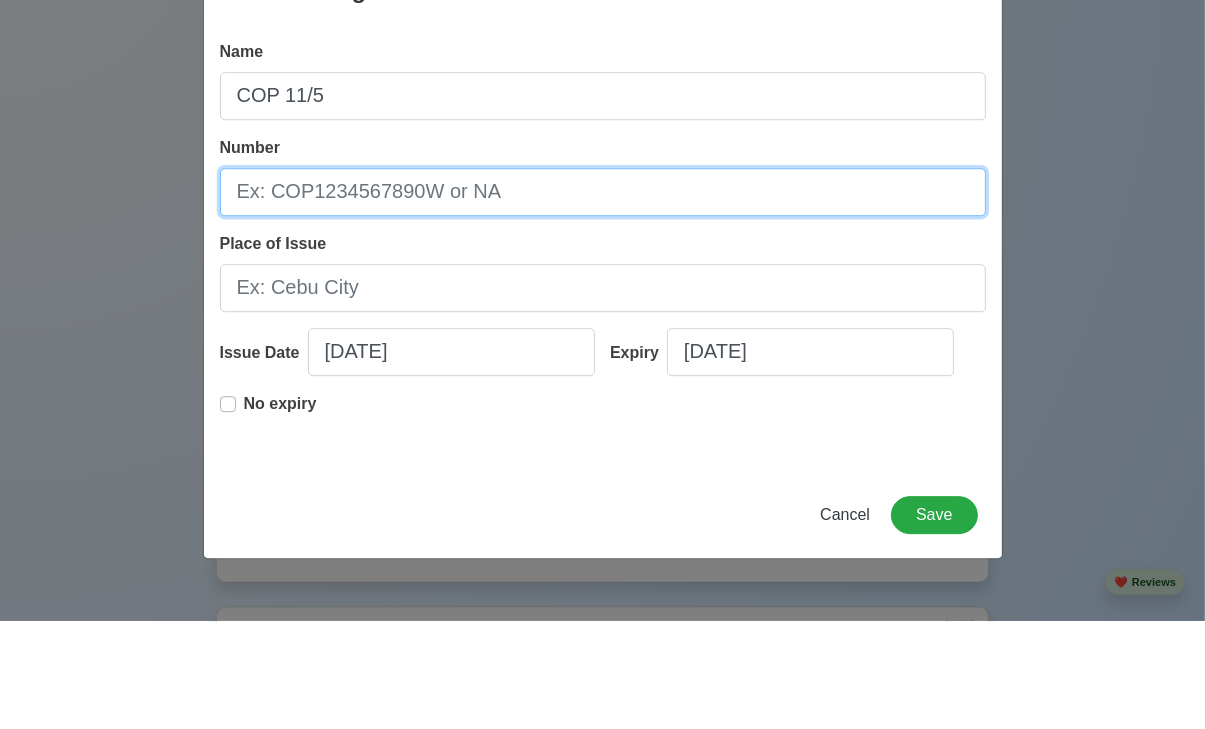 scroll, scrollTop: 2407, scrollLeft: 0, axis: vertical 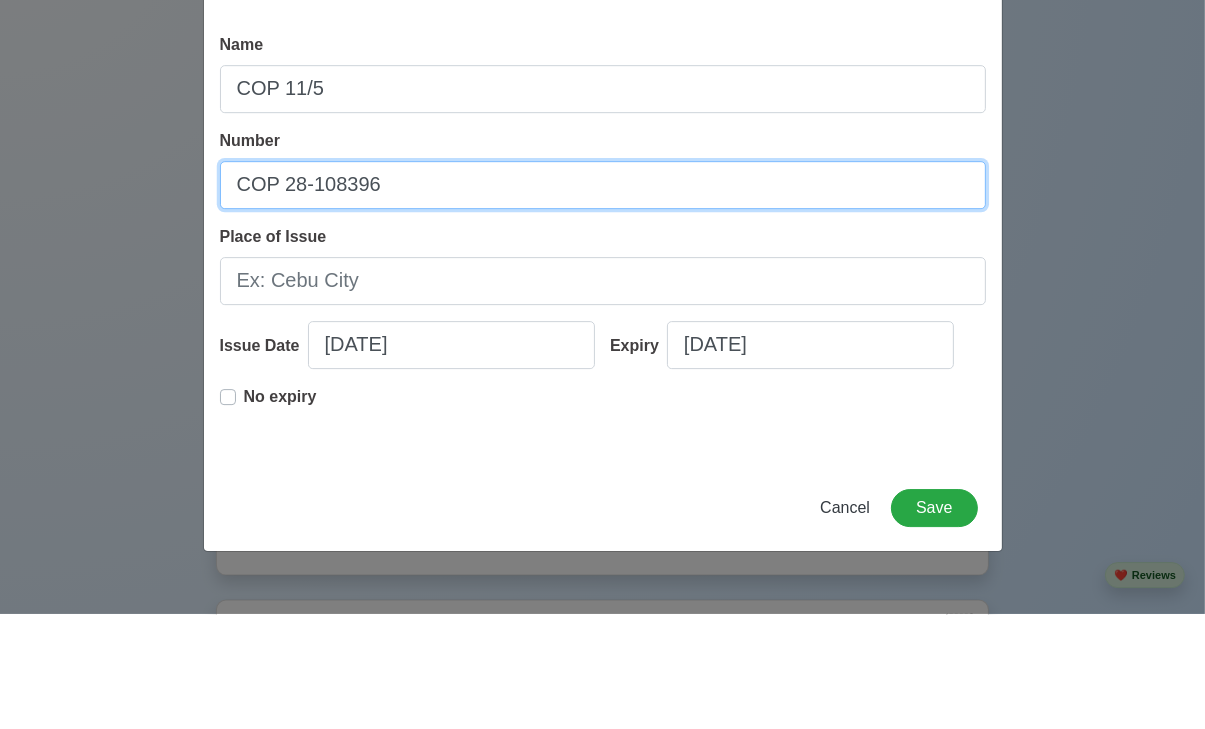 type on "COP 28-108396" 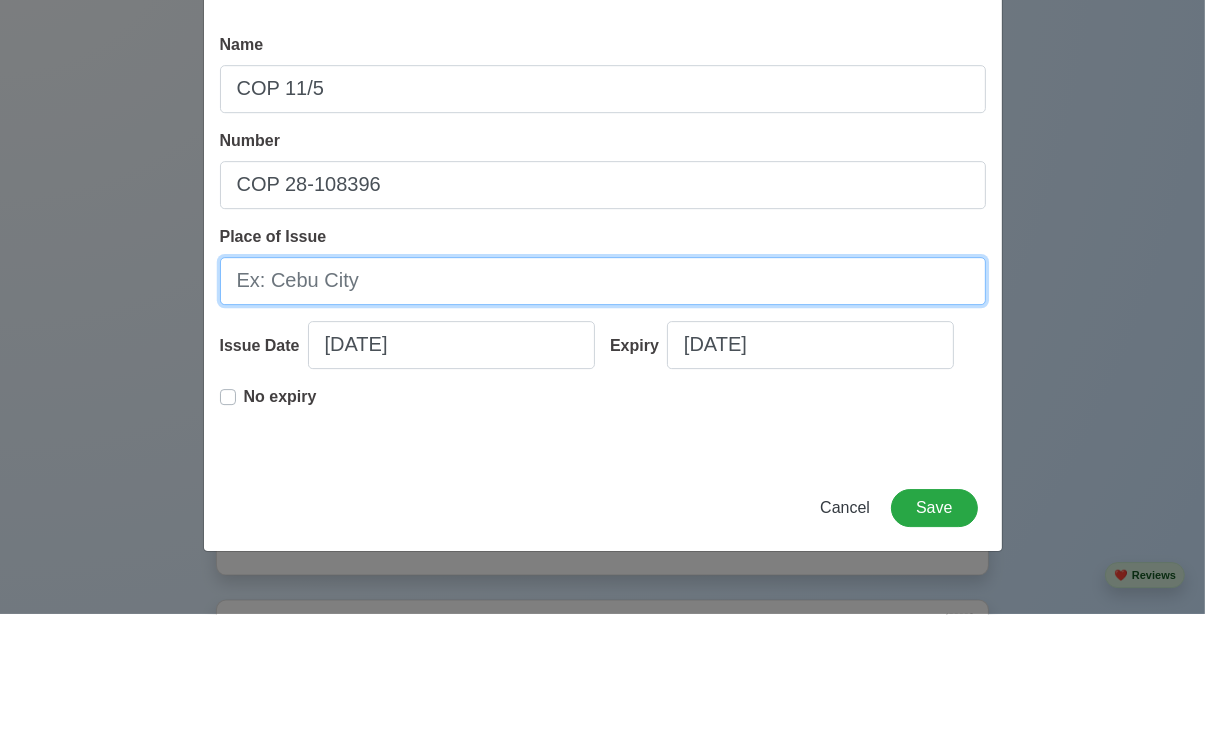 click on "Place of Issue" at bounding box center [603, 396] 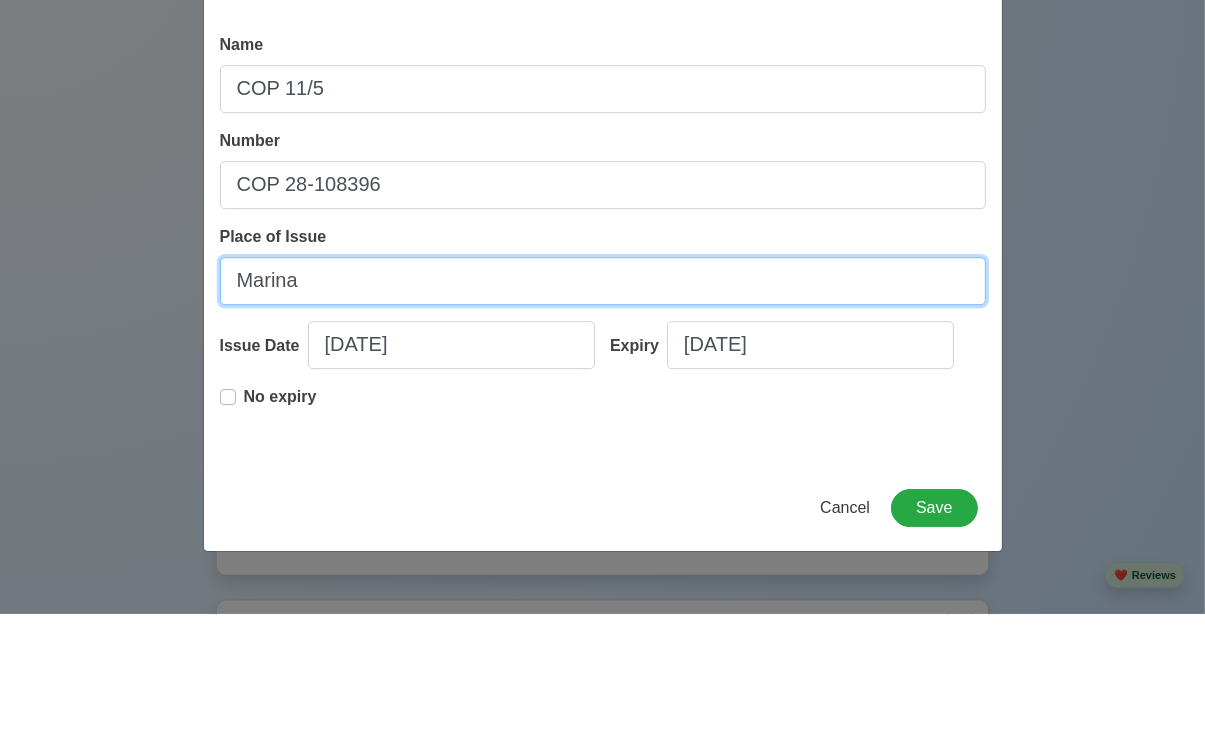 type on "Marina" 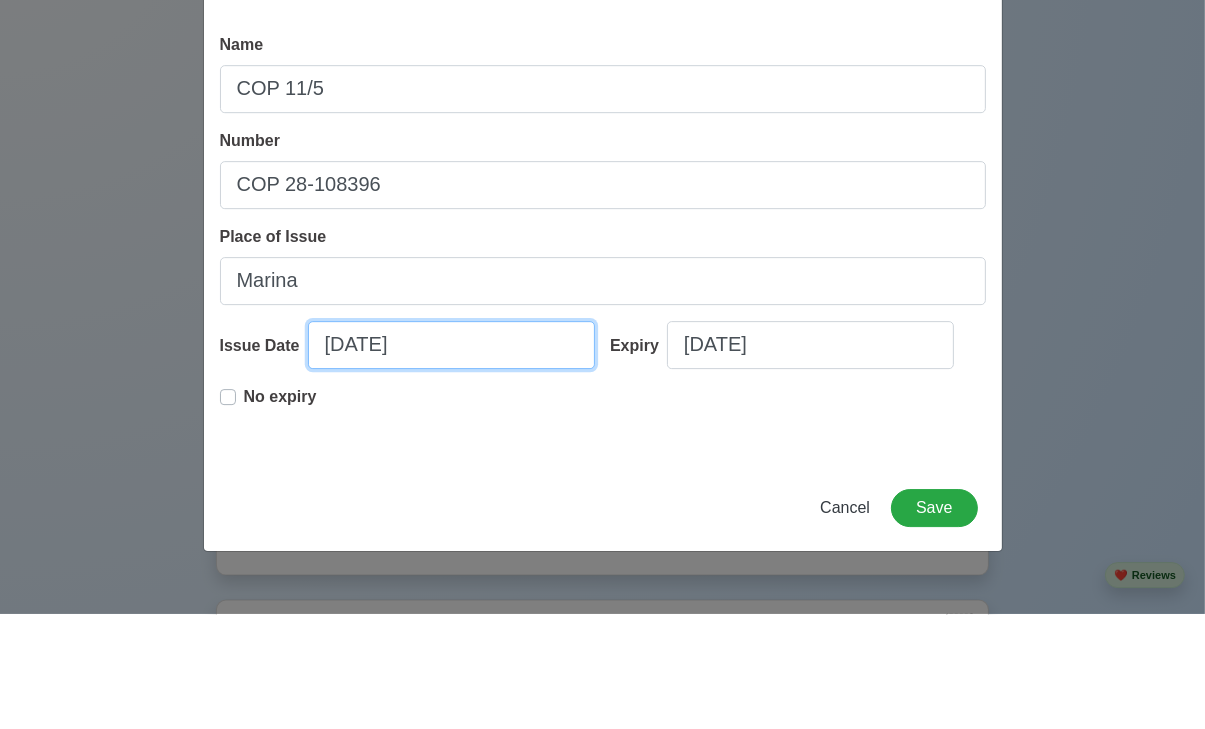 click on "07/10/2025" at bounding box center [451, 460] 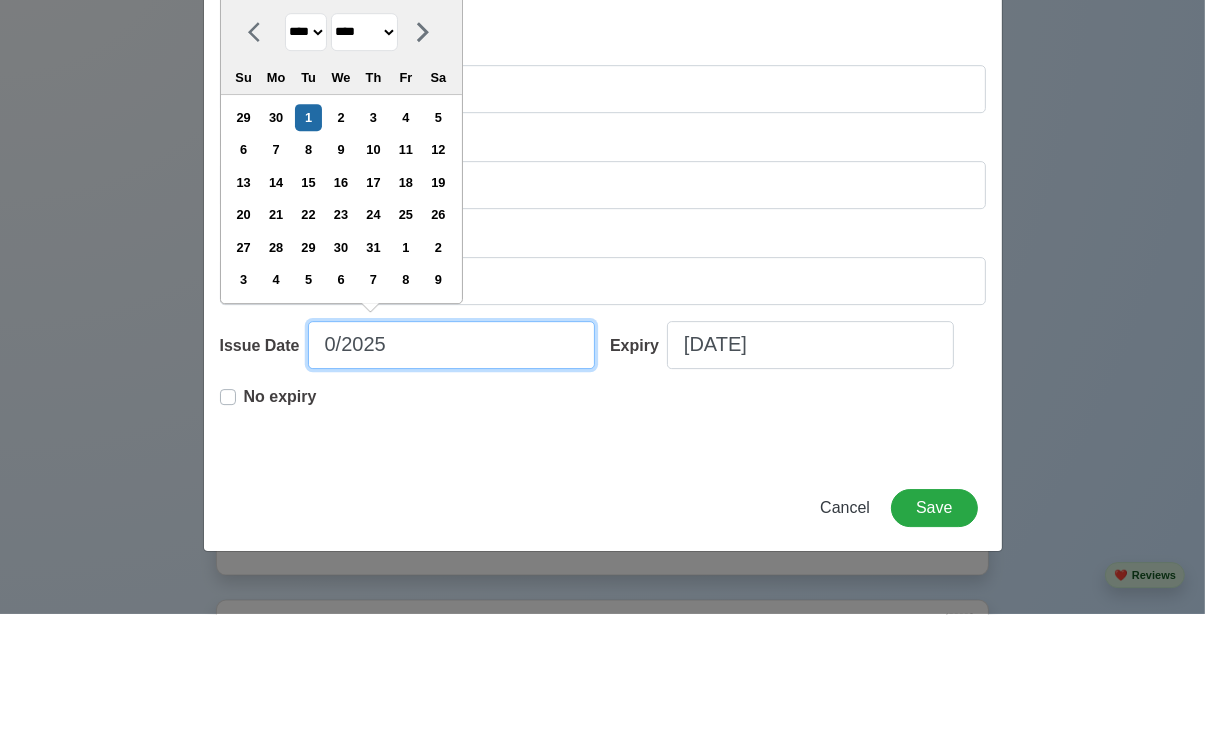 type on "/2025" 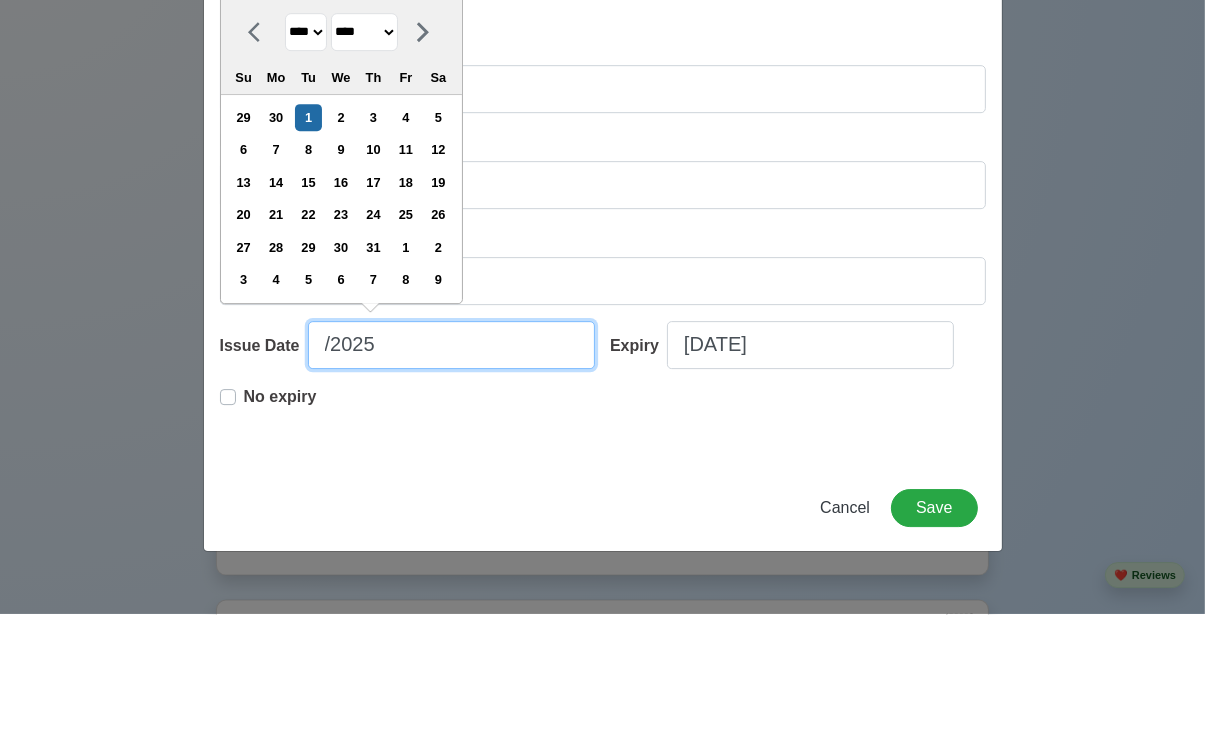 select on "*******" 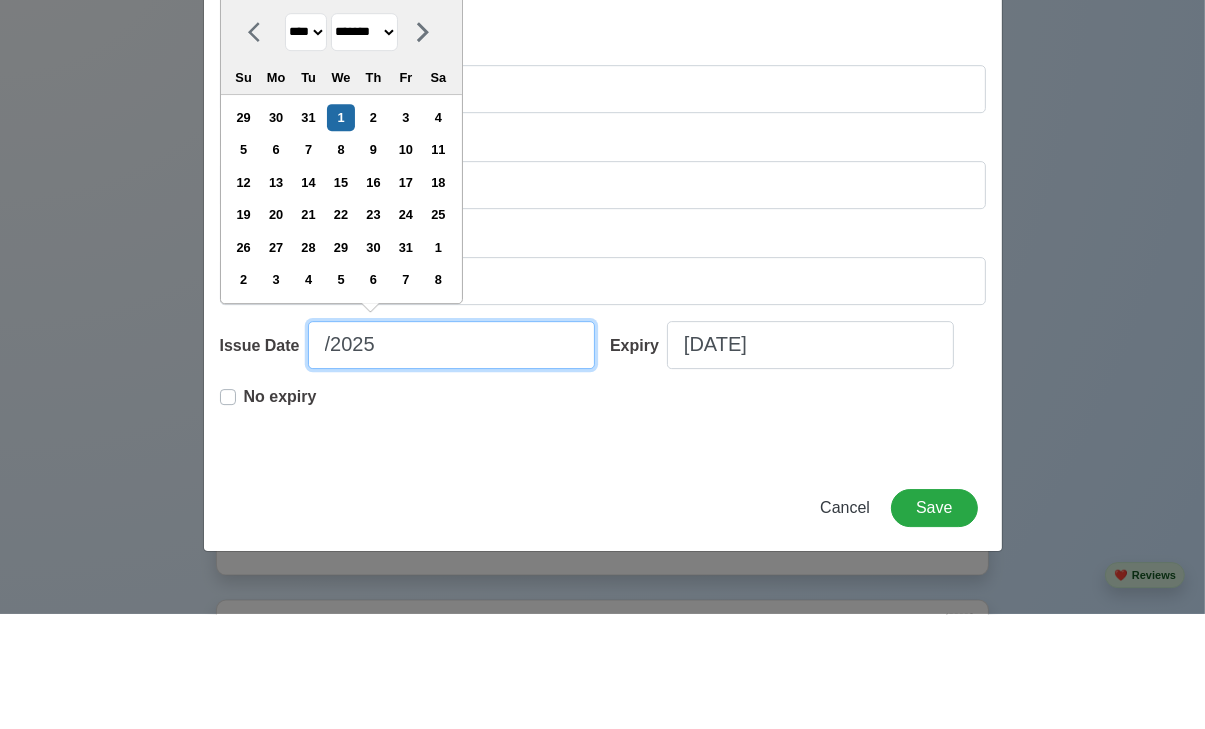 click on "/2025" at bounding box center [451, 460] 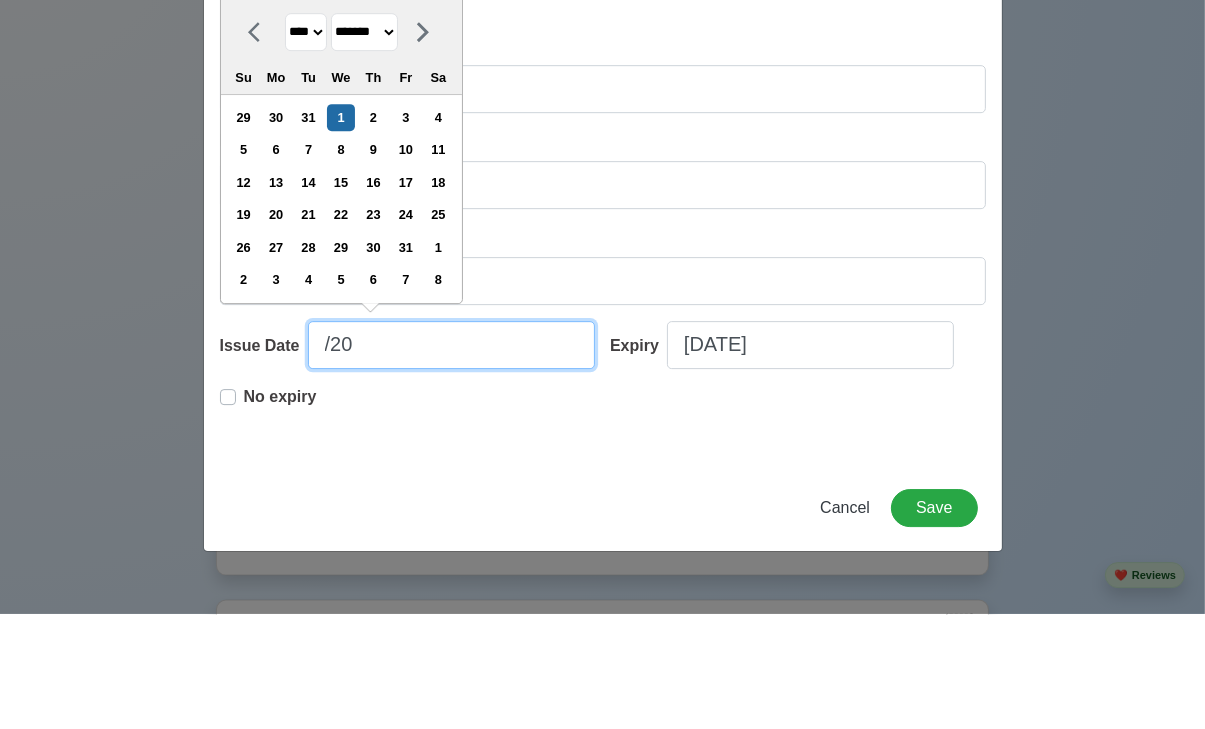 type on "/2" 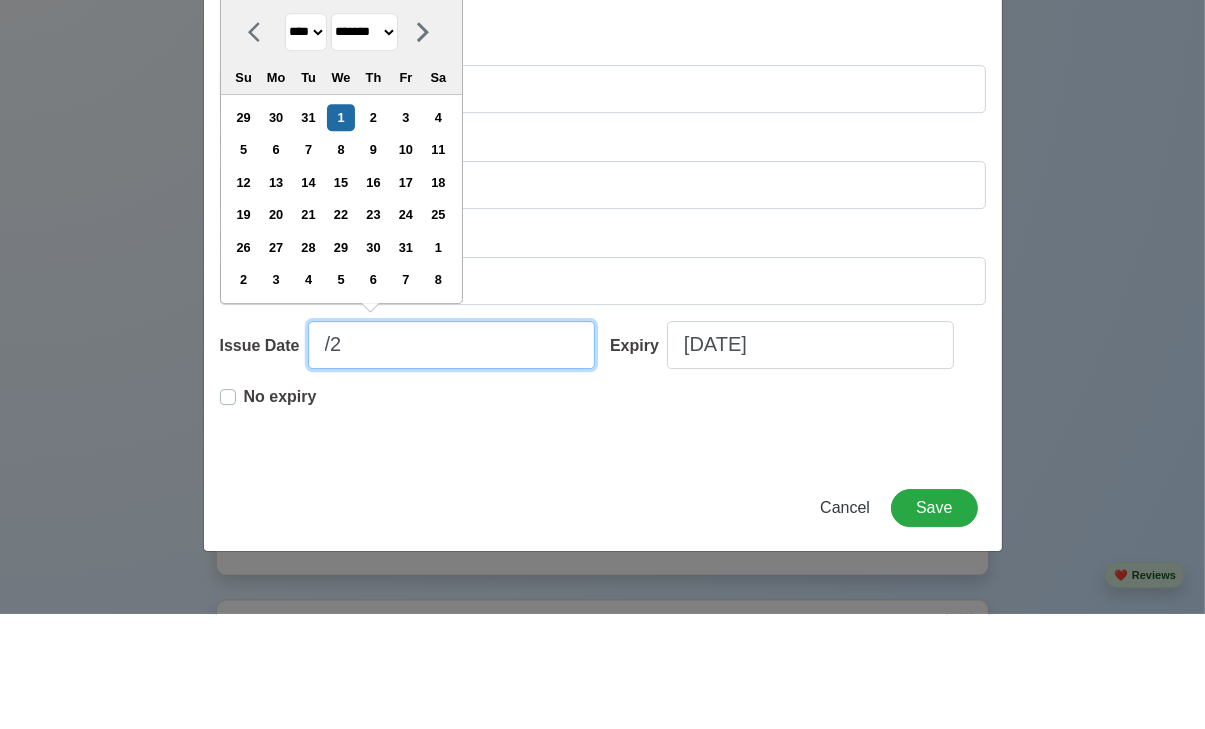 select on "****" 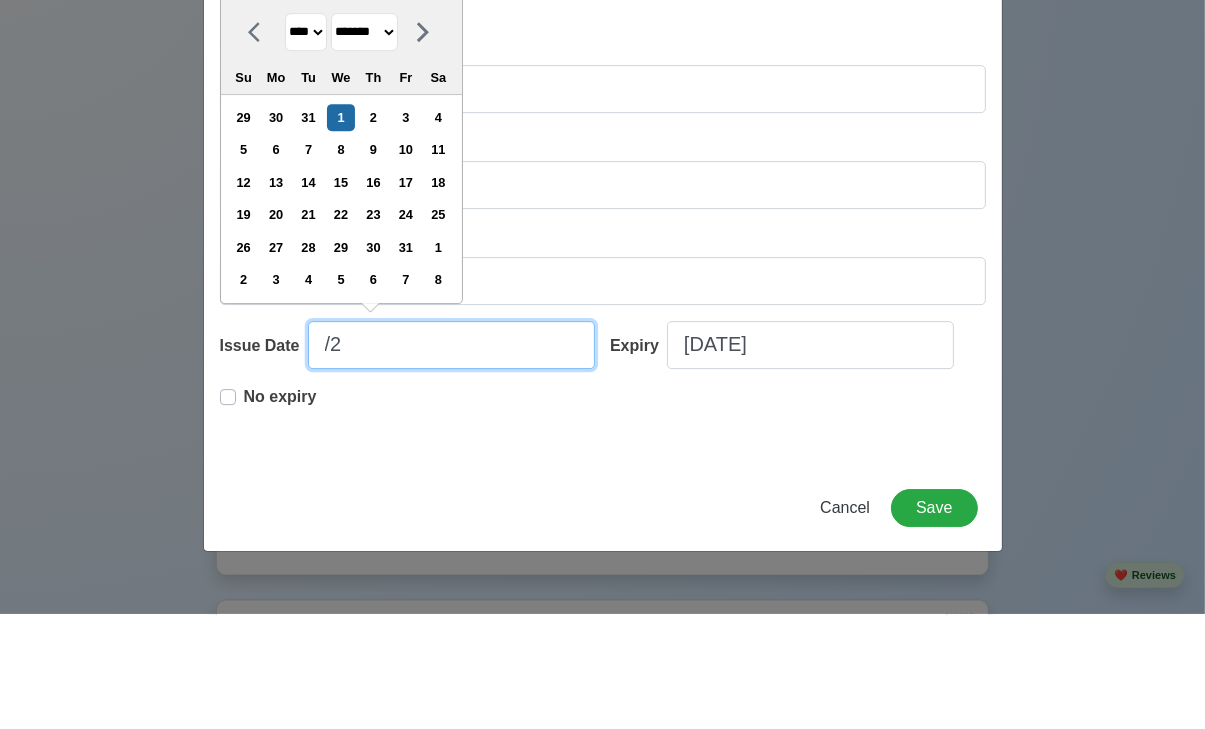 select on "********" 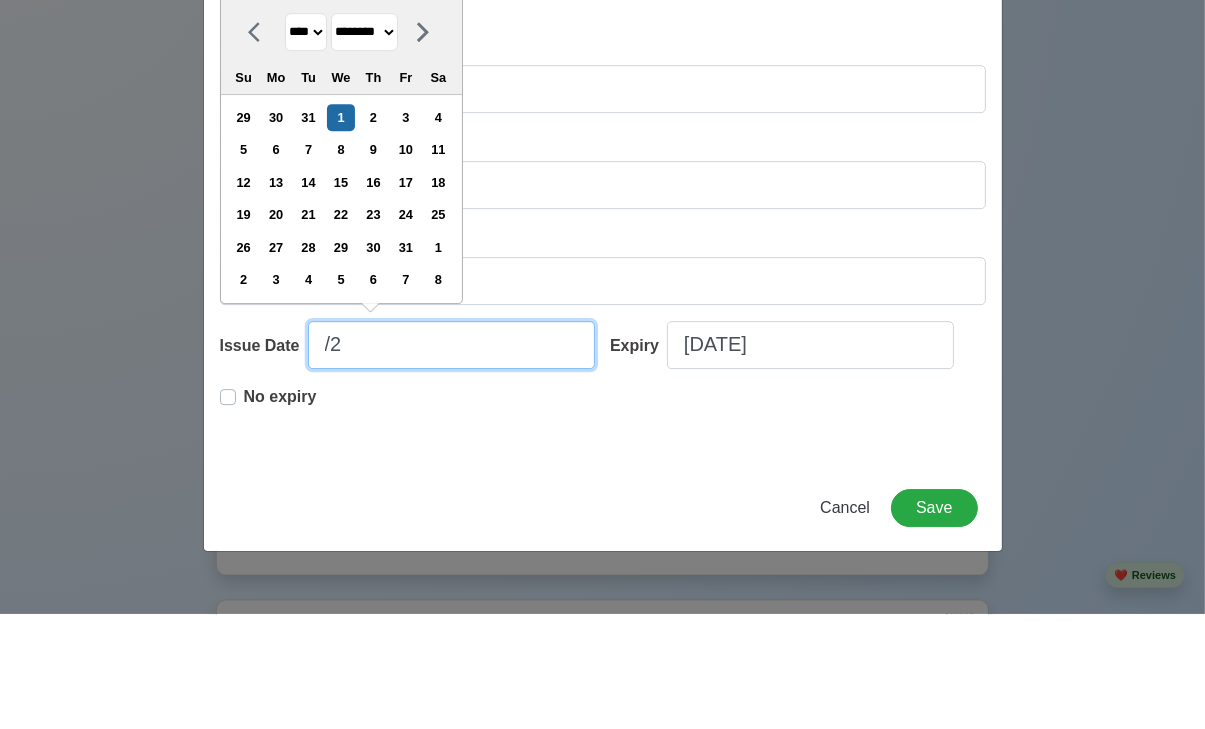 type on "/" 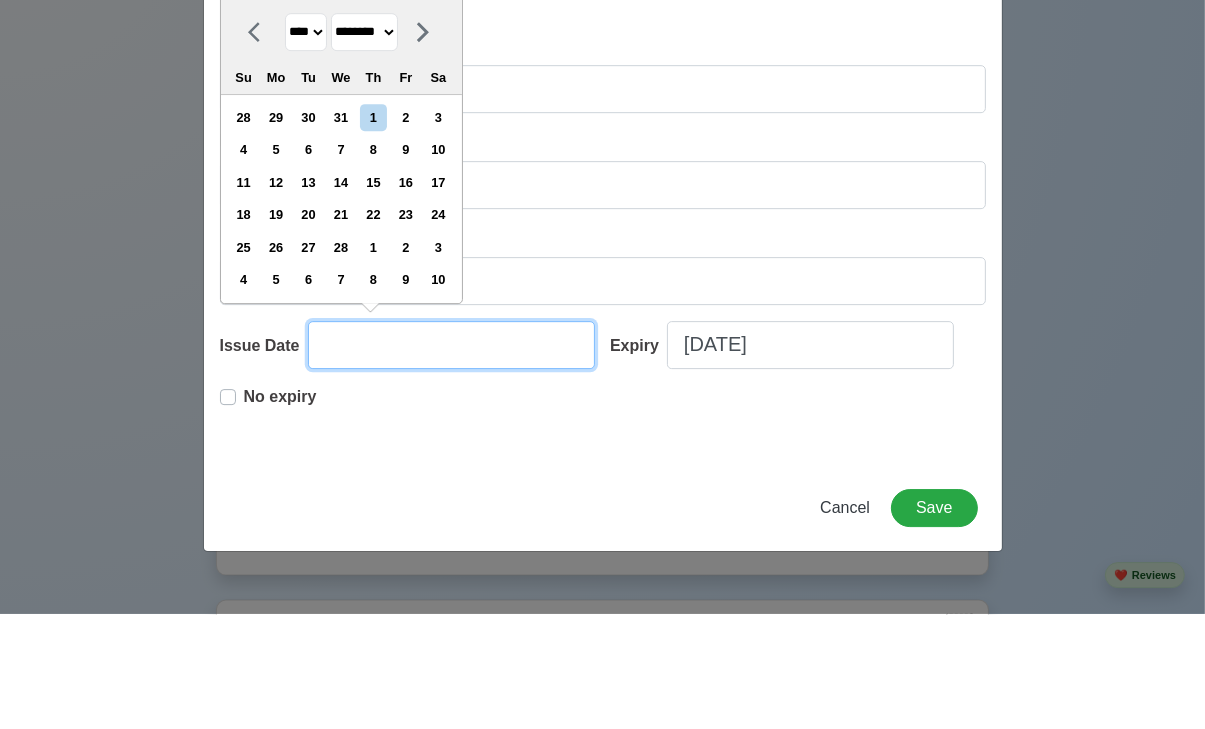 type on "1" 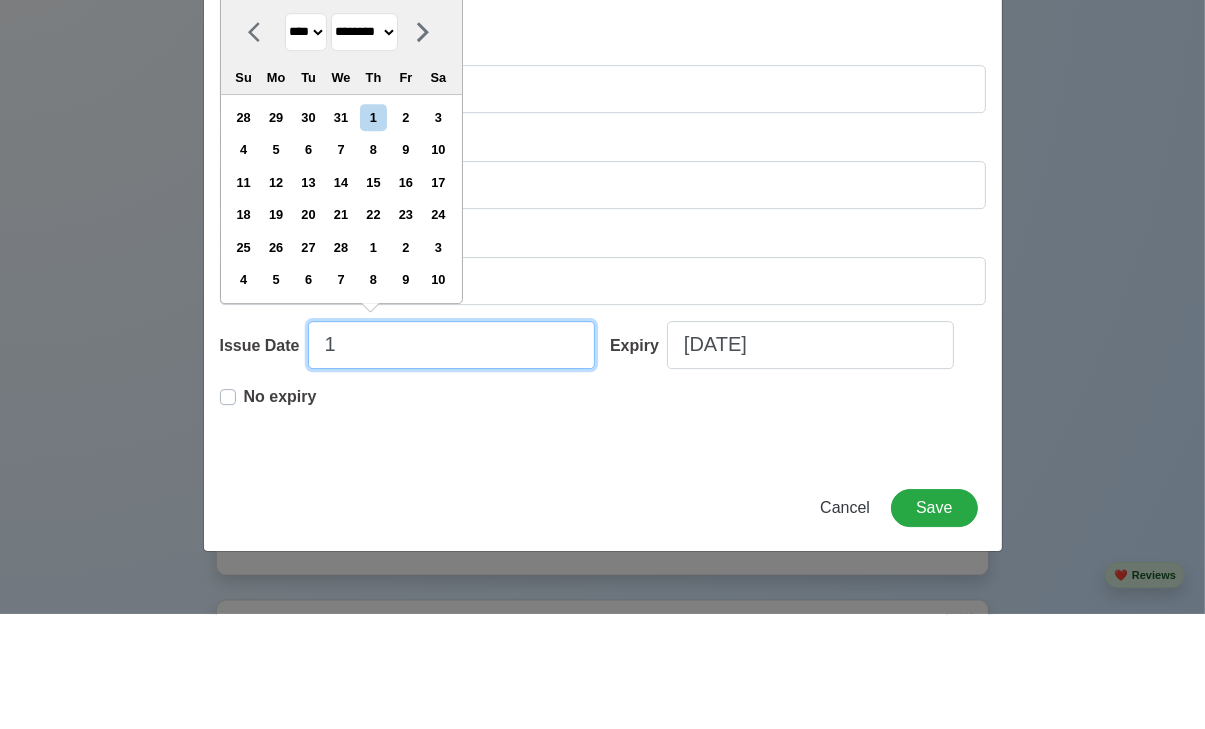 select on "****" 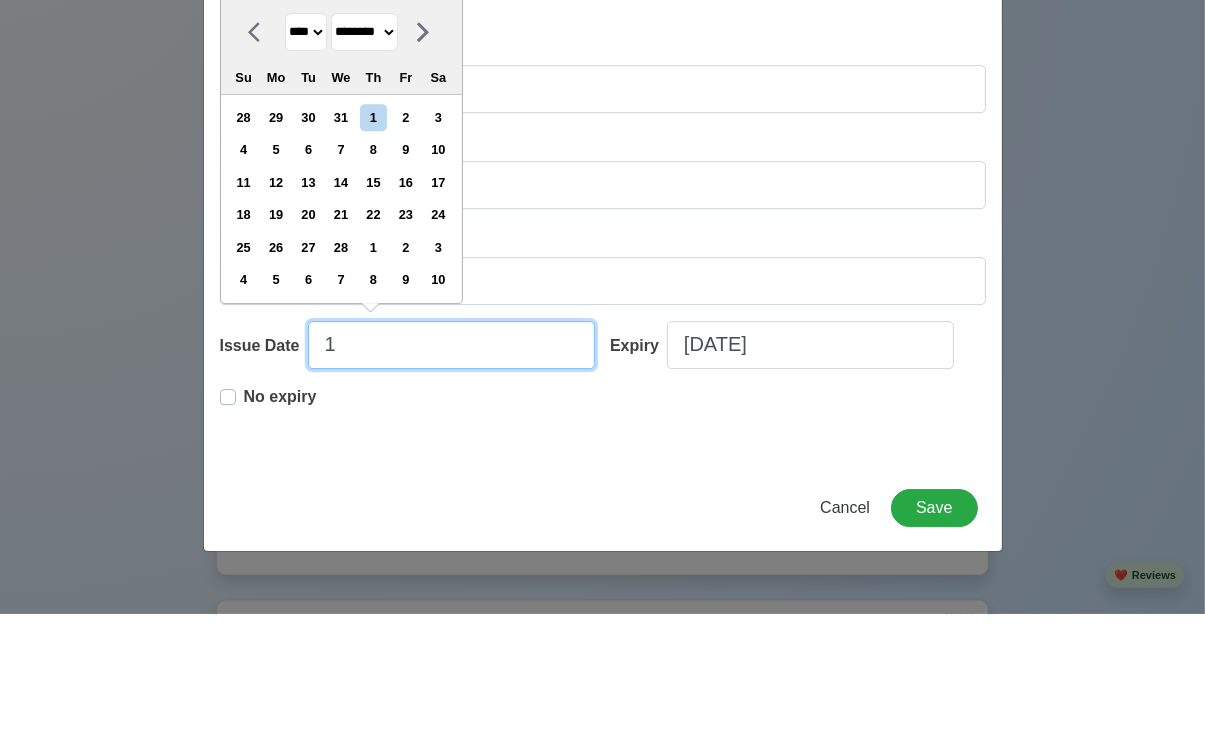 select on "*******" 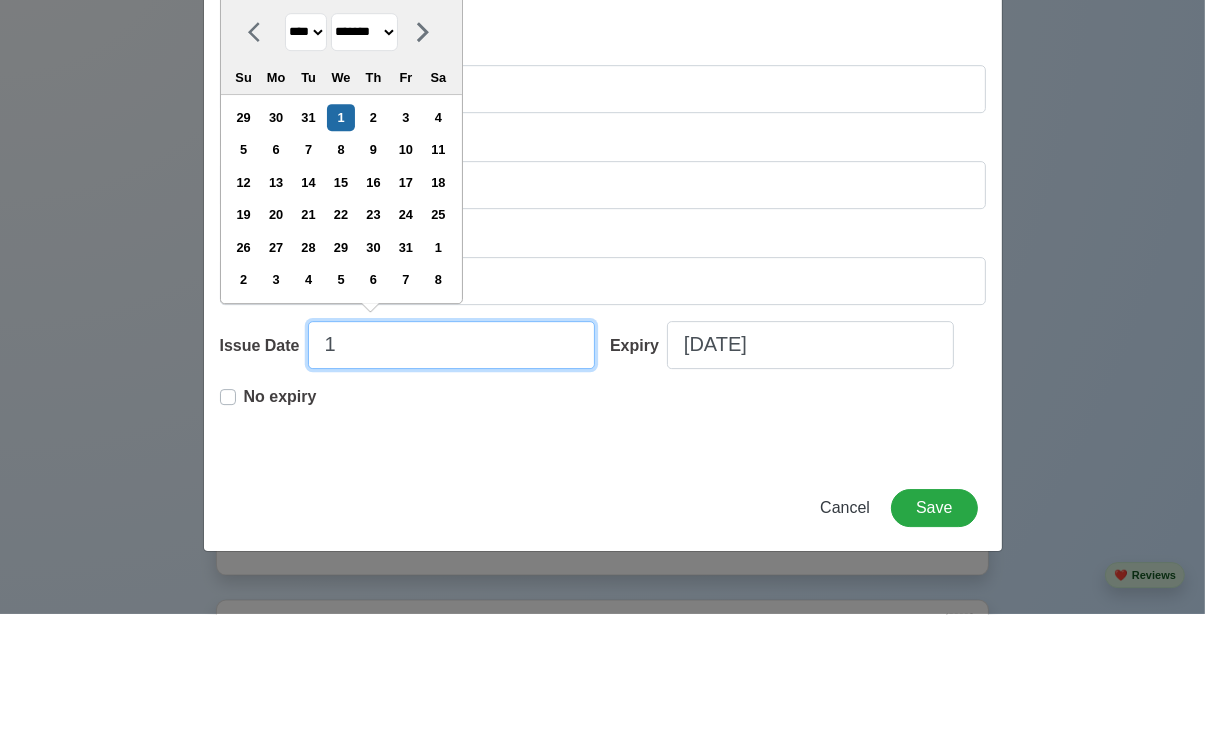 type on "11" 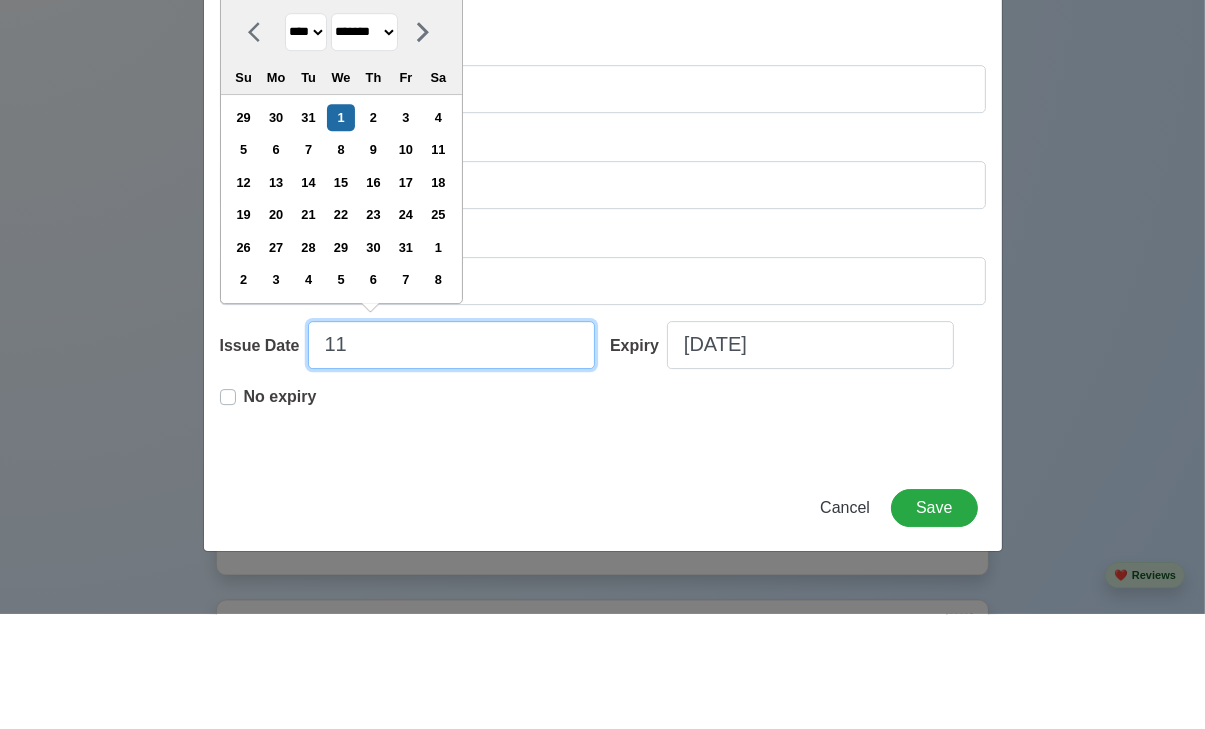 select on "********" 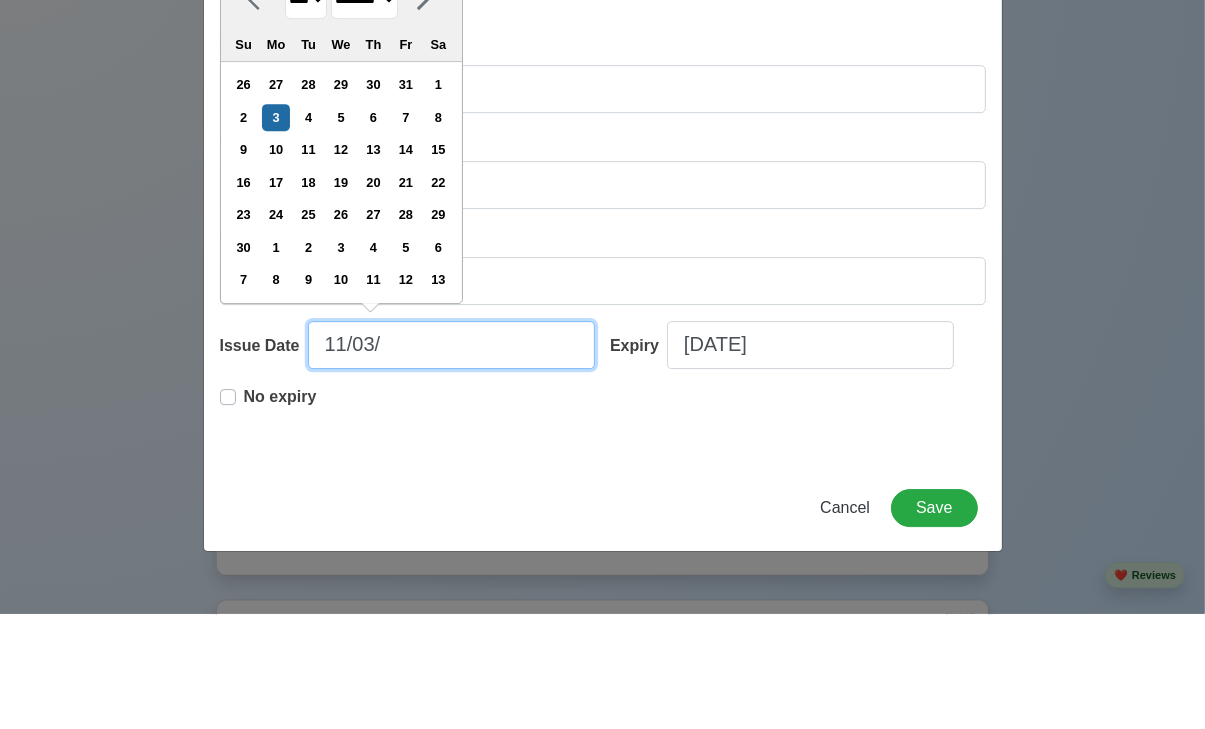 type on "11/03/2" 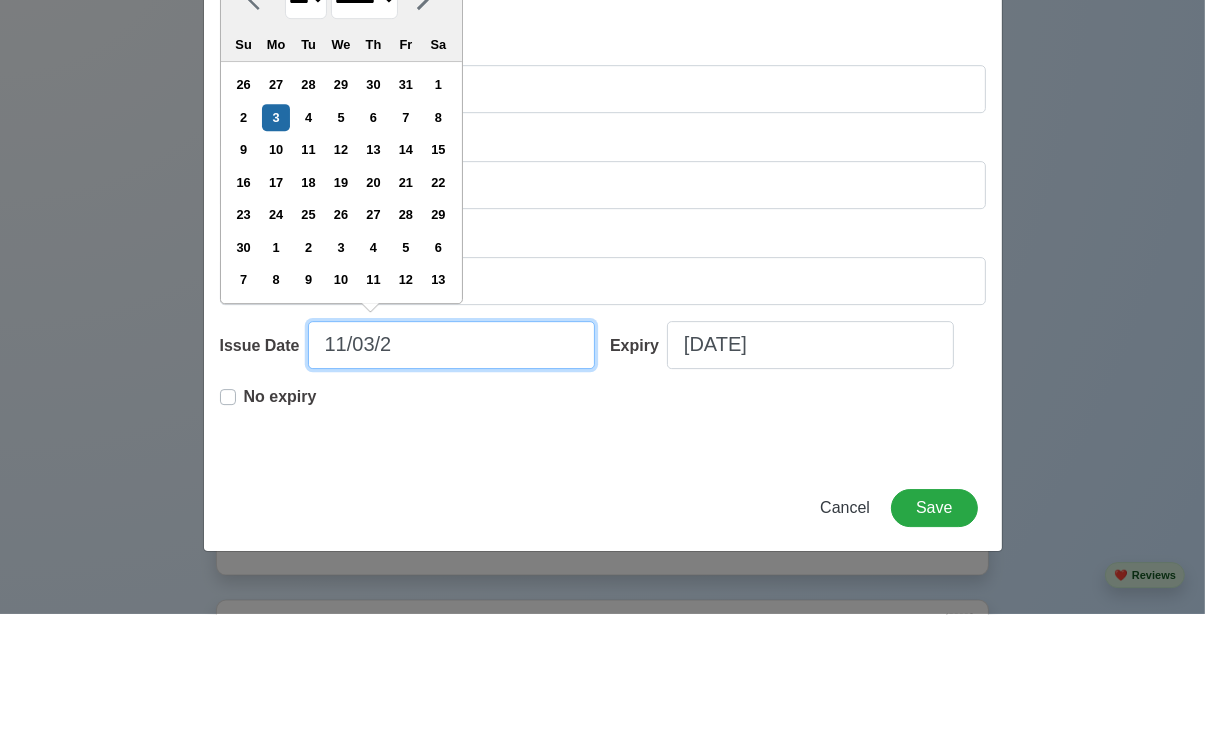 select on "****" 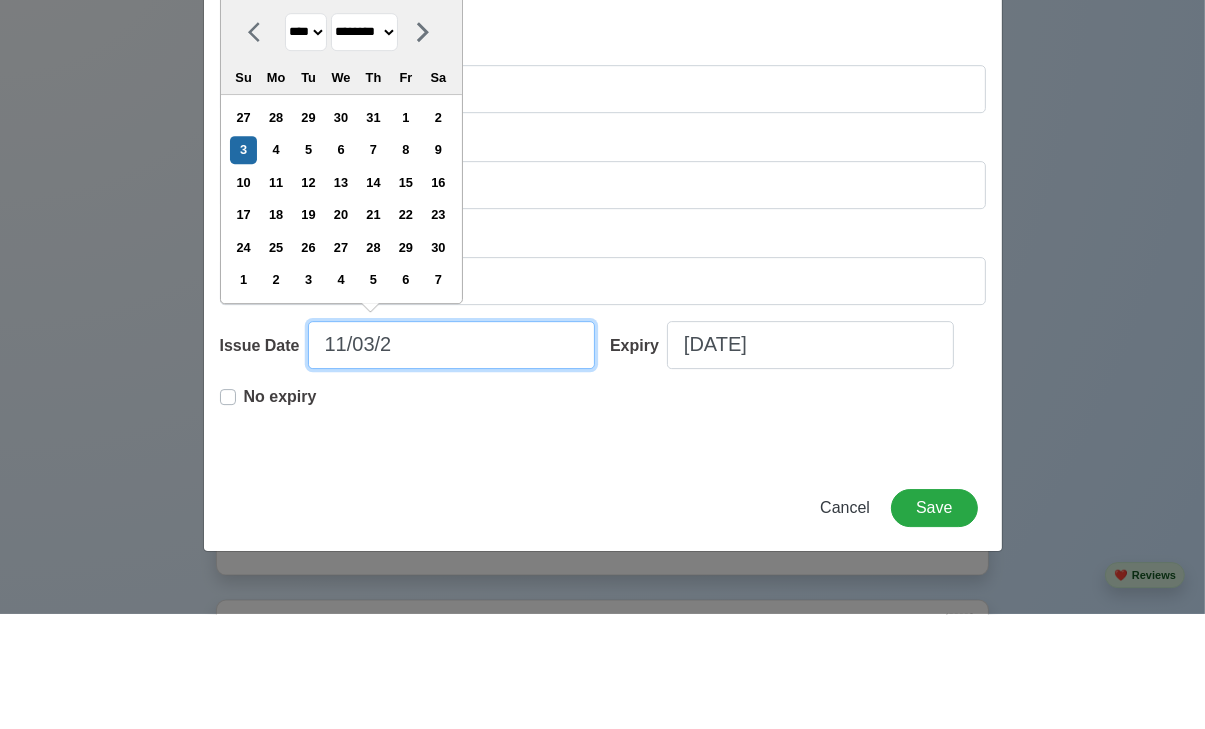 type on "11/03/20" 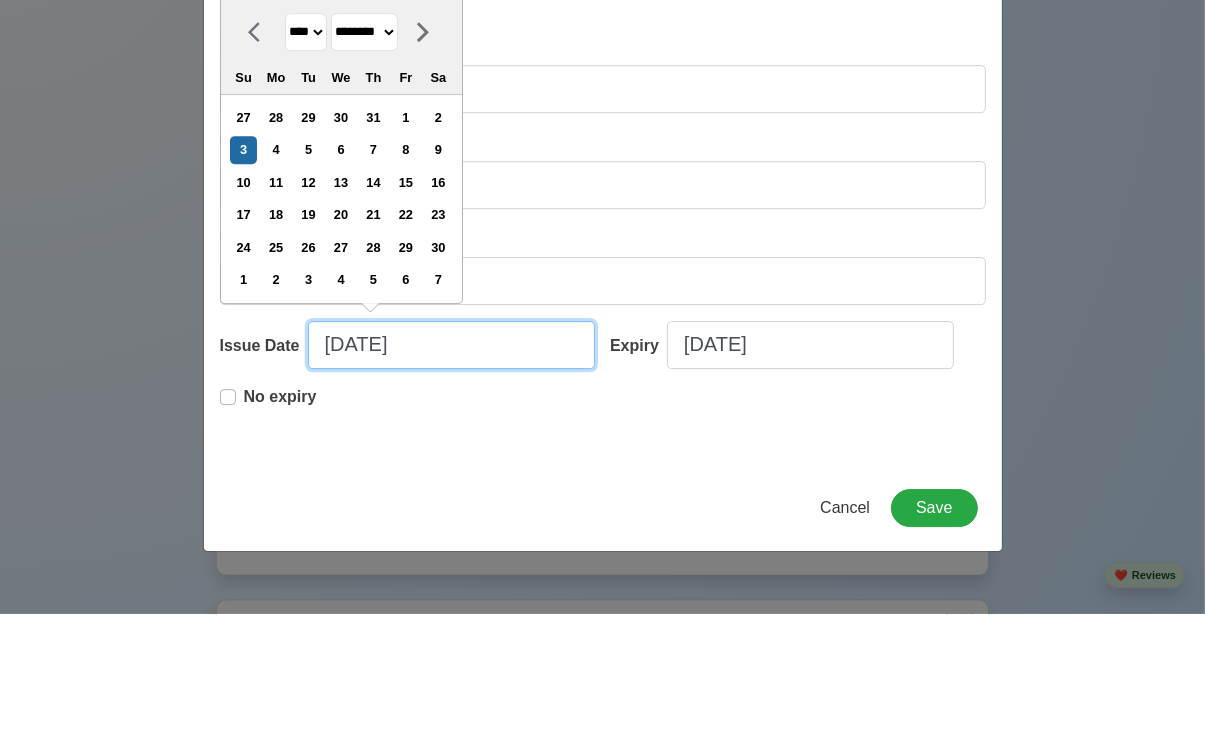 select on "****" 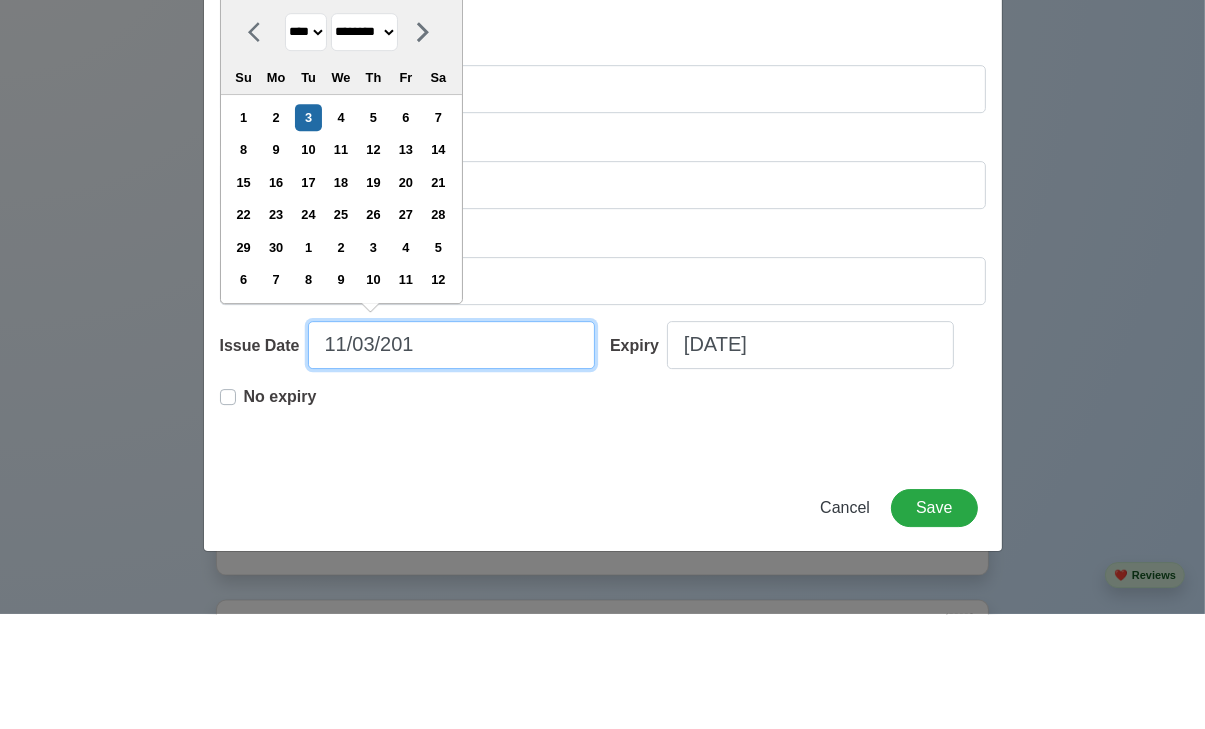 type on "11/03/2016" 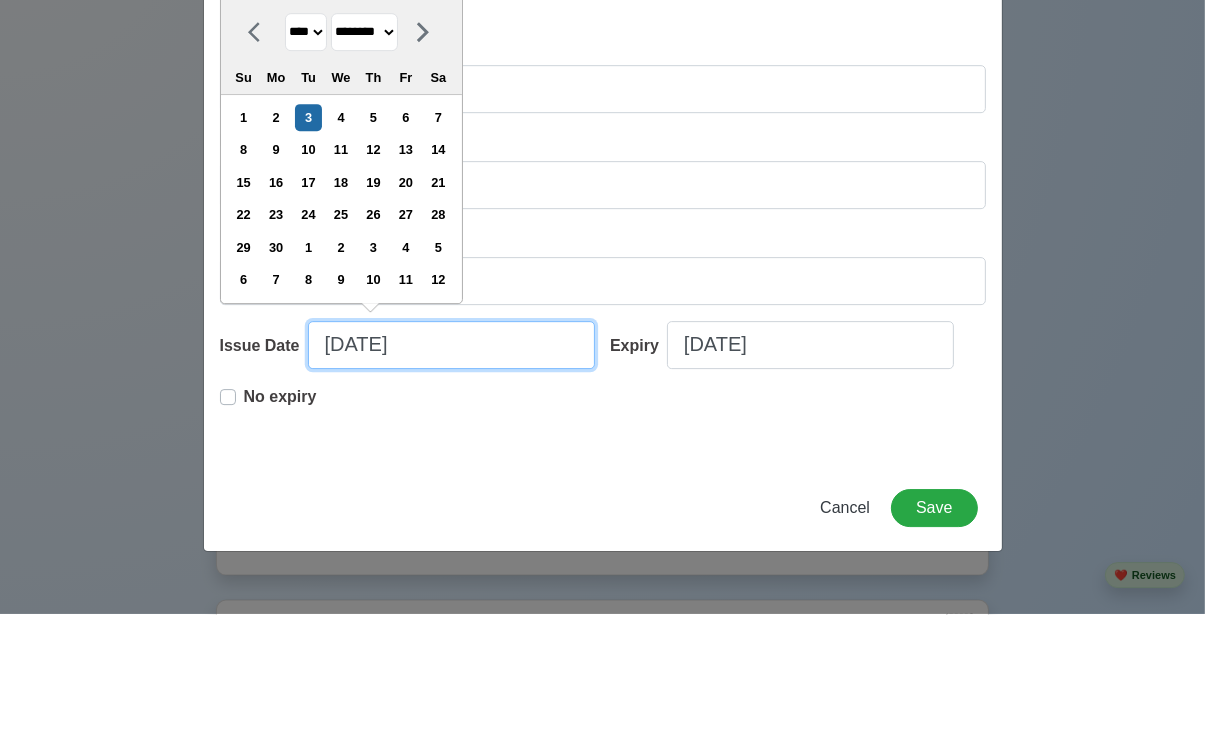 select on "****" 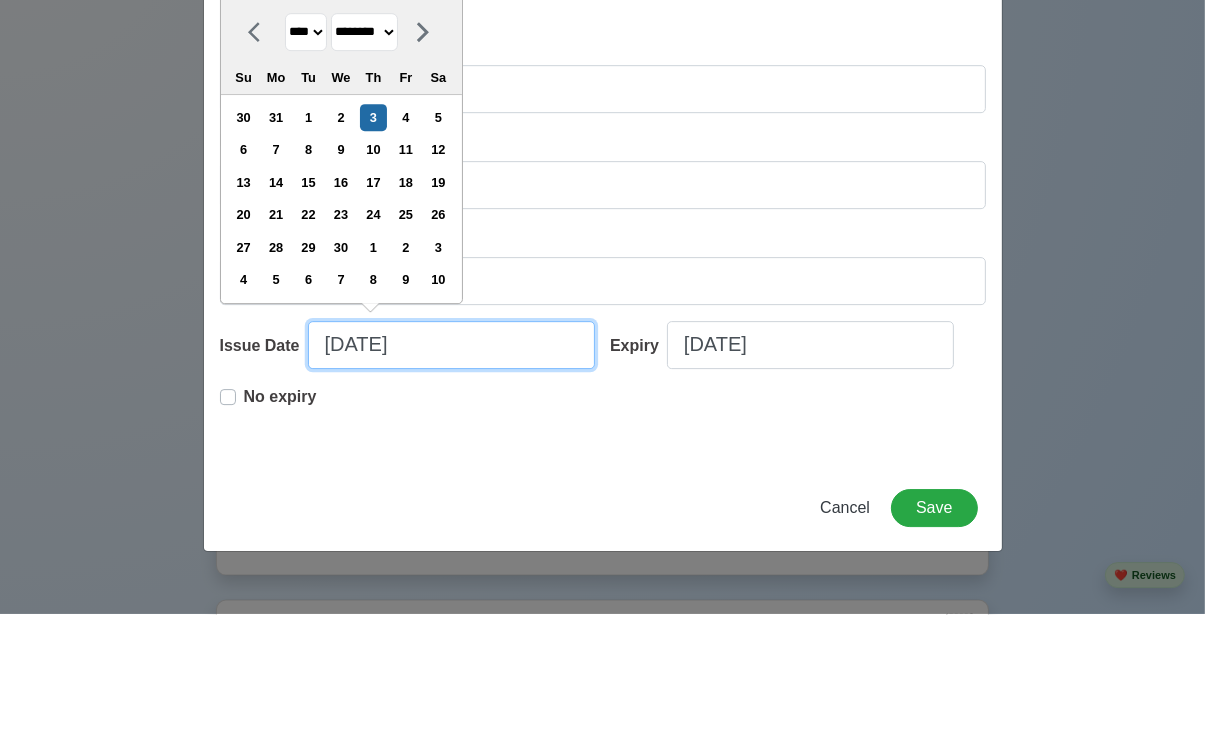 type on "11/03/2016" 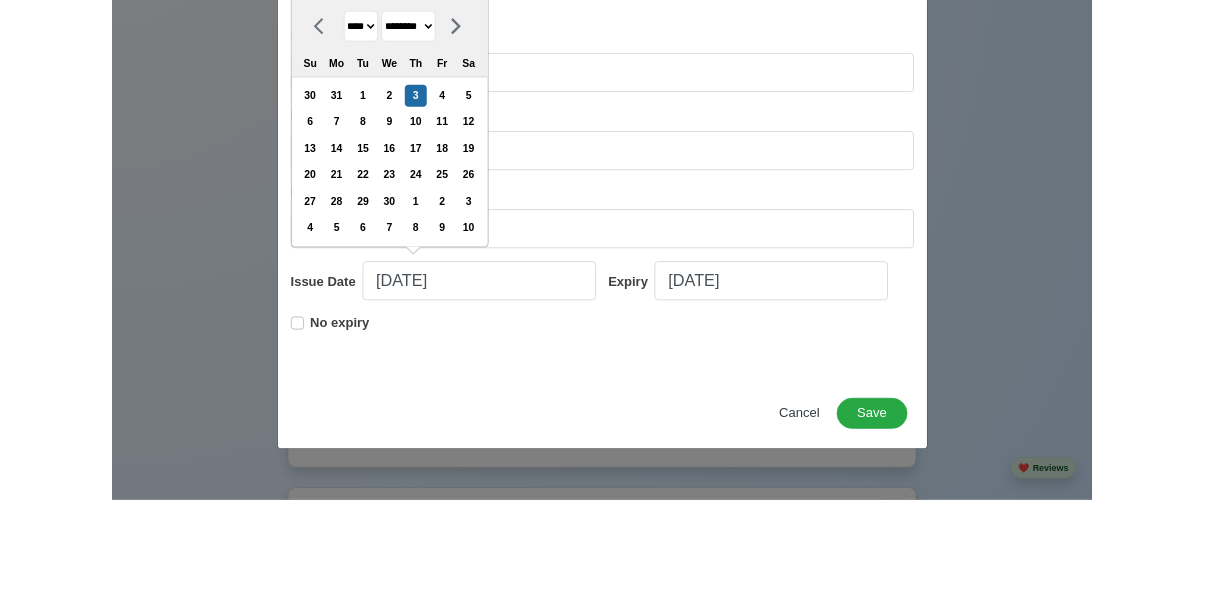 scroll, scrollTop: 2408, scrollLeft: 0, axis: vertical 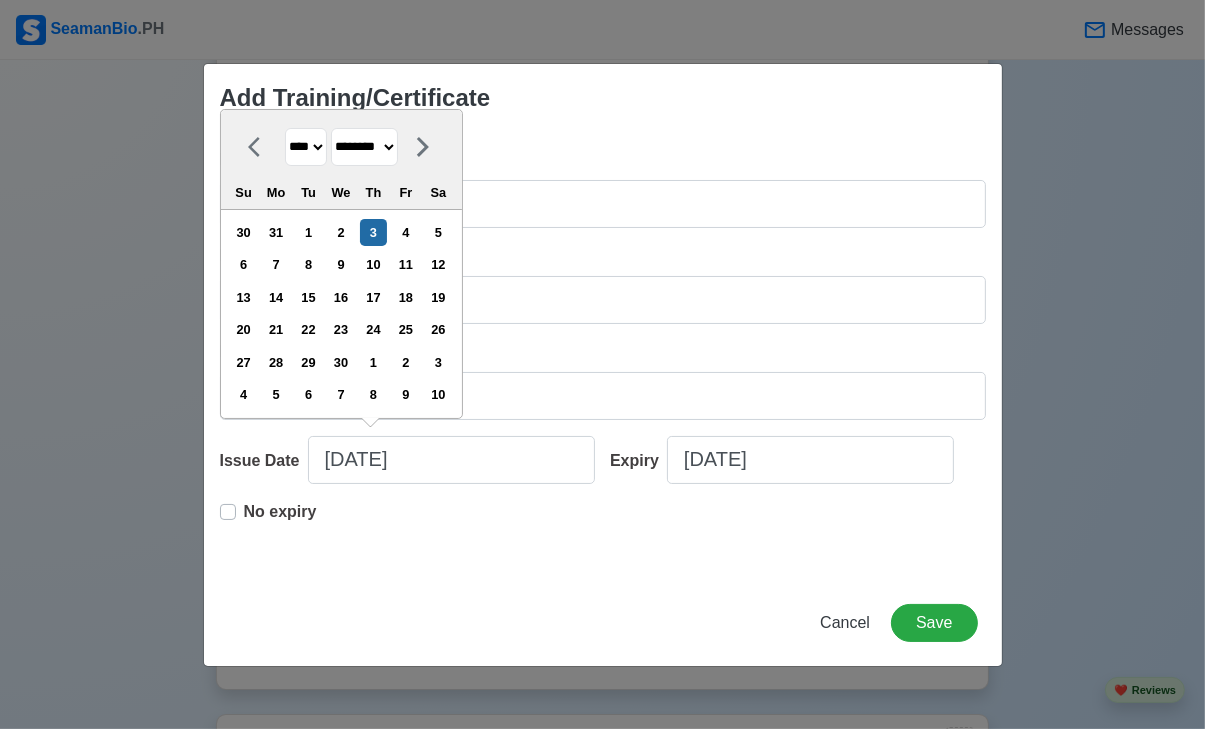 click on "Place of Issue Marina" at bounding box center (603, 380) 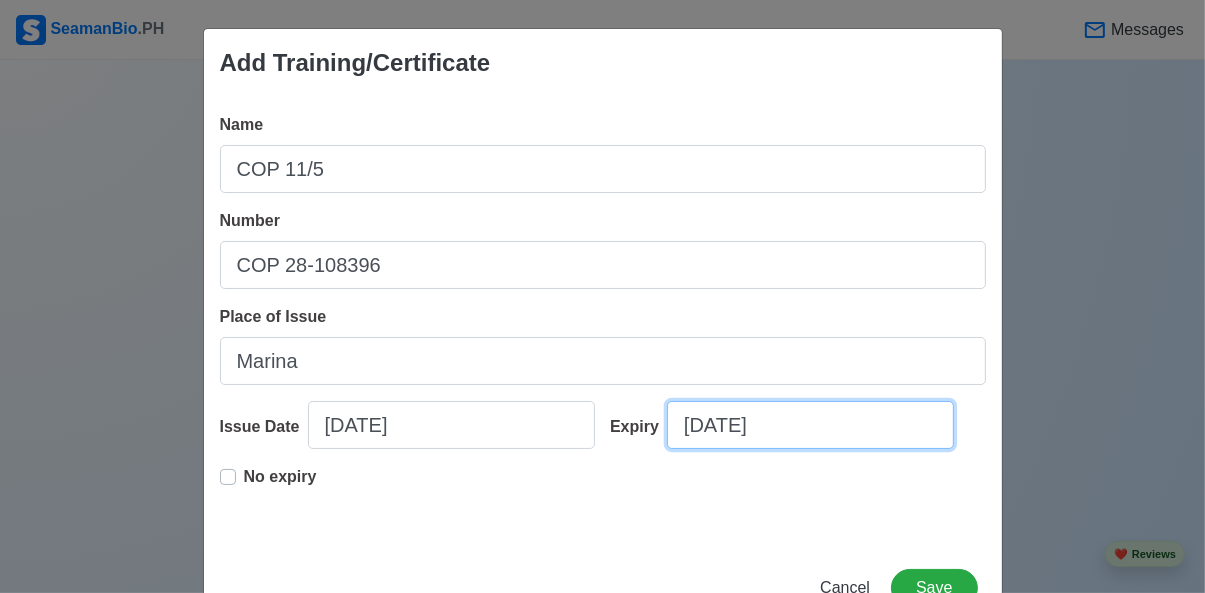 click on "07/10/2025" at bounding box center [810, 425] 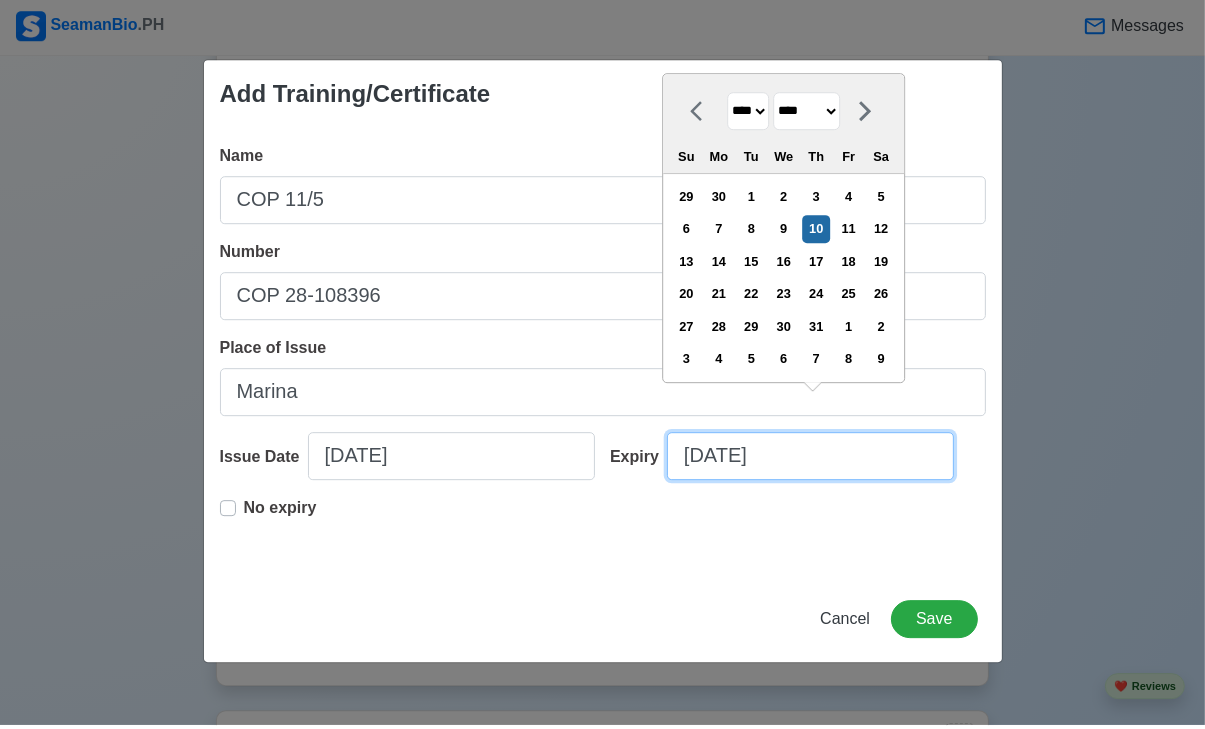 scroll, scrollTop: 2408, scrollLeft: 0, axis: vertical 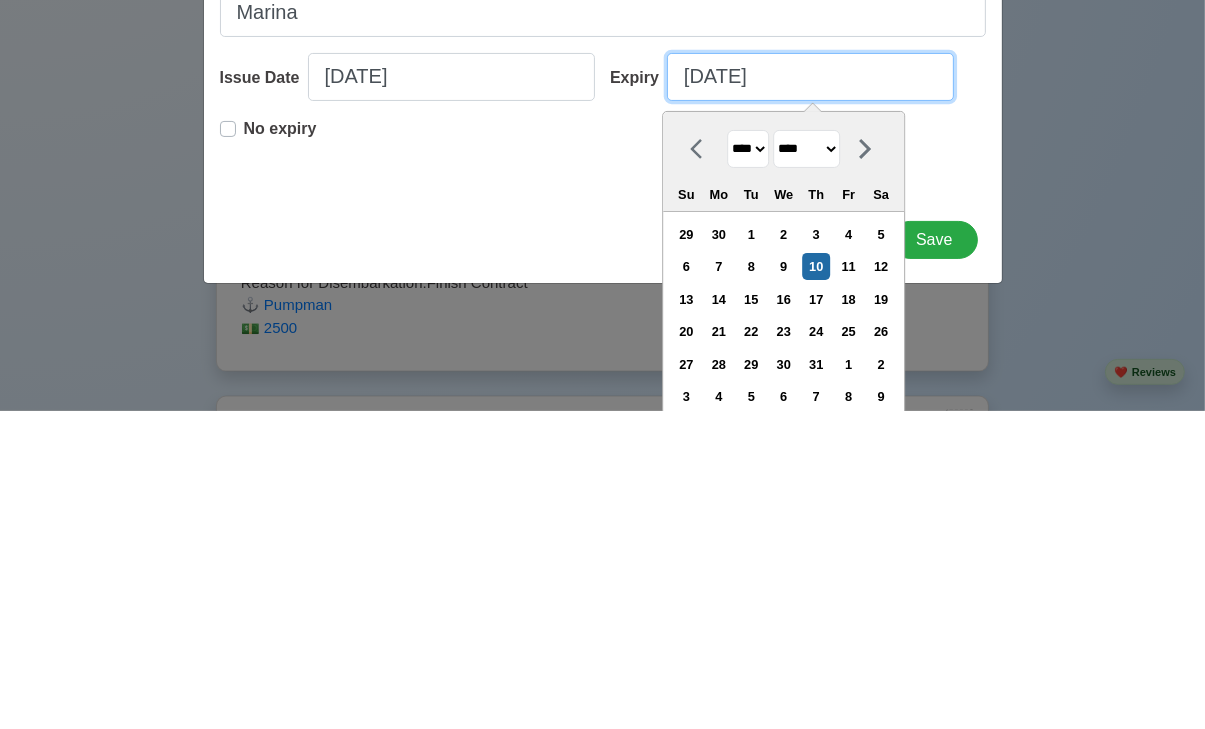 type on "07/10/2" 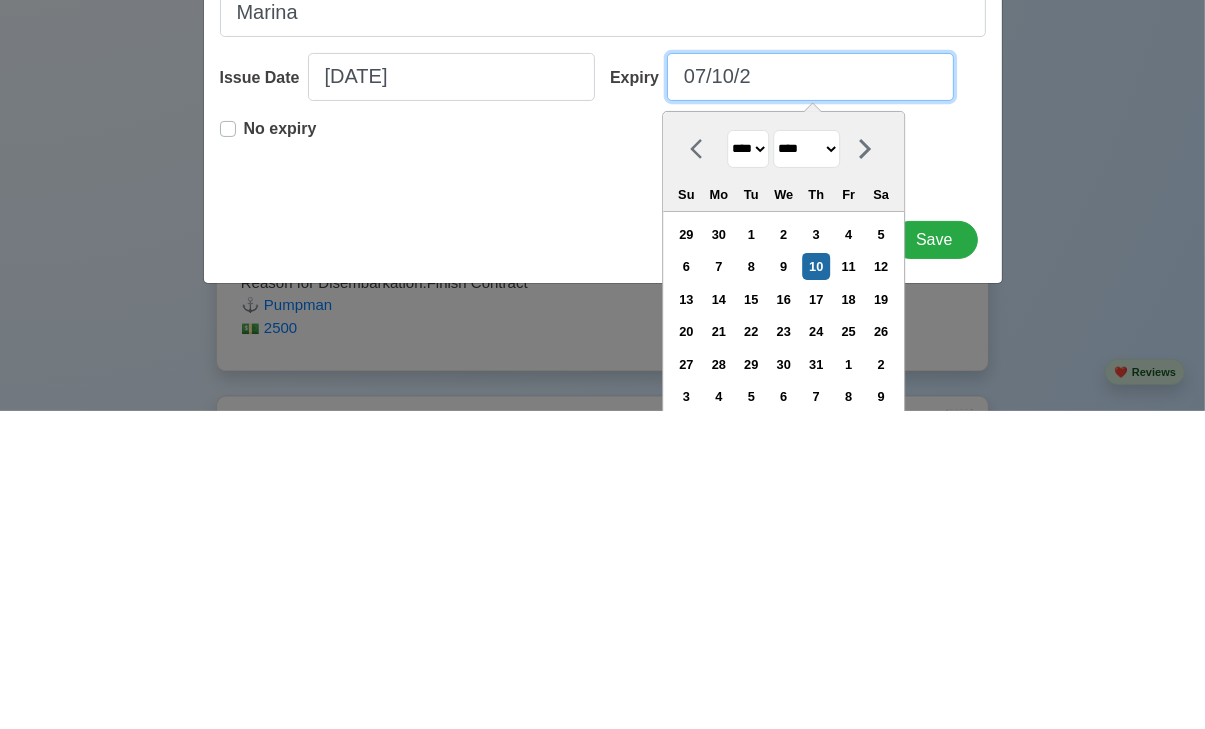 select on "****" 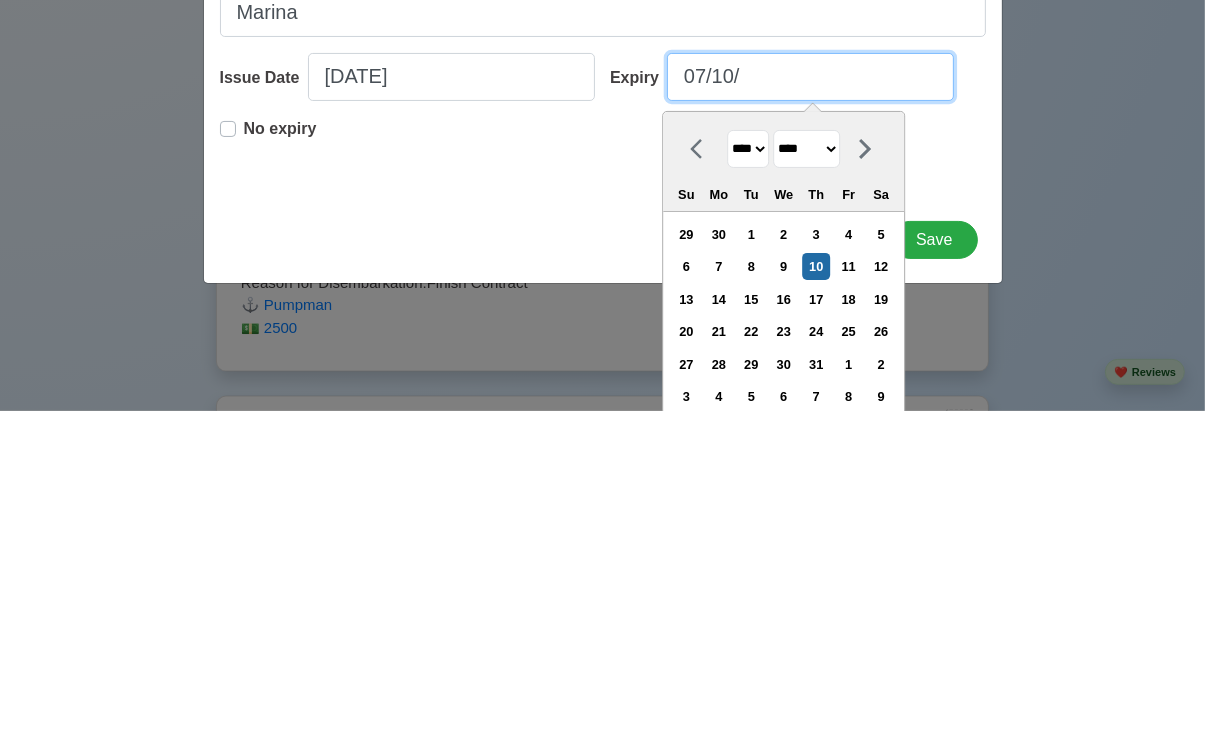 select on "****" 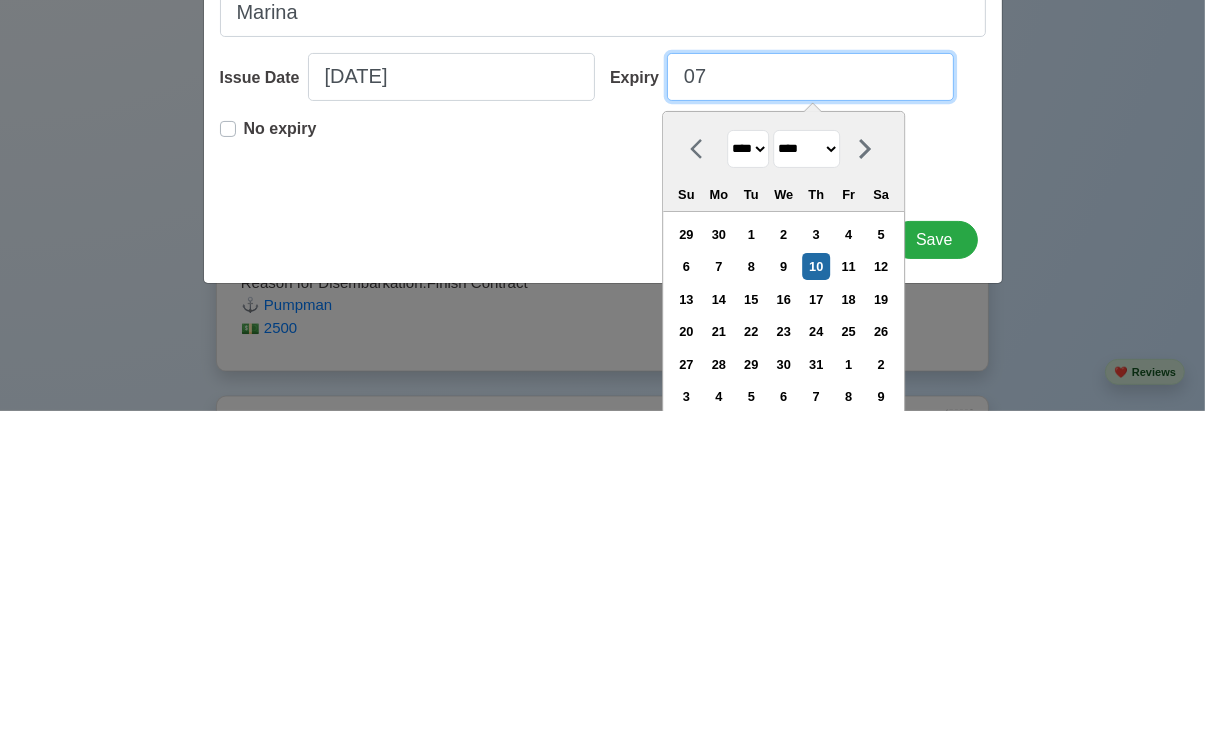 type on "0" 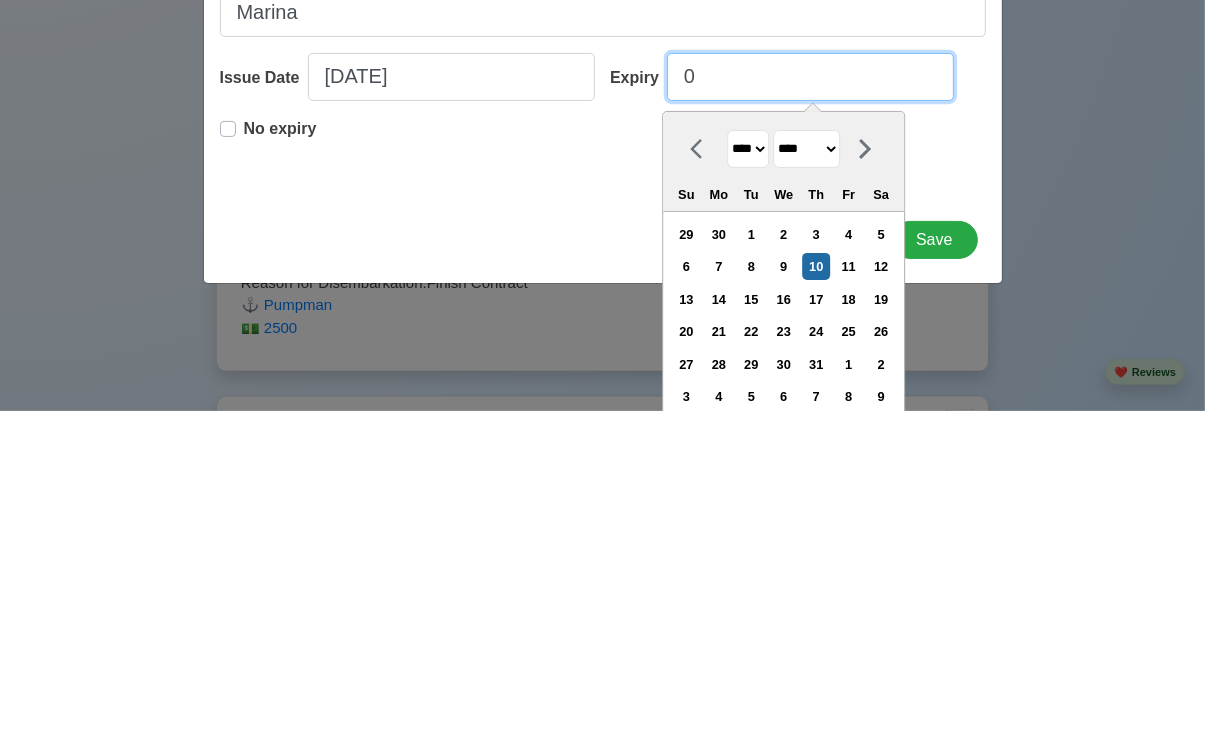 type 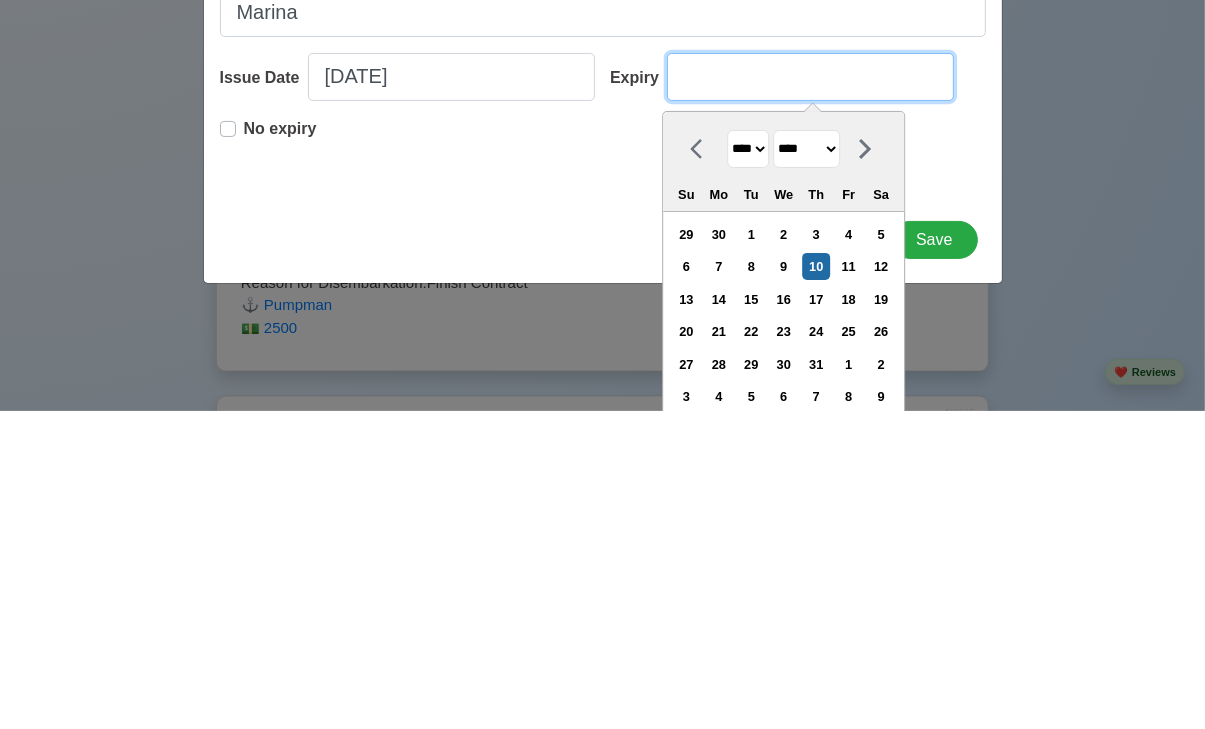 select on "****" 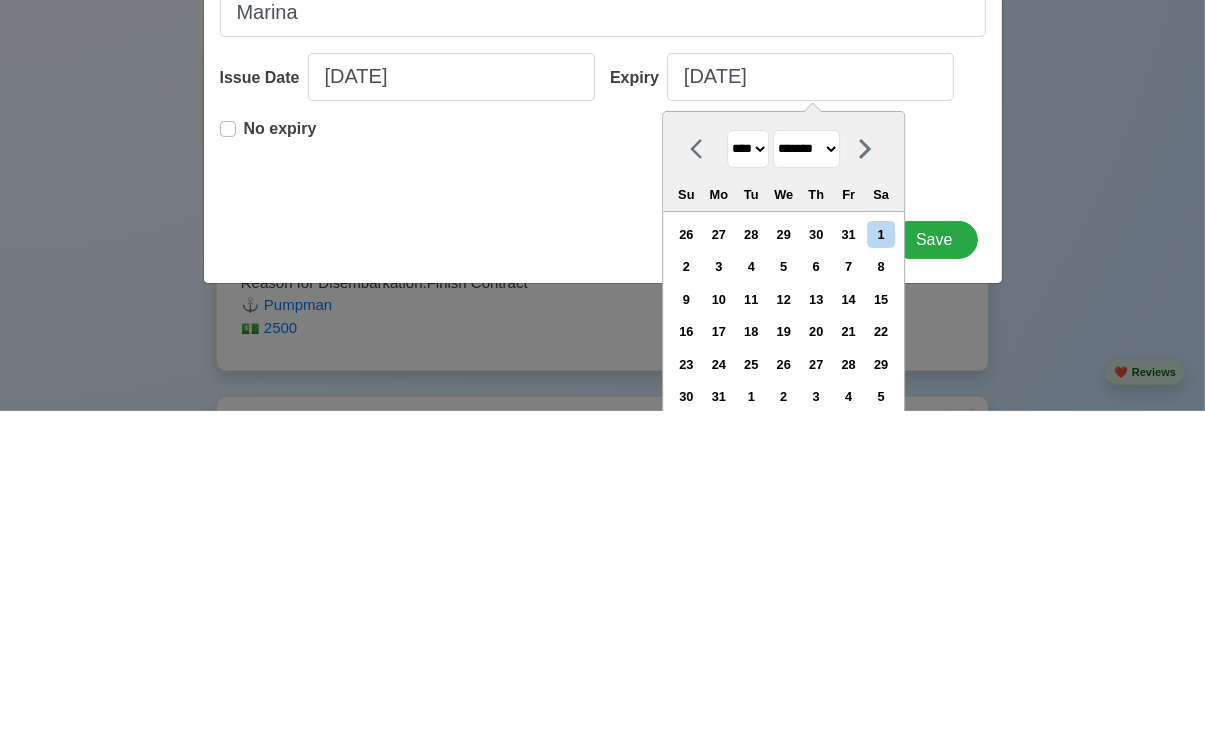 scroll, scrollTop: 2408, scrollLeft: 0, axis: vertical 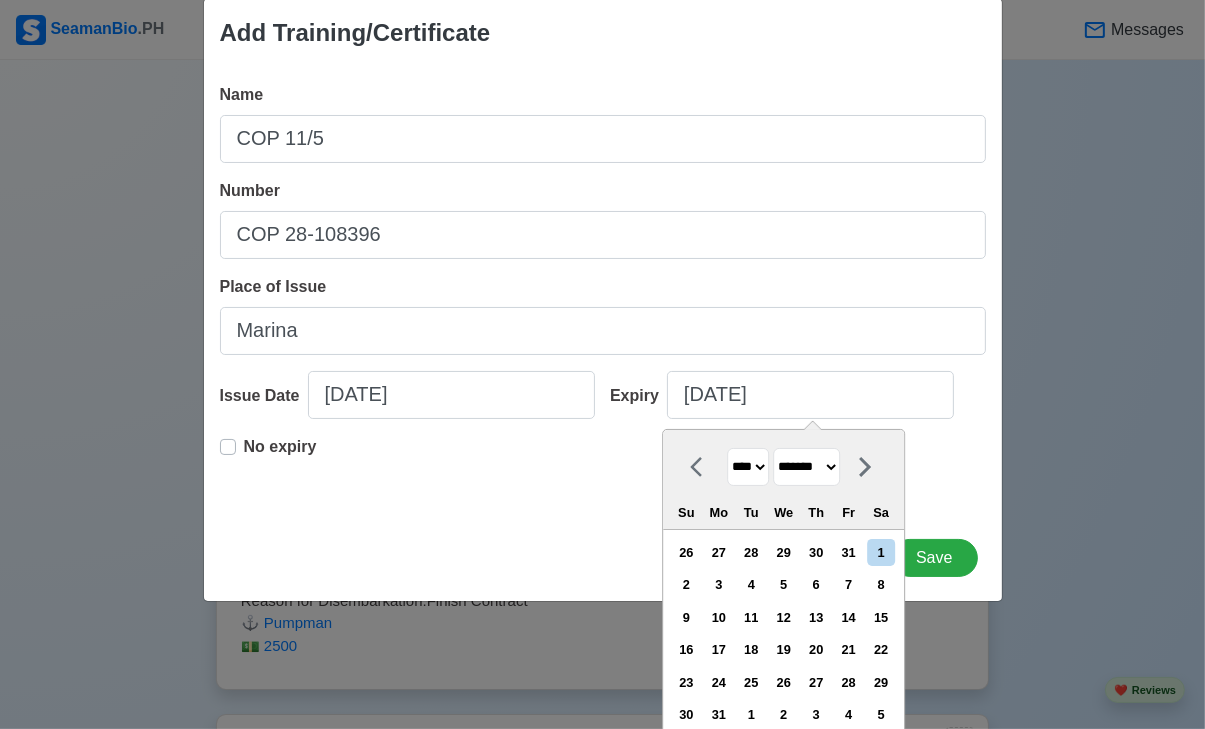 click on "Add Training/Certificate Name COP 11/5 Number COP 28-108396 Place of Issue Marina Issue Date 11/03/2016 Expiry 07/10/2025 January 2000 **** **** **** **** **** **** **** **** **** **** **** **** **** **** **** **** **** **** **** **** **** **** **** **** **** **** **** **** **** **** **** **** **** **** **** **** **** **** **** **** **** **** **** **** **** **** **** **** **** **** **** **** **** **** **** **** **** **** **** **** **** **** **** **** **** **** **** **** **** **** **** **** **** **** **** **** **** **** **** **** **** **** **** **** **** **** **** **** **** **** **** **** **** **** **** **** **** **** **** **** **** **** **** **** **** **** **** **** **** **** **** **** **** **** **** **** **** **** **** **** **** ******* ******** ***** ***** *** **** **** ****** ********* ******* ******** ******** Su Mo Tu We Th Fr Sa 26 27 28 29 30 31 1 2 3 4 5 6 7 8 9 10 11 12 13 14 15 16 17 18 19 20 21 22 23 24 25 26 27 28 29 30 31 1 2 3 4 5 6 7 8 9 10 11 12 No expiry Cancel Save" at bounding box center (602, 364) 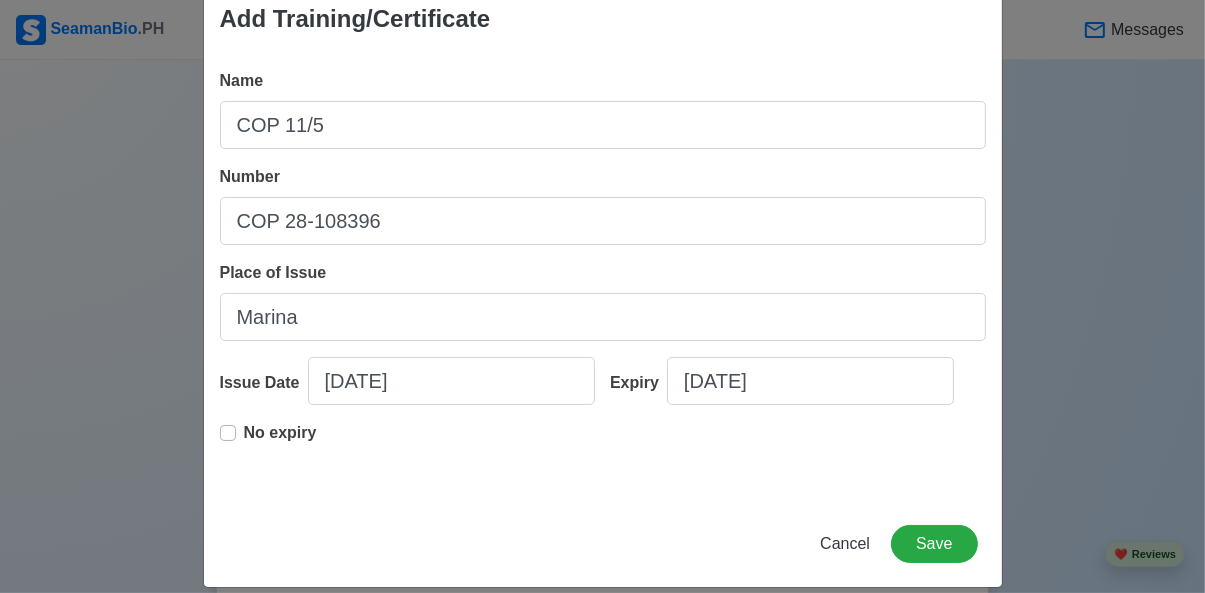 scroll, scrollTop: 0, scrollLeft: 0, axis: both 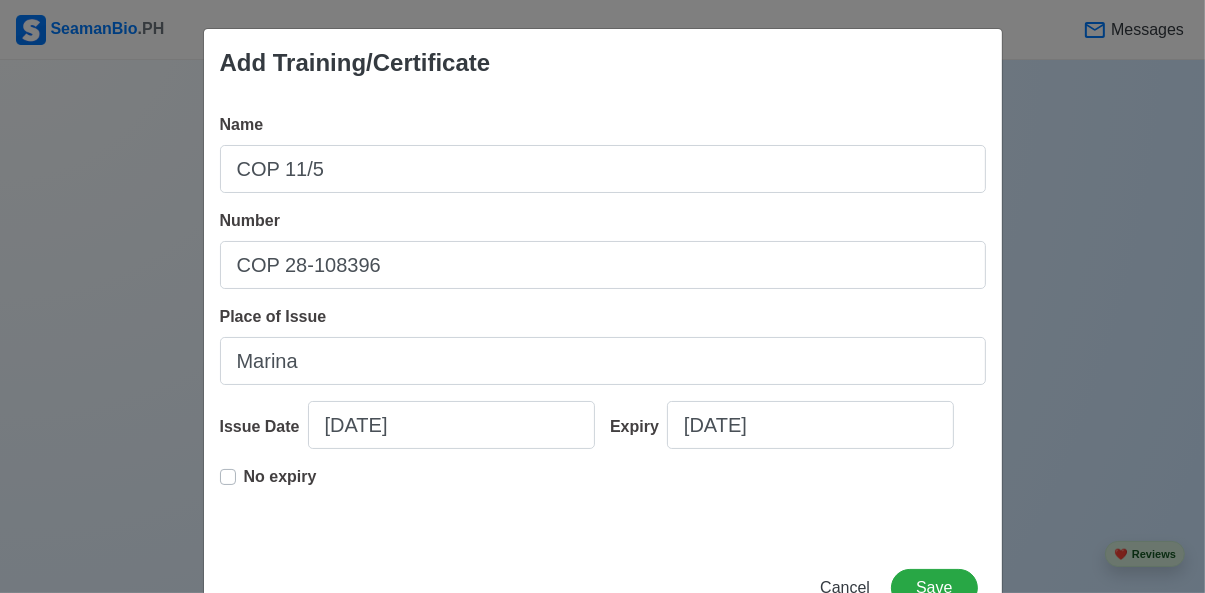 click on "No expiry" at bounding box center (280, 485) 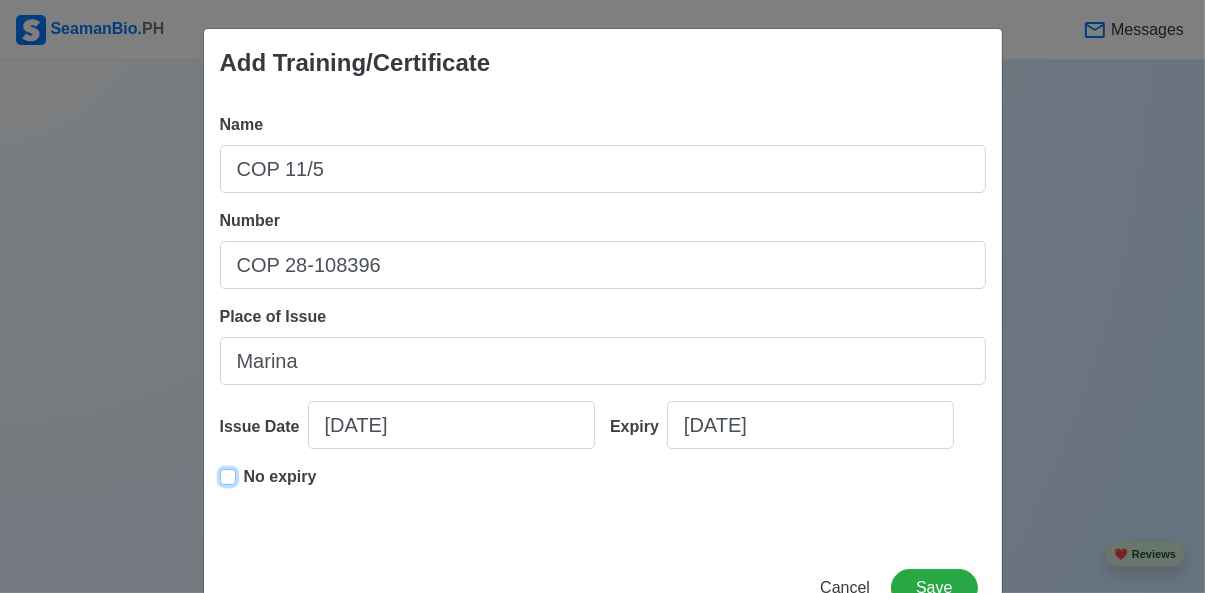 type on "11/03/2016" 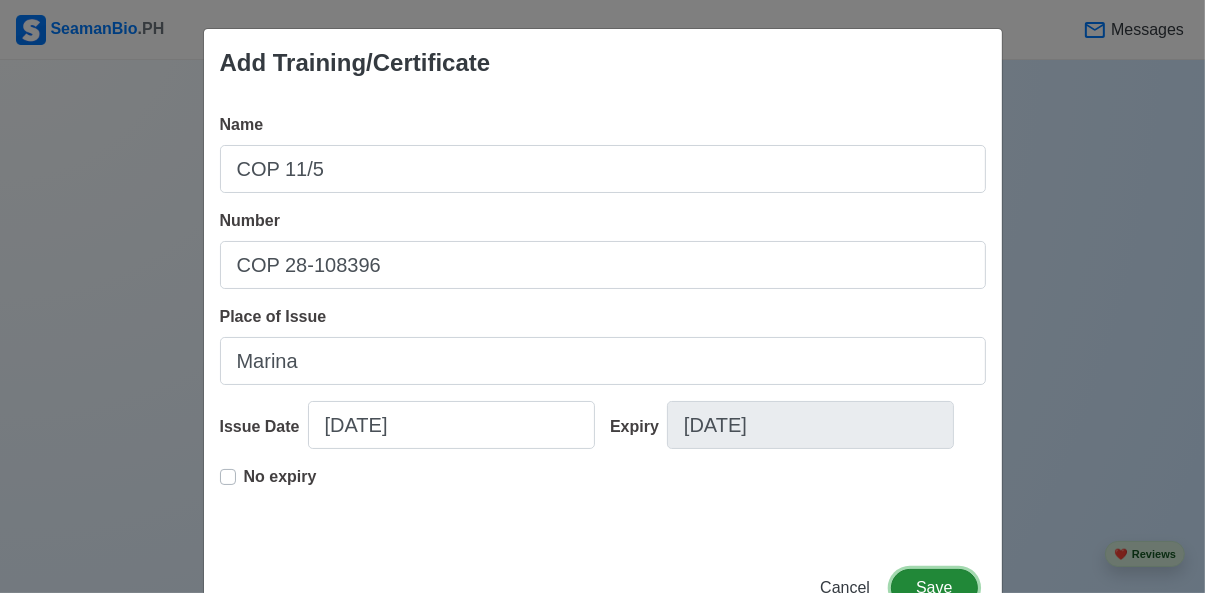 click on "Save" at bounding box center (934, 588) 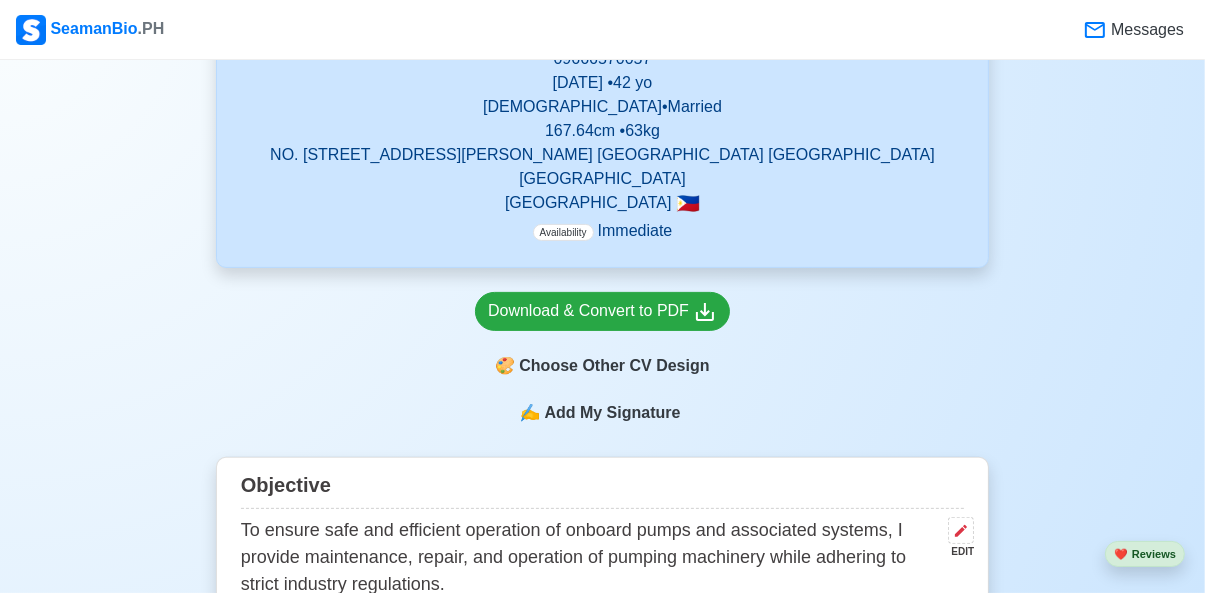 scroll, scrollTop: 362, scrollLeft: 0, axis: vertical 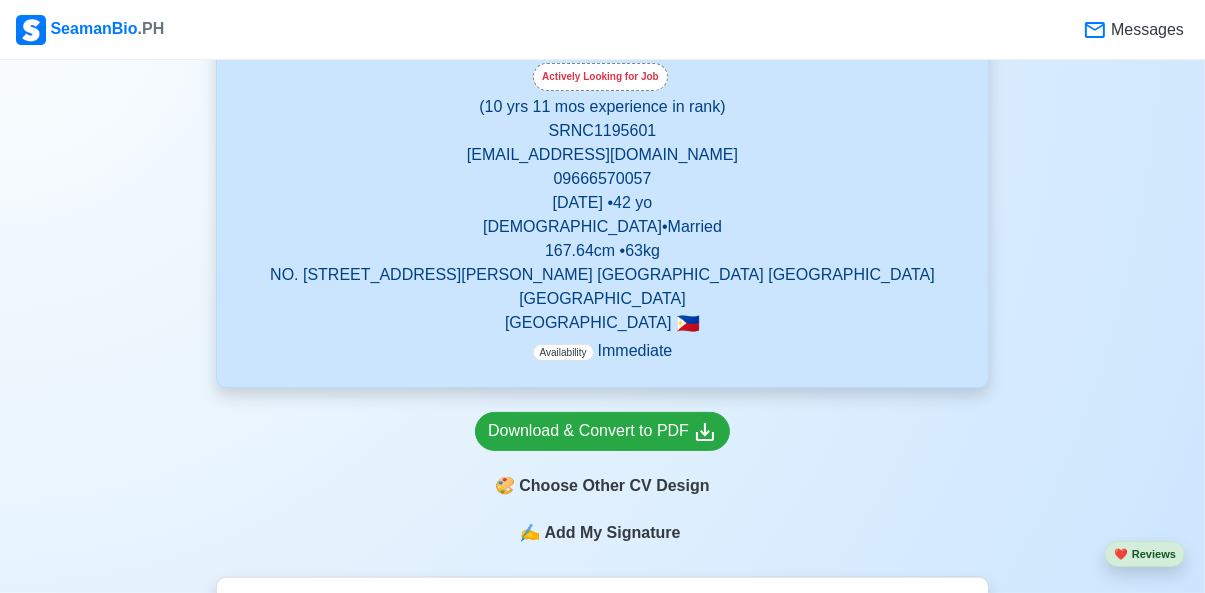 click on "New 🧑🏻‍💻   Practice Interview 🏬   Apply to Agencies 🔥 Apply Jobs 🚢   Log My Travels Change Upload EDGAR VERGEL M. GUALBERTO Edit PUMPMAN Actively Looking for Job (10 yrs 11 mos experience in rank) SRN  C1195601 edgargualberto66@gmail.com 09666570057 October 13, 1982   •  42   yo Male  •  Married 167.64  cm •  63  kg NO. 18 KING NICOLAS ST. KINGSPOINT SUBDIVISION BAGBAG NOVALICHES QUEZON CITY Philippines   🇵🇭 Availability Immediate Download & Convert to PDF 🎨 Choose Other CV Design ✍️ Add My Signature Objective To ensure safe and efficient operation of onboard pumps and associated systems, I provide maintenance, repair, and operation of pumping machinery while adhering to strict industry regulations. EDIT Statutory Info EDIT SSS: 3407223296 TIN: 219524139000 Pag-IBIG: 121205371144 PhilHealth: 030252226075 Education 1 Auto sort by Start Date. ADD PMI College Quezon City  EDIT BS in Marine Transportation  Jun 1999 - Mar 2004 Travel Documents 1 ADD Passport  EDIT P9722691A" at bounding box center (602, 1656) 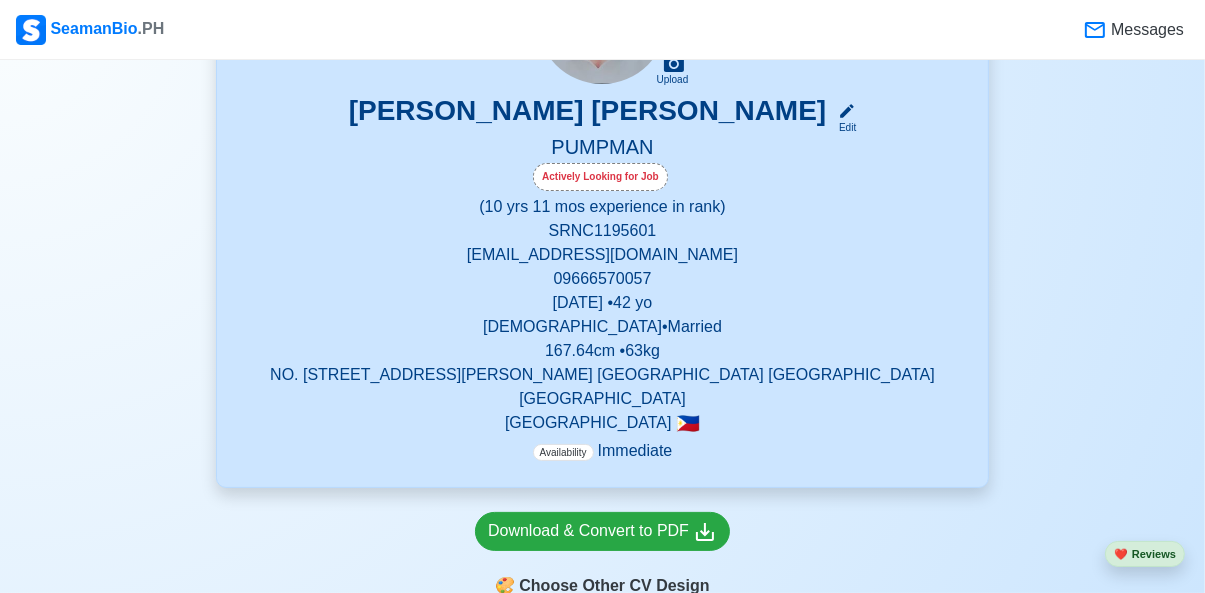 scroll, scrollTop: 0, scrollLeft: 0, axis: both 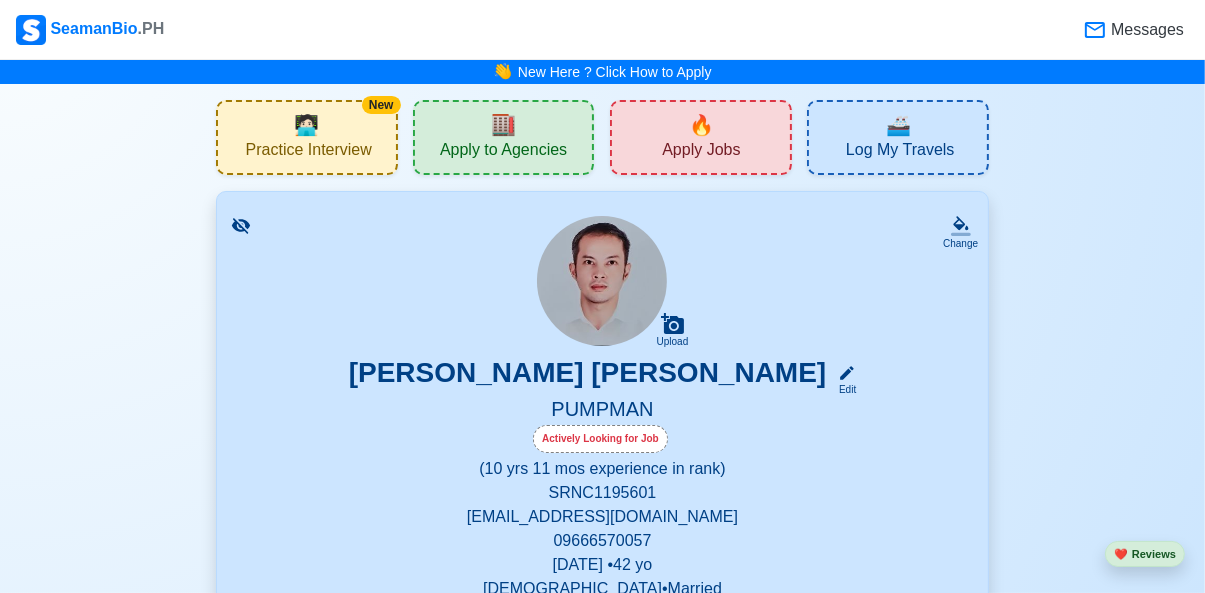 click on "🏬" at bounding box center (503, 125) 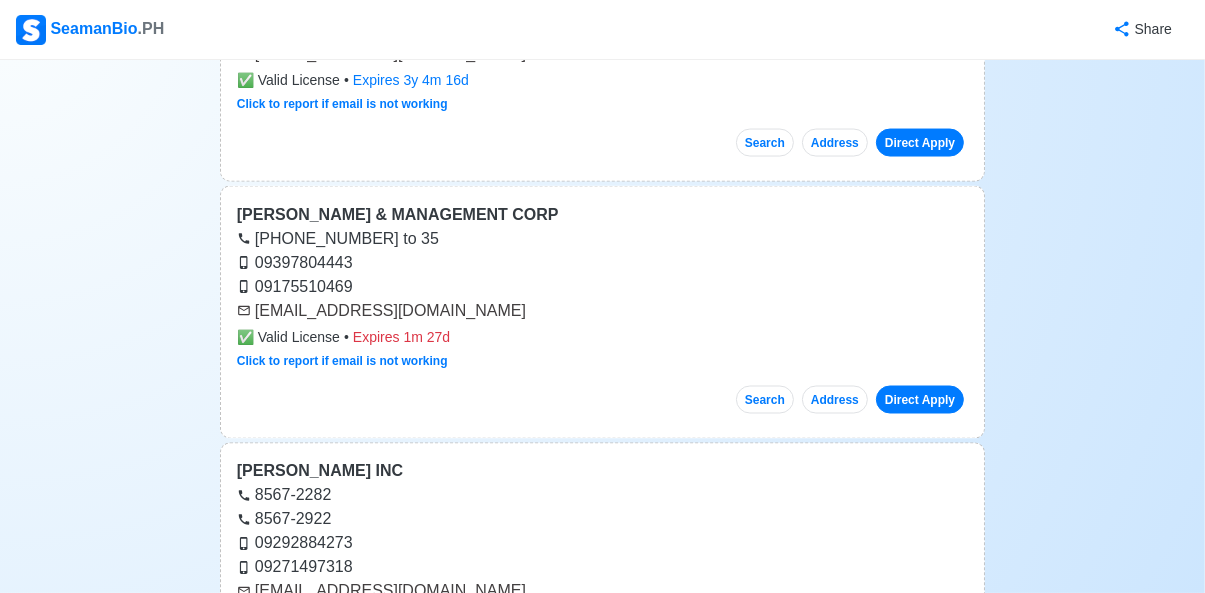 scroll, scrollTop: 2954, scrollLeft: 0, axis: vertical 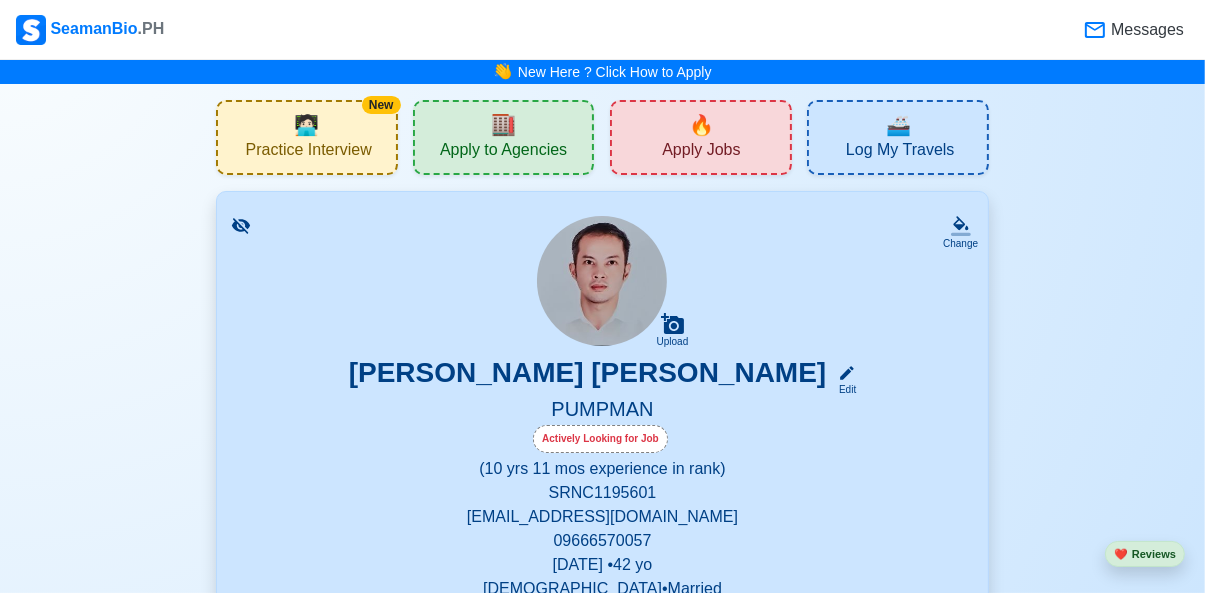 click on "Apply Jobs" at bounding box center [701, 152] 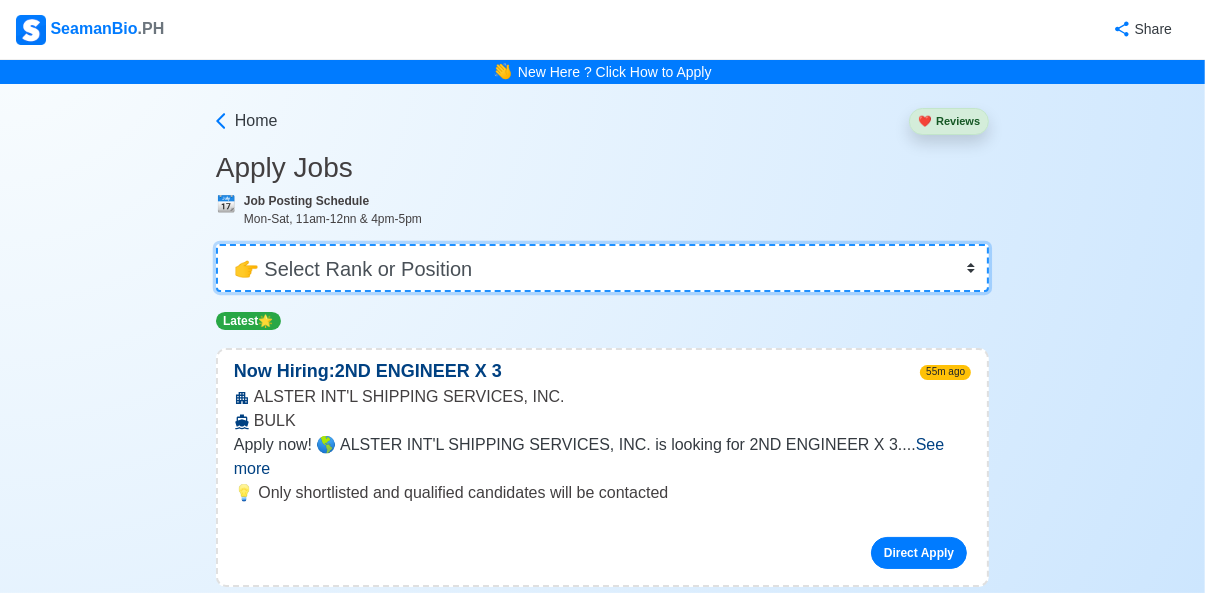 click on "👉 Select Rank or Position Master Chief Officer 2nd Officer 3rd Officer Junior Officer Chief Engineer 2nd Engineer 3rd Engineer 4th Engineer Gas Engineer Junior Engineer 1st Assistant Engineer 2nd Assistant Engineer 3rd Assistant Engineer ETO/ETR Electrician Electrical Engineer Oiler Fitter Welder Chief Cook Chef Cook Messman Wiper Rigger Ordinary Seaman Able Seaman Motorman Pumpman Bosun Cadet Reefer Mechanic Operator Repairman Painter Steward Waiter Others" at bounding box center (602, 268) 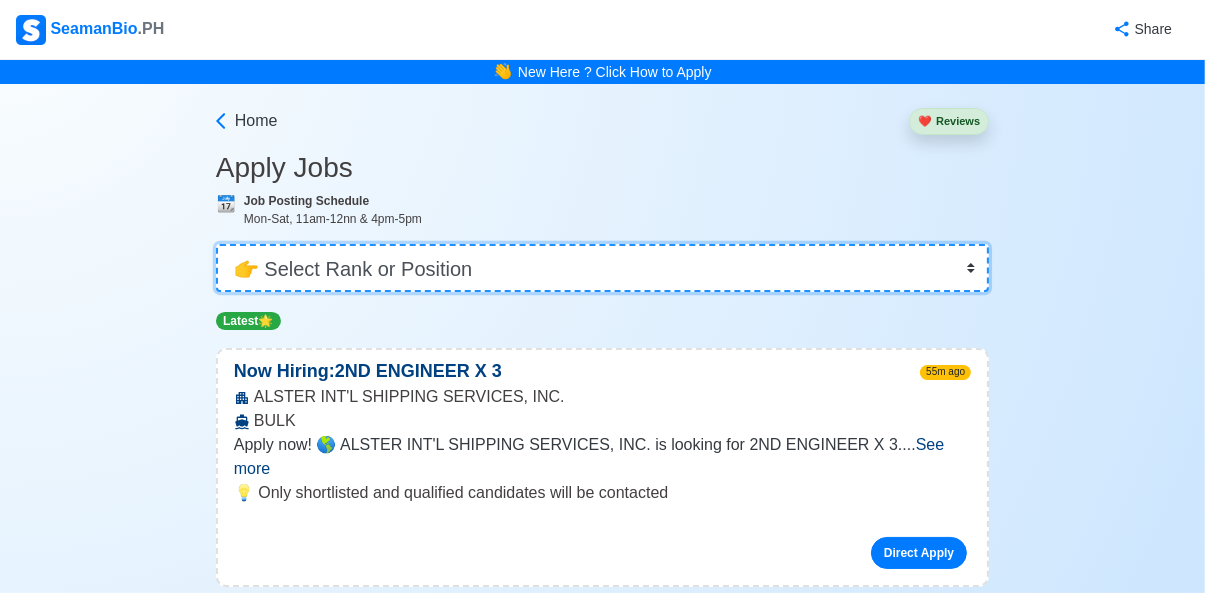 select on "Pumpman" 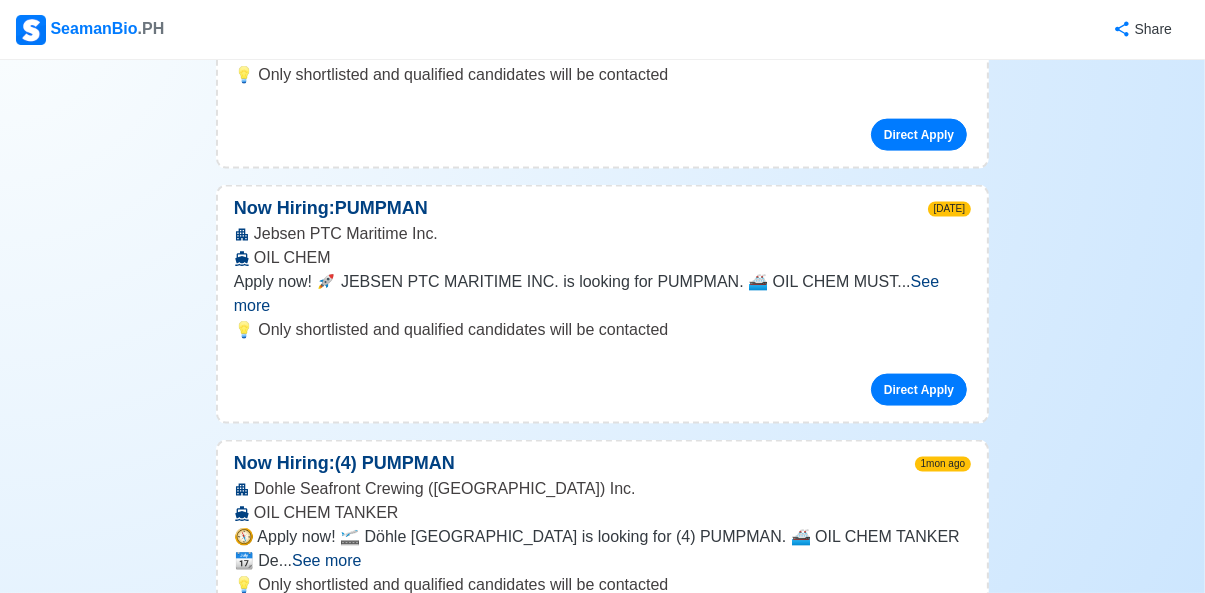 scroll, scrollTop: 2480, scrollLeft: 0, axis: vertical 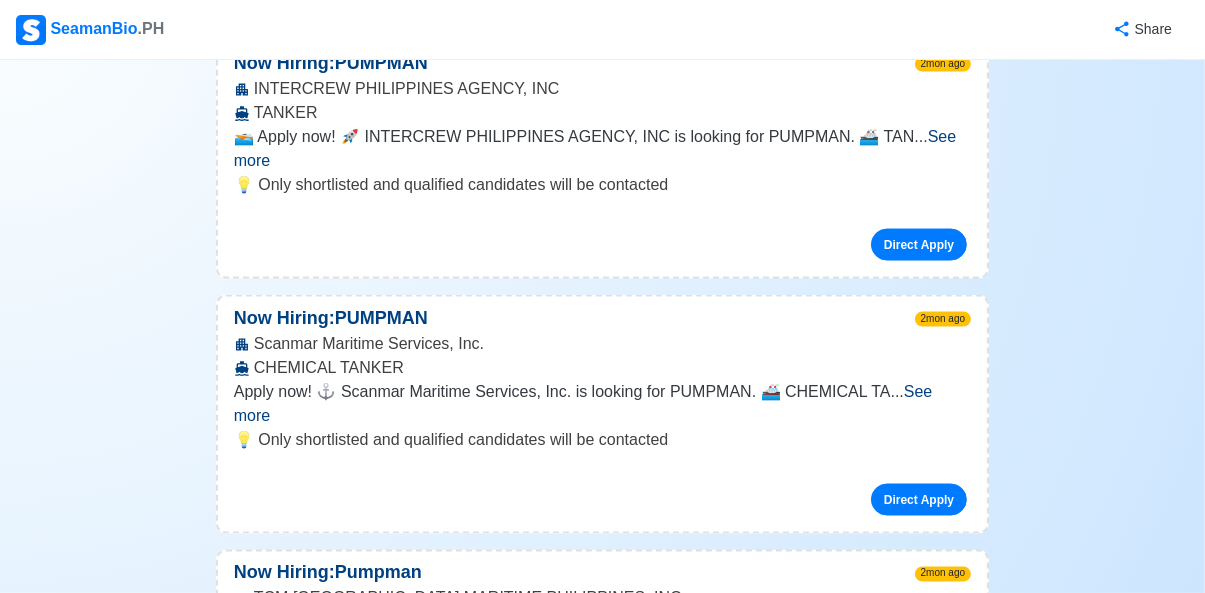 click on "See more" at bounding box center (336, 1180) 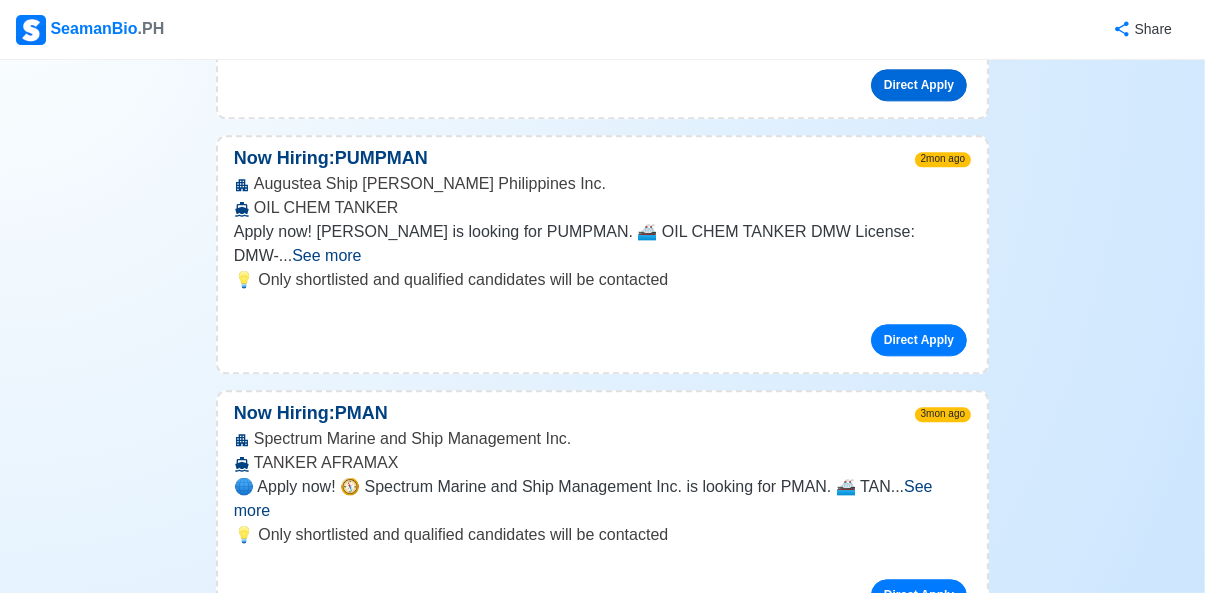 scroll, scrollTop: 11042, scrollLeft: 0, axis: vertical 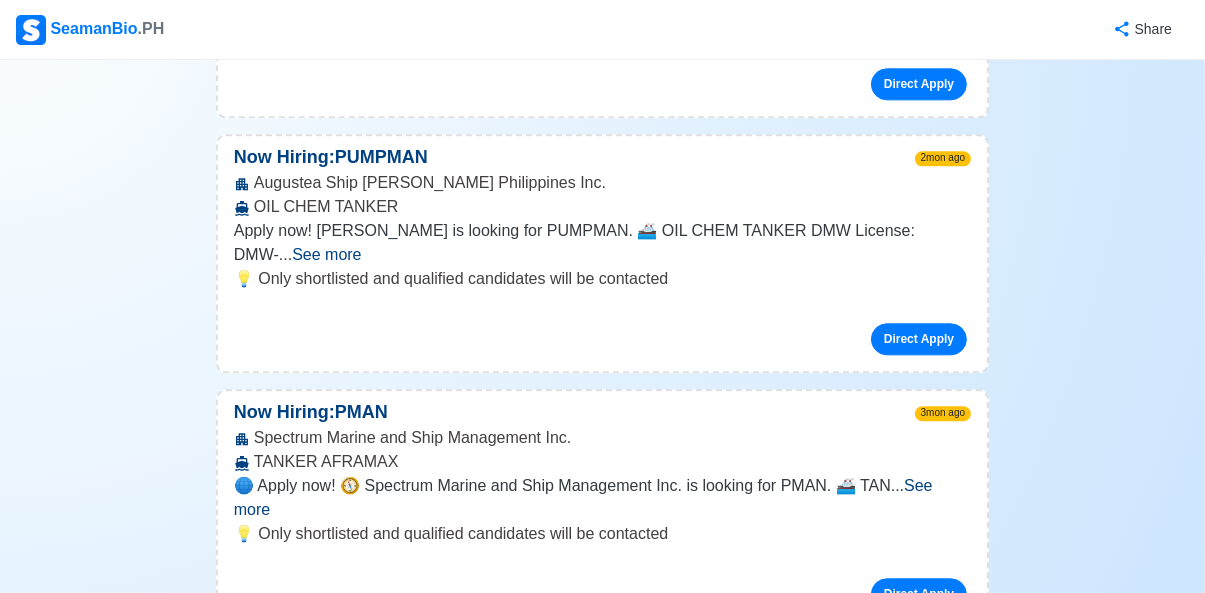 click on "See more" at bounding box center [593, 1469] 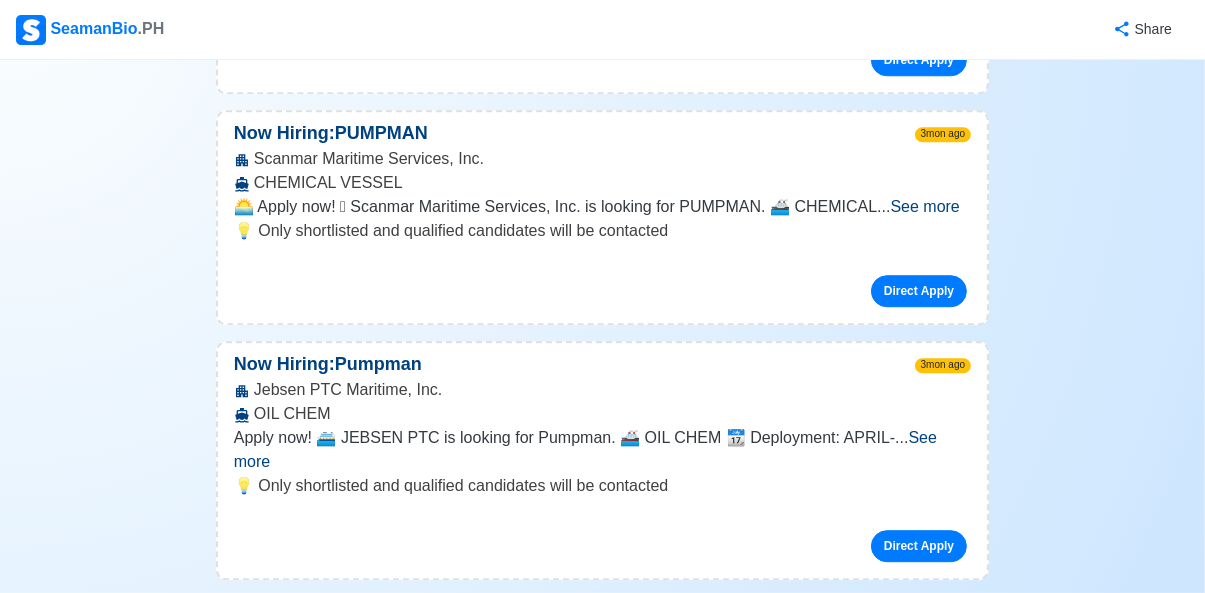 scroll, scrollTop: 11807, scrollLeft: 0, axis: vertical 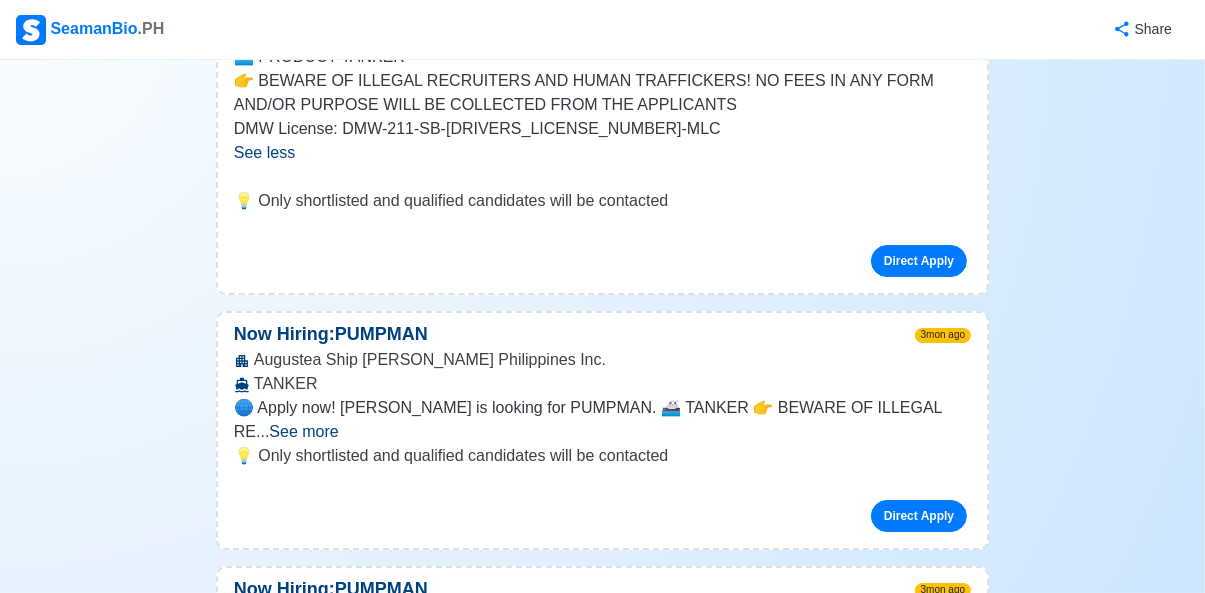 click on "See more" at bounding box center (927, 1403) 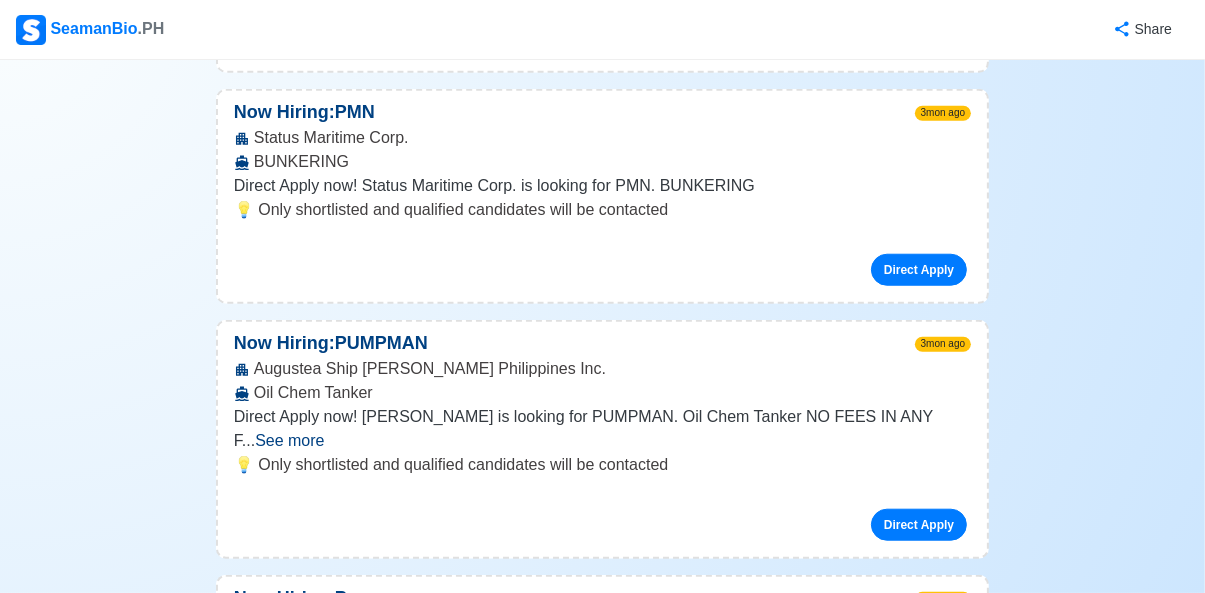 scroll, scrollTop: 15225, scrollLeft: 0, axis: vertical 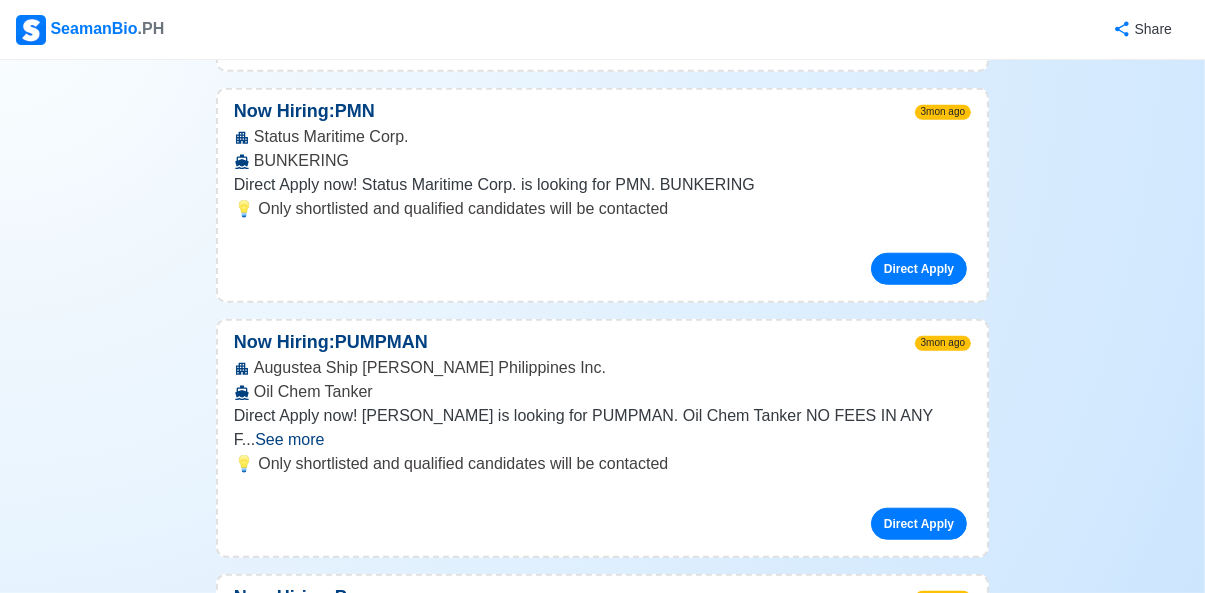 click on "See more" at bounding box center [588, 1654] 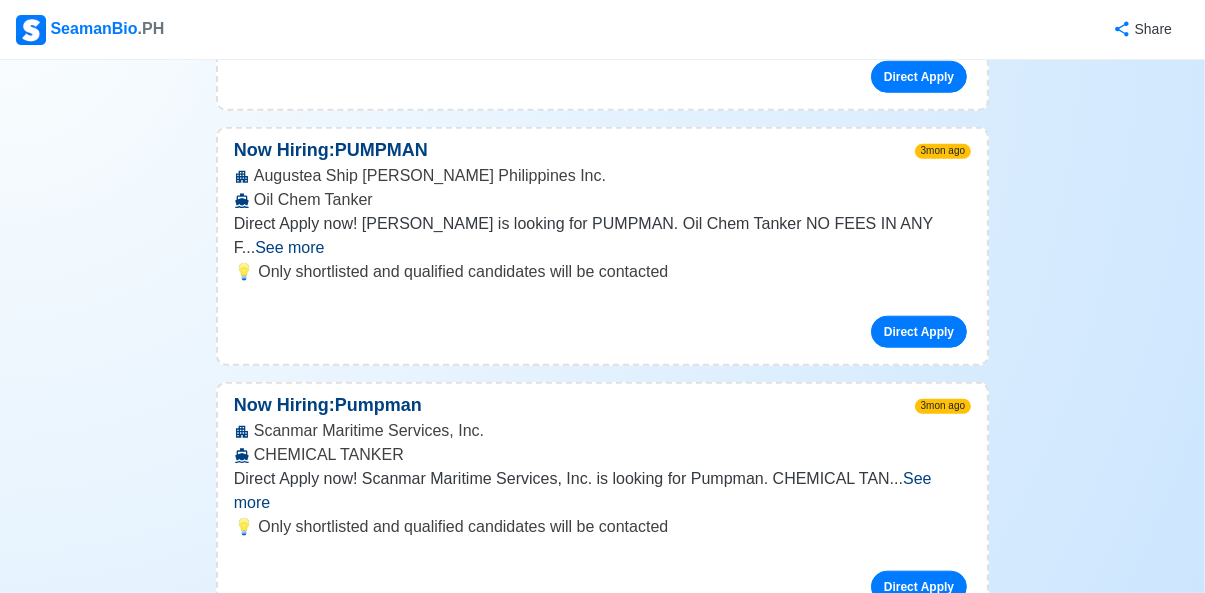 scroll, scrollTop: 15418, scrollLeft: 0, axis: vertical 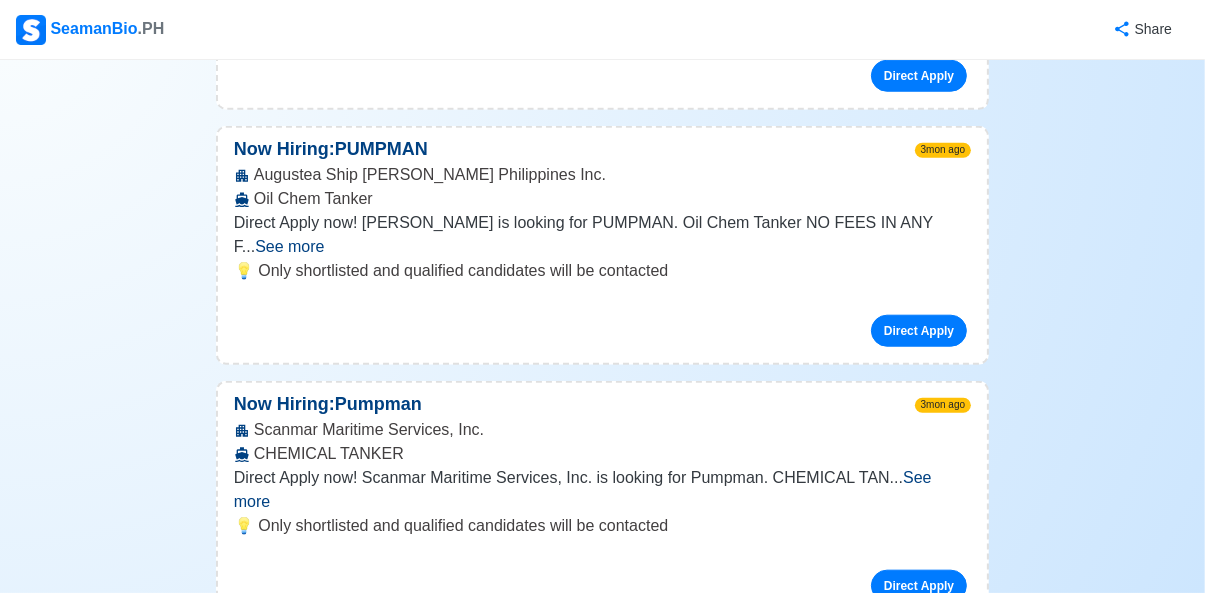 click on "Direct Apply" at bounding box center (919, 1654) 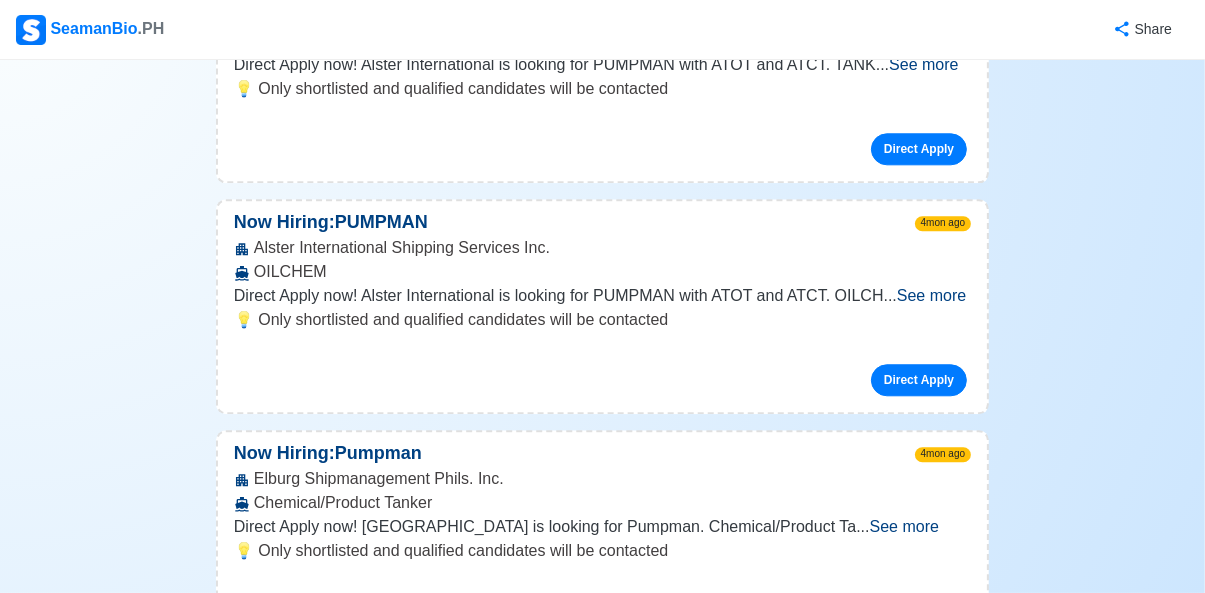 scroll, scrollTop: 18152, scrollLeft: 0, axis: vertical 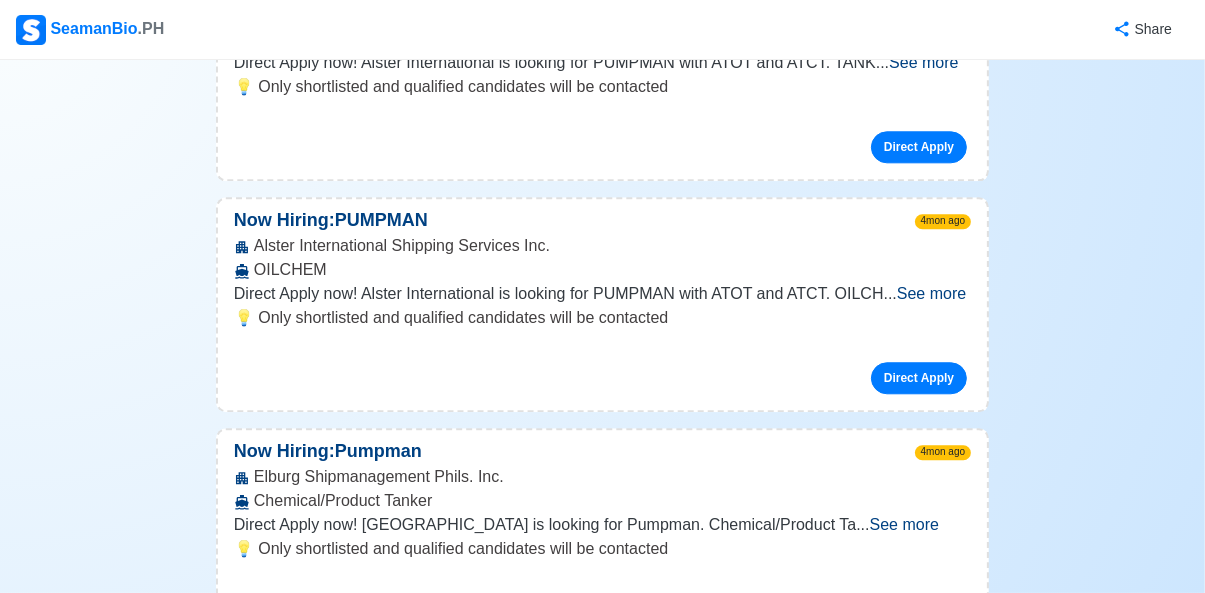 click on "See more" at bounding box center (392, 1799) 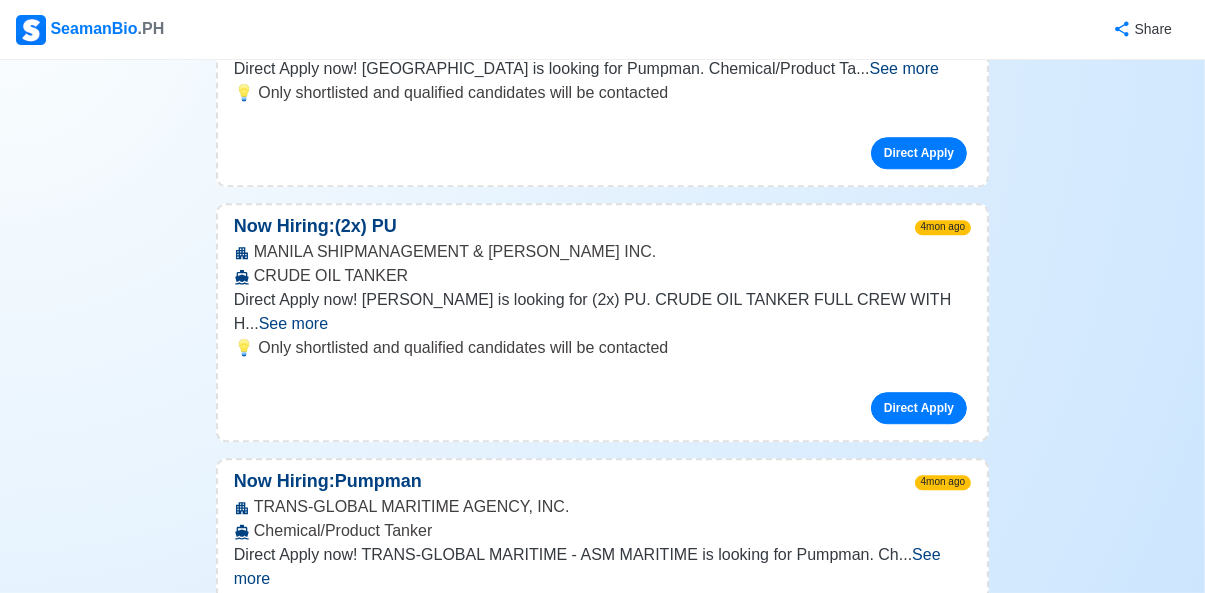 scroll, scrollTop: 18608, scrollLeft: 0, axis: vertical 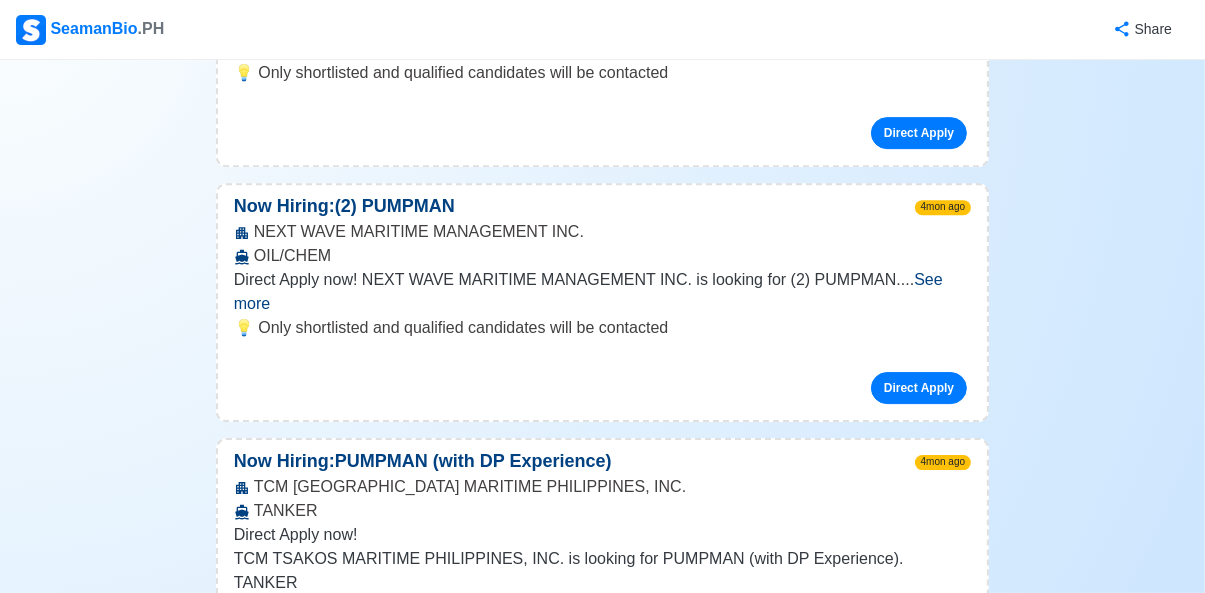 click on "Direct Apply" at bounding box center [919, 1999] 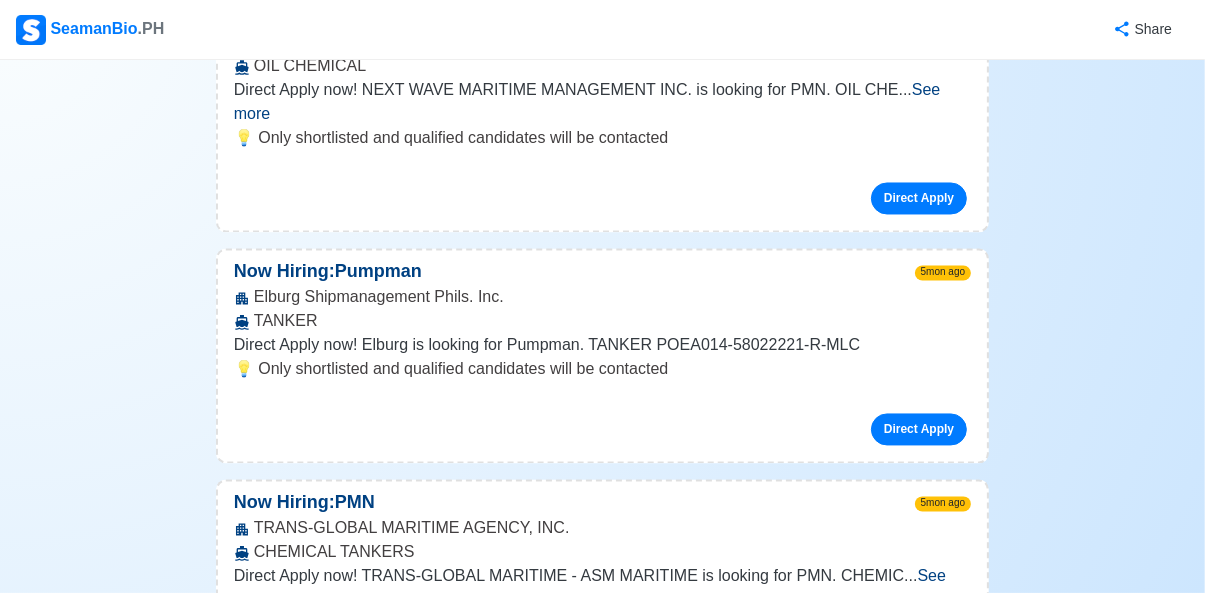 scroll, scrollTop: 23900, scrollLeft: 0, axis: vertical 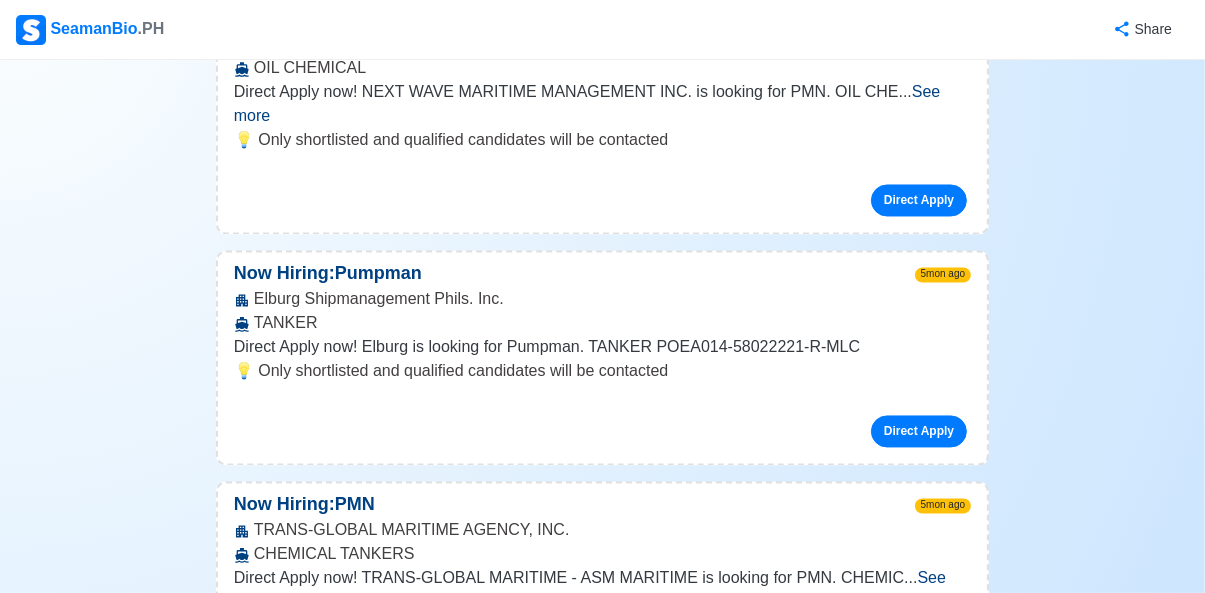 click on "See more" at bounding box center [586, 2120] 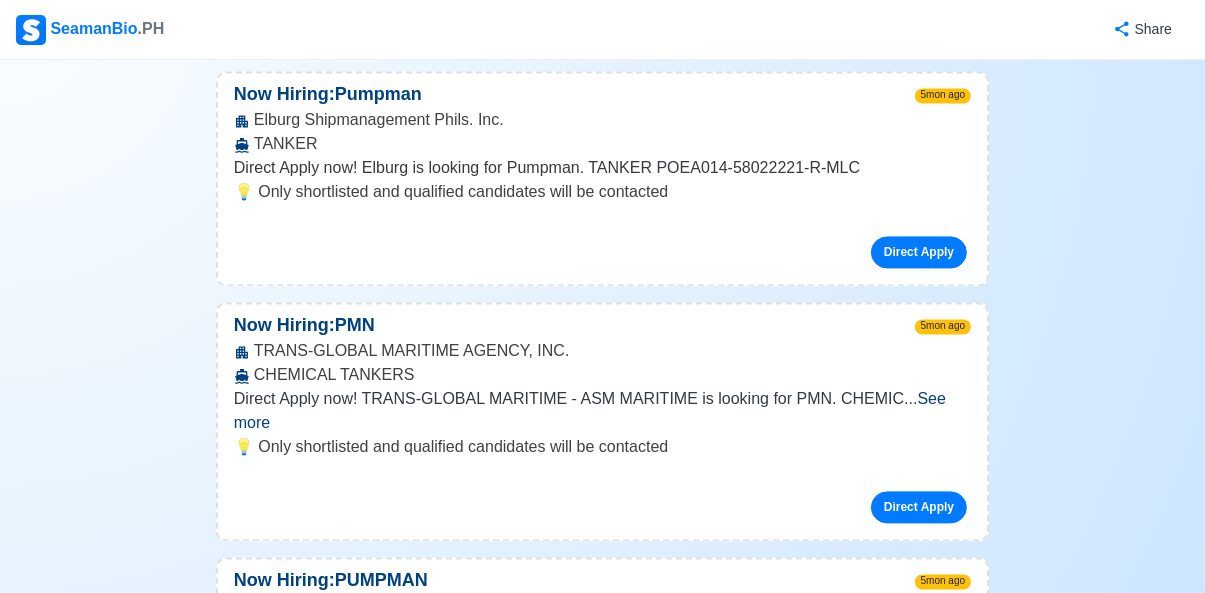 scroll, scrollTop: 24080, scrollLeft: 0, axis: vertical 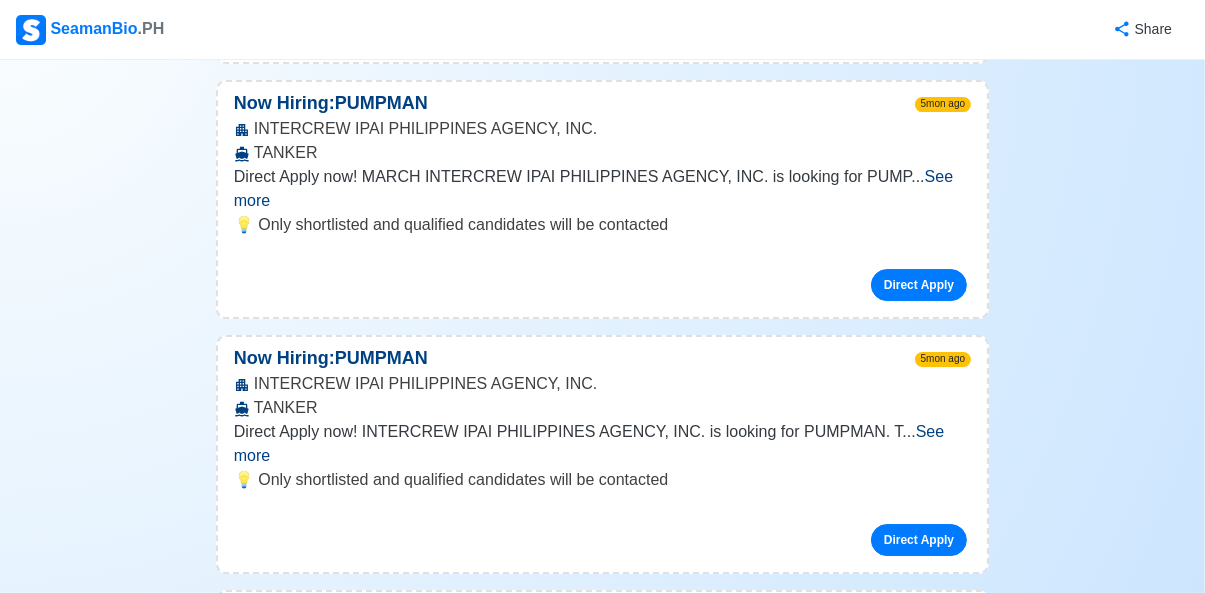 click on "Direct Apply" at bounding box center [919, 2580] 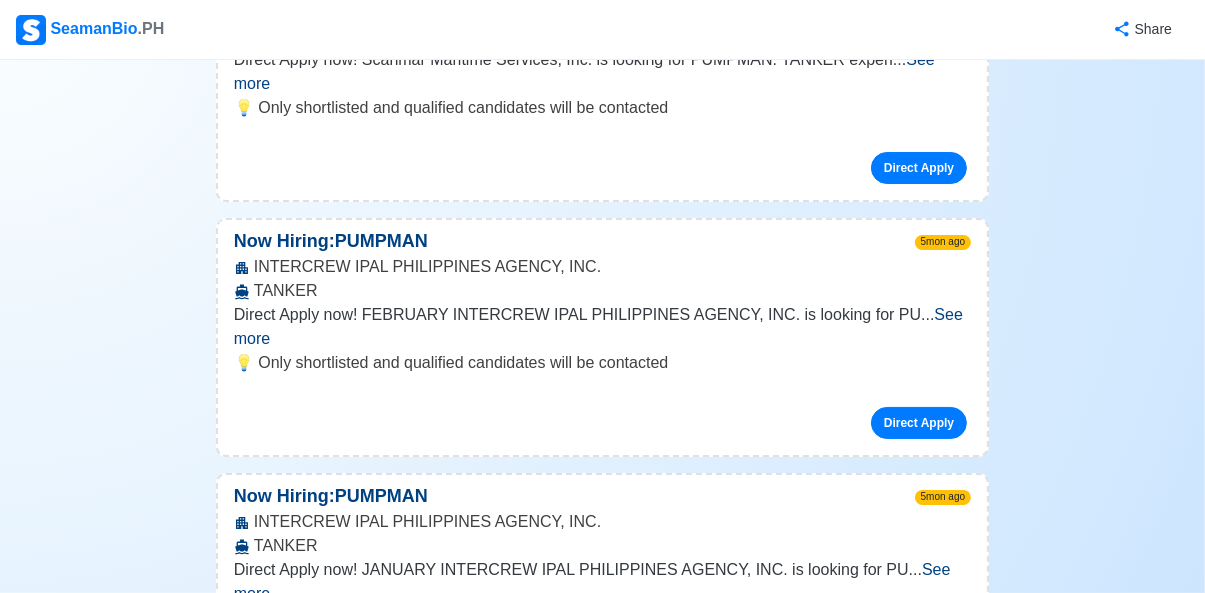 scroll, scrollTop: 27343, scrollLeft: 0, axis: vertical 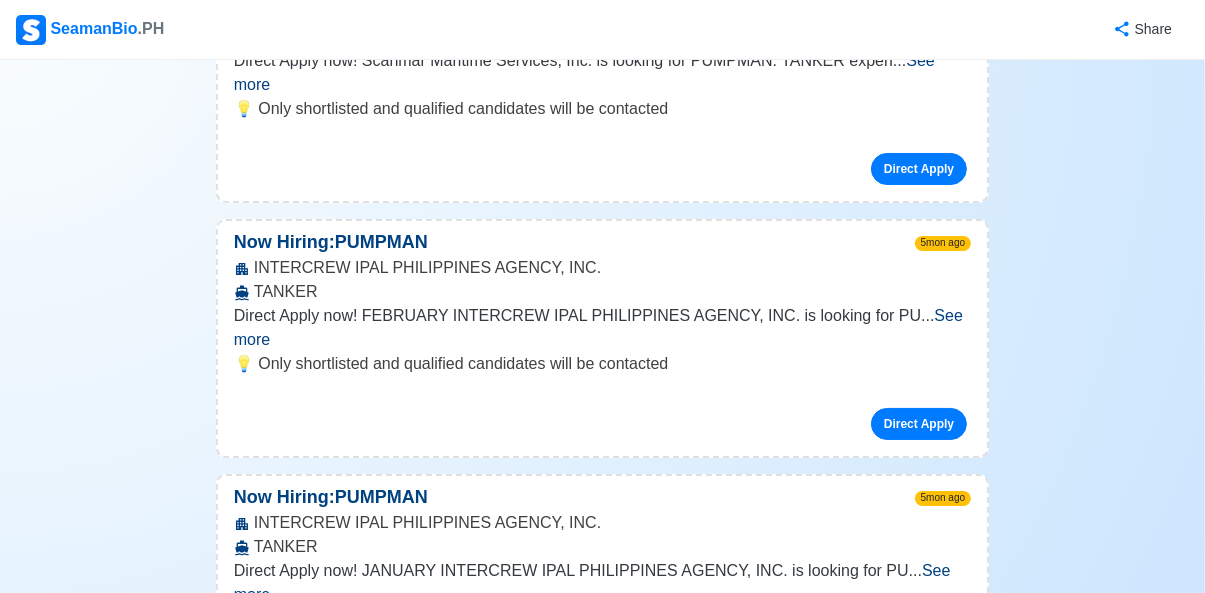 click on "Direct Apply" at bounding box center (919, 2464) 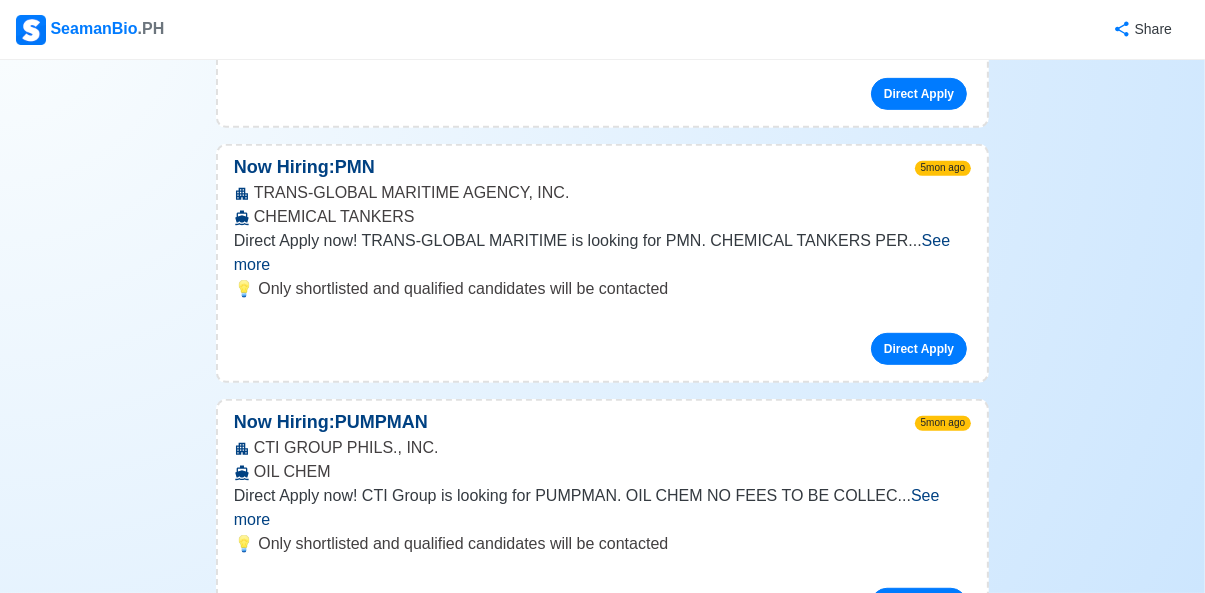 scroll, scrollTop: 28183, scrollLeft: 0, axis: vertical 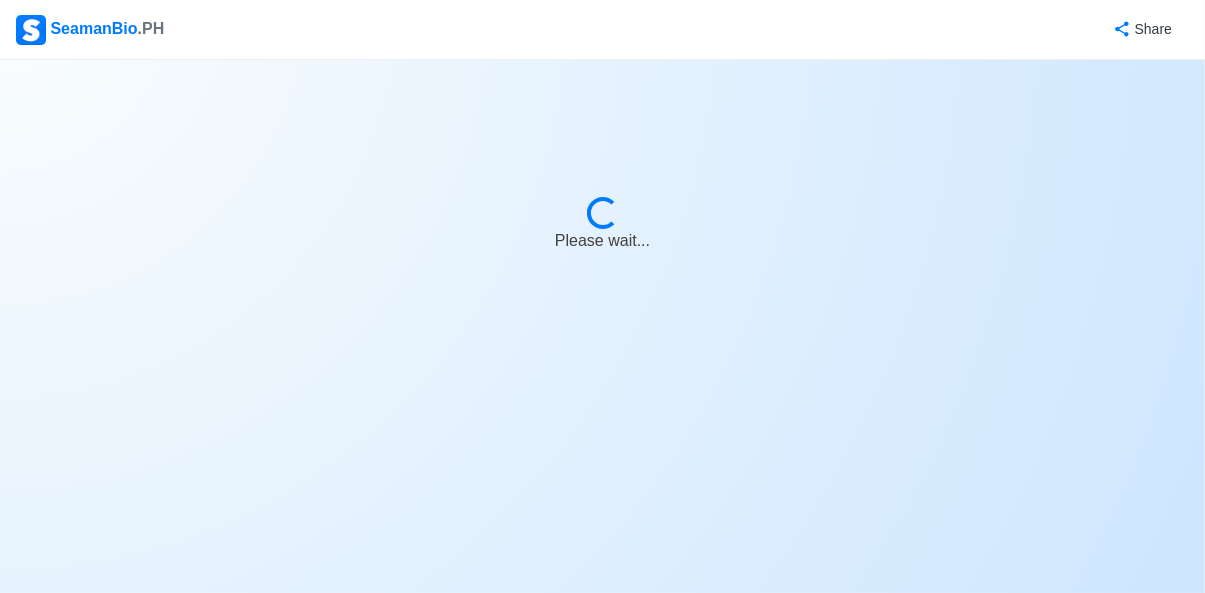 select on "Actively Looking for Job" 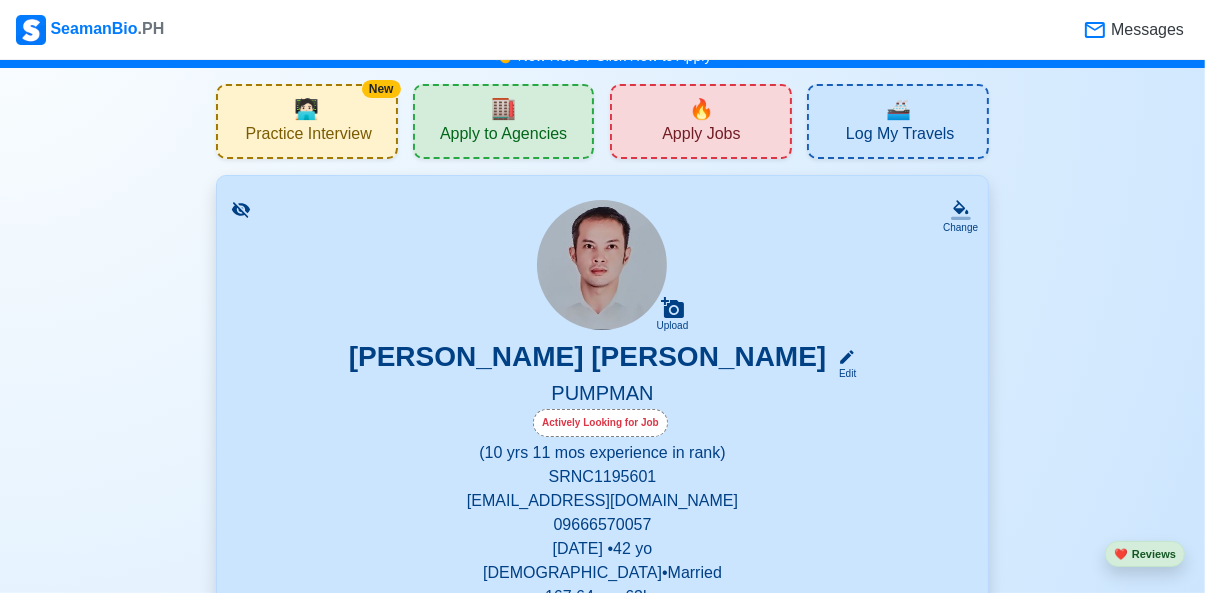 scroll, scrollTop: 5, scrollLeft: 0, axis: vertical 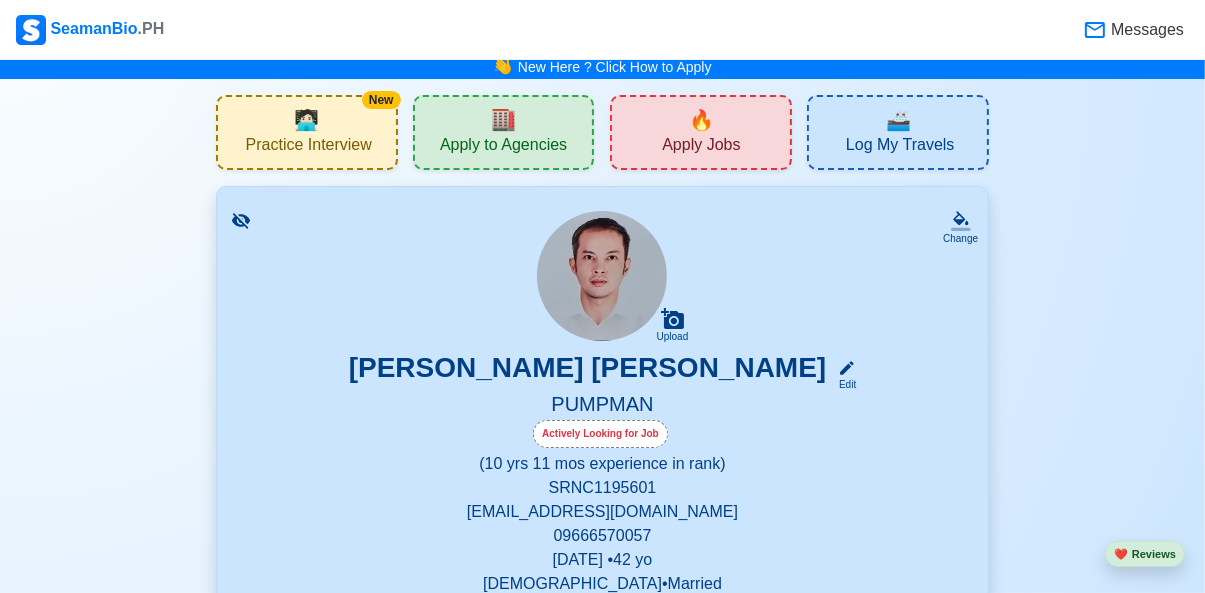 click on "Messages" at bounding box center (1145, 30) 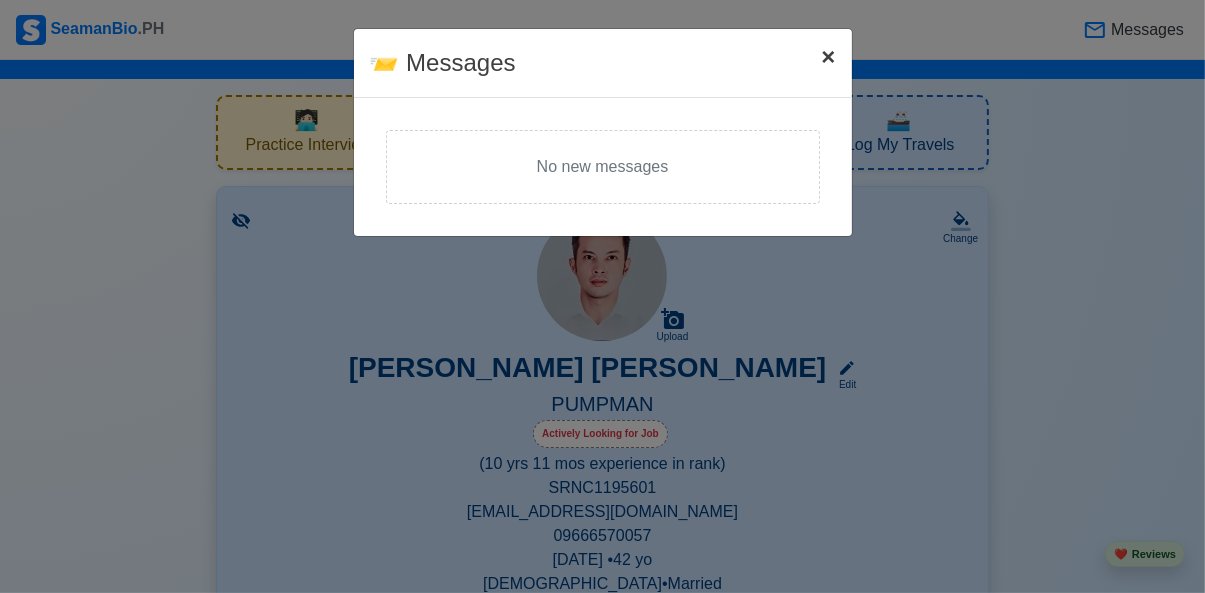 click on "× Close" at bounding box center (828, 57) 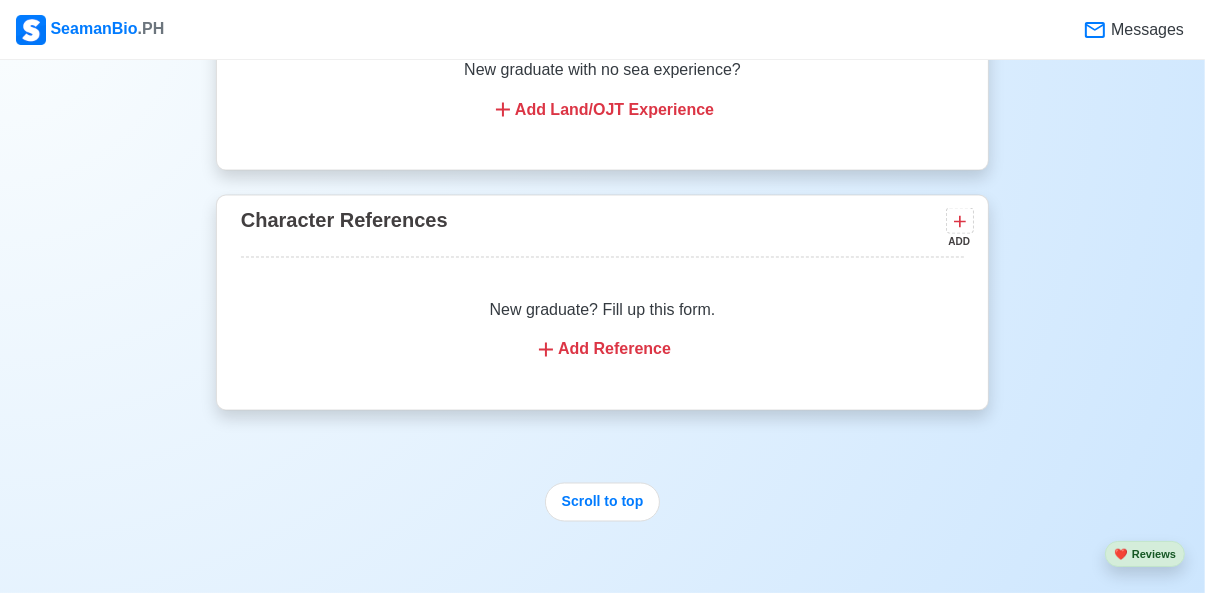 scroll, scrollTop: 3240, scrollLeft: 0, axis: vertical 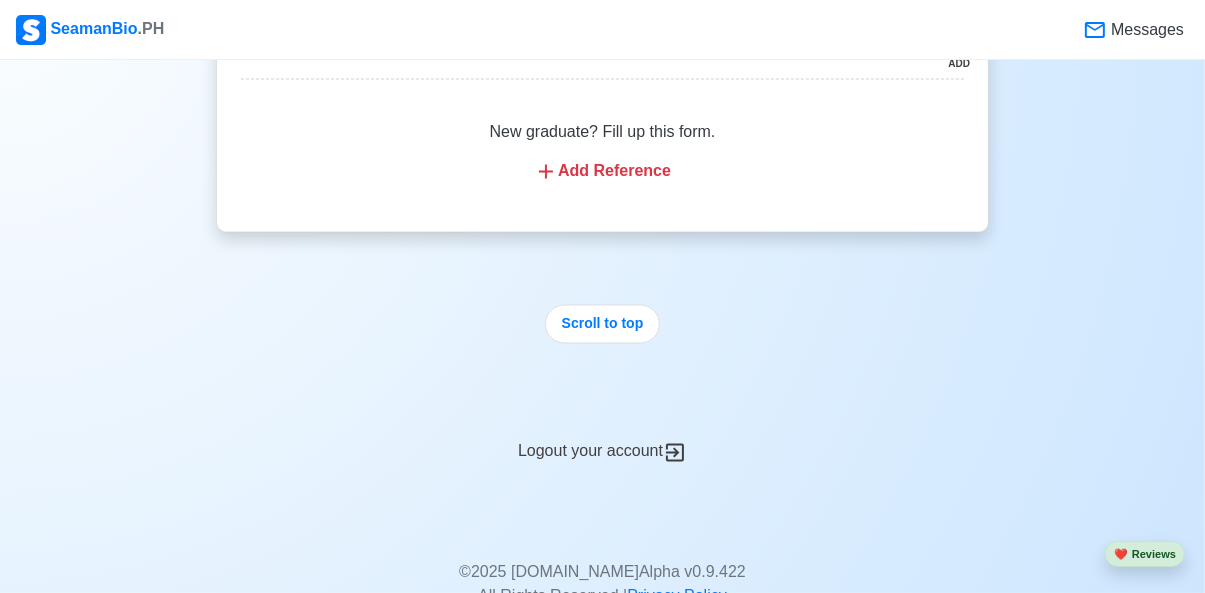 click on "Logout your account" at bounding box center [602, 440] 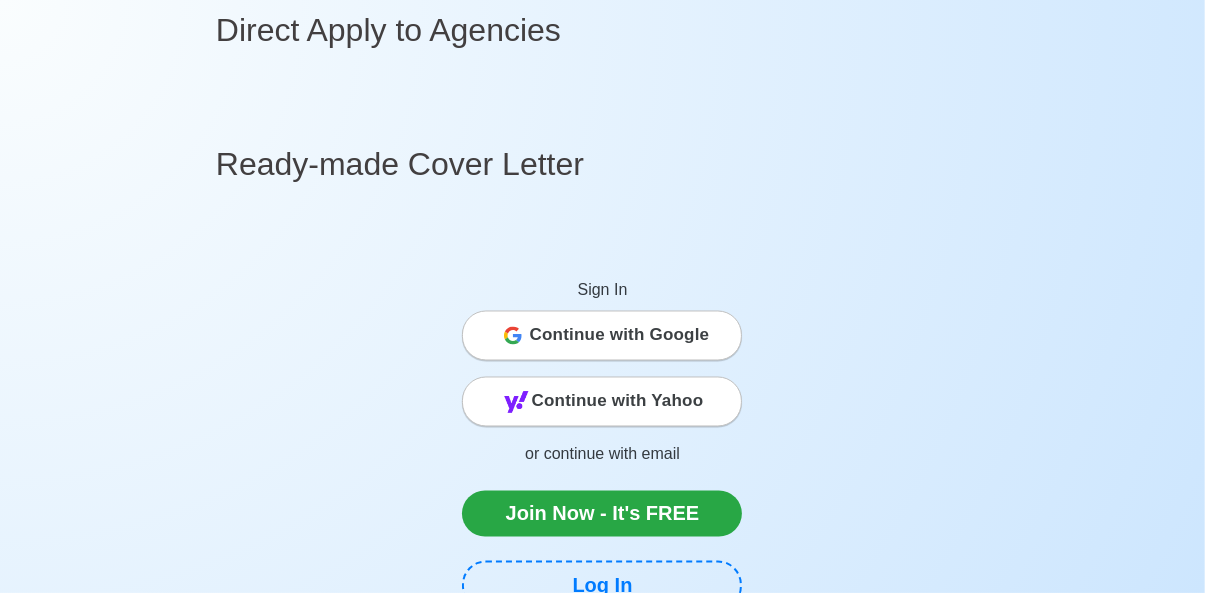 scroll, scrollTop: 0, scrollLeft: 0, axis: both 